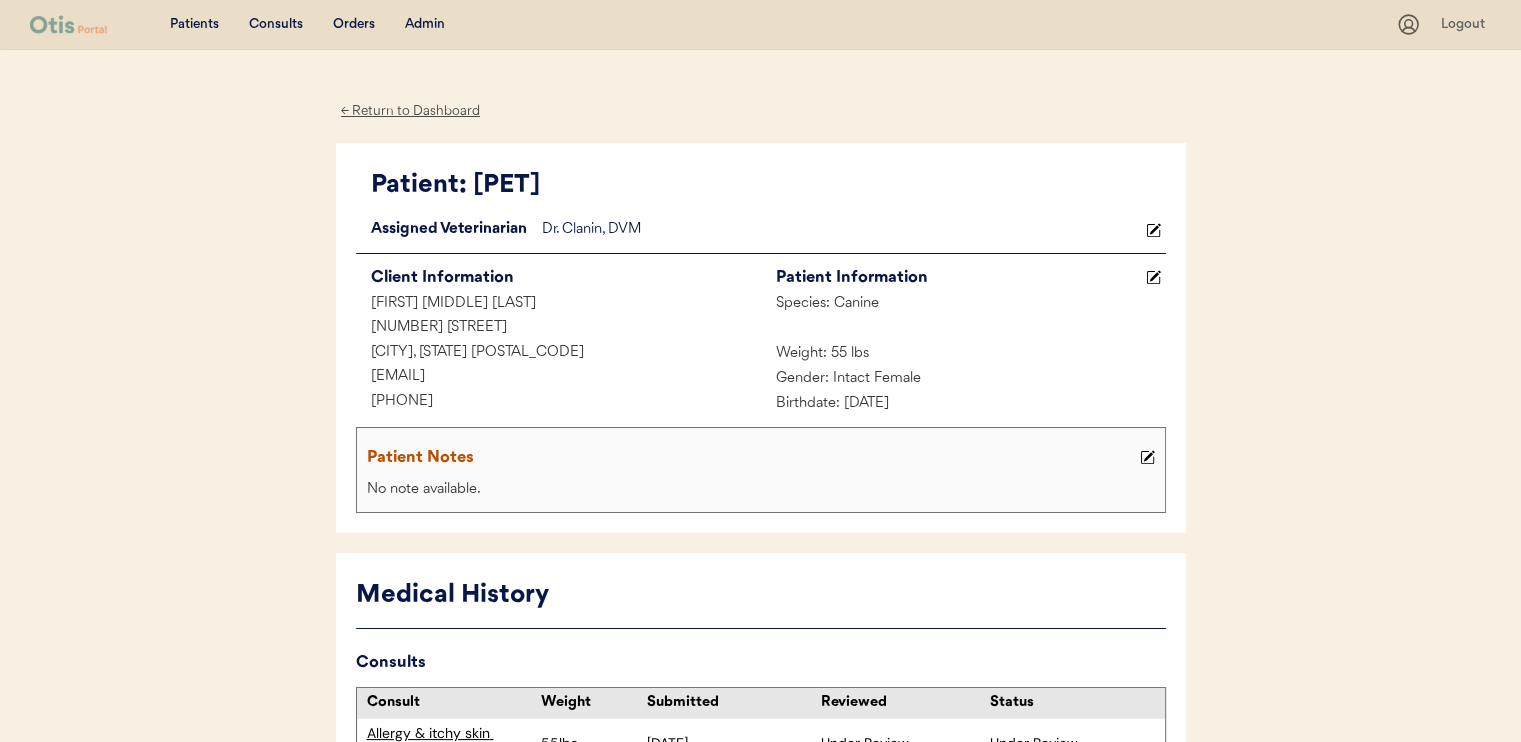 scroll, scrollTop: 0, scrollLeft: 0, axis: both 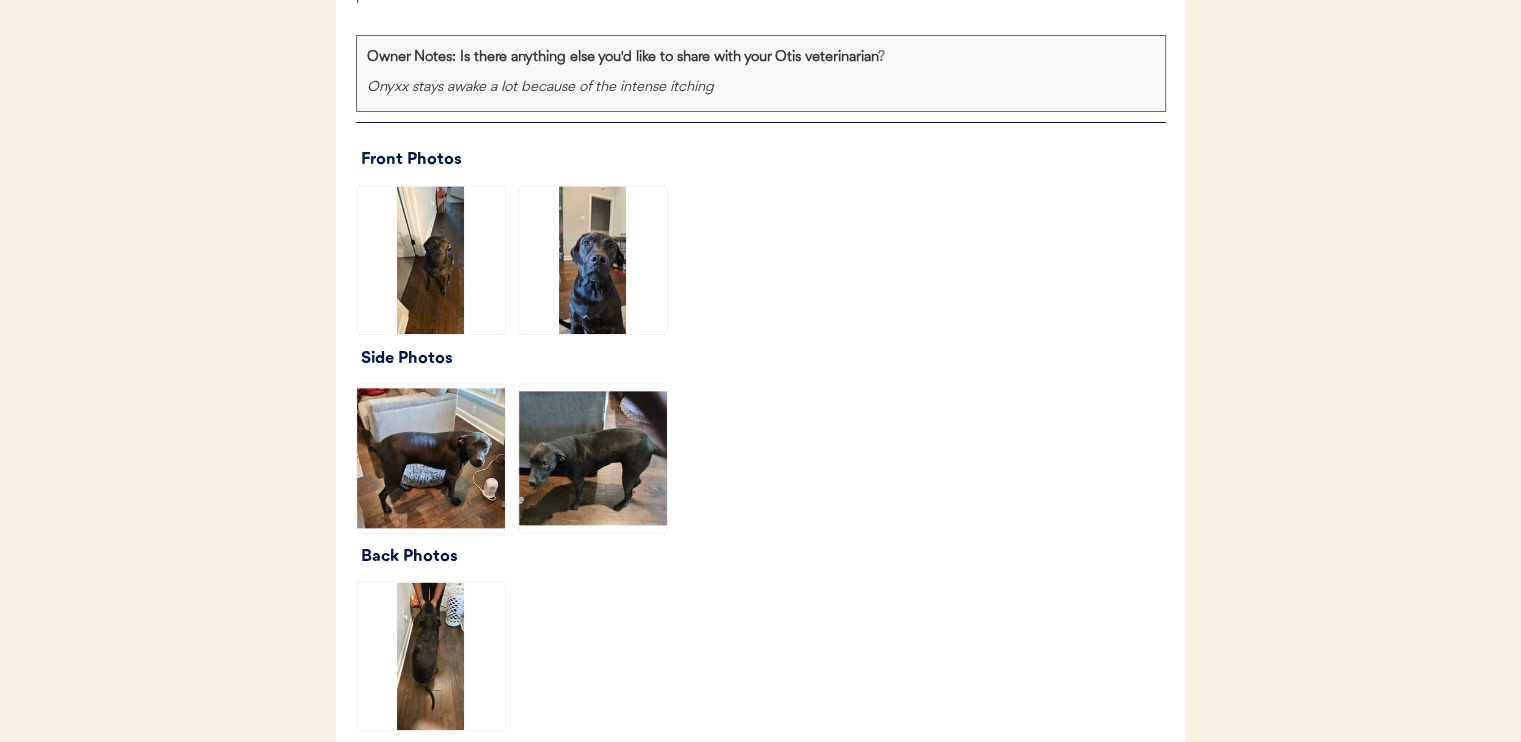 click 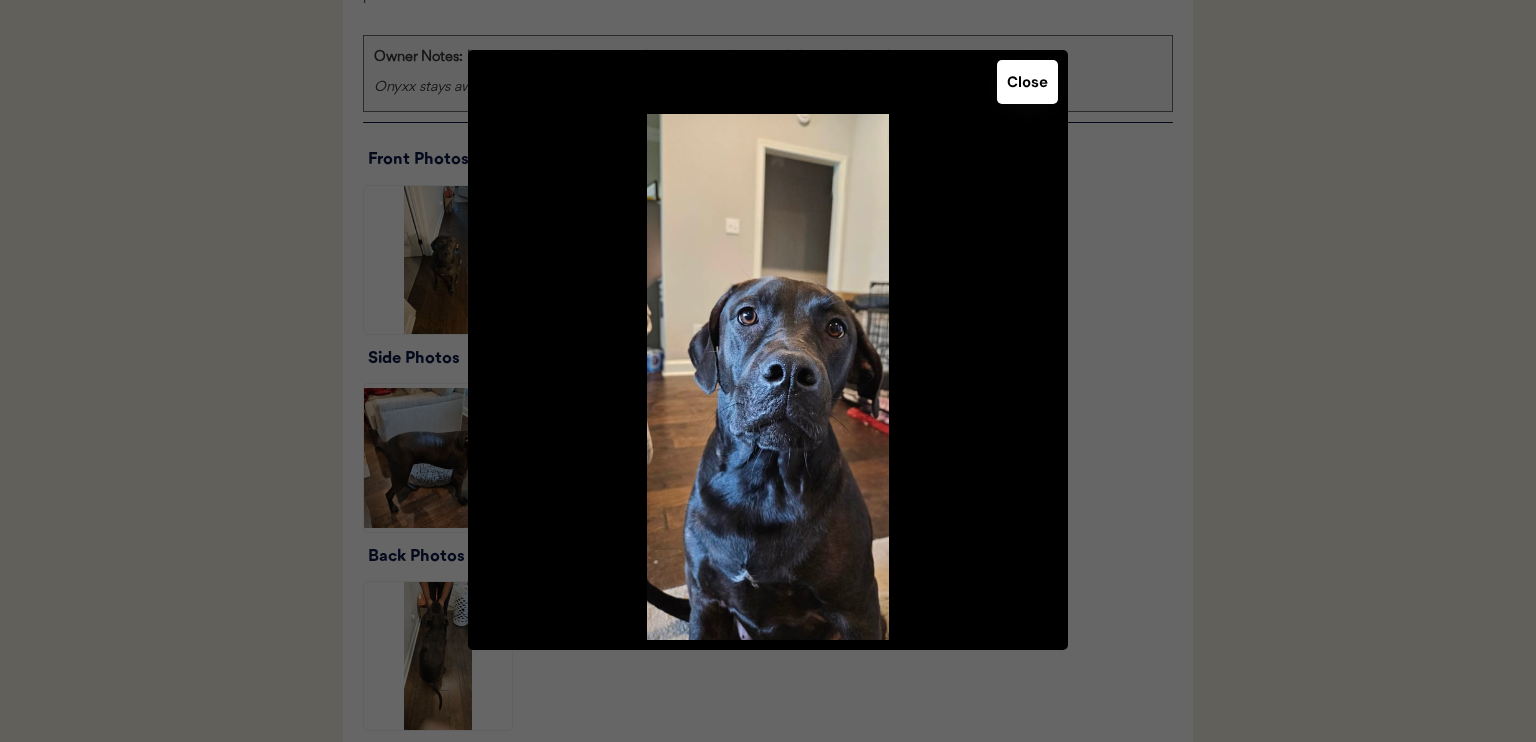 click 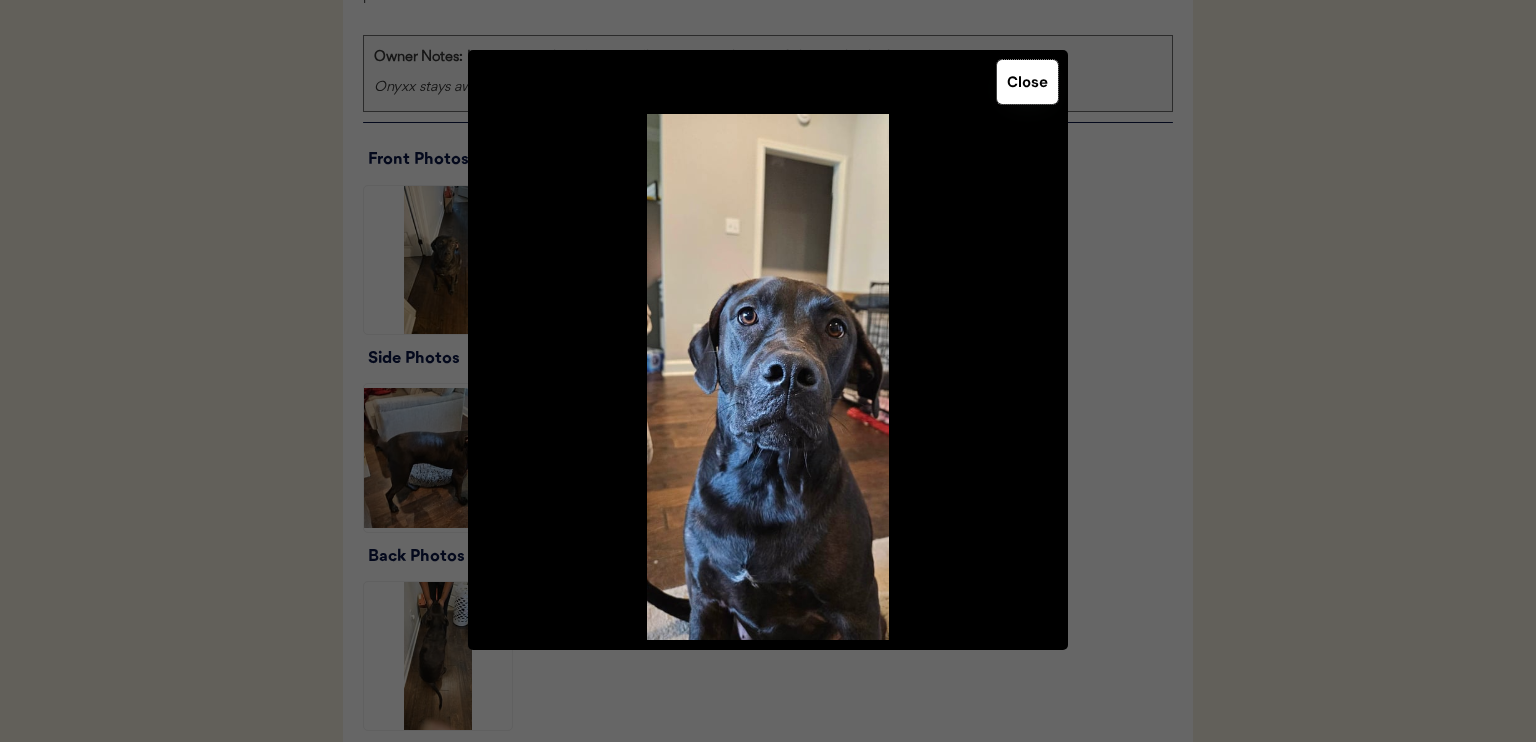 drag, startPoint x: 1040, startPoint y: 94, endPoint x: 1027, endPoint y: 109, distance: 19.849434 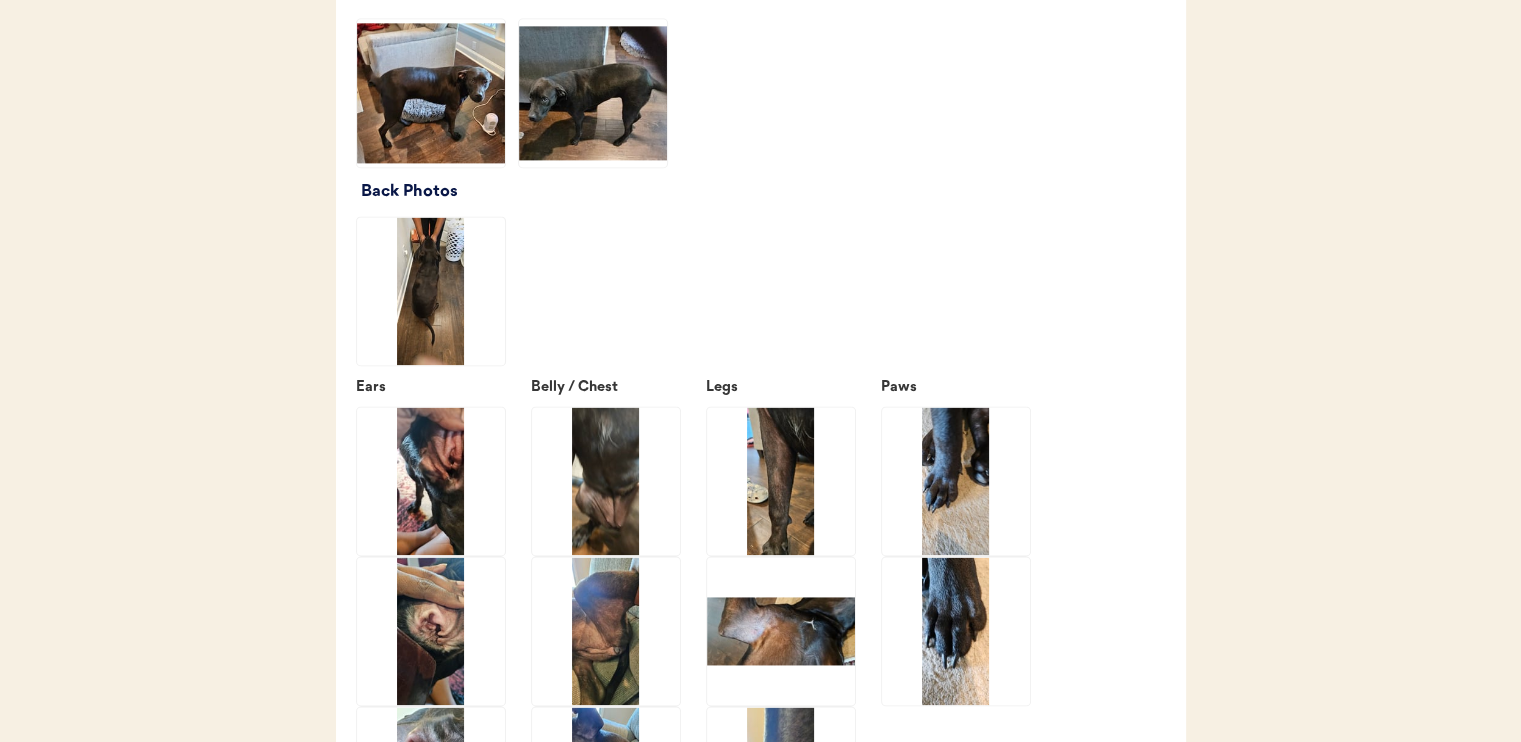 scroll, scrollTop: 2800, scrollLeft: 0, axis: vertical 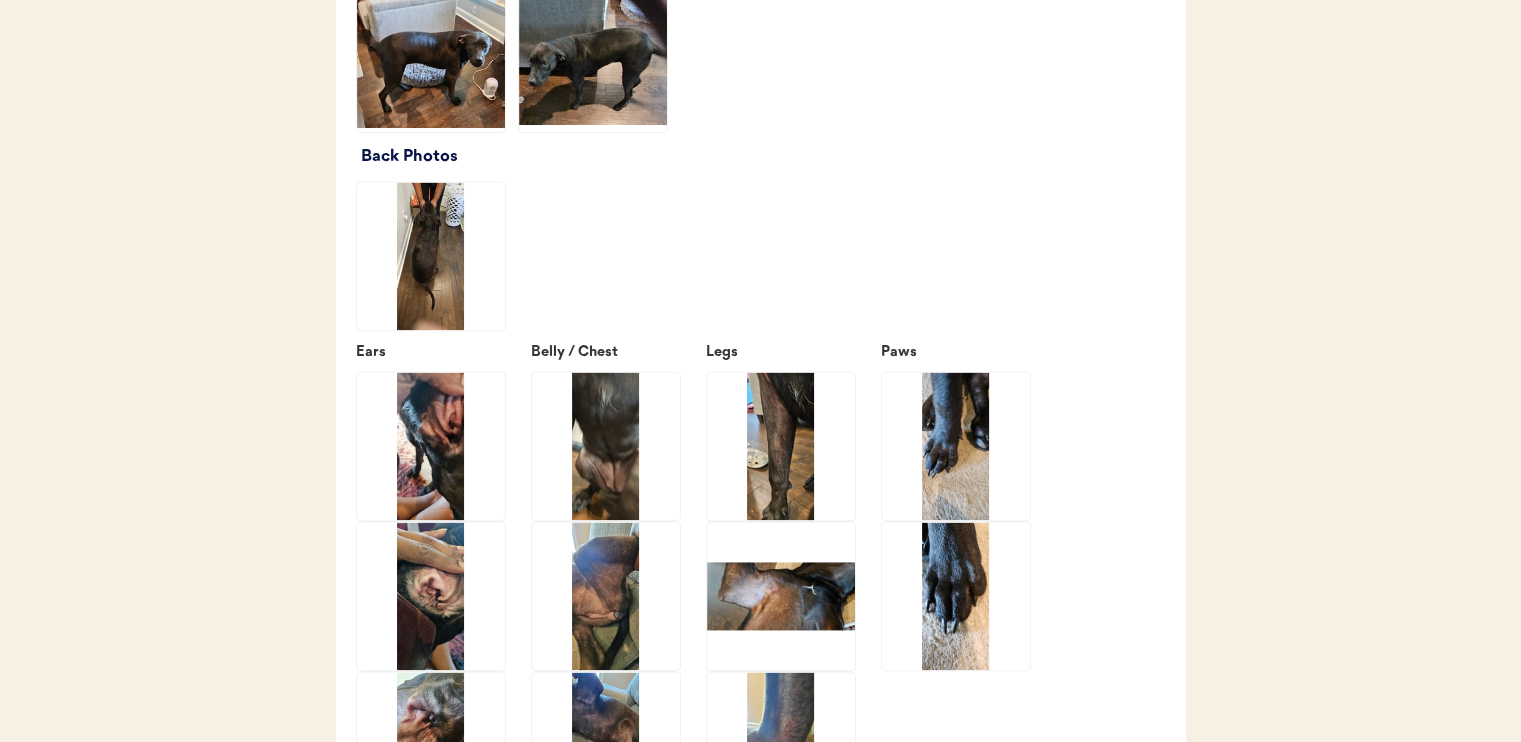 click 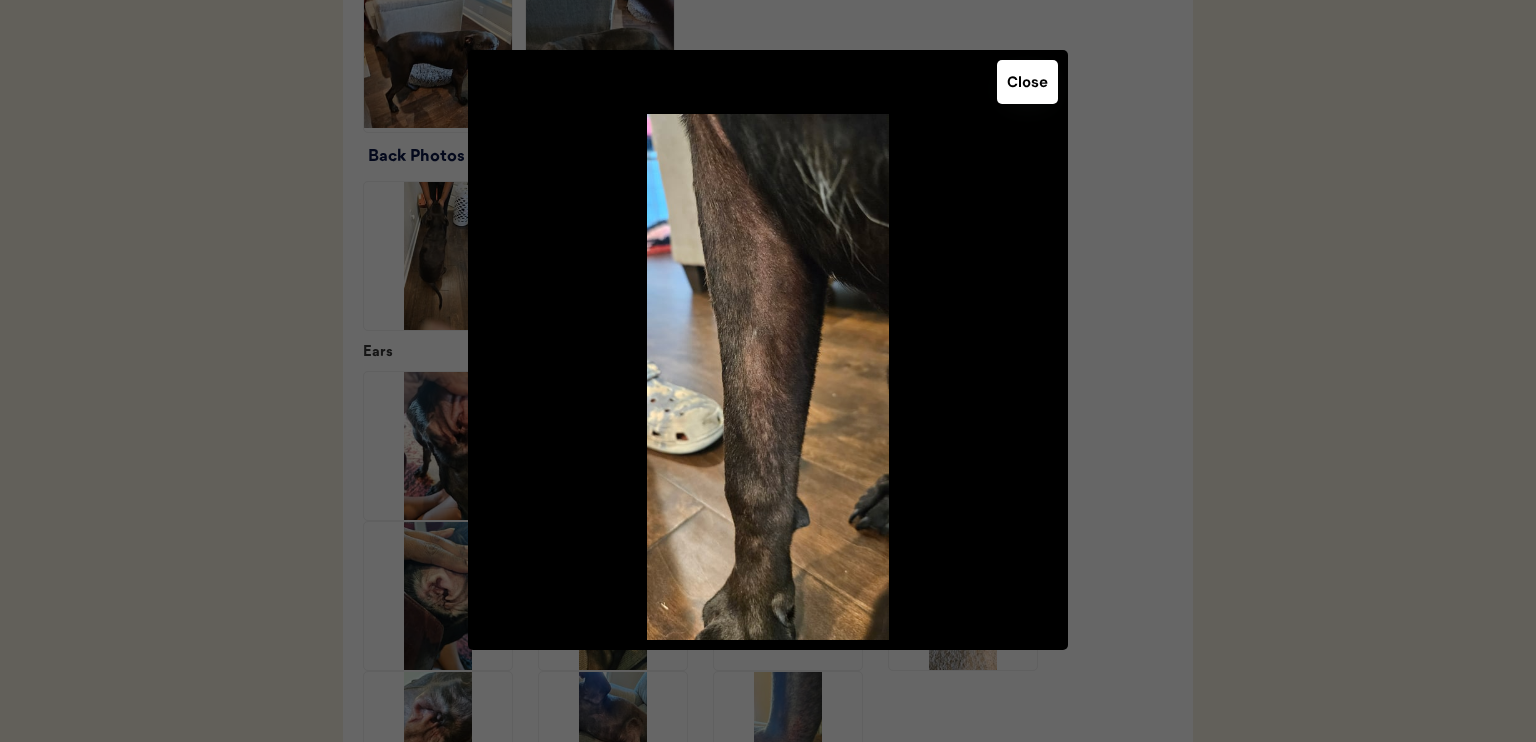 click on "Close" at bounding box center (1027, 82) 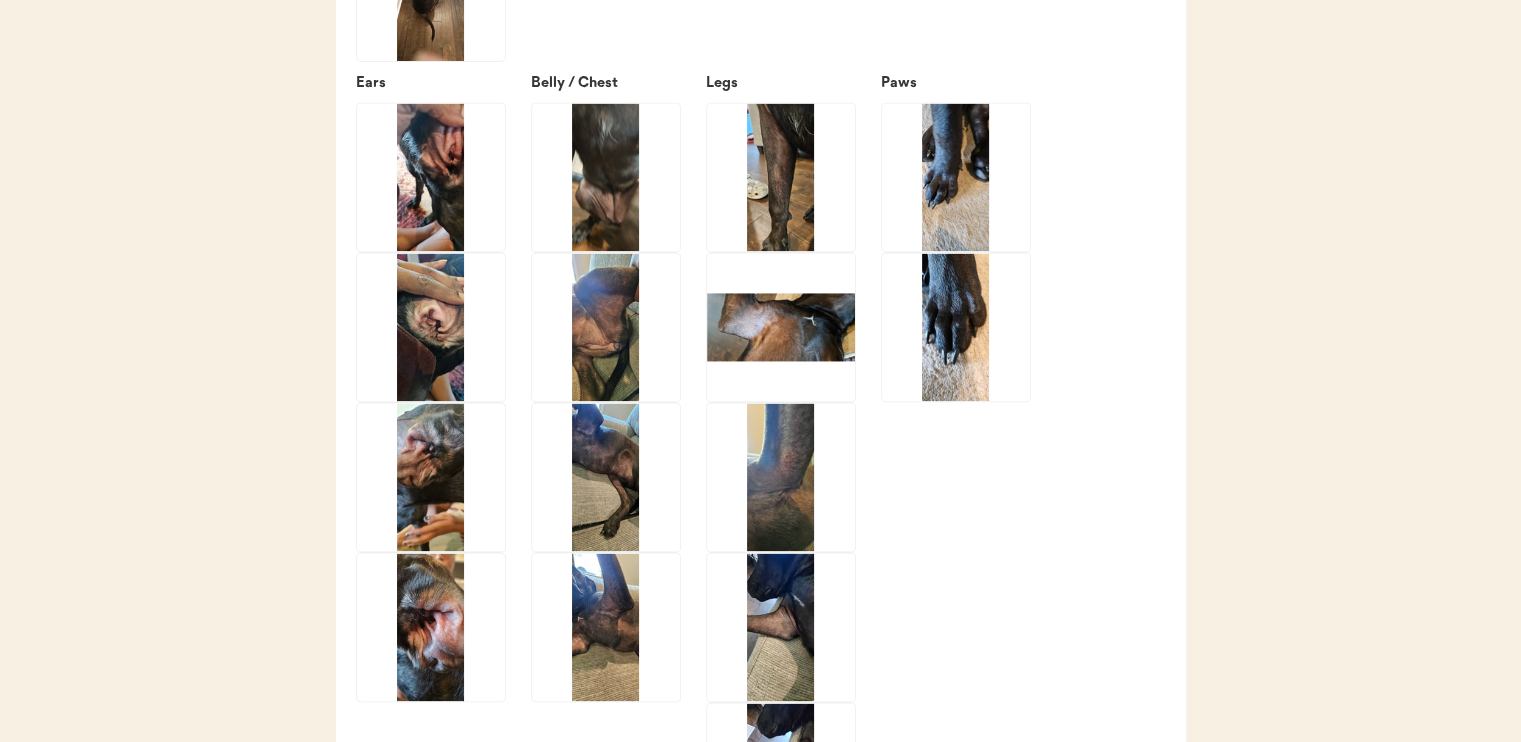 scroll, scrollTop: 3100, scrollLeft: 0, axis: vertical 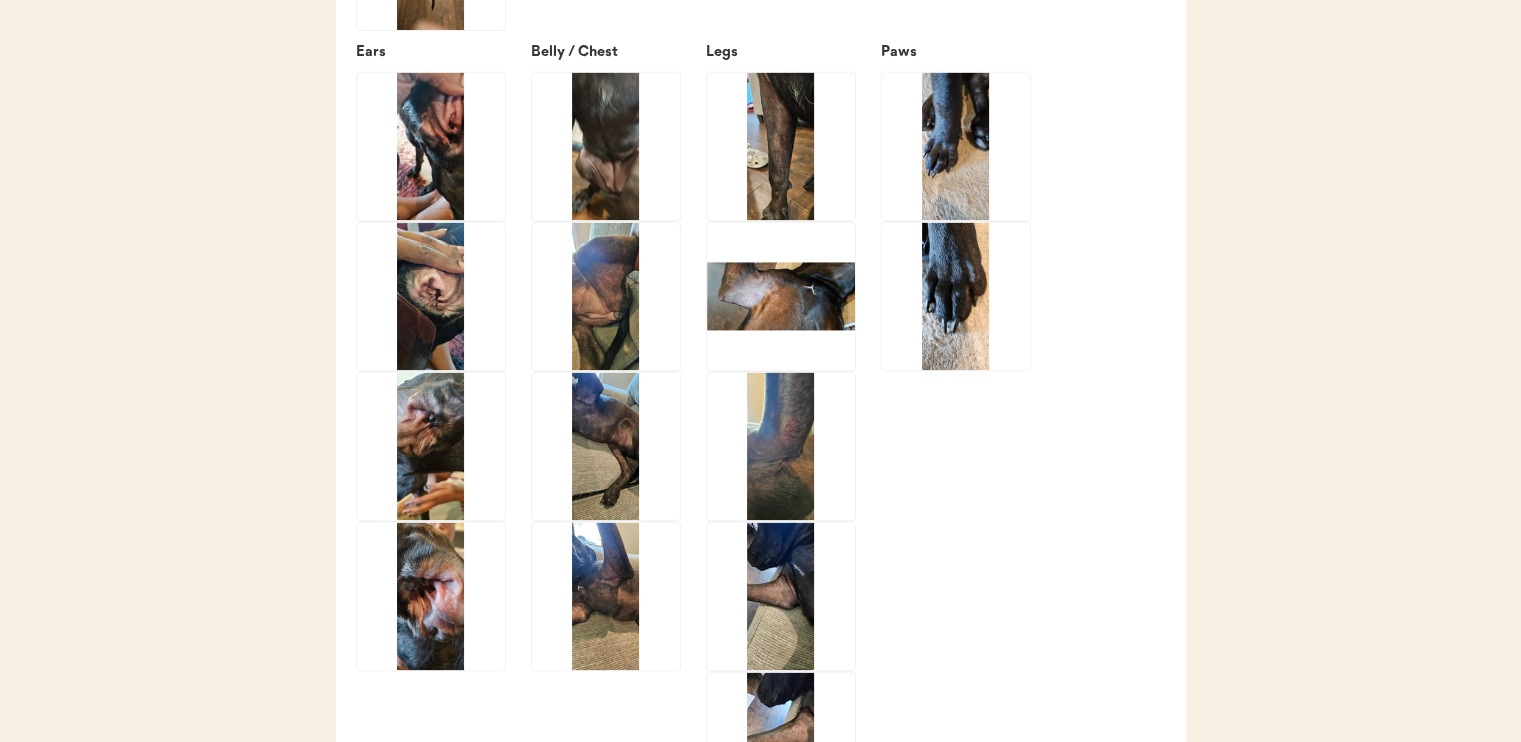 click 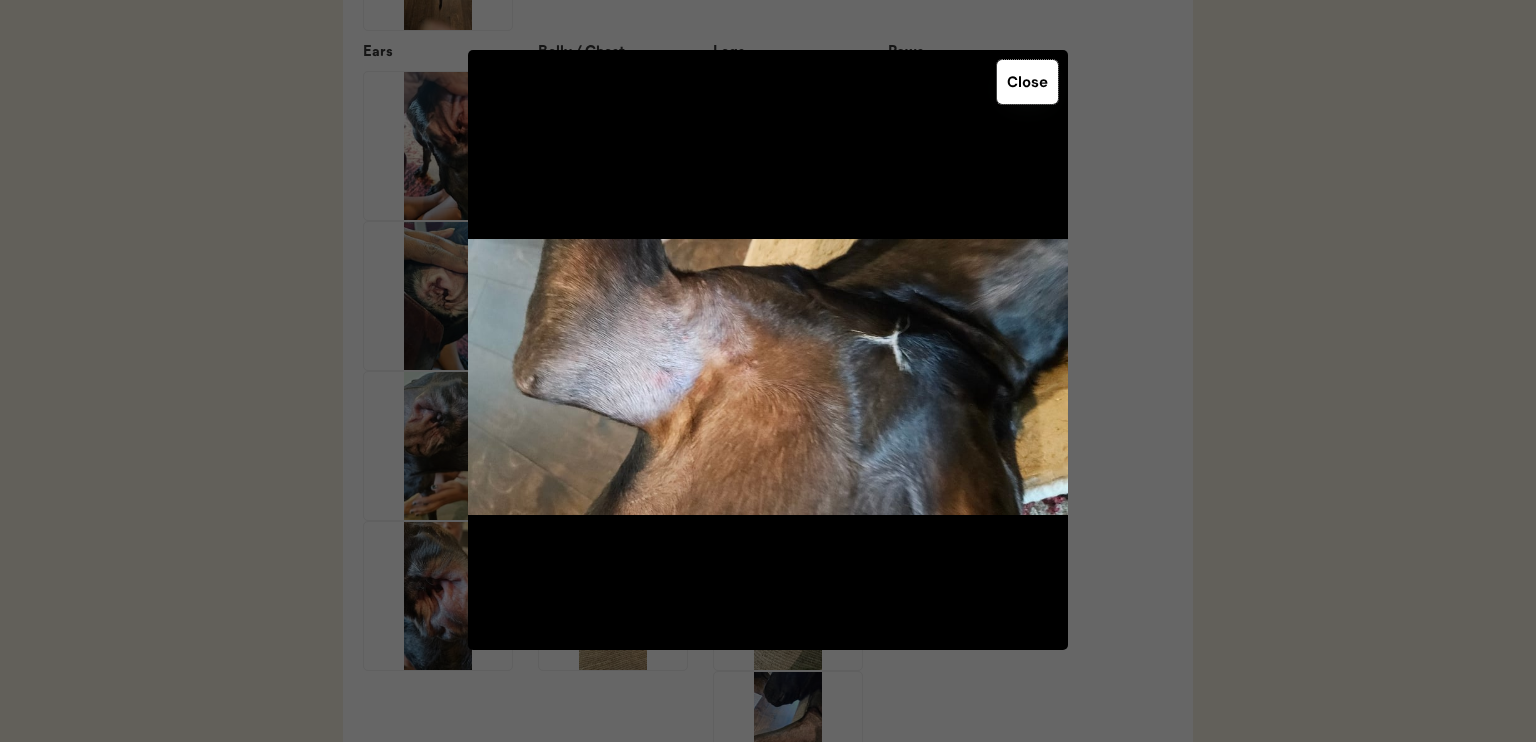 click on "Close" at bounding box center [1027, 82] 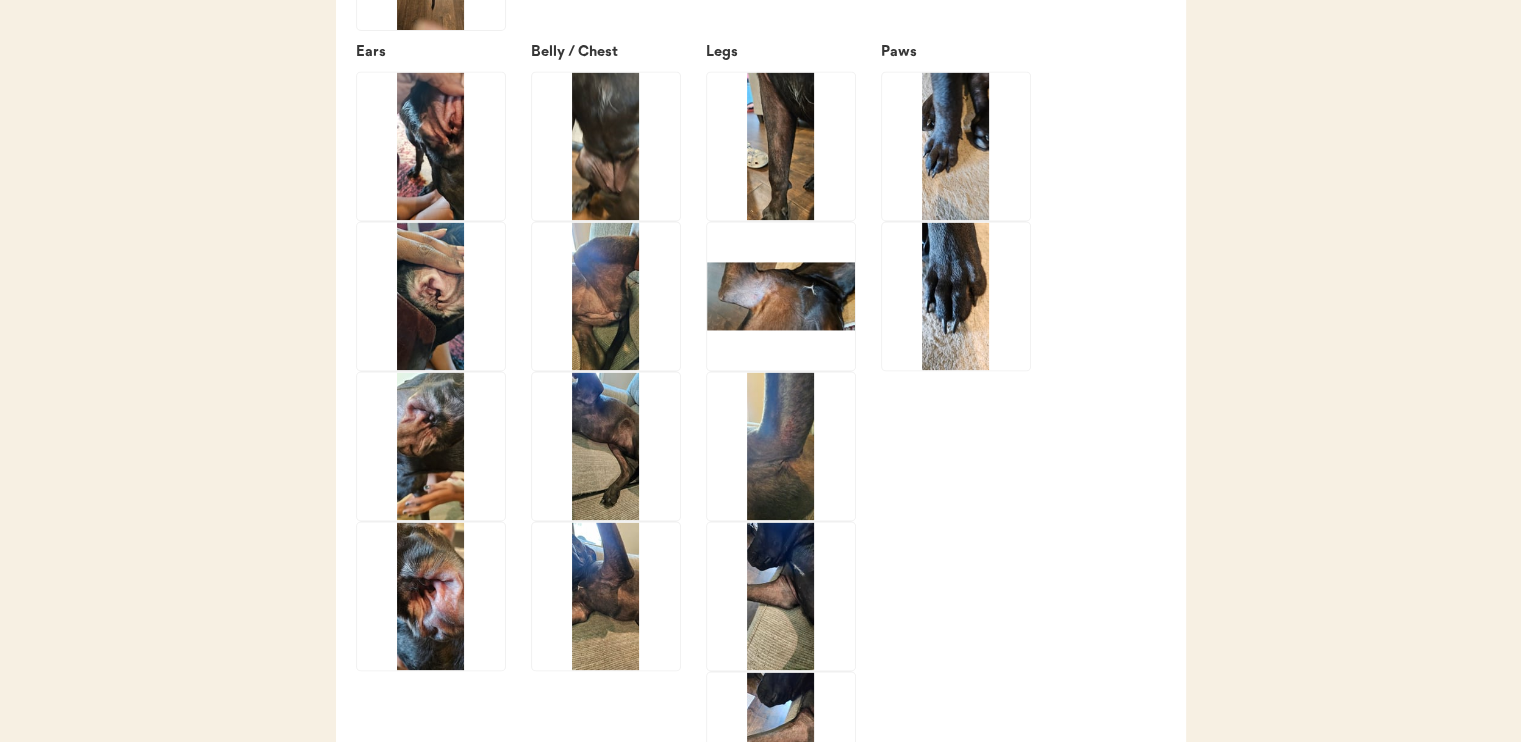 click 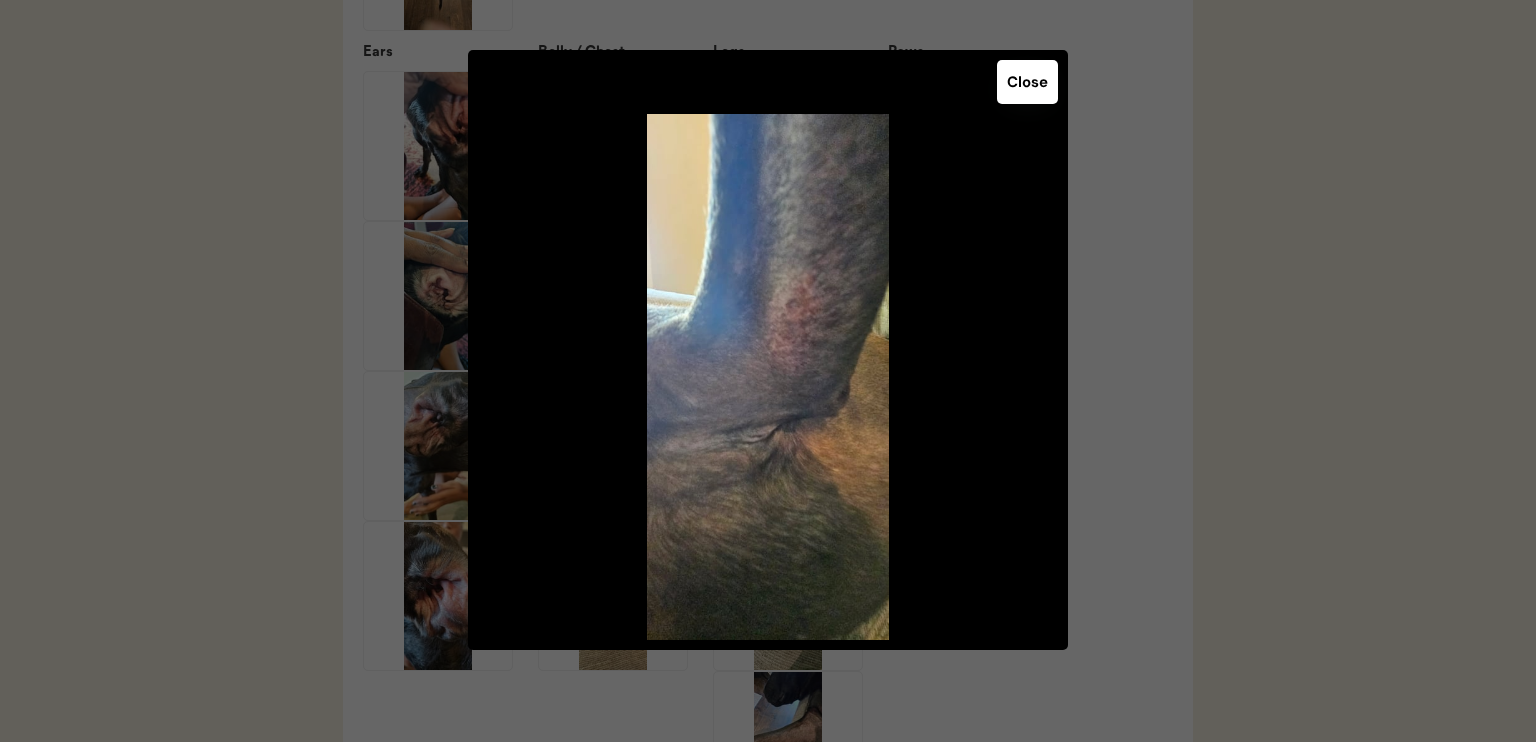 click on "Close" at bounding box center (1027, 82) 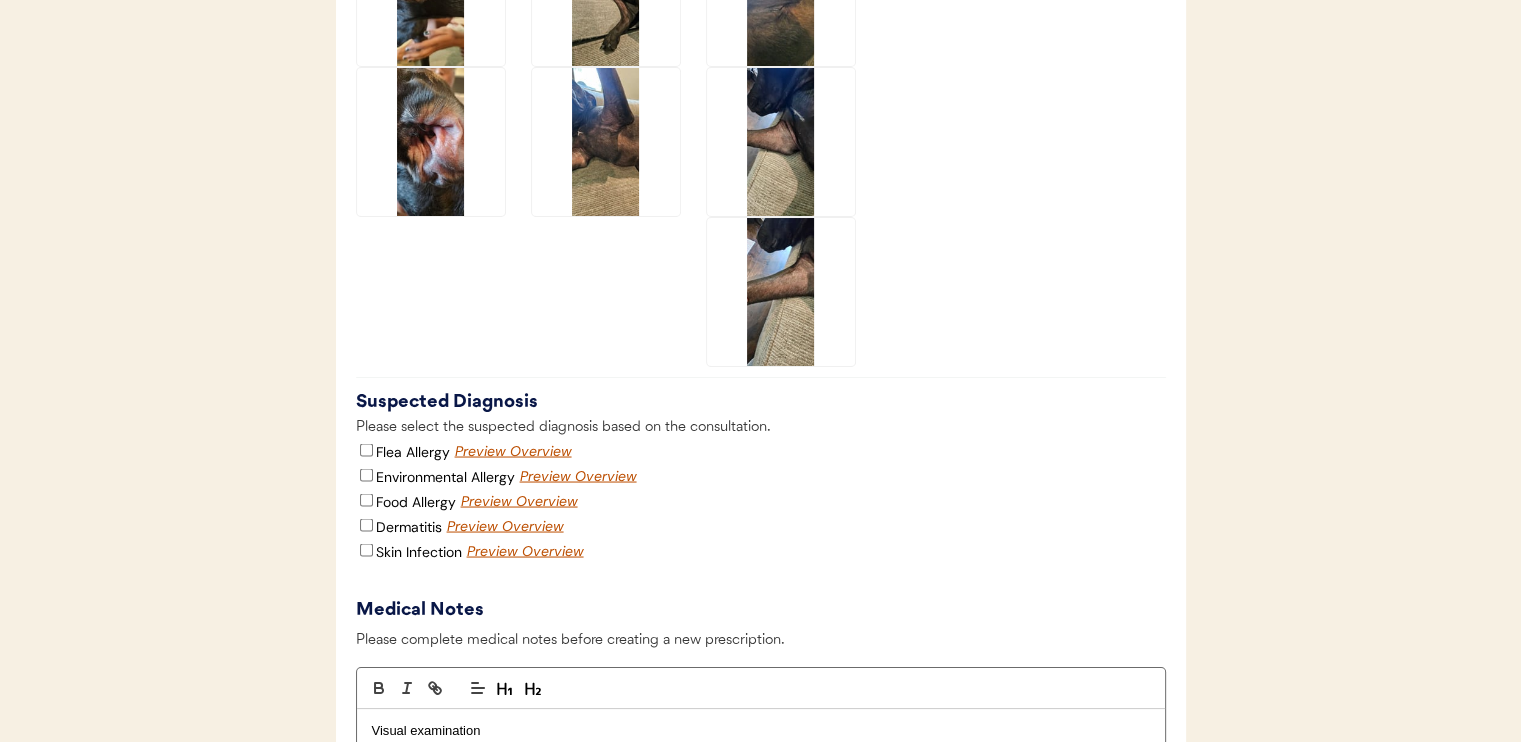 scroll, scrollTop: 3600, scrollLeft: 0, axis: vertical 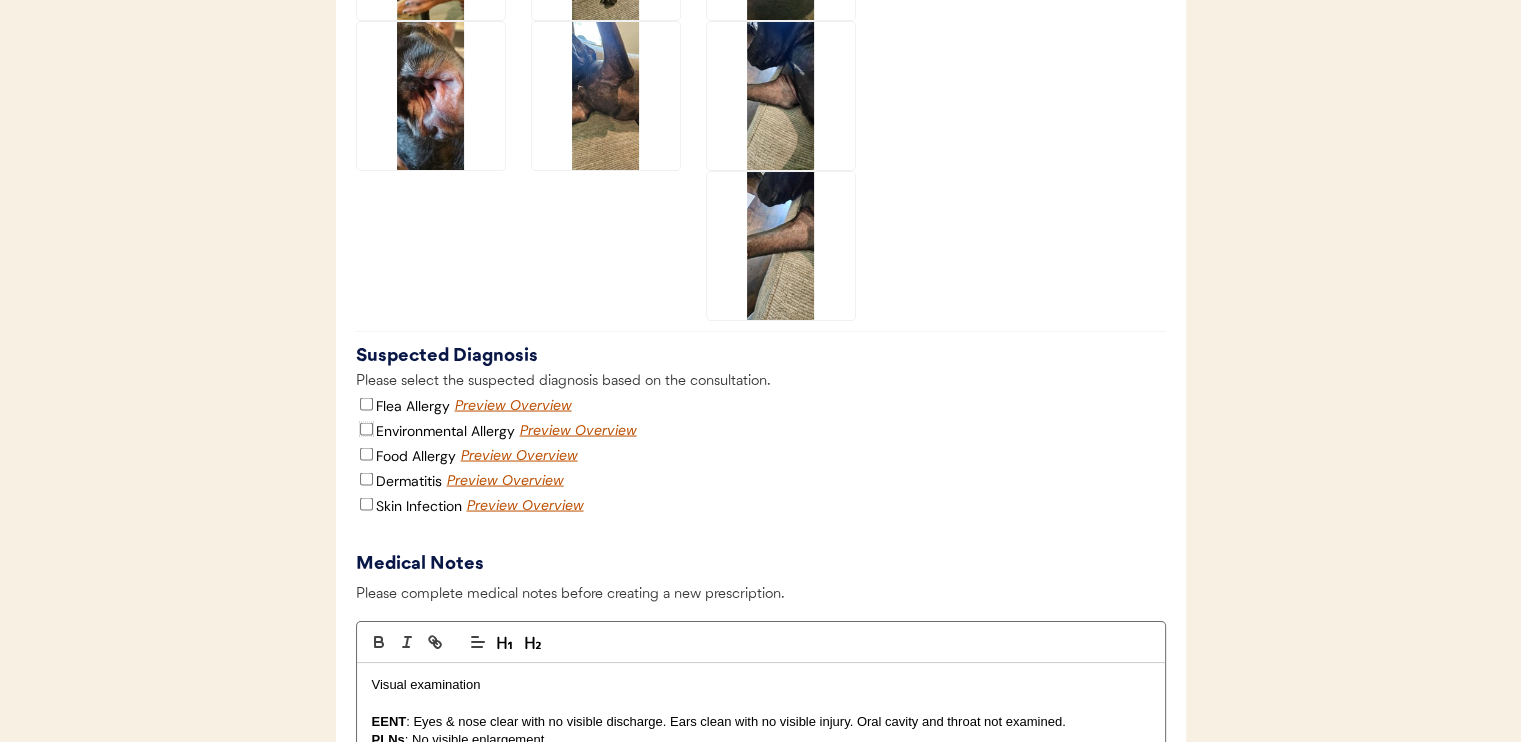click on "Environmental Allergy" at bounding box center [366, 428] 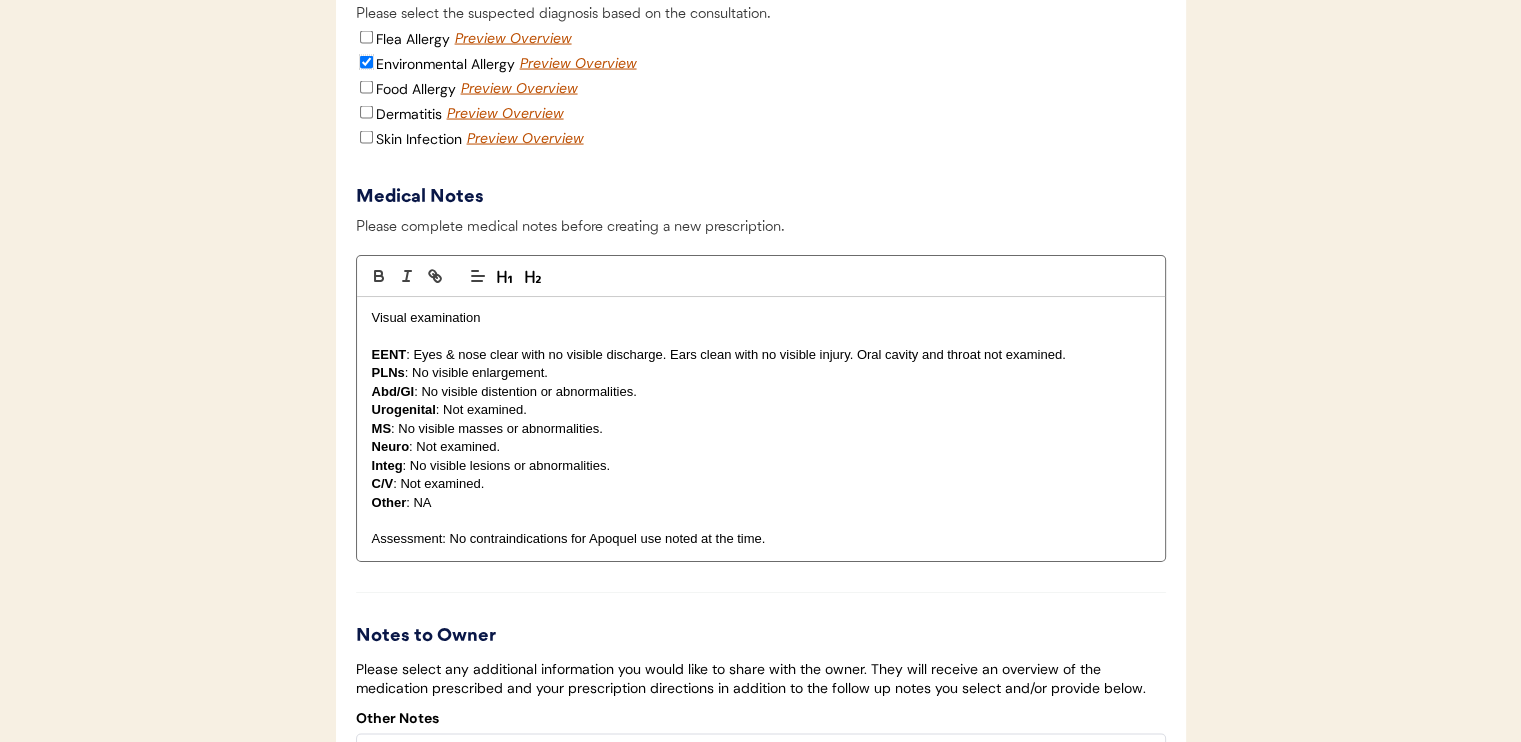 scroll, scrollTop: 4000, scrollLeft: 0, axis: vertical 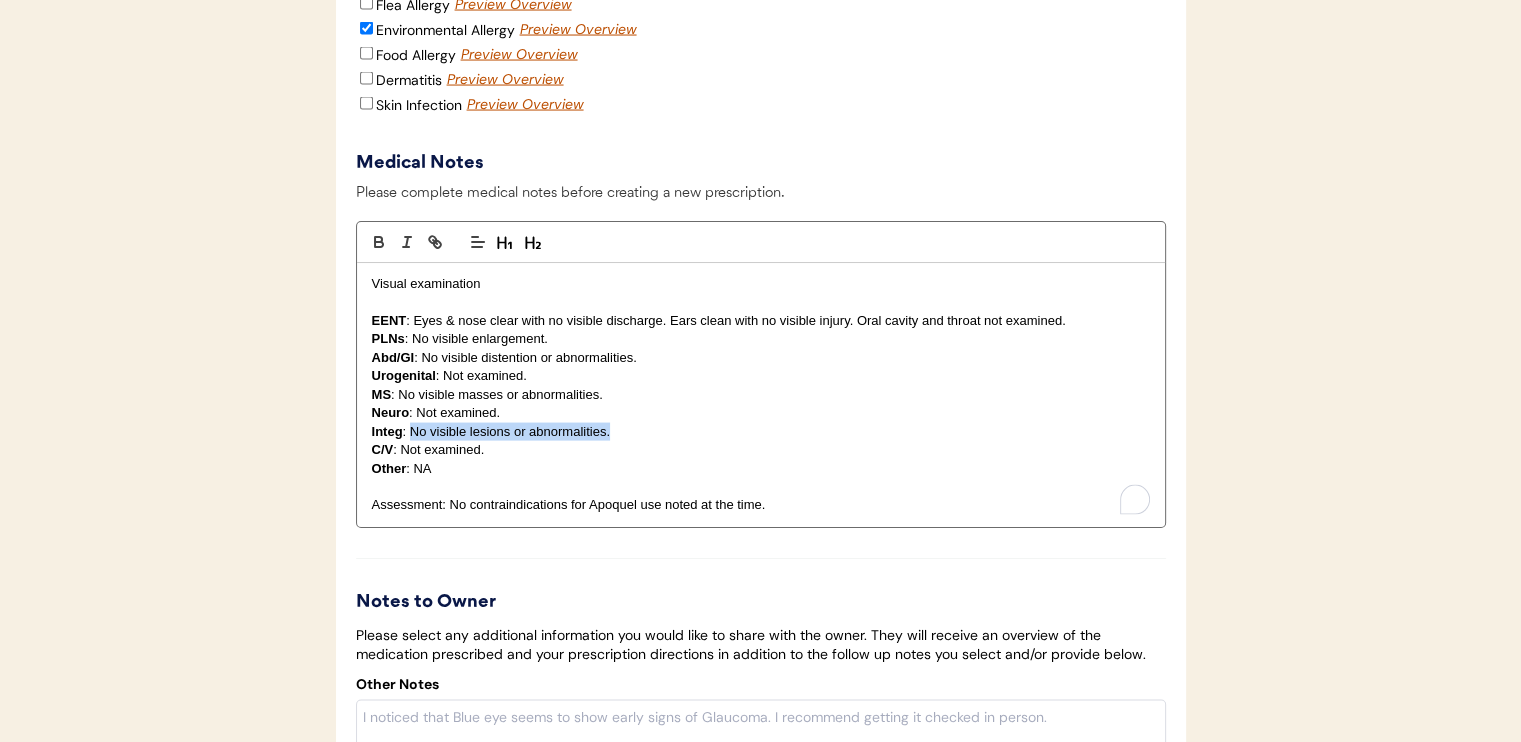 drag, startPoint x: 410, startPoint y: 452, endPoint x: 610, endPoint y: 451, distance: 200.0025 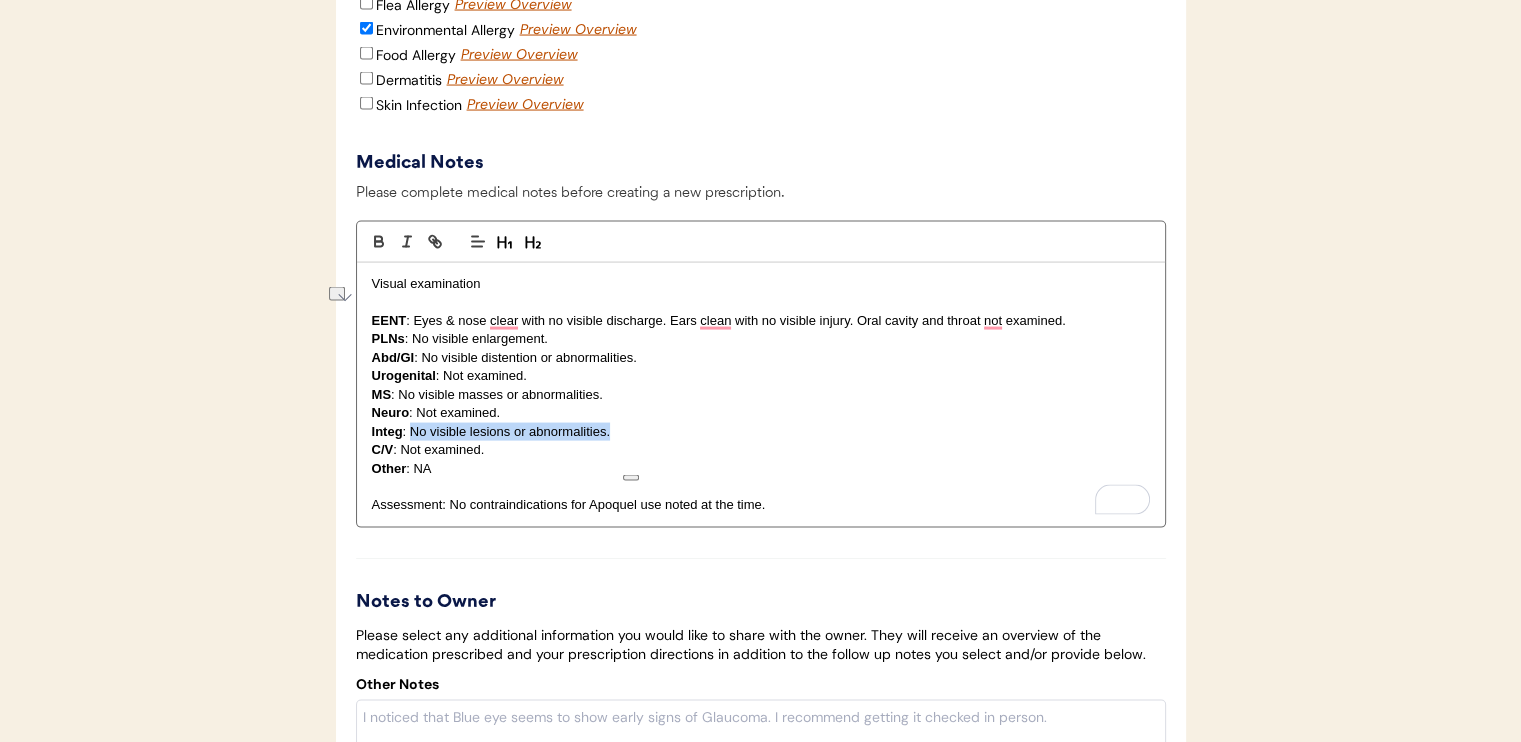 type 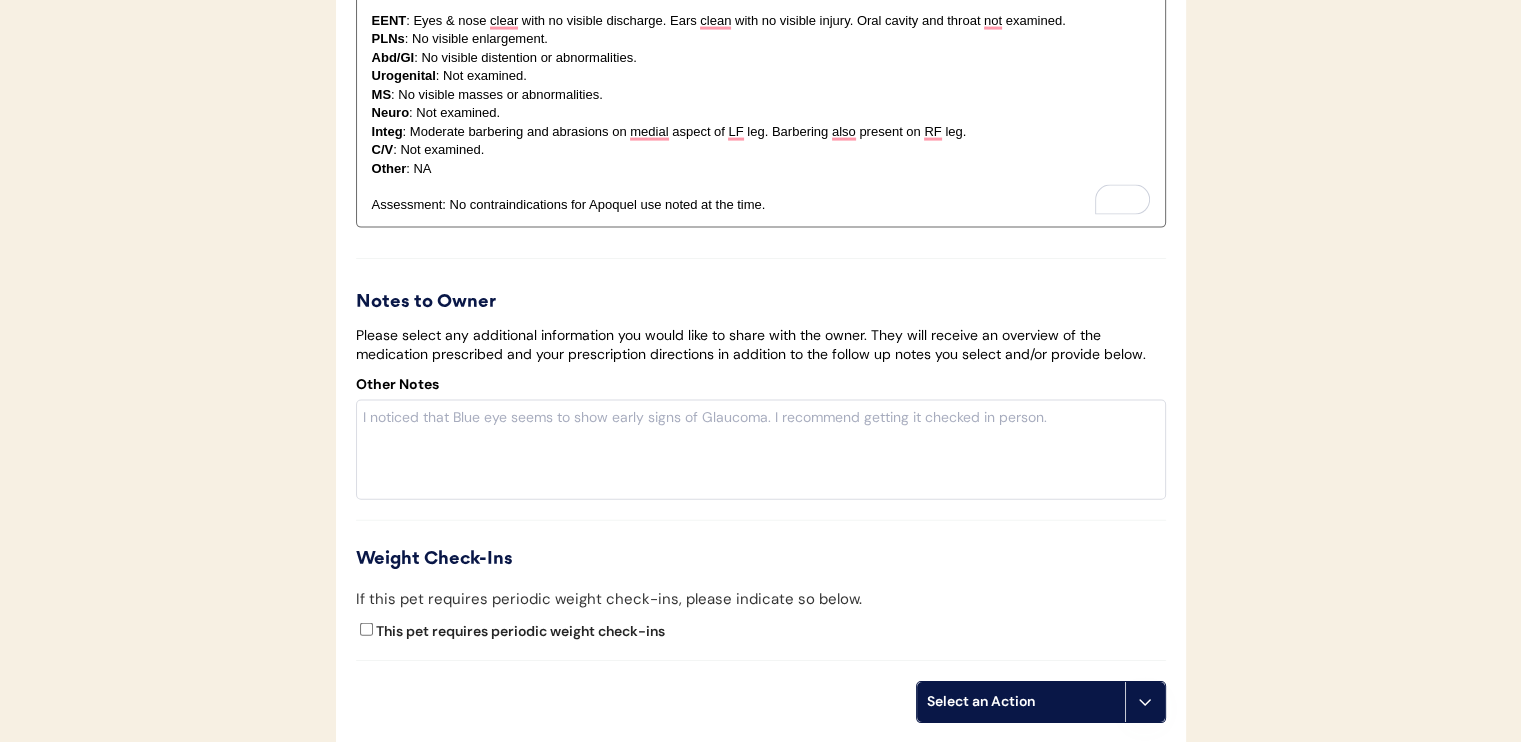scroll, scrollTop: 3800, scrollLeft: 0, axis: vertical 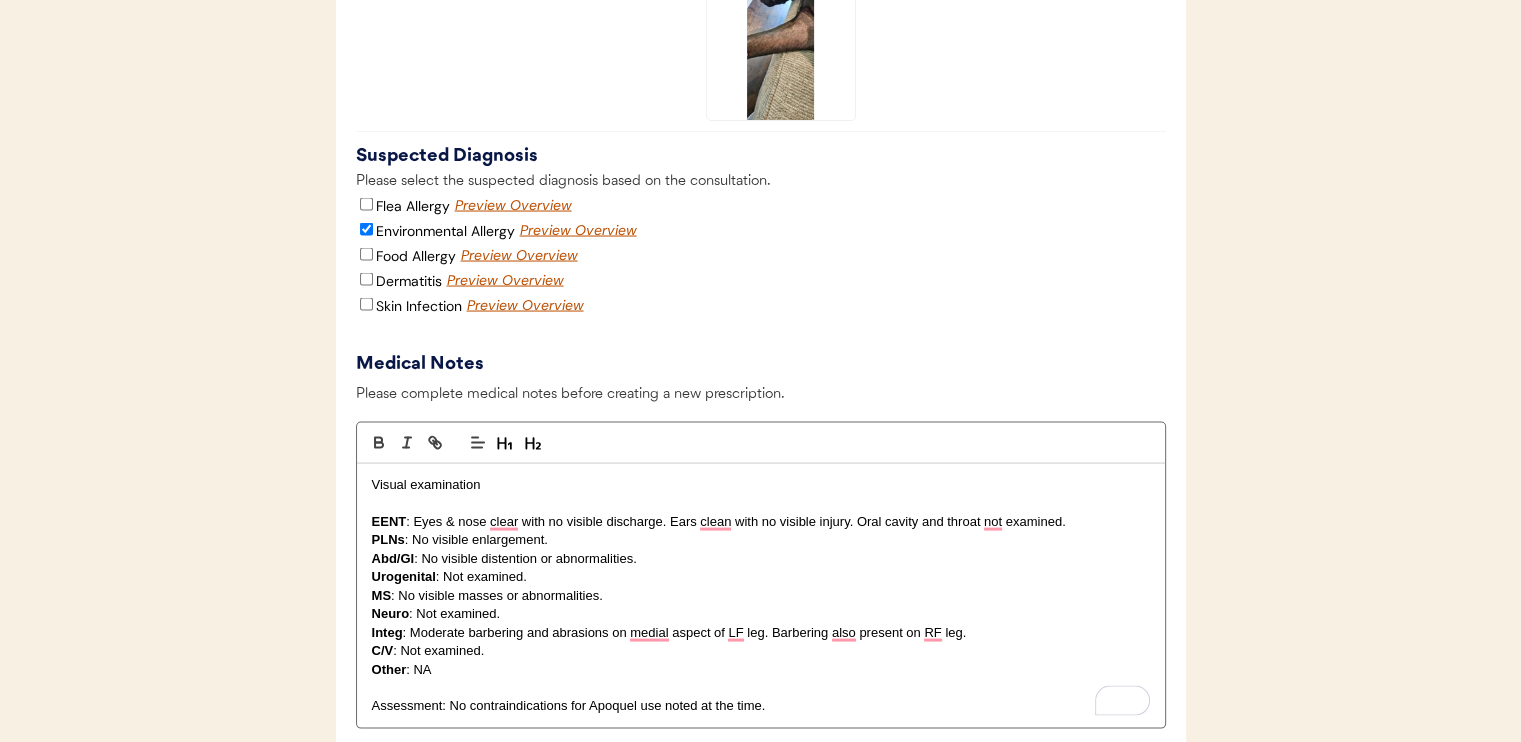 click on "Dermatitis" at bounding box center [409, 280] 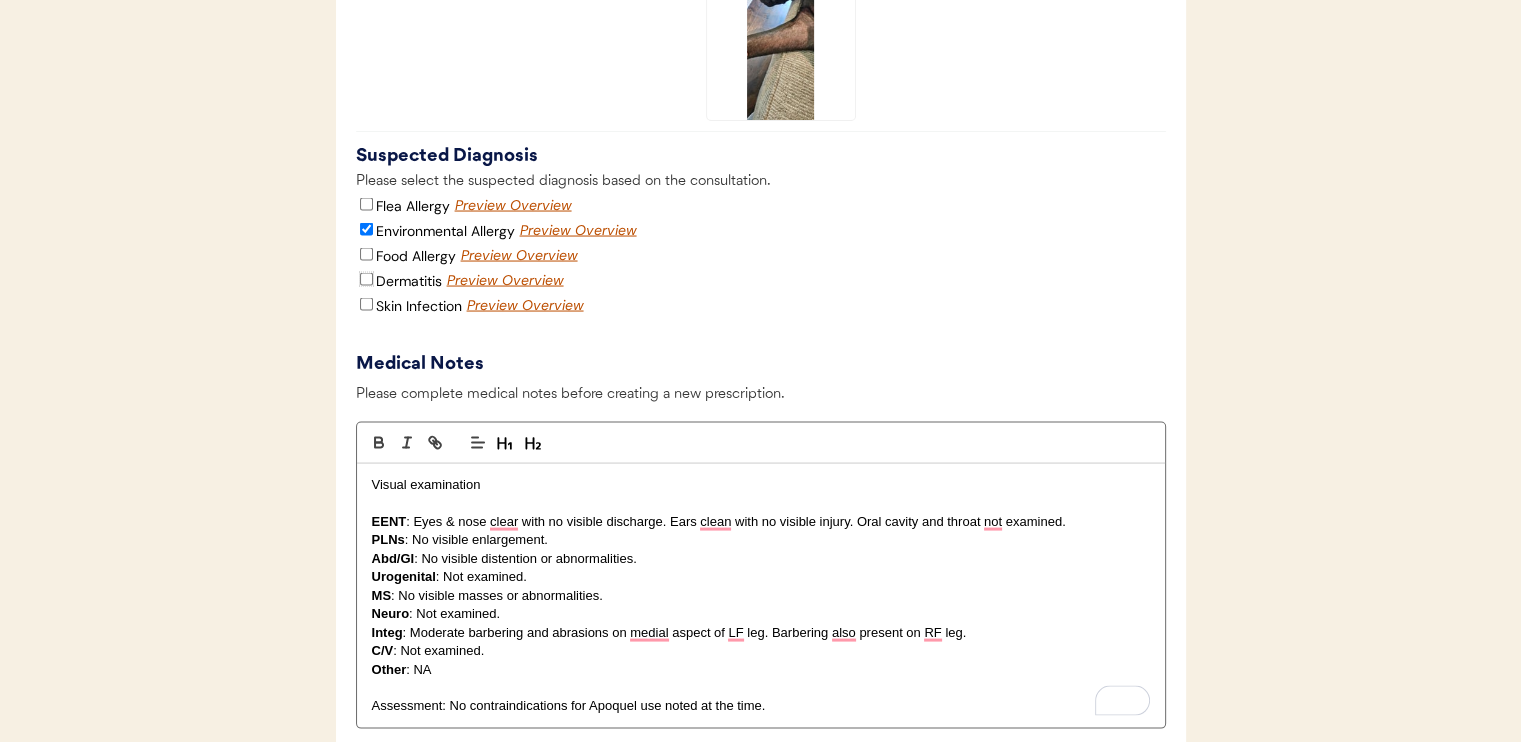 click on "Dermatitis" at bounding box center [366, 278] 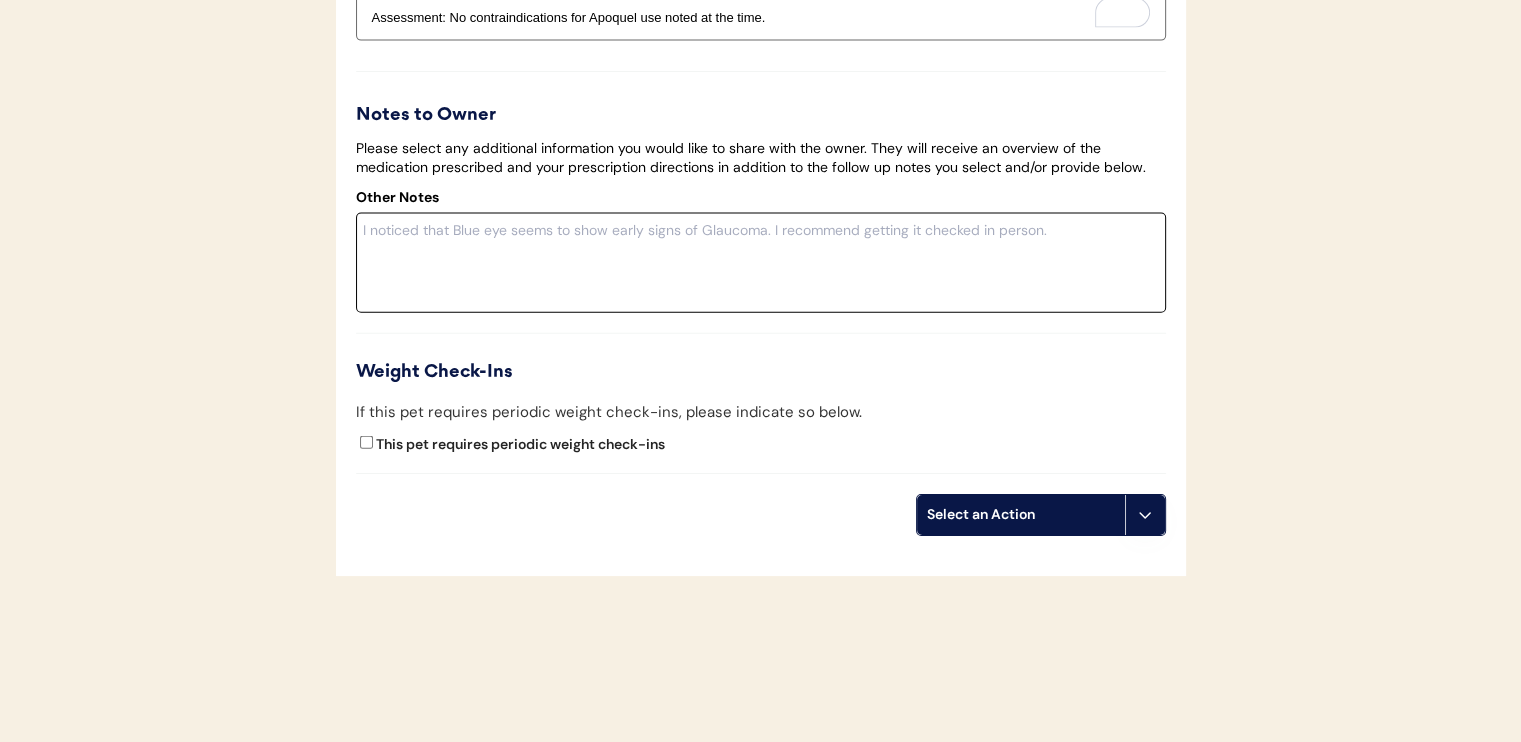 scroll, scrollTop: 4500, scrollLeft: 0, axis: vertical 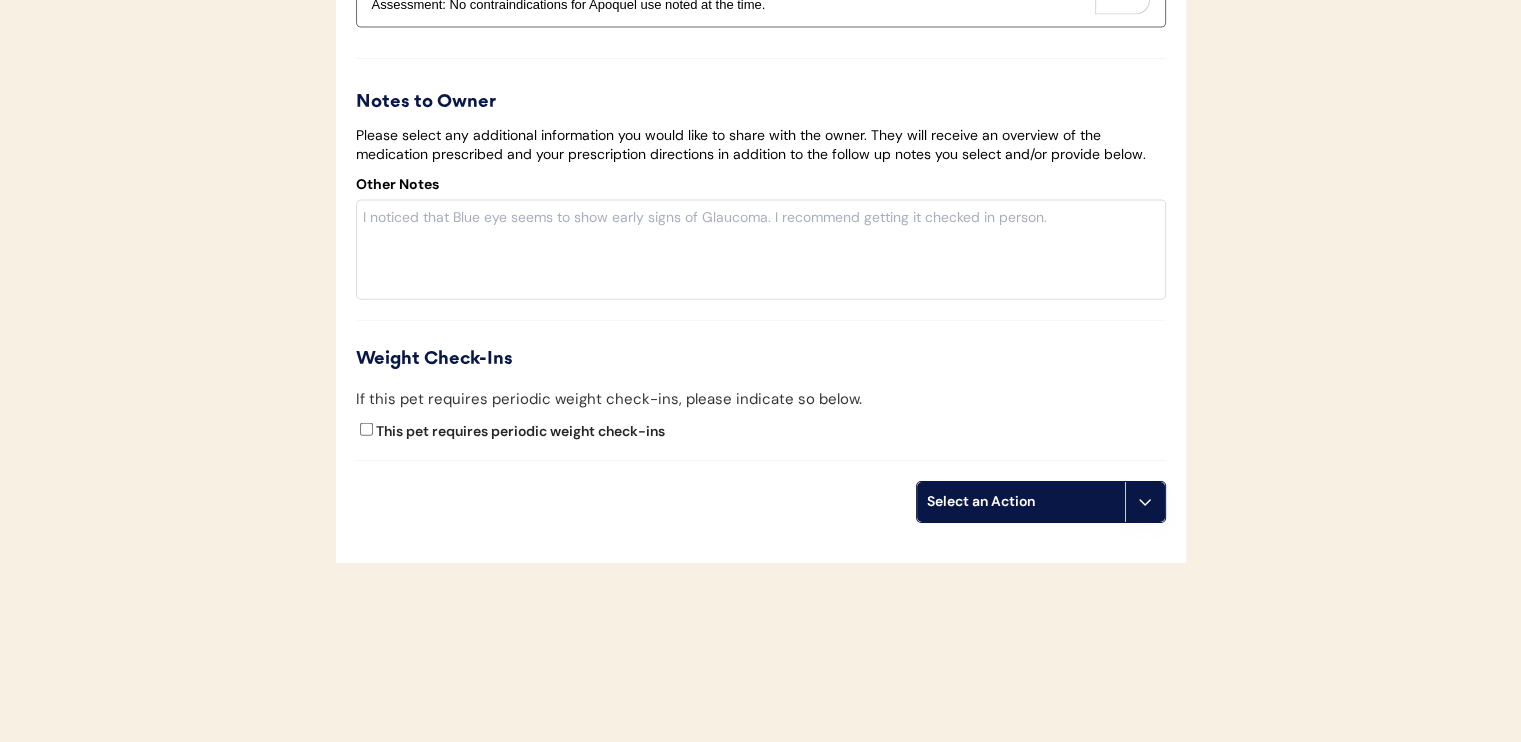 click on "Select an Action" at bounding box center (1021, 502) 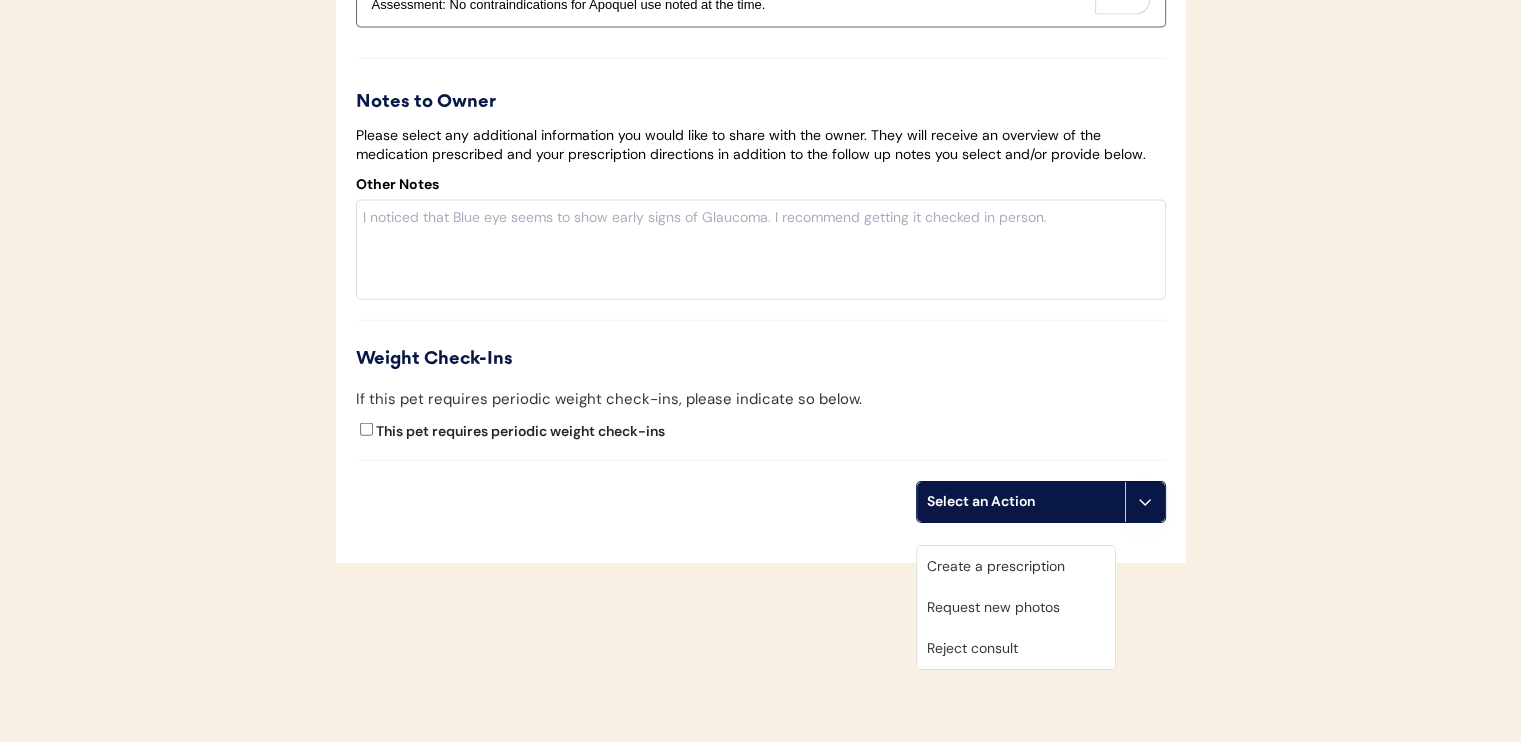 click on "If this pet requires periodic weight check-ins, please indicate so below. This pet requires periodic weight check-ins" at bounding box center (761, 419) 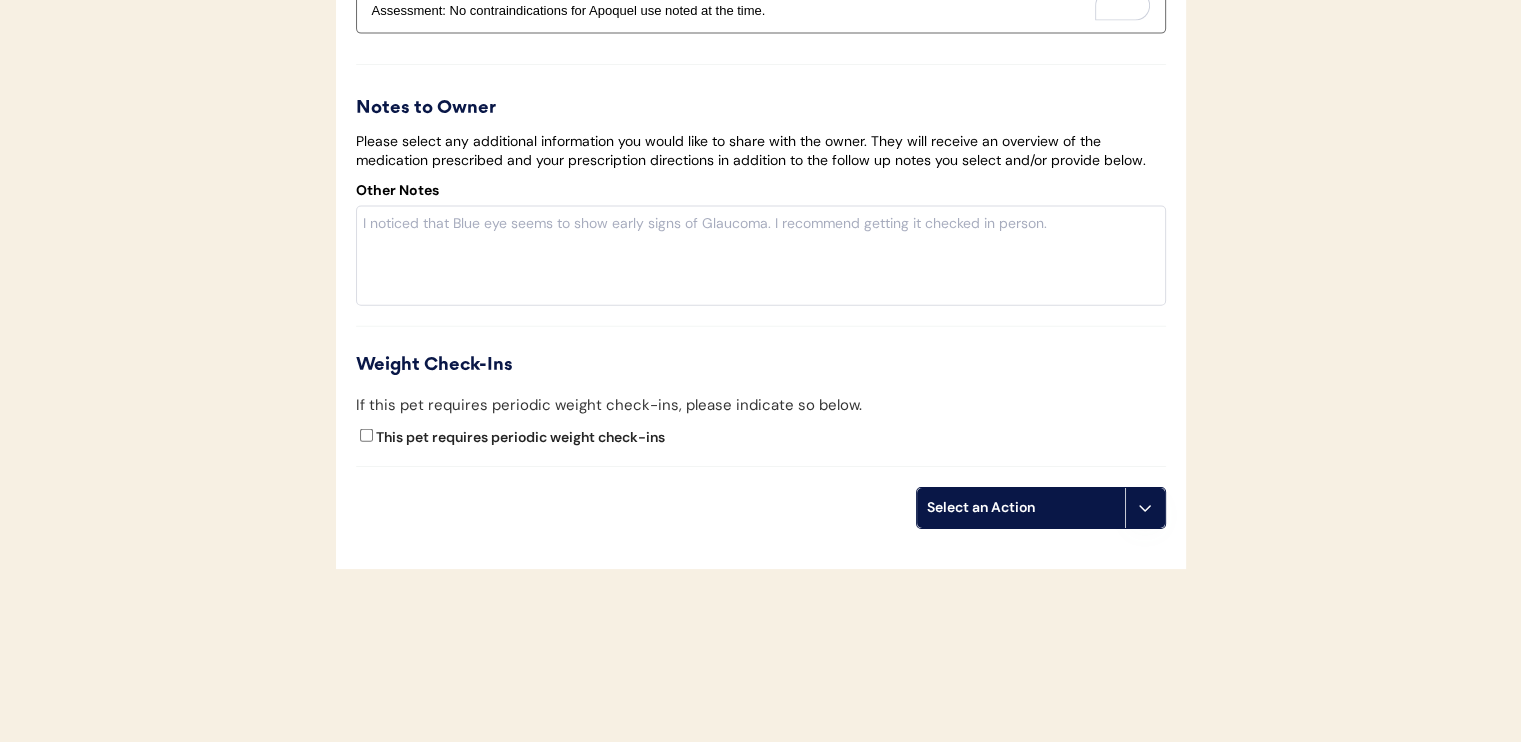 scroll, scrollTop: 4500, scrollLeft: 0, axis: vertical 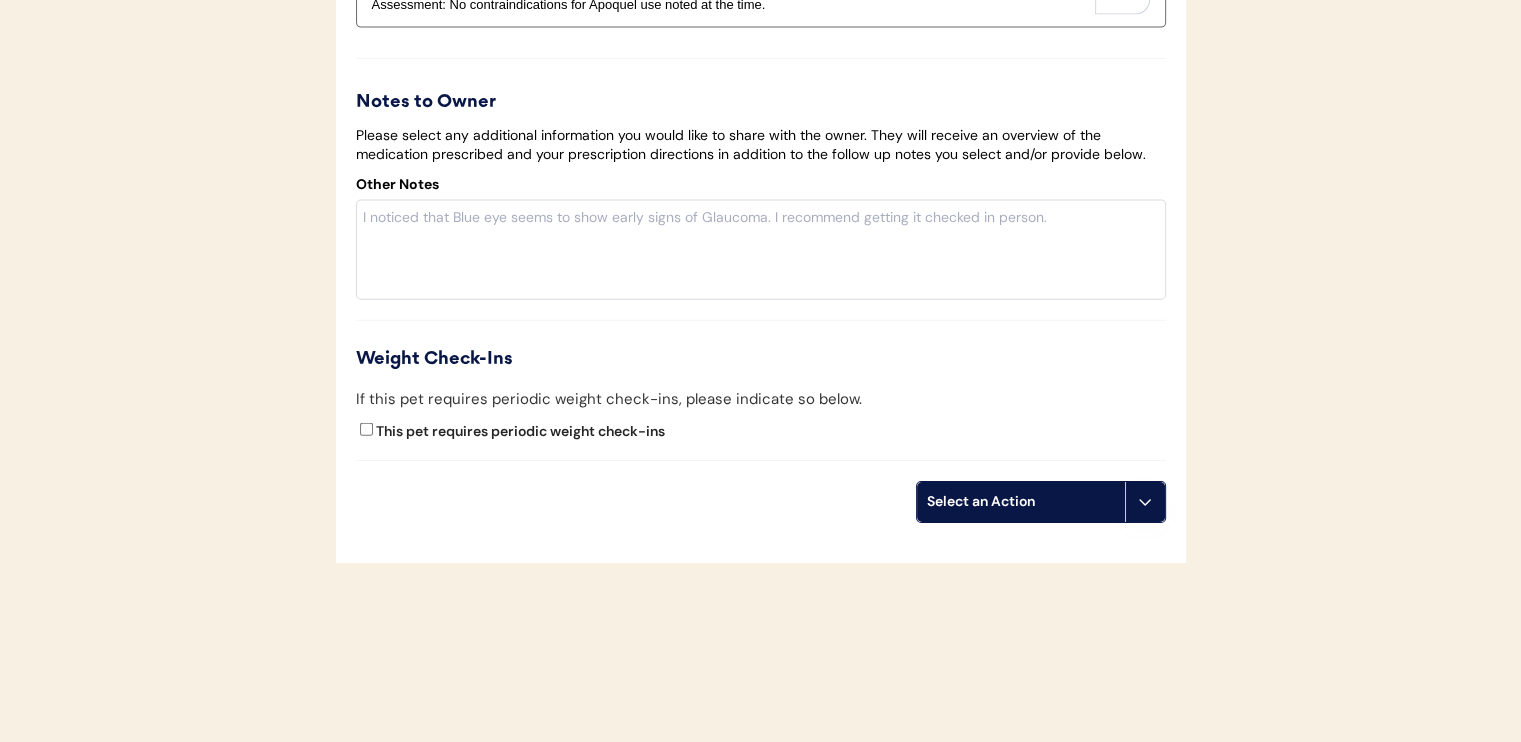 click on "Select an Action" at bounding box center [1021, 502] 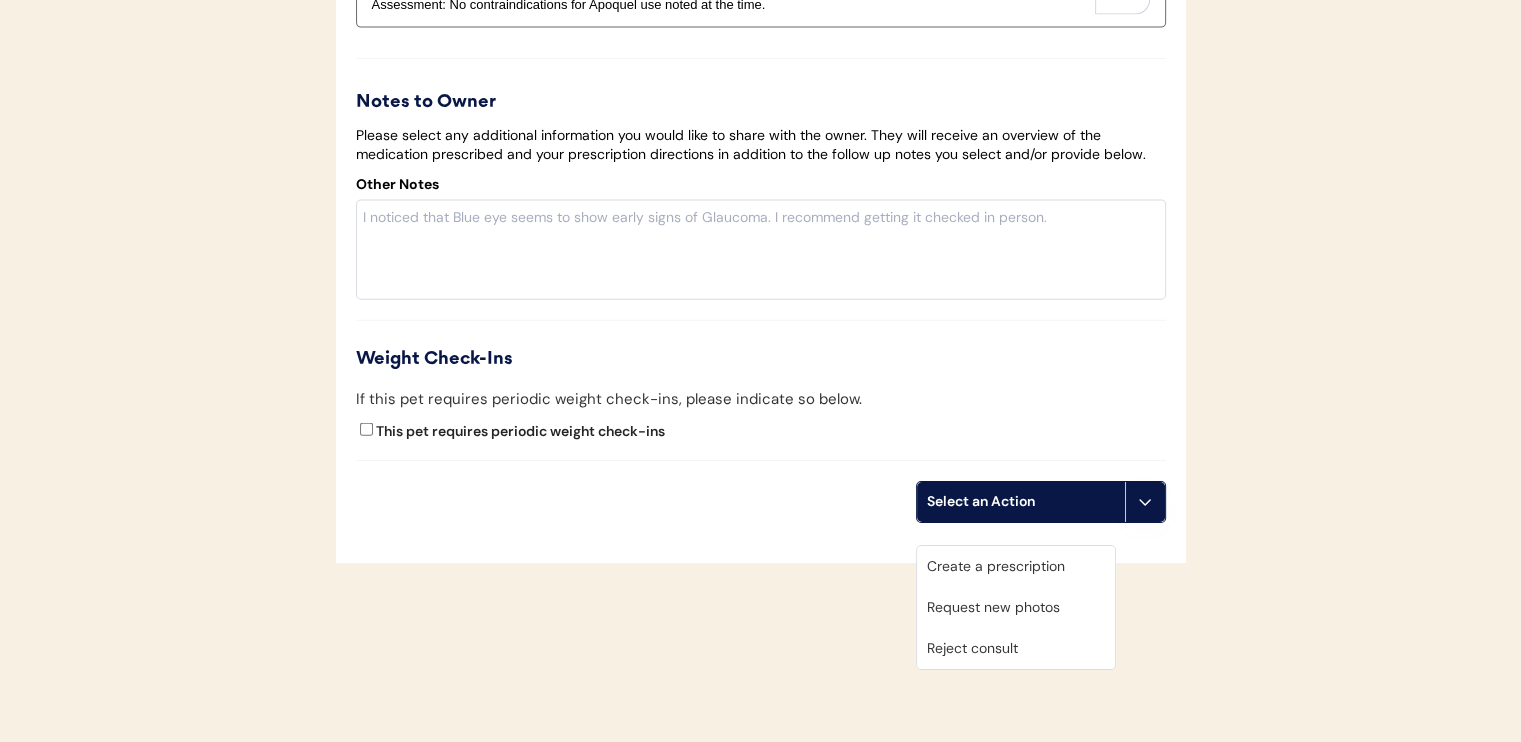 click on "Create a prescription" at bounding box center [1016, 566] 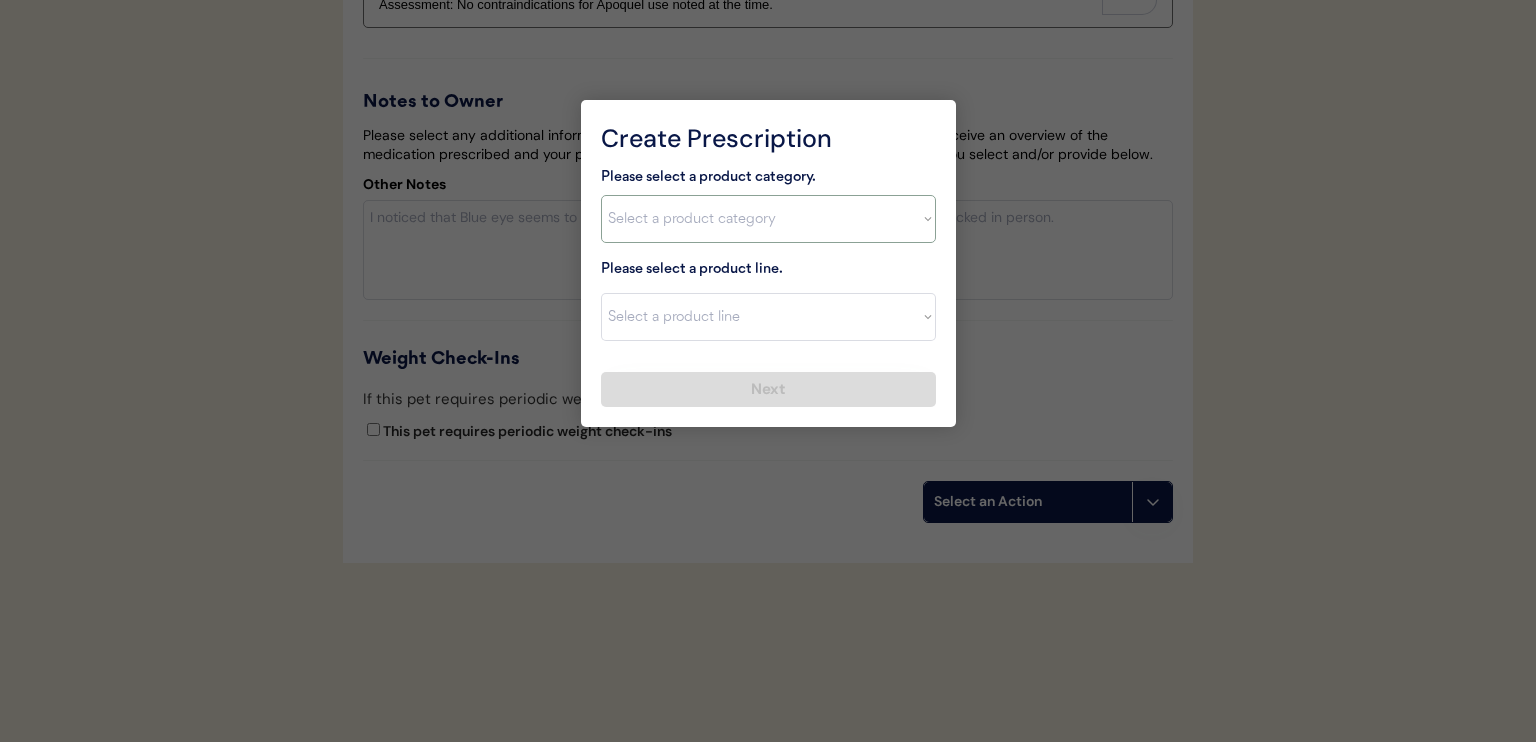 click on "Select a product category Allergies Antibiotics Anxiety Combo Parasite Prevention Flea & Tick Heartworm" at bounding box center (768, 219) 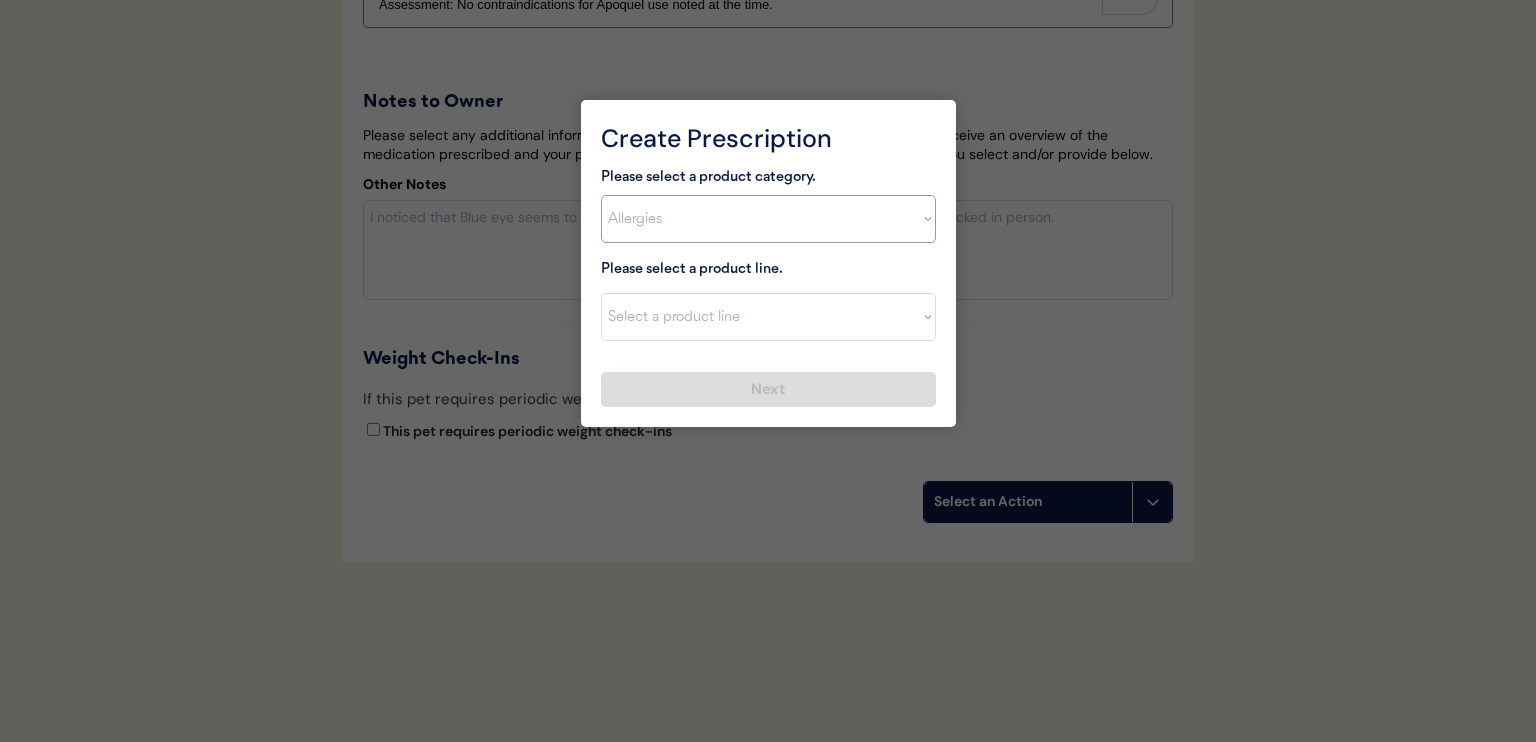 click on "Select a product category Allergies Antibiotics Anxiety Combo Parasite Prevention Flea & Tick Heartworm" at bounding box center (768, 219) 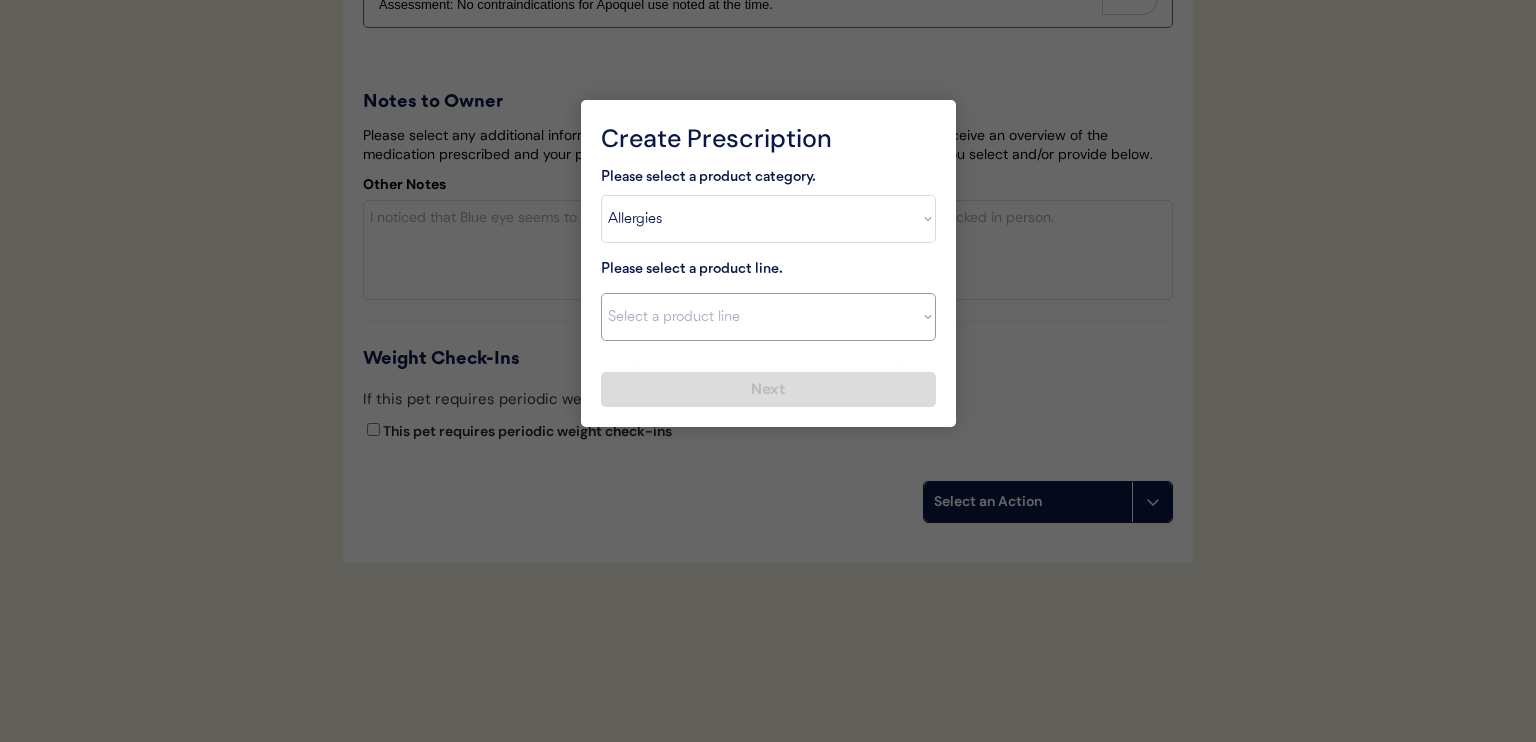 click on "Select a product line" at bounding box center [768, 317] 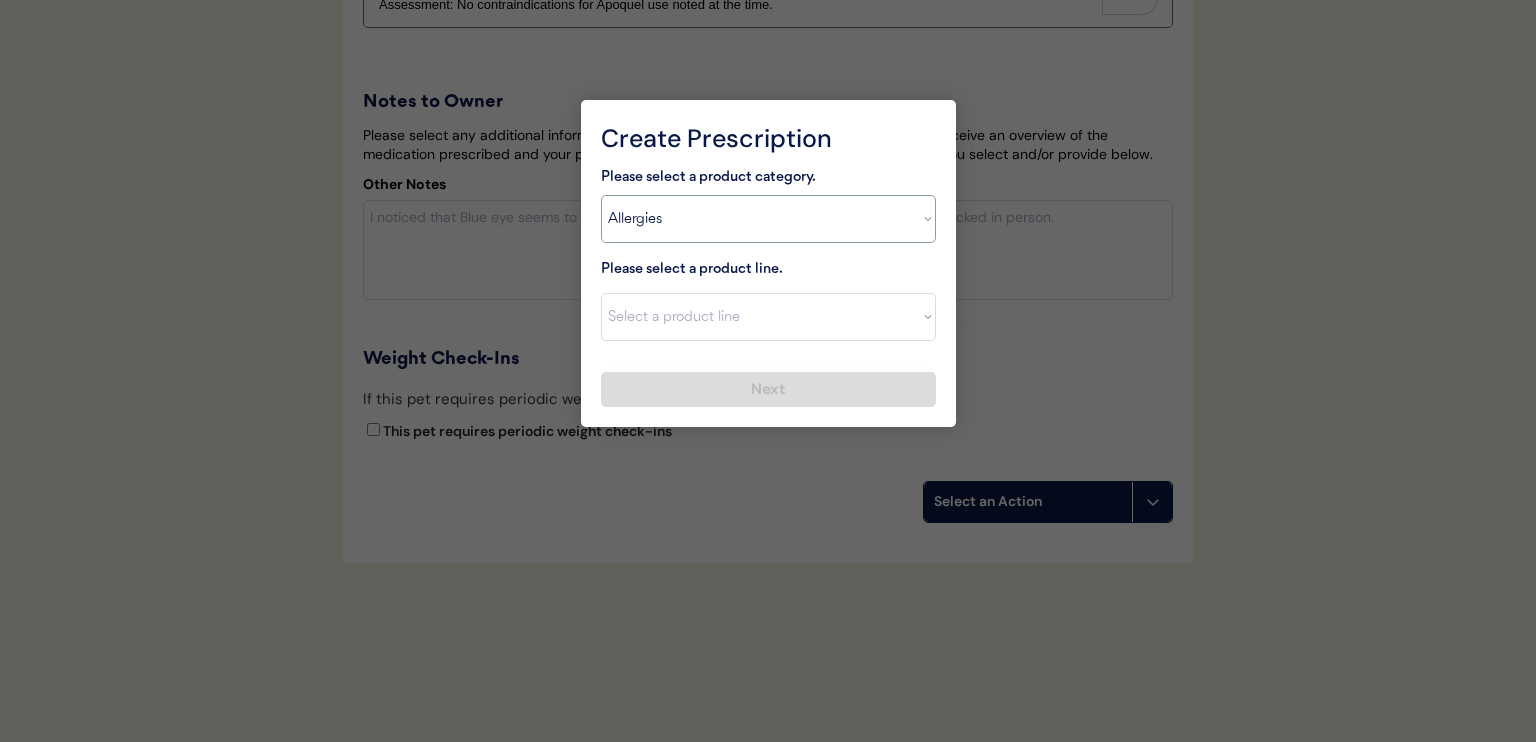 drag, startPoint x: 708, startPoint y: 217, endPoint x: 704, endPoint y: 231, distance: 14.56022 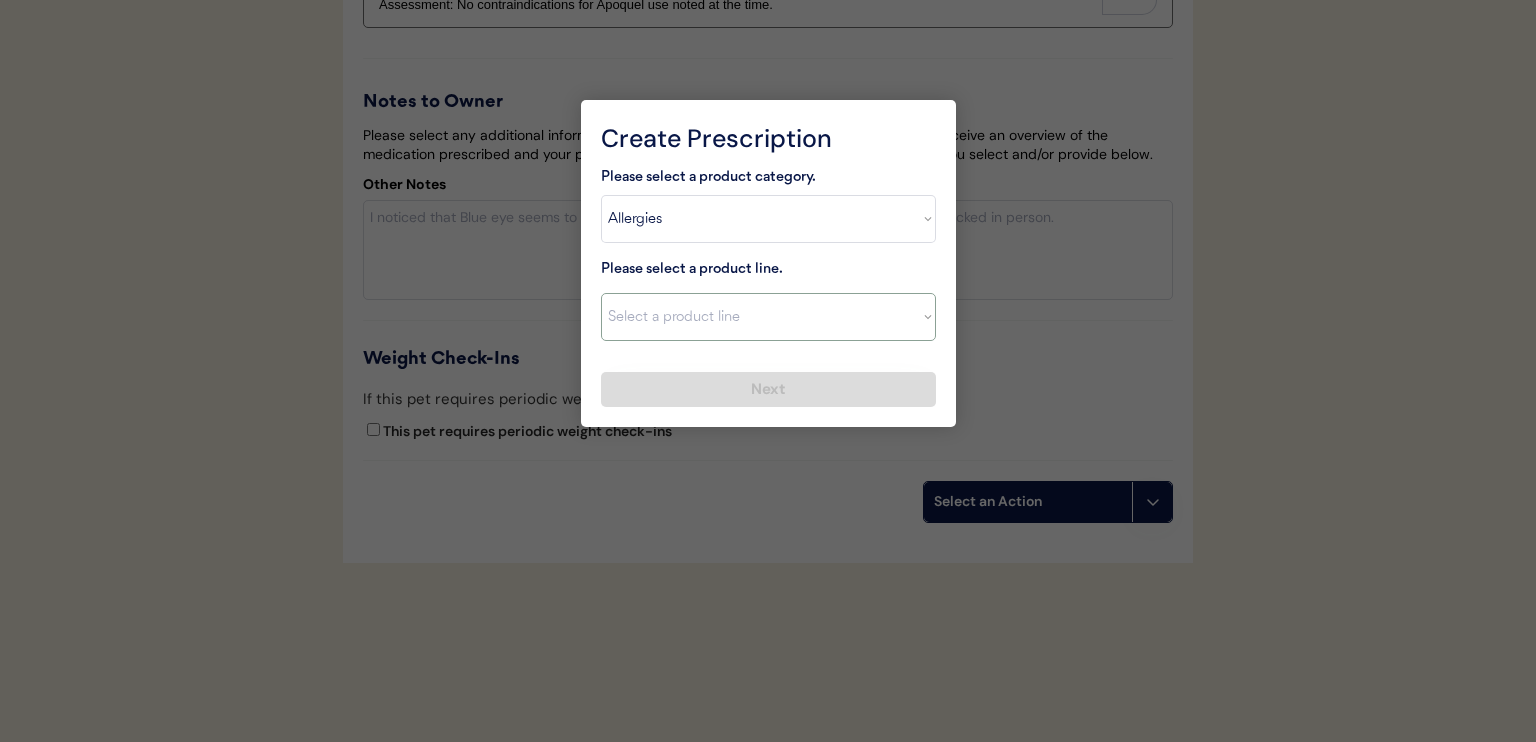 click on "Select a product line Apoquel Chewable Tablet Apoquel Tablet Cyclosporine DermaBenSs Shampoo Hydroxyzine Mal-A-Ket Shampoo Mal-A-Ket Wipes Malaseb Shampoo MiconaHex+Triz Mousse MiconaHex+Triz Wipes Prednisone Temaril-P" at bounding box center (768, 317) 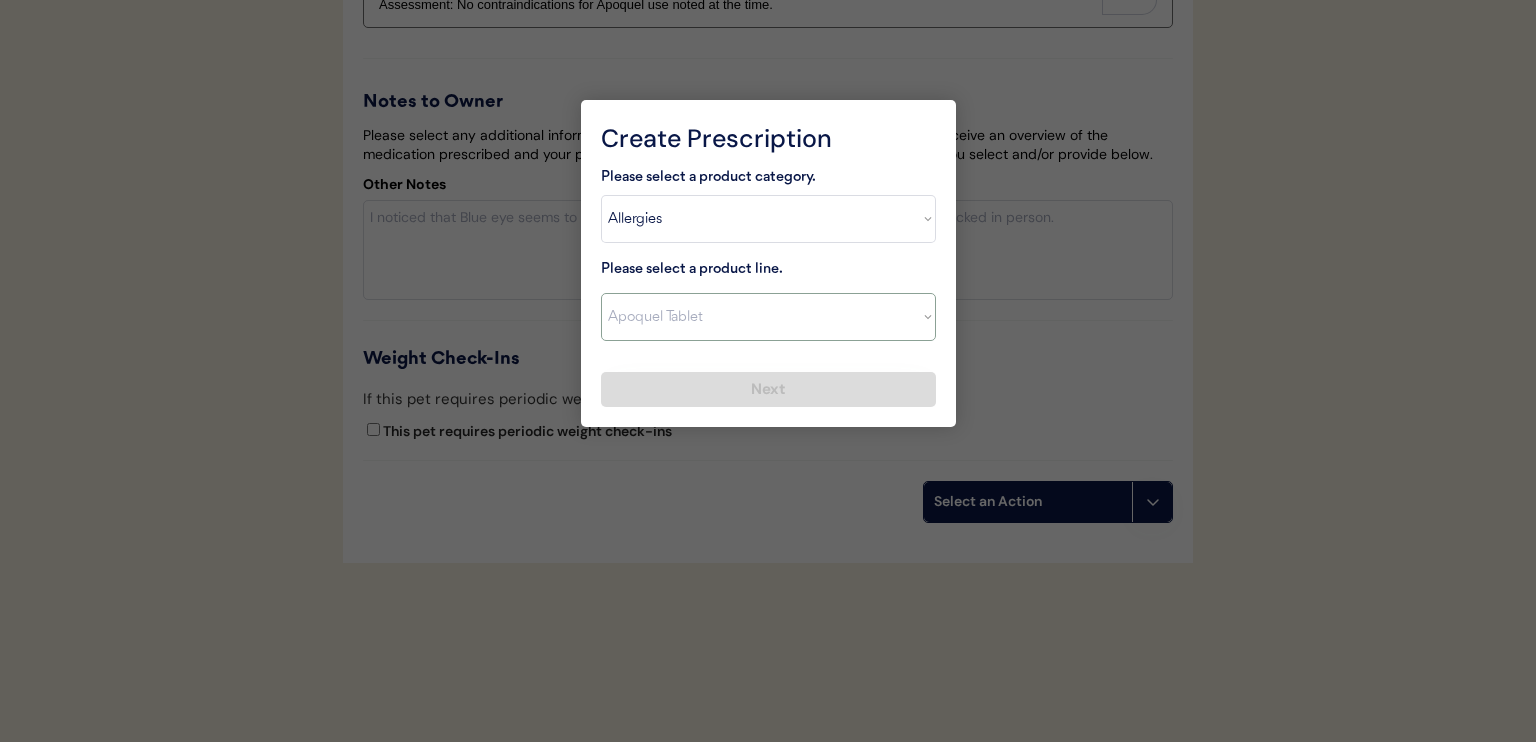 click on "Select a product line Apoquel Chewable Tablet Apoquel Tablet Cyclosporine DermaBenSs Shampoo Hydroxyzine Mal-A-Ket Shampoo Mal-A-Ket Wipes Malaseb Shampoo MiconaHex+Triz Mousse MiconaHex+Triz Wipes Prednisone Temaril-P" at bounding box center (768, 317) 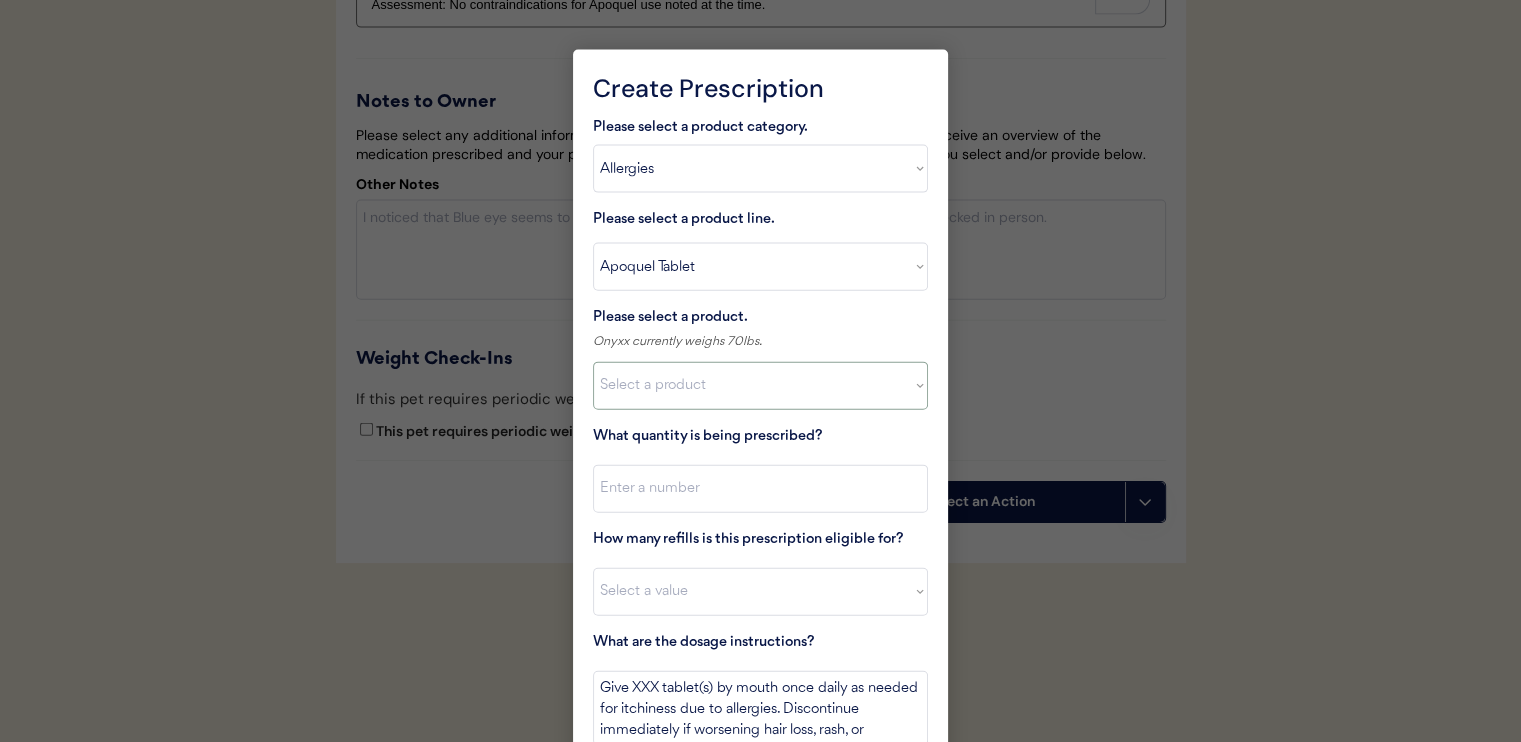click on "Select a product Apoquel Tablet (16 mg) Apoquel Tablet (3.6 mg) Apoquel Tablet (5.4 mg)" at bounding box center [760, 386] 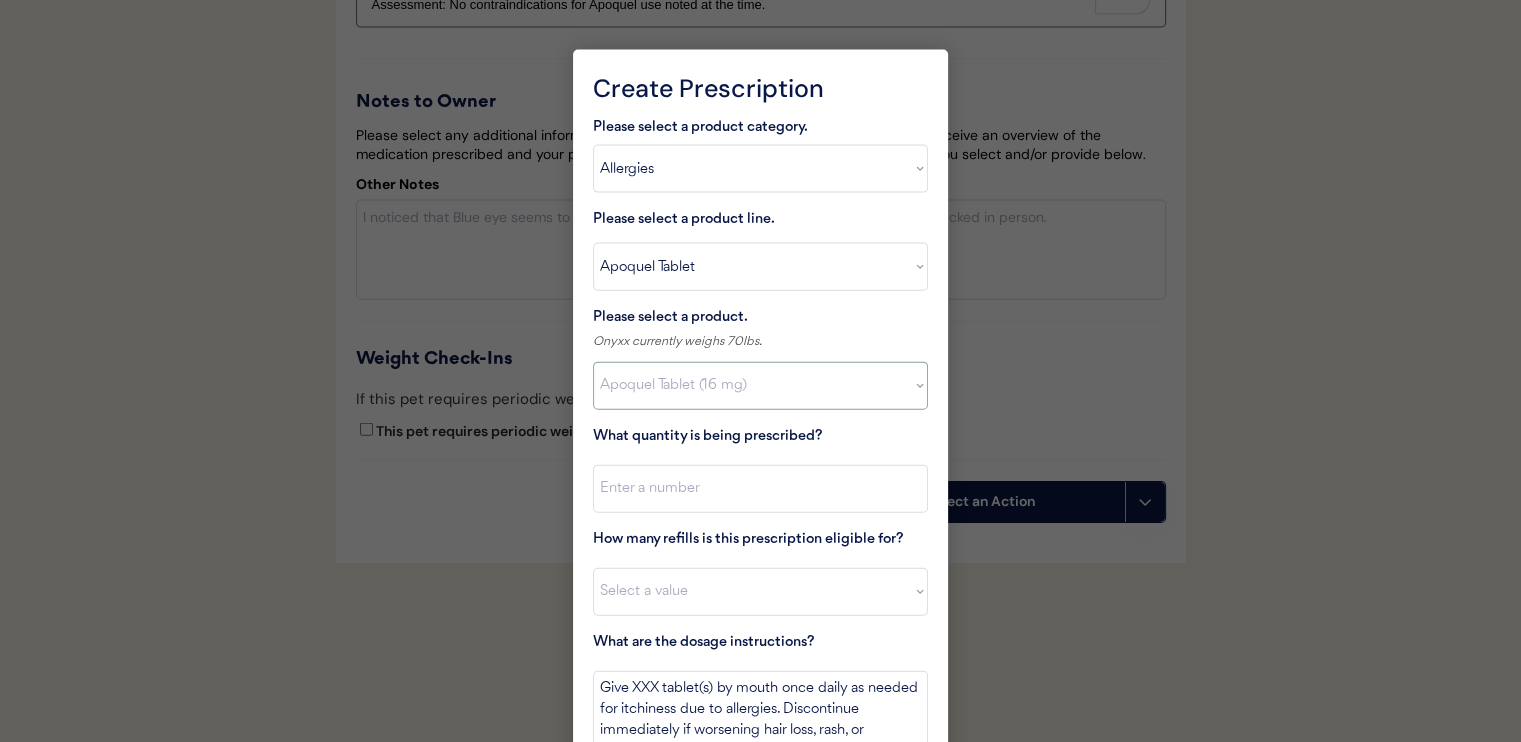 click on "Select a product Apoquel Tablet (16 mg) Apoquel Tablet (3.6 mg) Apoquel Tablet (5.4 mg)" at bounding box center (760, 386) 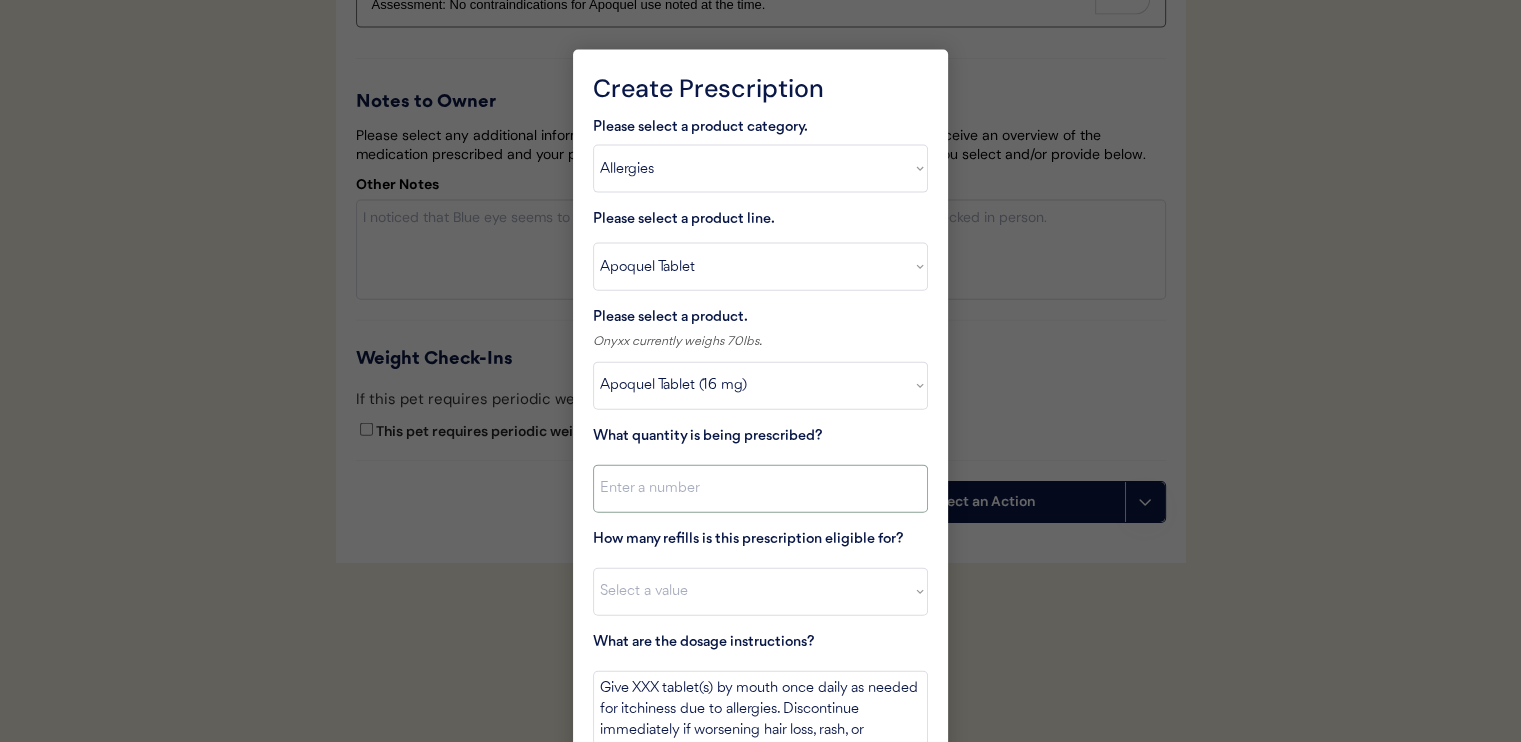 click at bounding box center [760, 489] 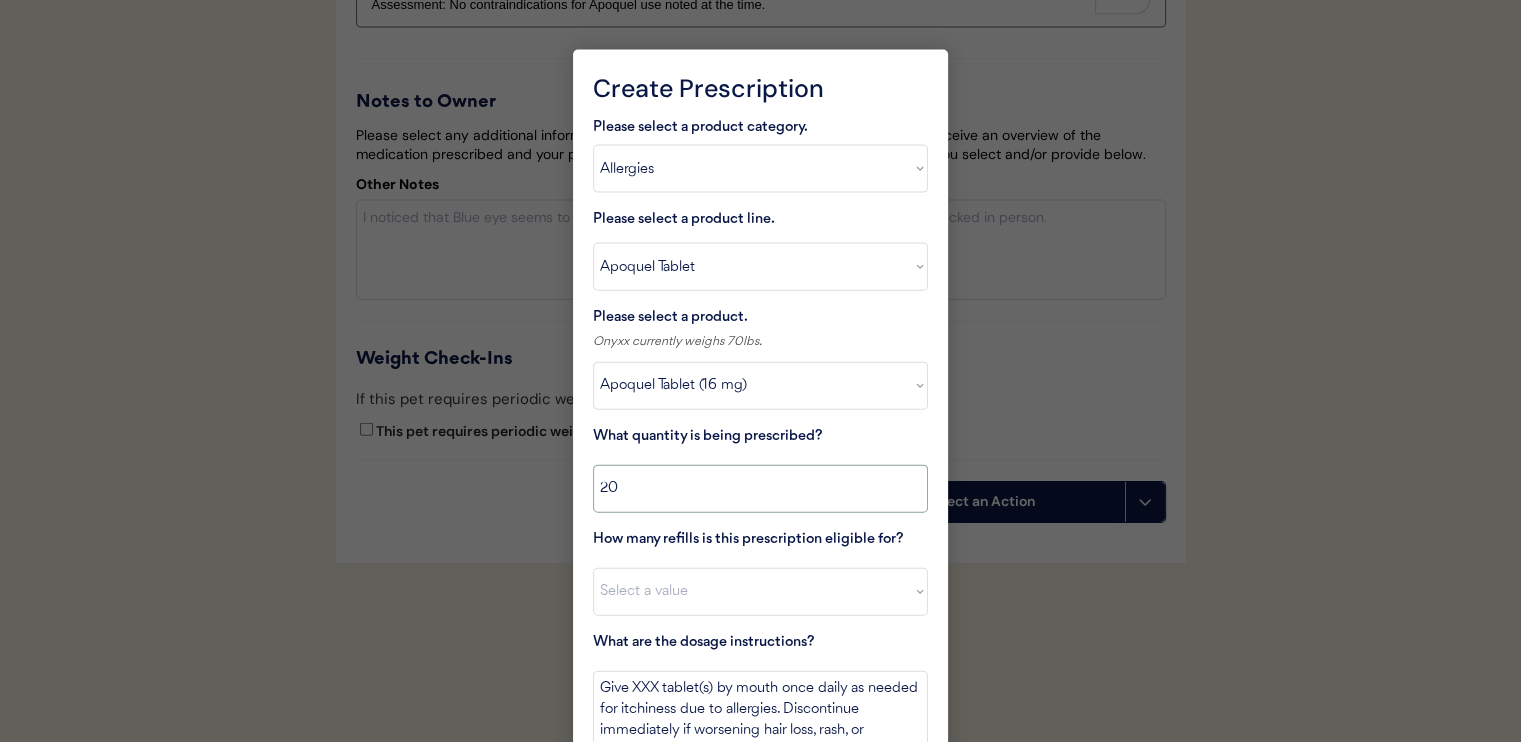 click at bounding box center [760, 489] 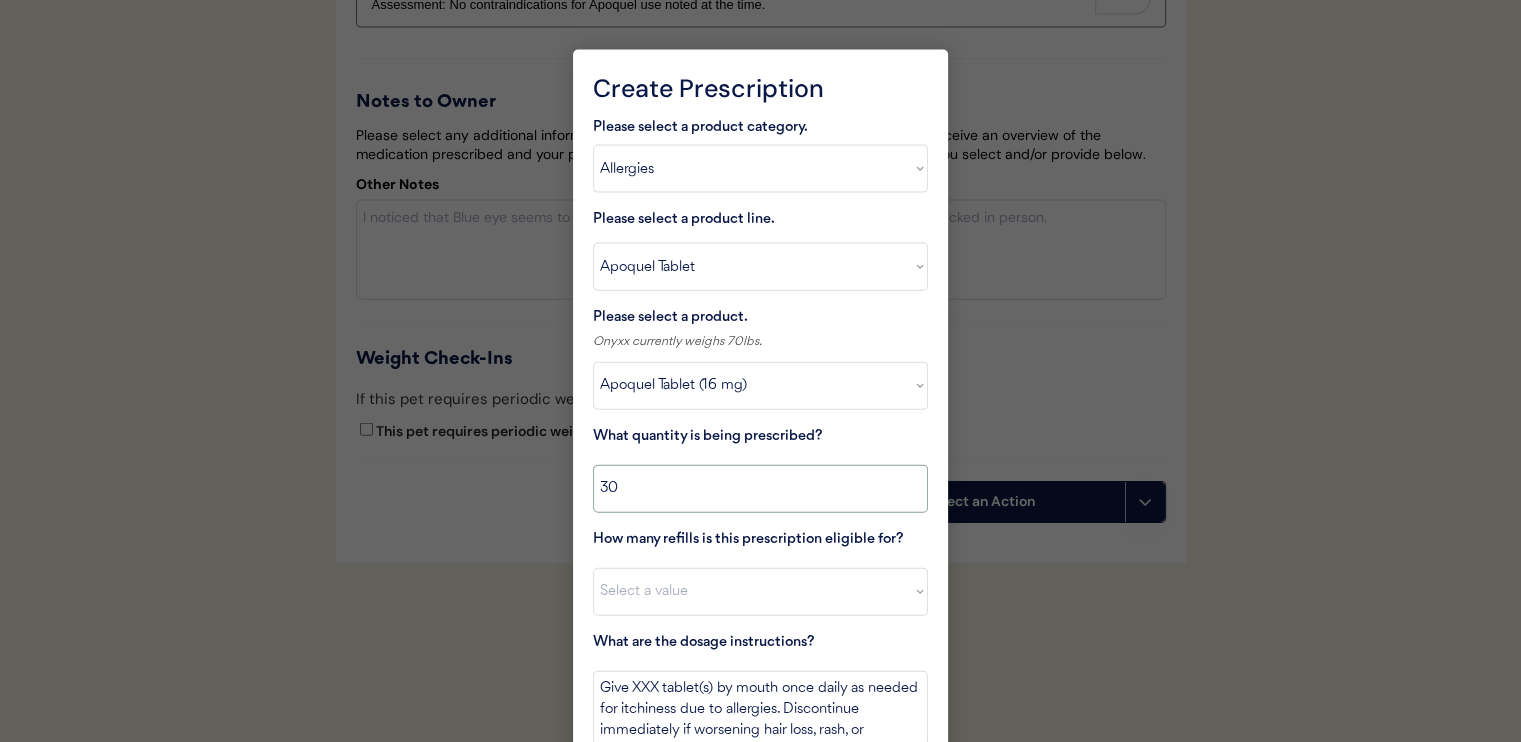 type on "30" 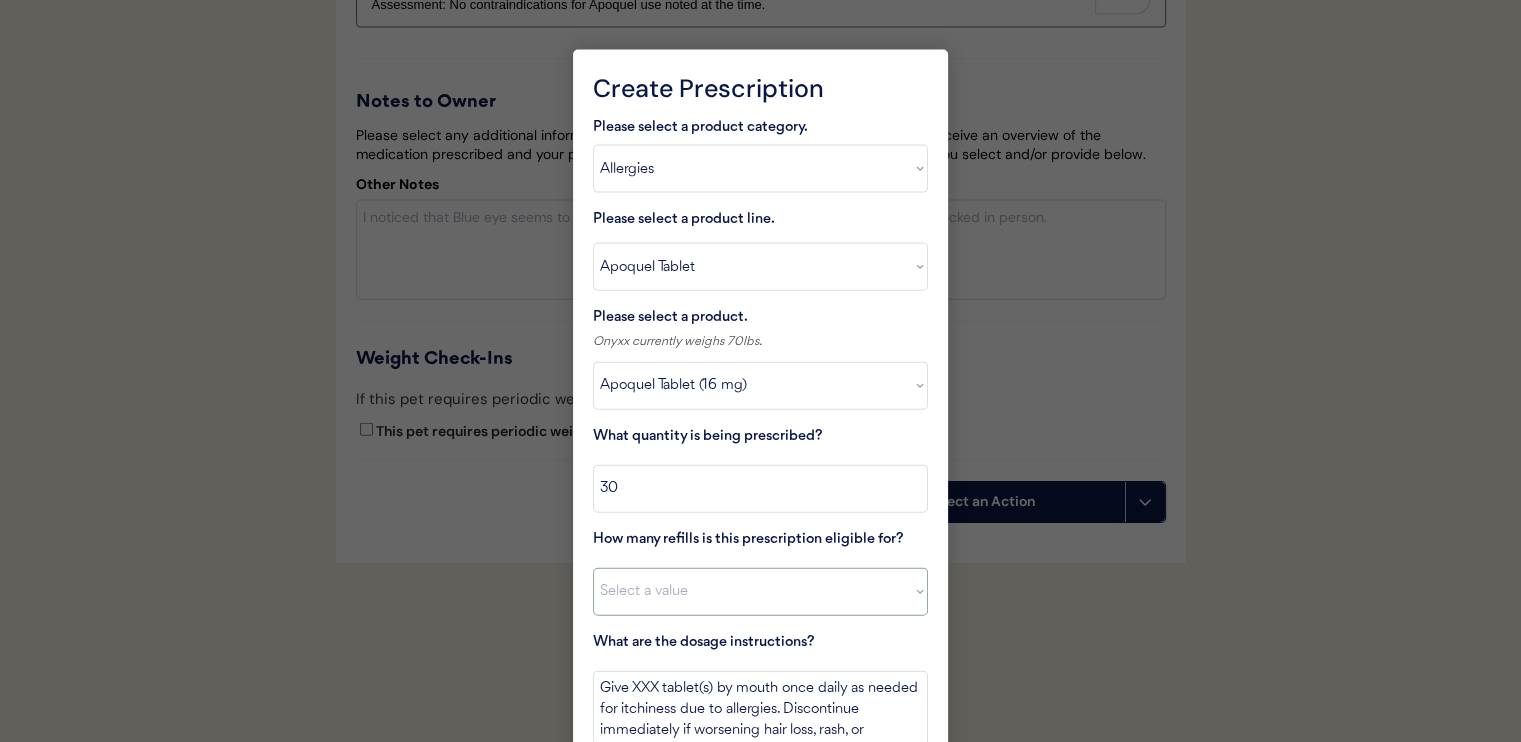 click on "Select a value 0 1 2 3 4 5 6 7 8 10 11" at bounding box center [760, 592] 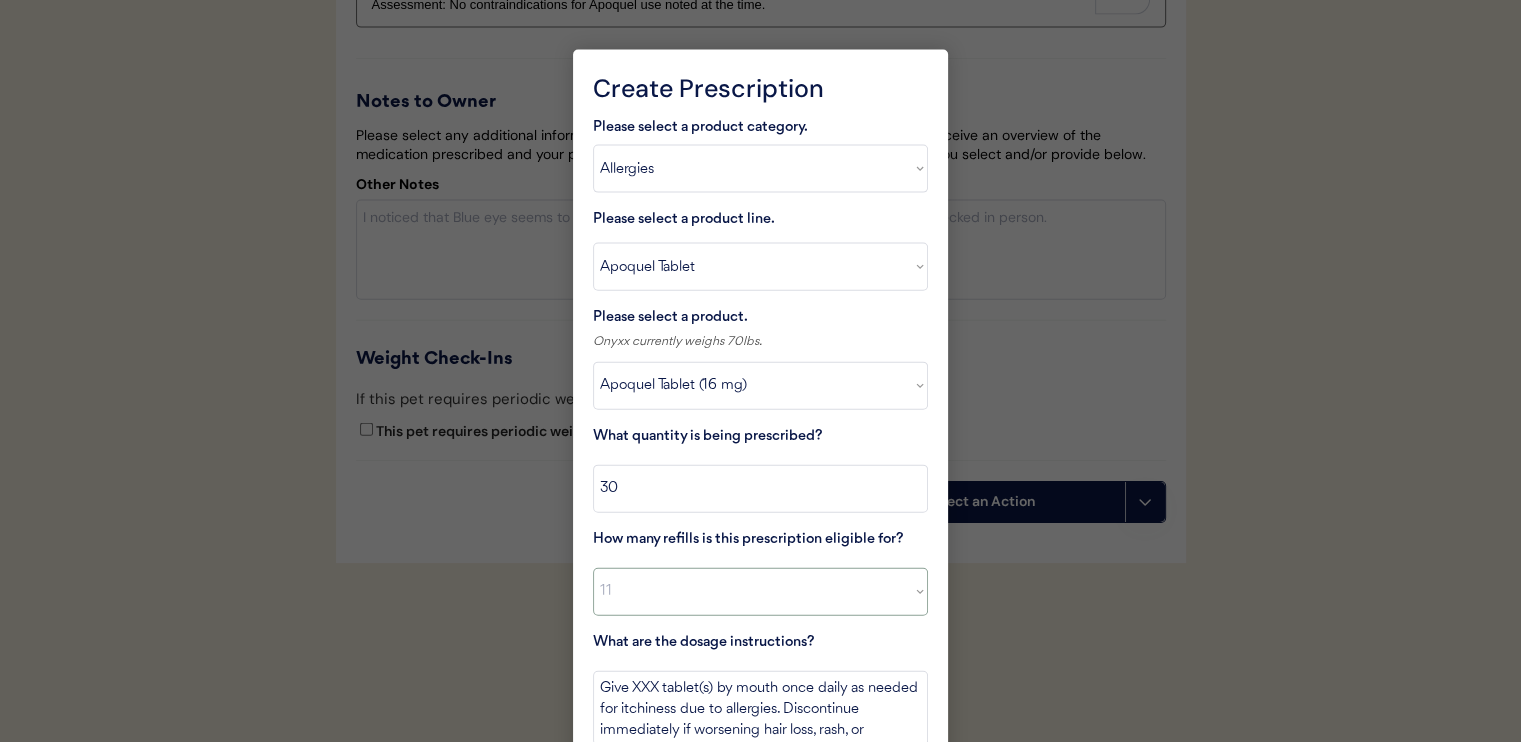 click on "Select a value 0 1 2 3 4 5 6 7 8 10 11" at bounding box center [760, 592] 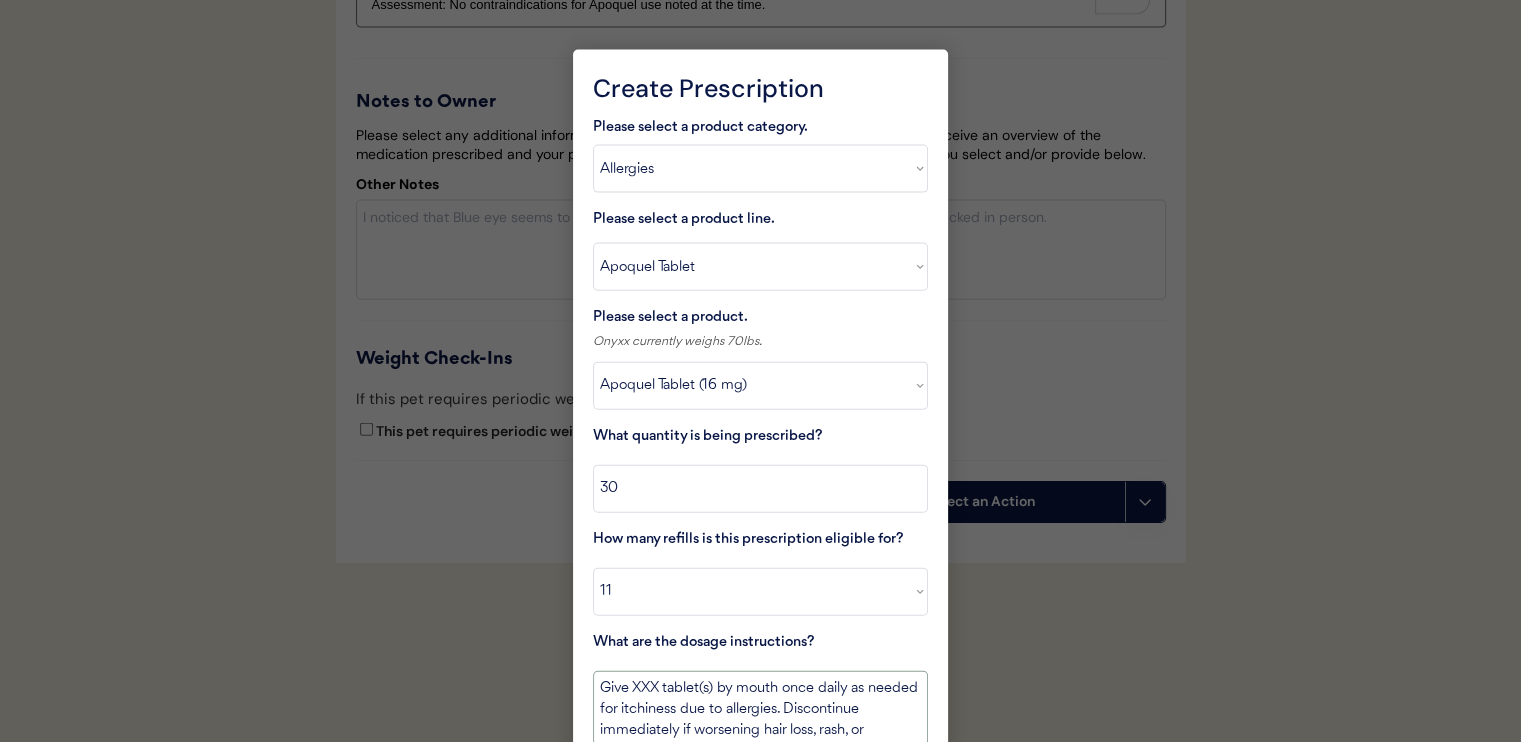 click on "Give XXX tablet(s) by mouth once daily as needed for itchiness due to allergies. Discontinue immediately if worsening hair loss, rash, or numerous small lumps appear." at bounding box center (760, 708) 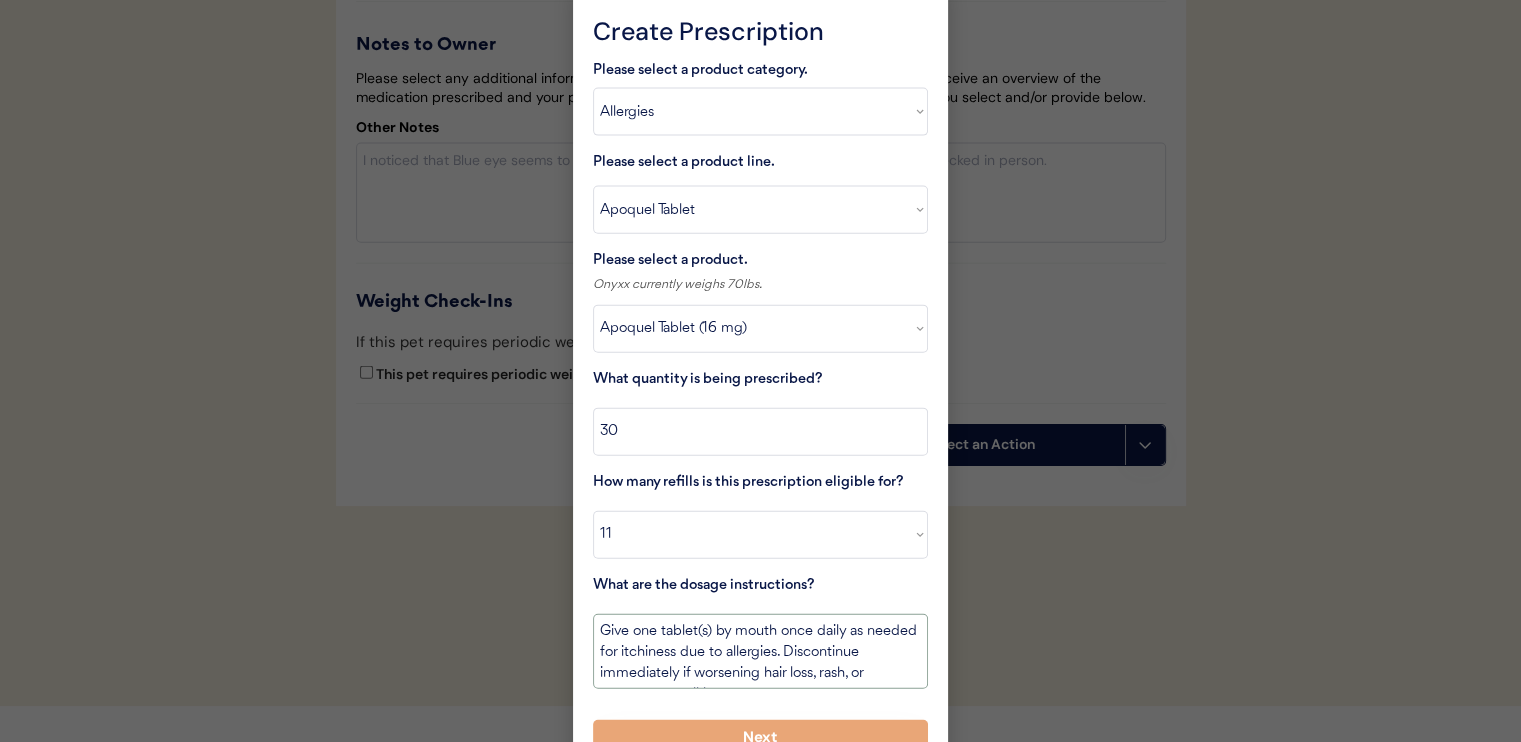 scroll, scrollTop: 4588, scrollLeft: 0, axis: vertical 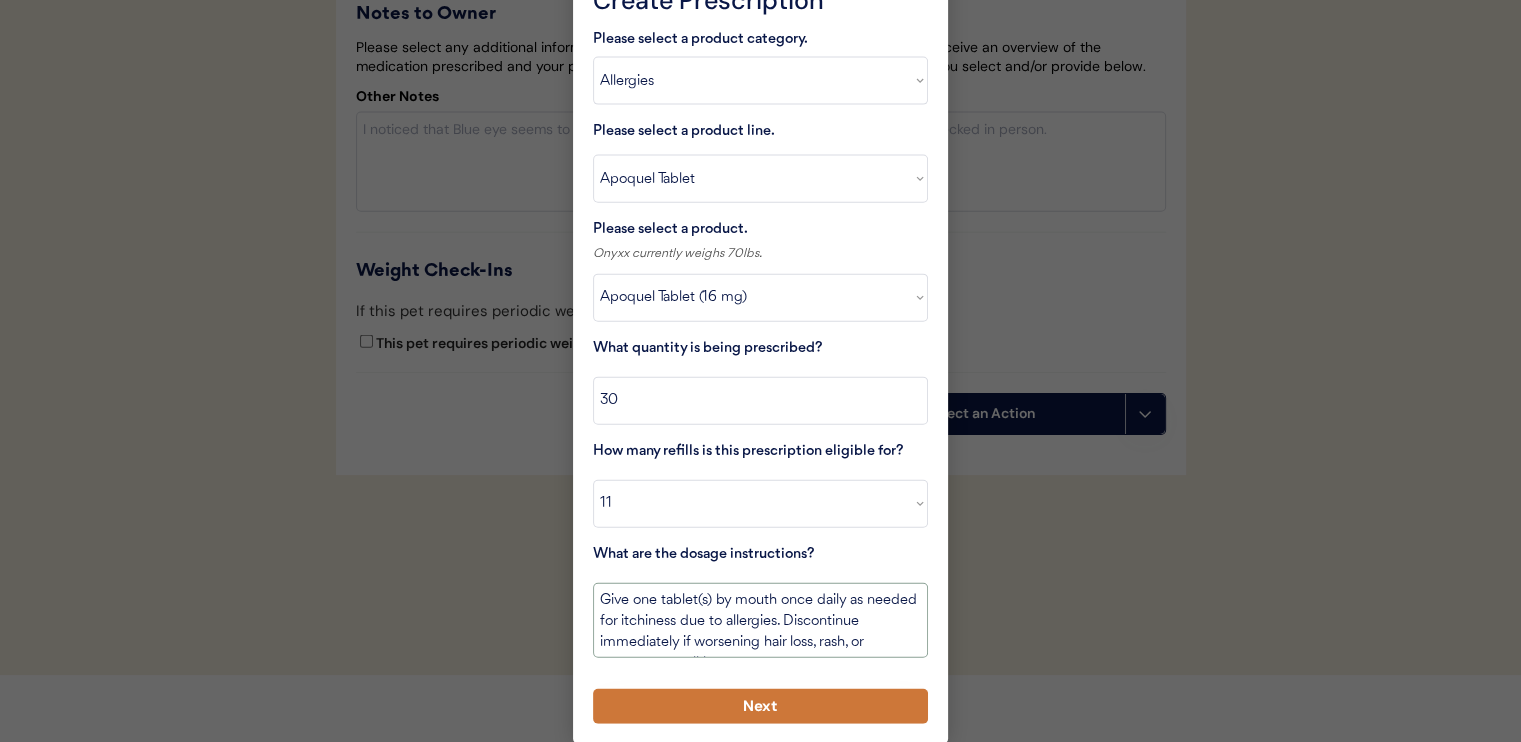 type on "Give one tablet(s) by mouth once daily as needed for itchiness due to allergies. Discontinue immediately if worsening hair loss, rash, or numerous small lumps appear." 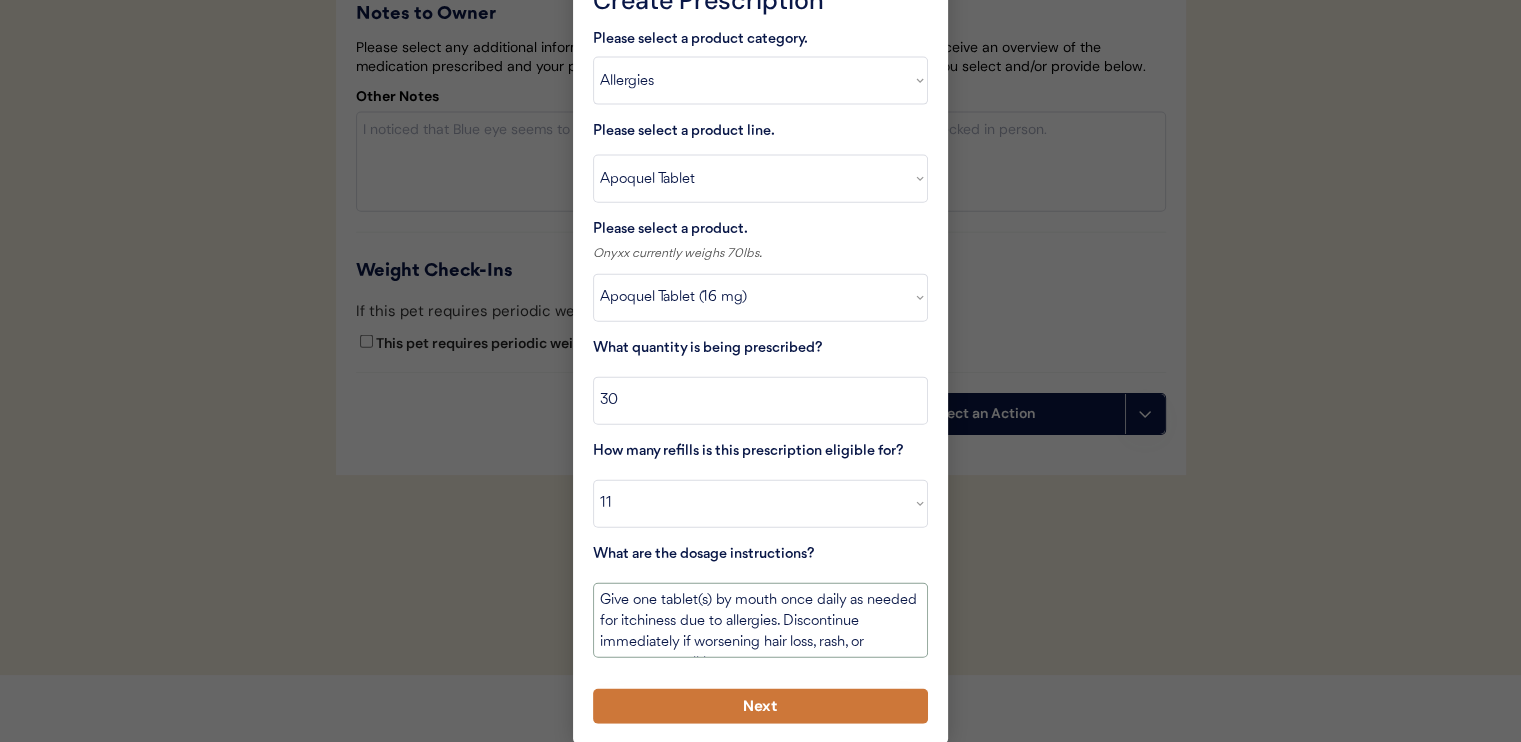 click on "Next" at bounding box center [760, 706] 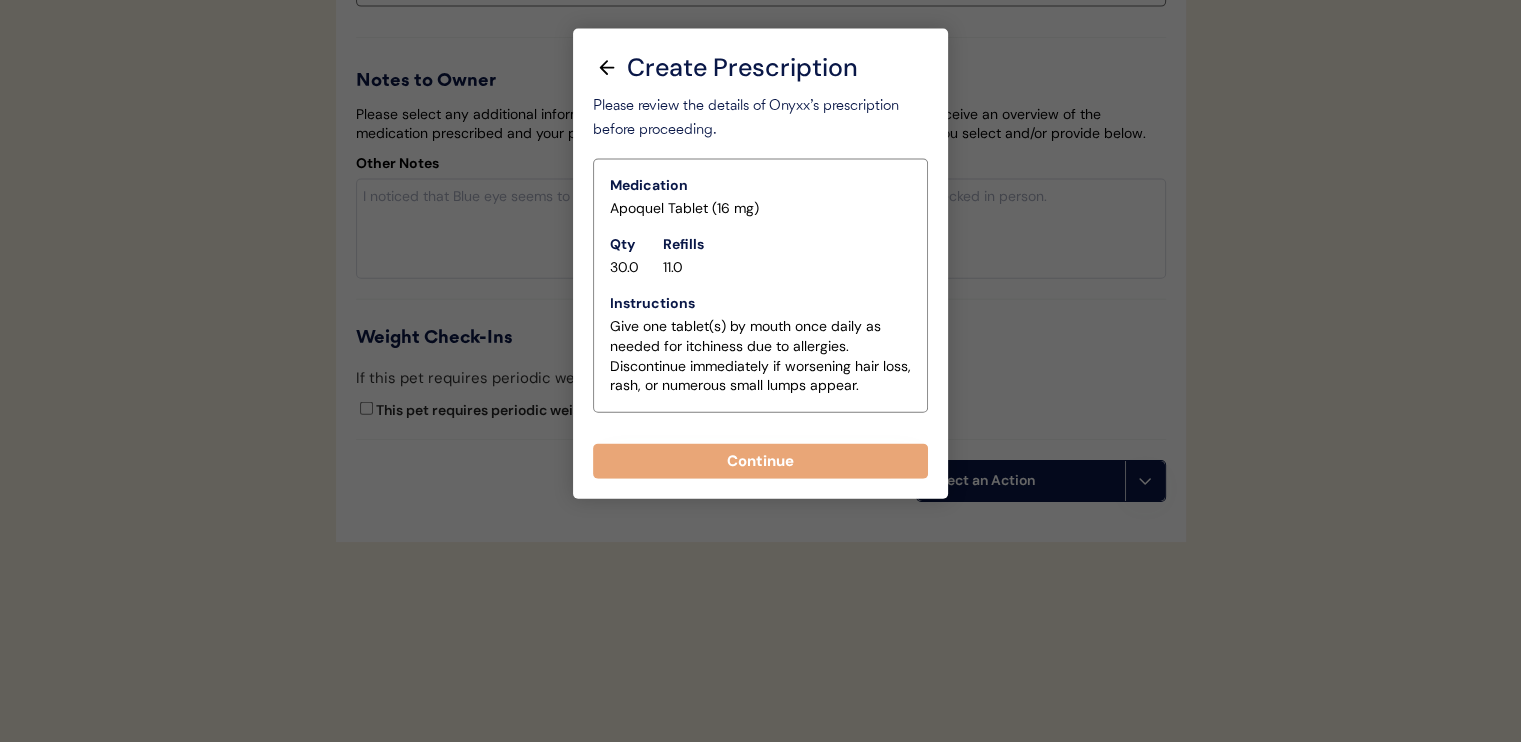 scroll, scrollTop: 4543, scrollLeft: 0, axis: vertical 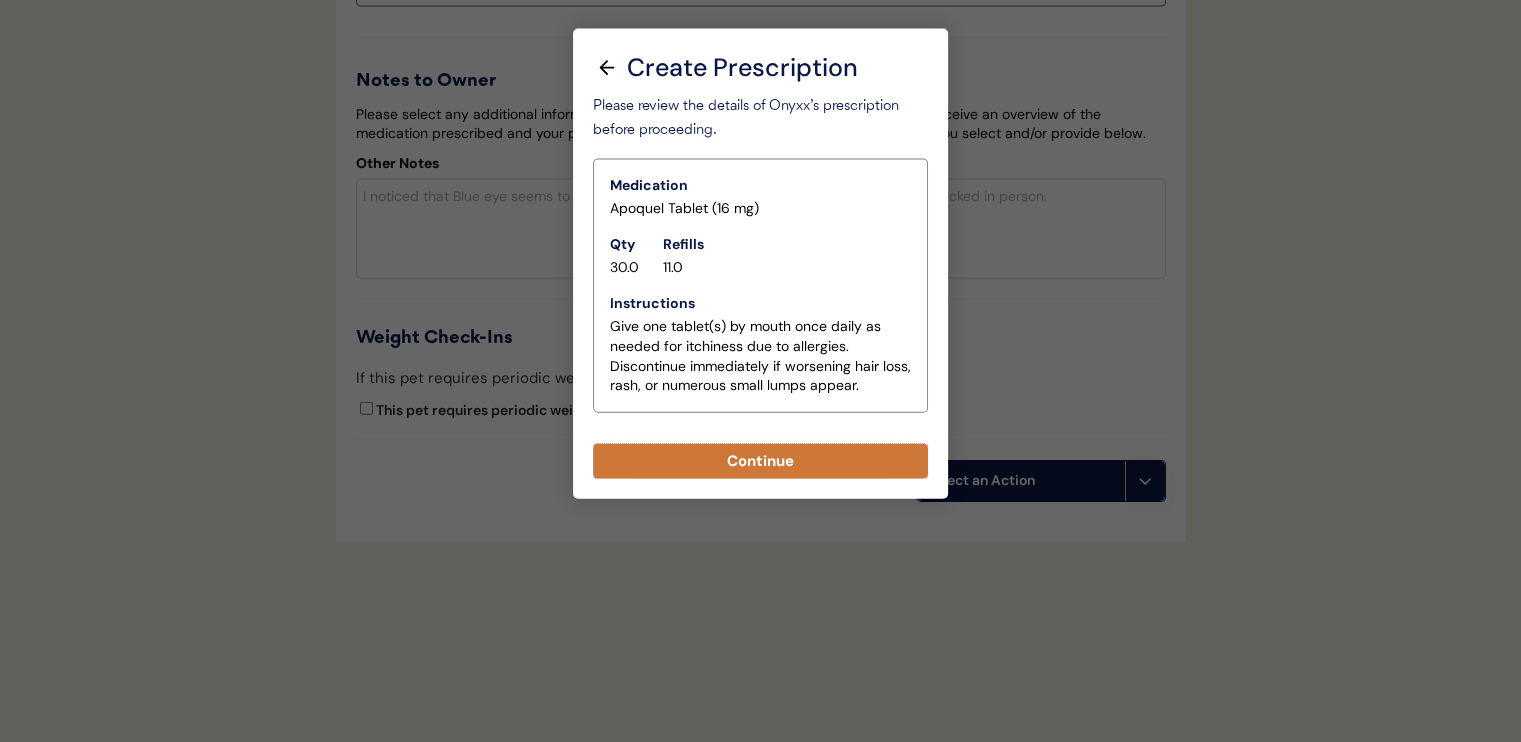 click on "Continue" at bounding box center [760, 461] 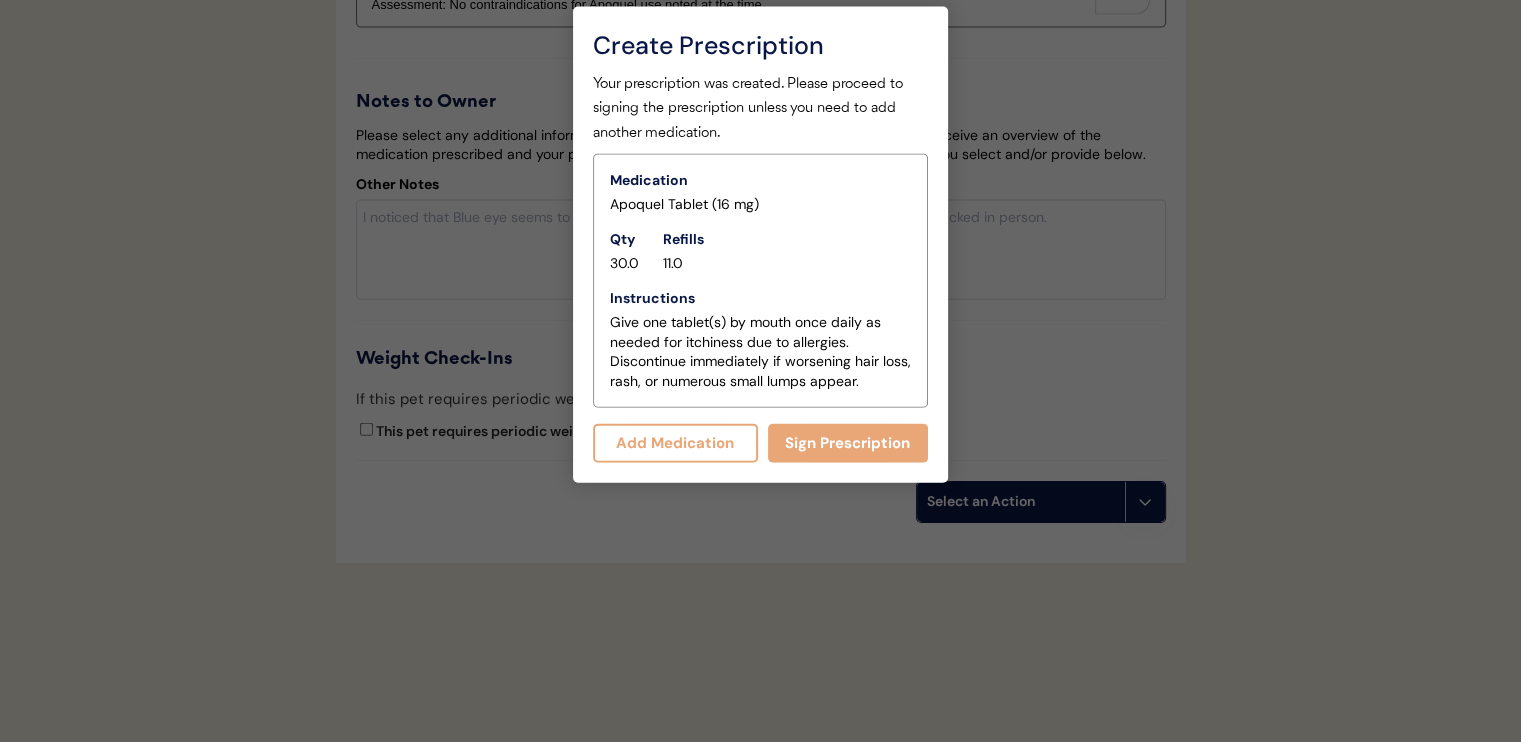 scroll, scrollTop: 4585, scrollLeft: 0, axis: vertical 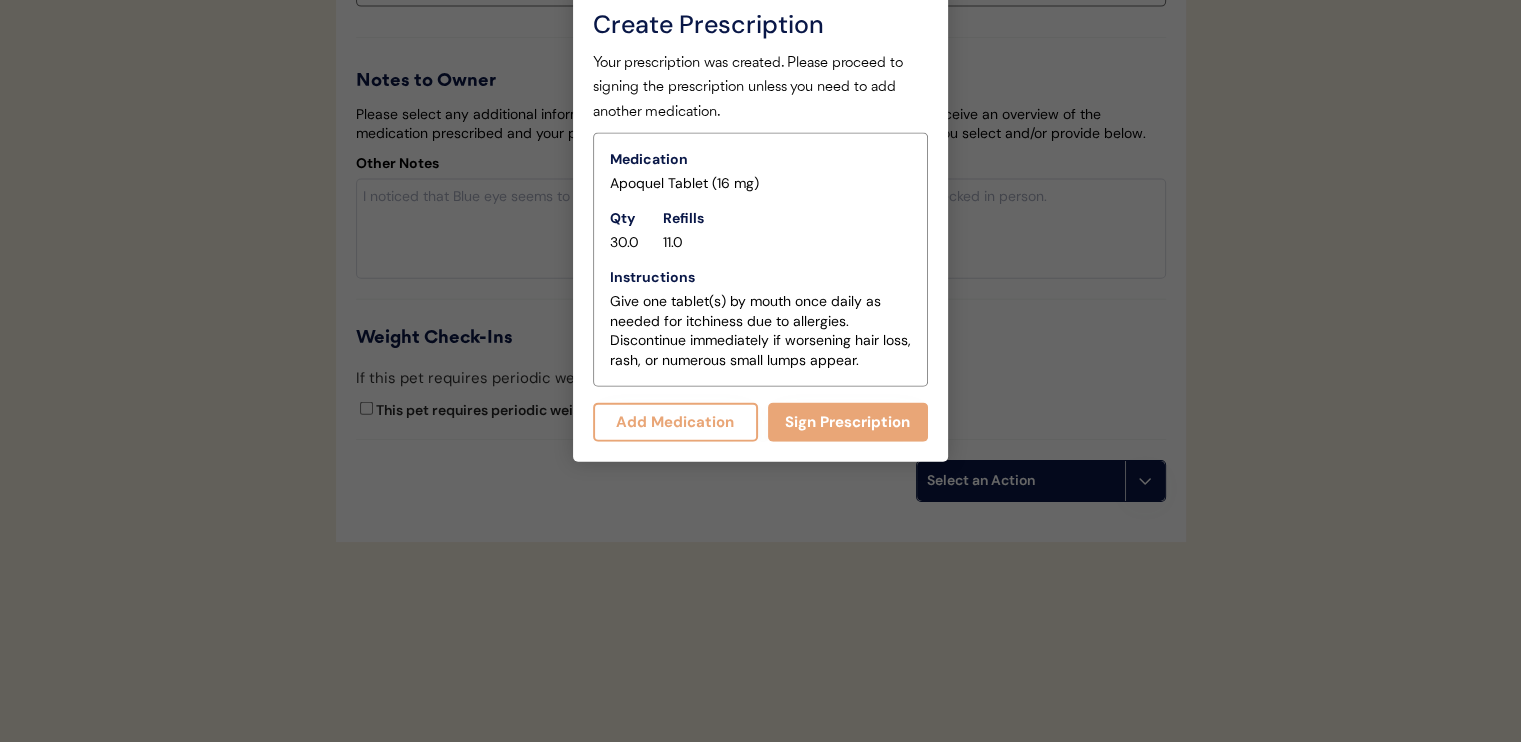 click on "Add Medication" at bounding box center (675, 422) 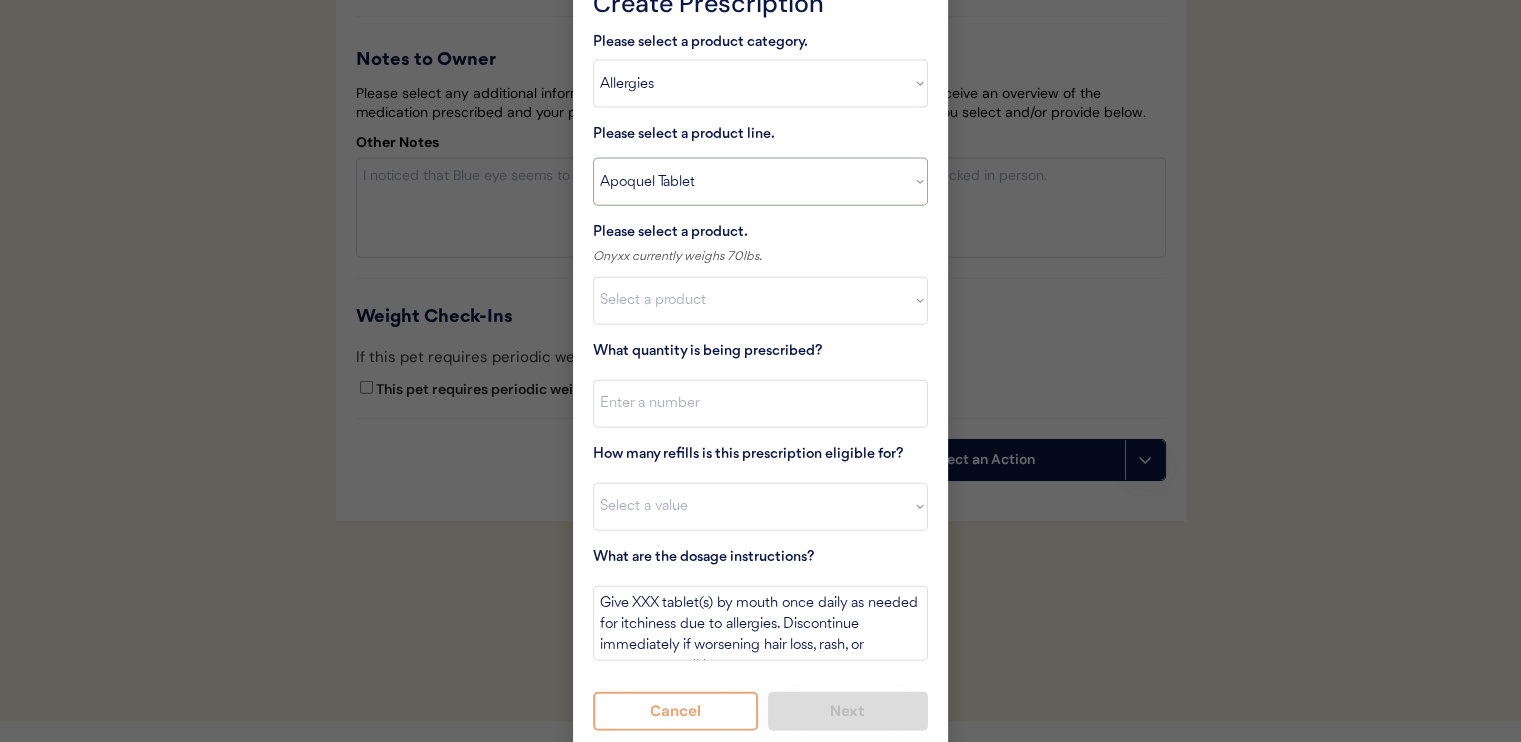 click on "Select a product line Apoquel Chewable Tablet Apoquel Tablet Cyclosporine DermaBenSs Shampoo Hydroxyzine Mal-A-Ket Shampoo Mal-A-Ket Wipes Malaseb Shampoo MiconaHex+Triz Mousse MiconaHex+Triz Wipes Prednisone Temaril-P" at bounding box center [760, 182] 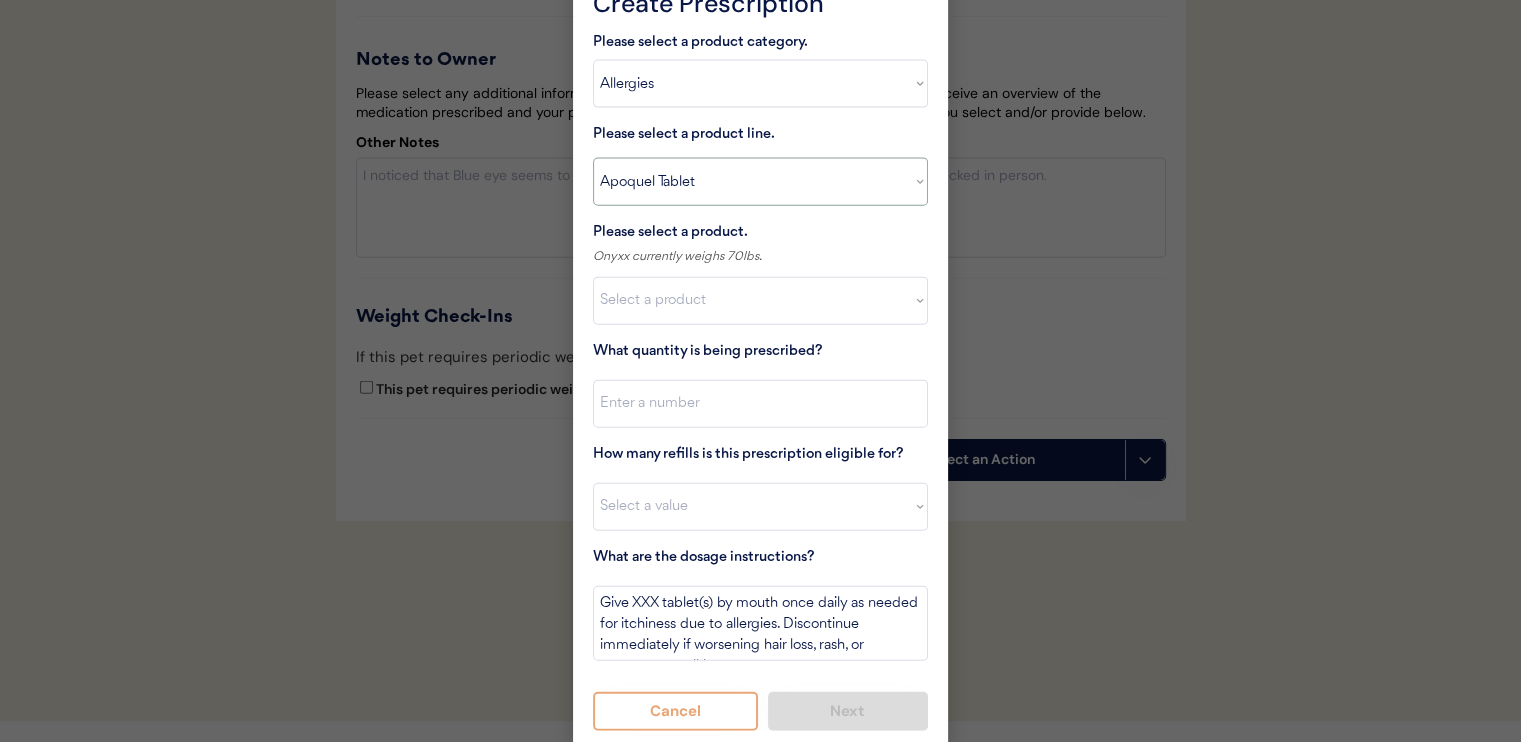 select on ""Mal-A-Ket Wipes"" 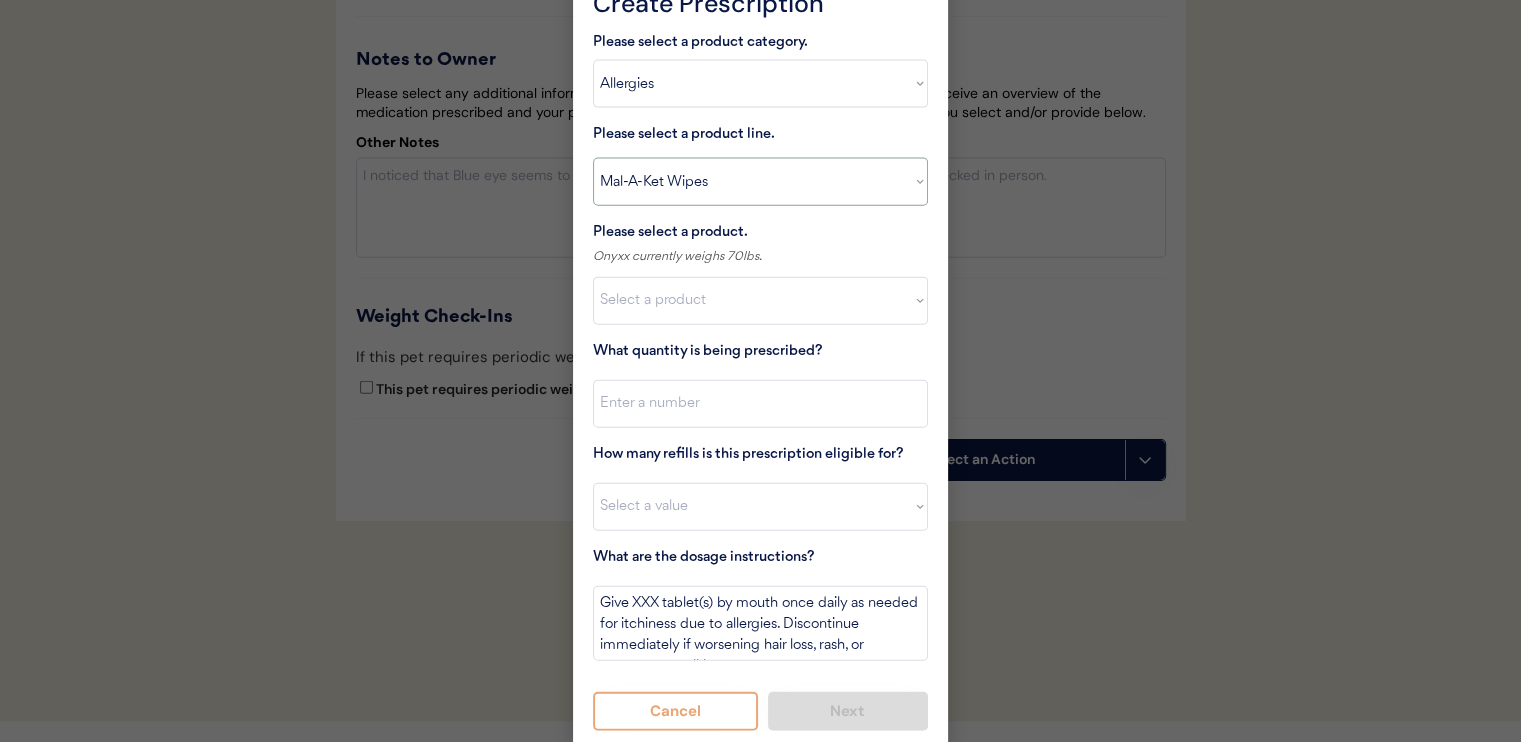 click on "Select a product line Apoquel Chewable Tablet Apoquel Tablet Cyclosporine DermaBenSs Shampoo Hydroxyzine Mal-A-Ket Shampoo Mal-A-Ket Wipes Malaseb Shampoo MiconaHex+Triz Mousse MiconaHex+Triz Wipes Prednisone Temaril-P" at bounding box center [760, 182] 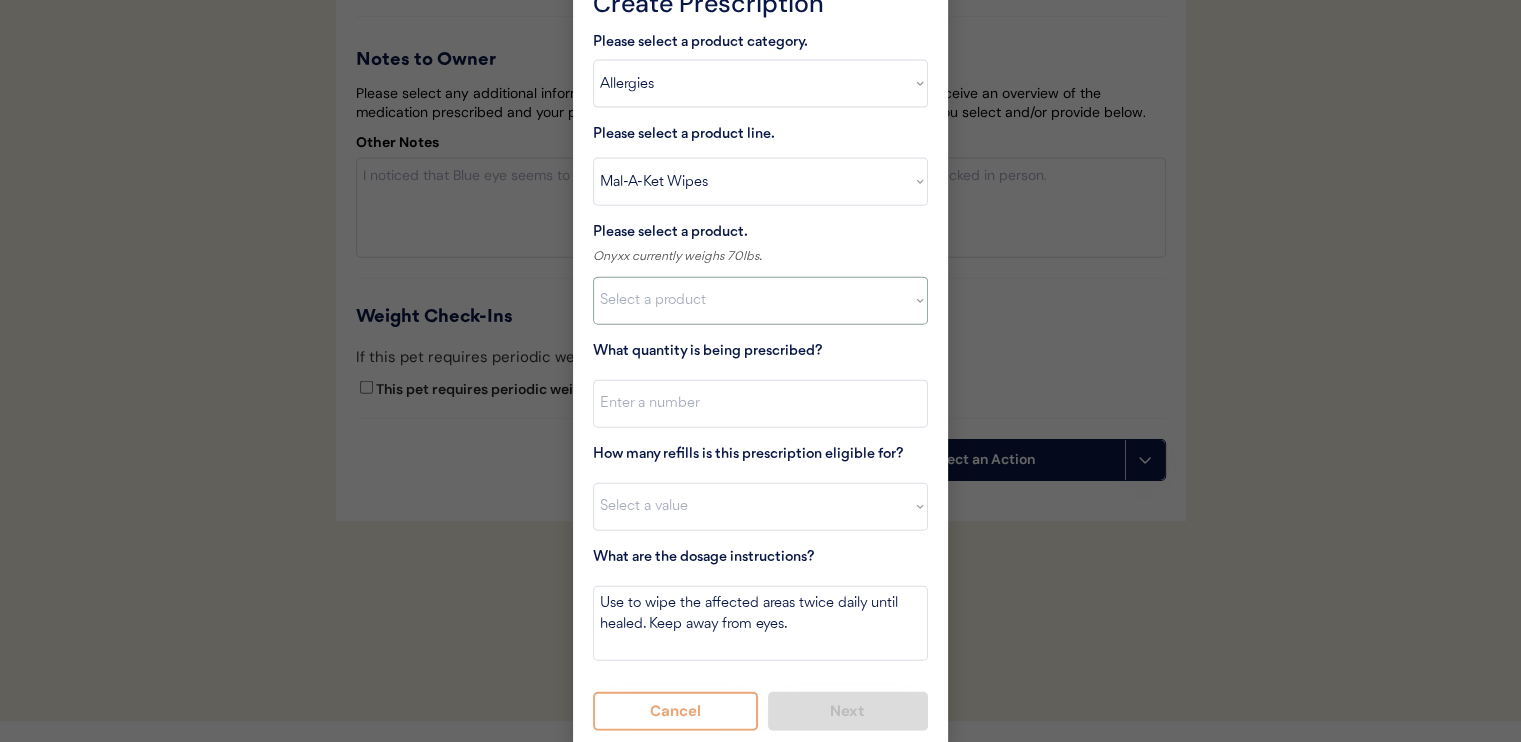 click on "Select a product Mal-A-Ket Wipes, 50 Count" at bounding box center [760, 301] 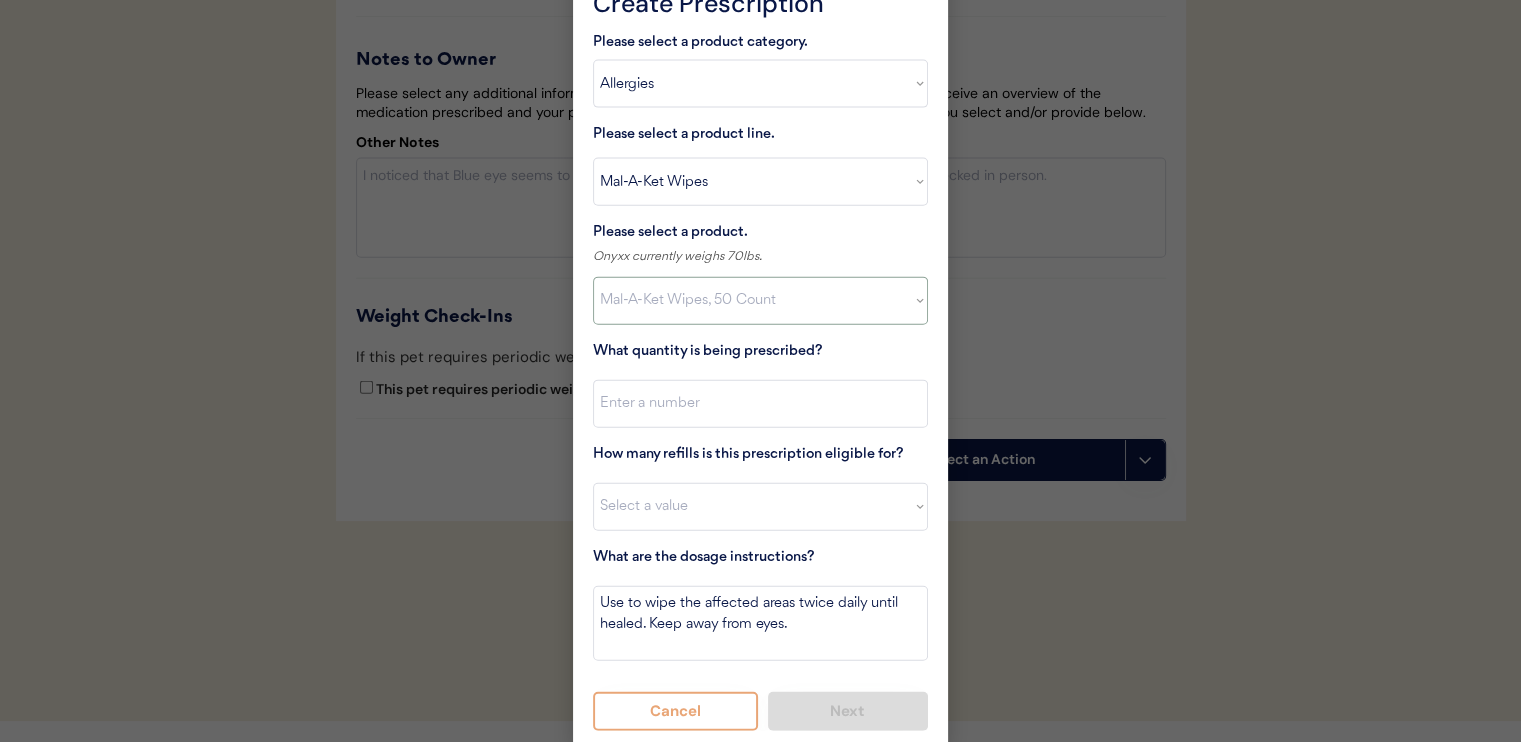 click on "Select a product Mal-A-Ket Wipes, 50 Count" at bounding box center [760, 301] 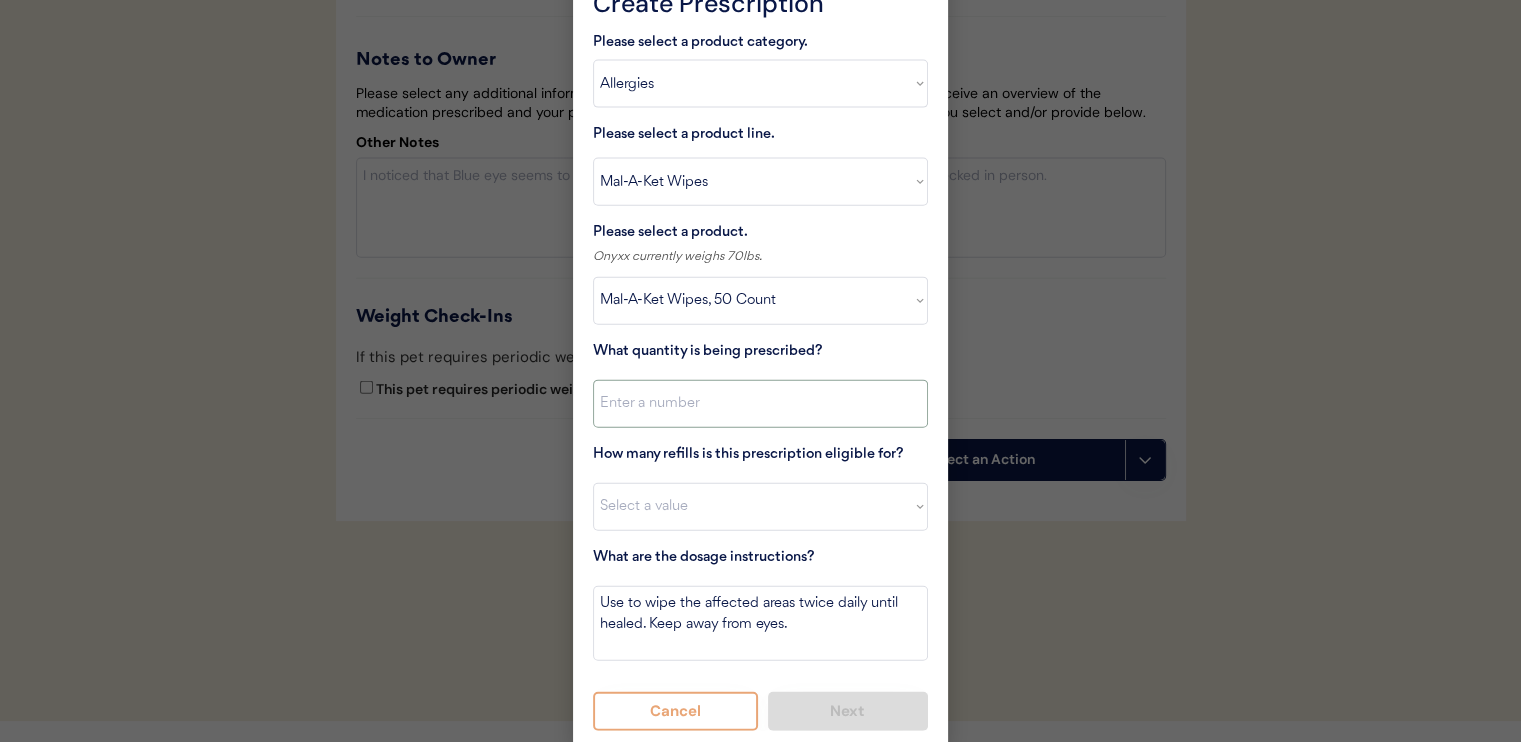 click at bounding box center [760, 404] 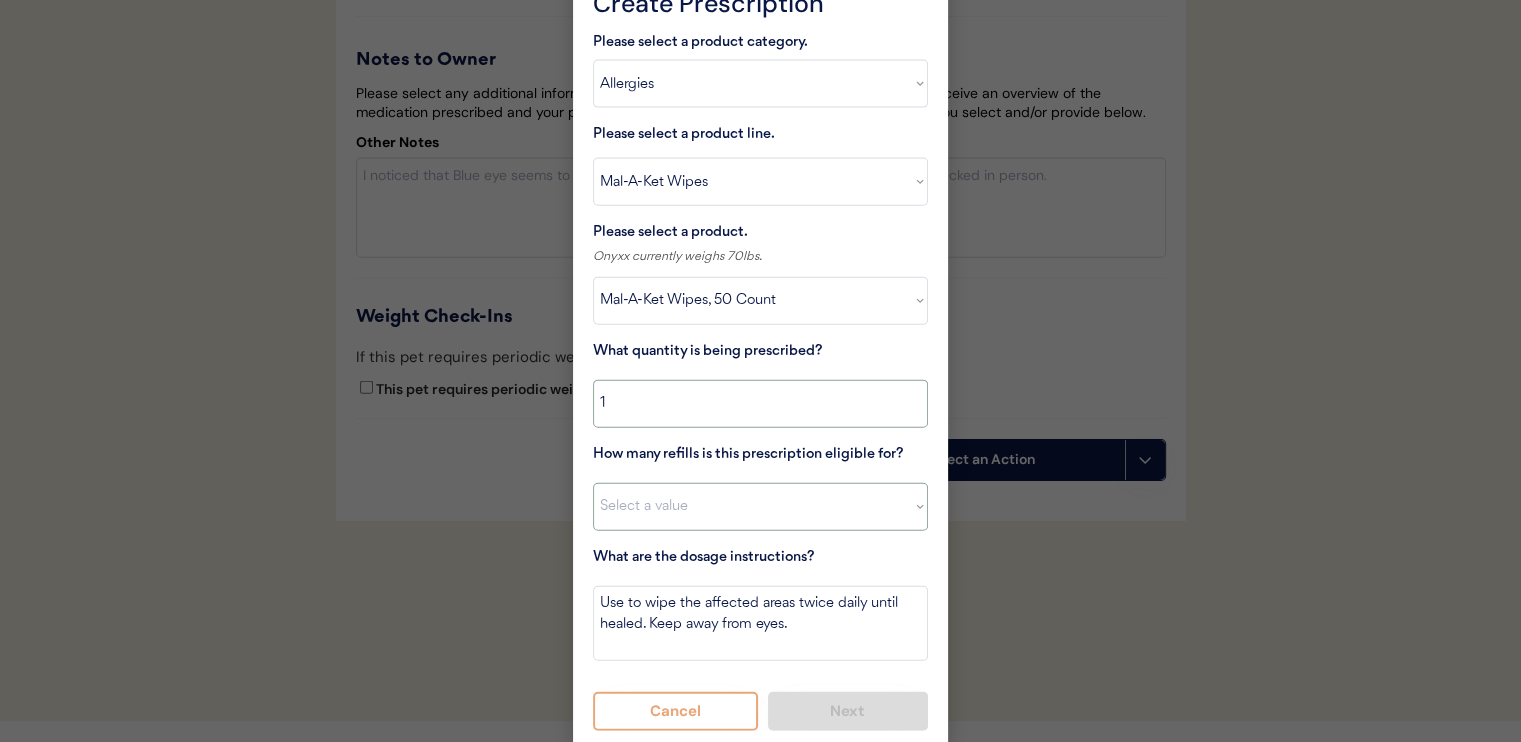 type on "1" 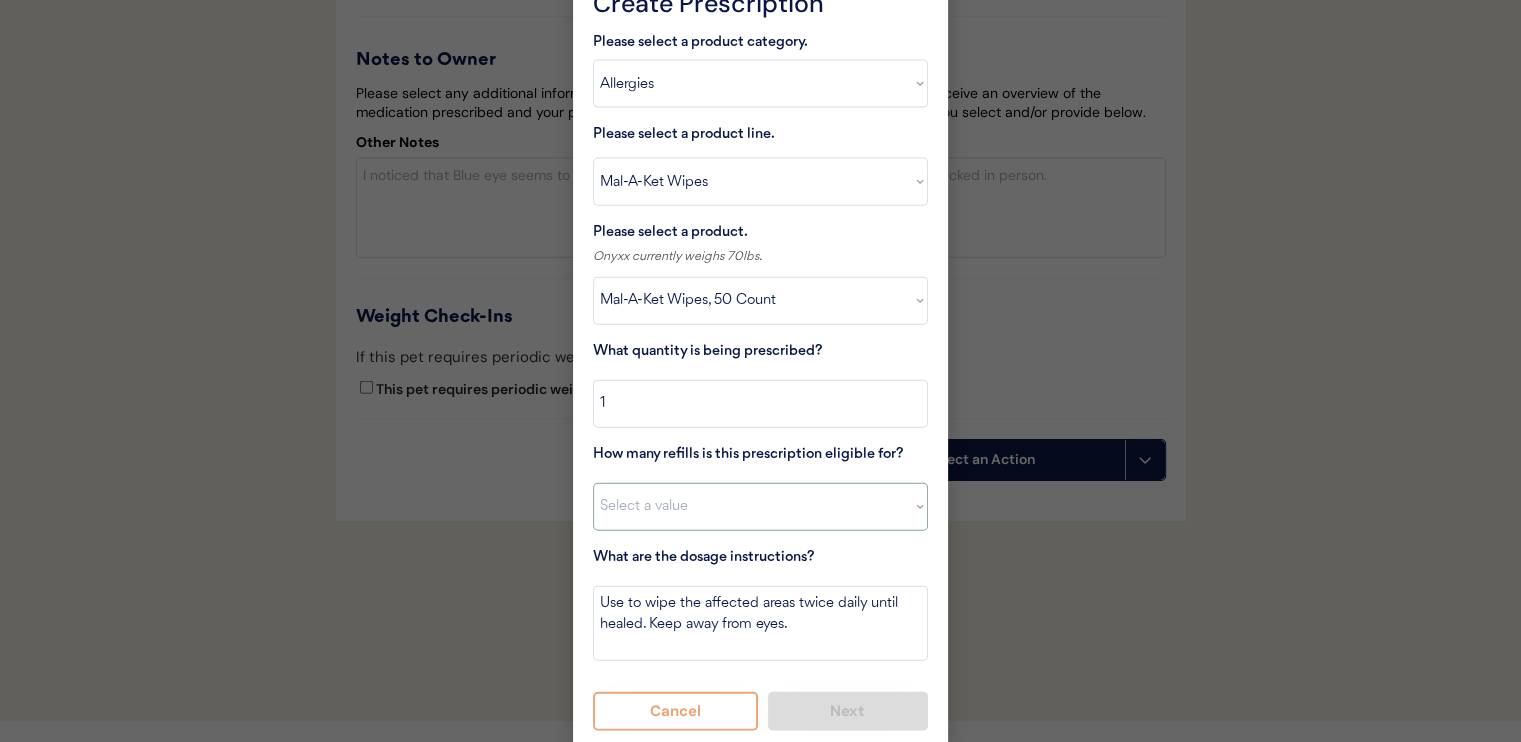 select on "11" 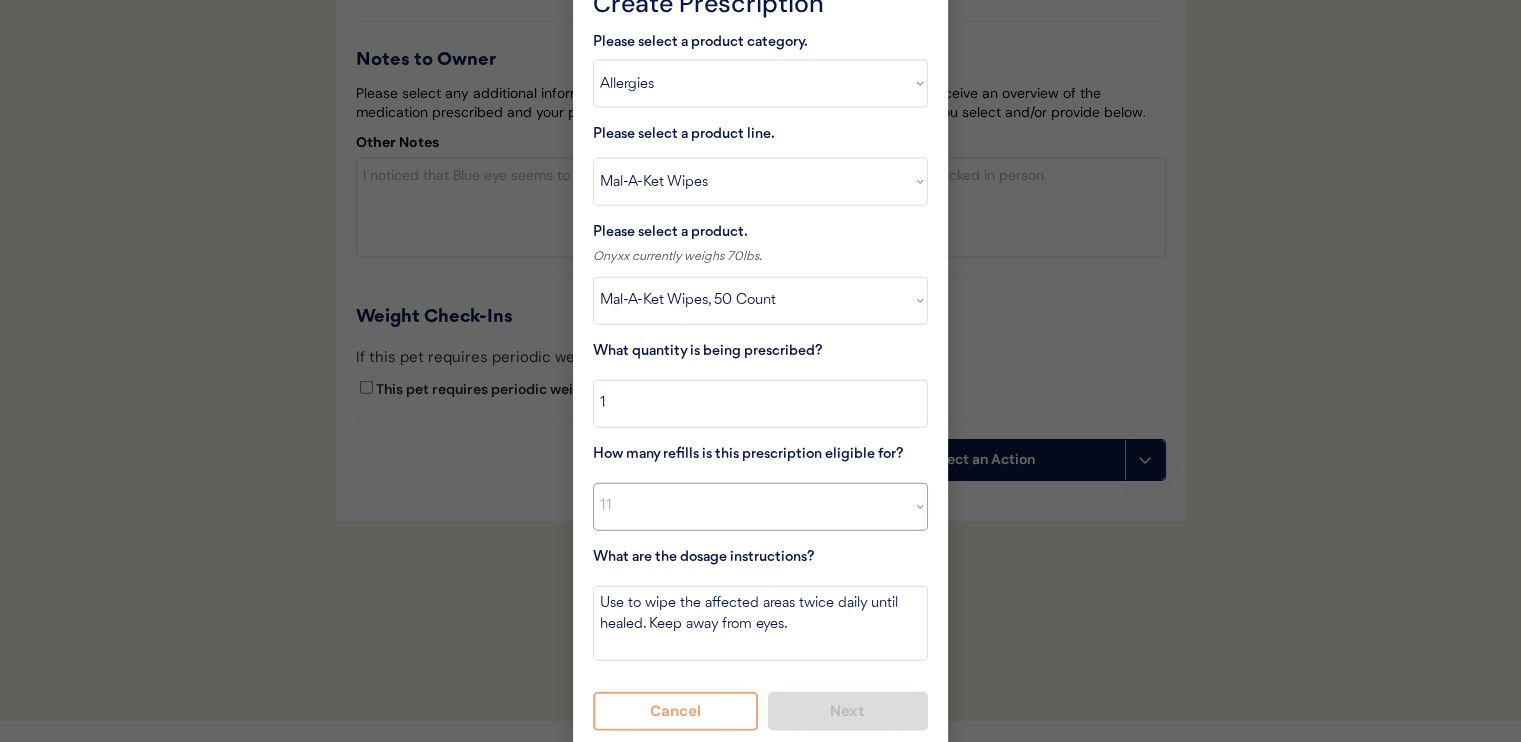 click on "Select a value 0 1 2 3 4 5 6 7 8 10 11" at bounding box center (760, 507) 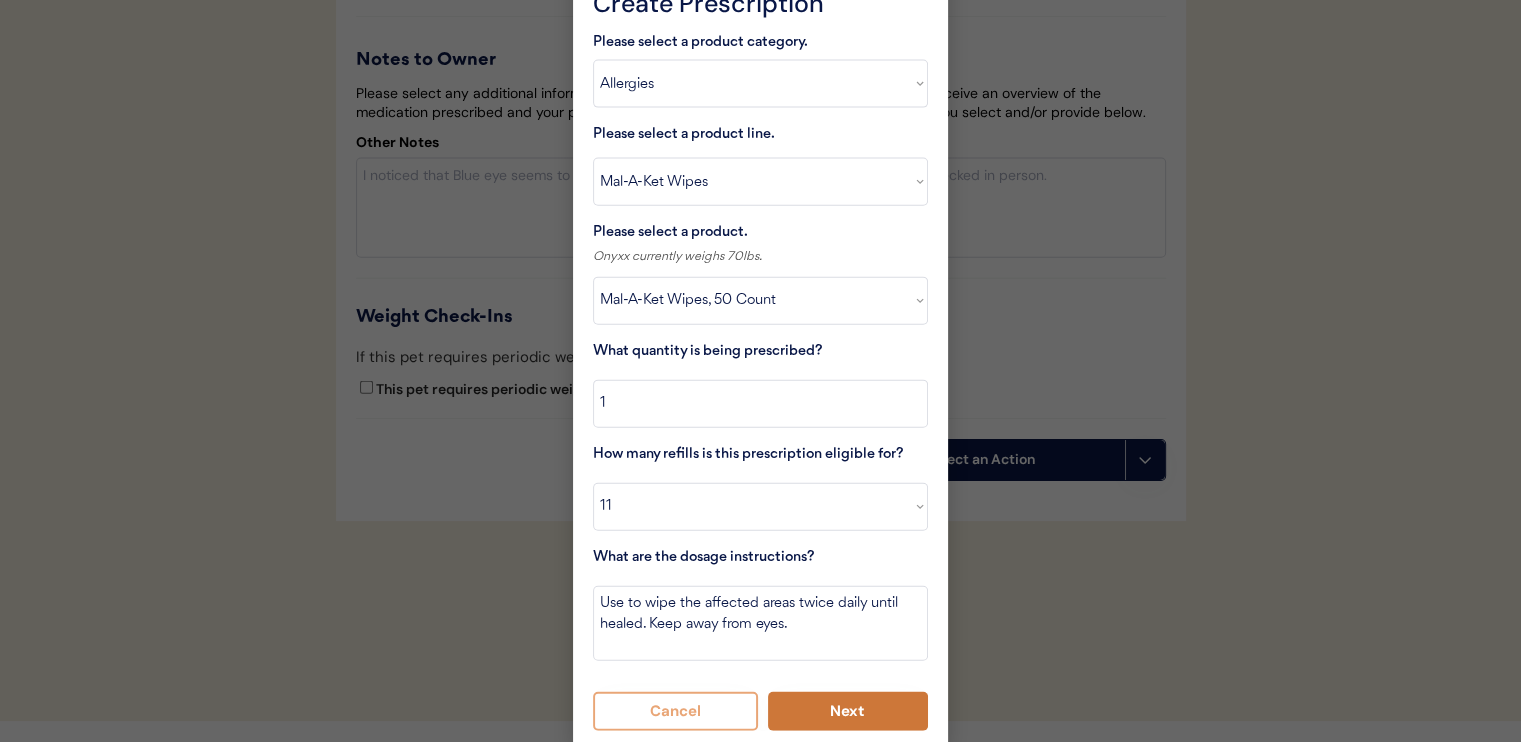 click on "Next" at bounding box center [848, 711] 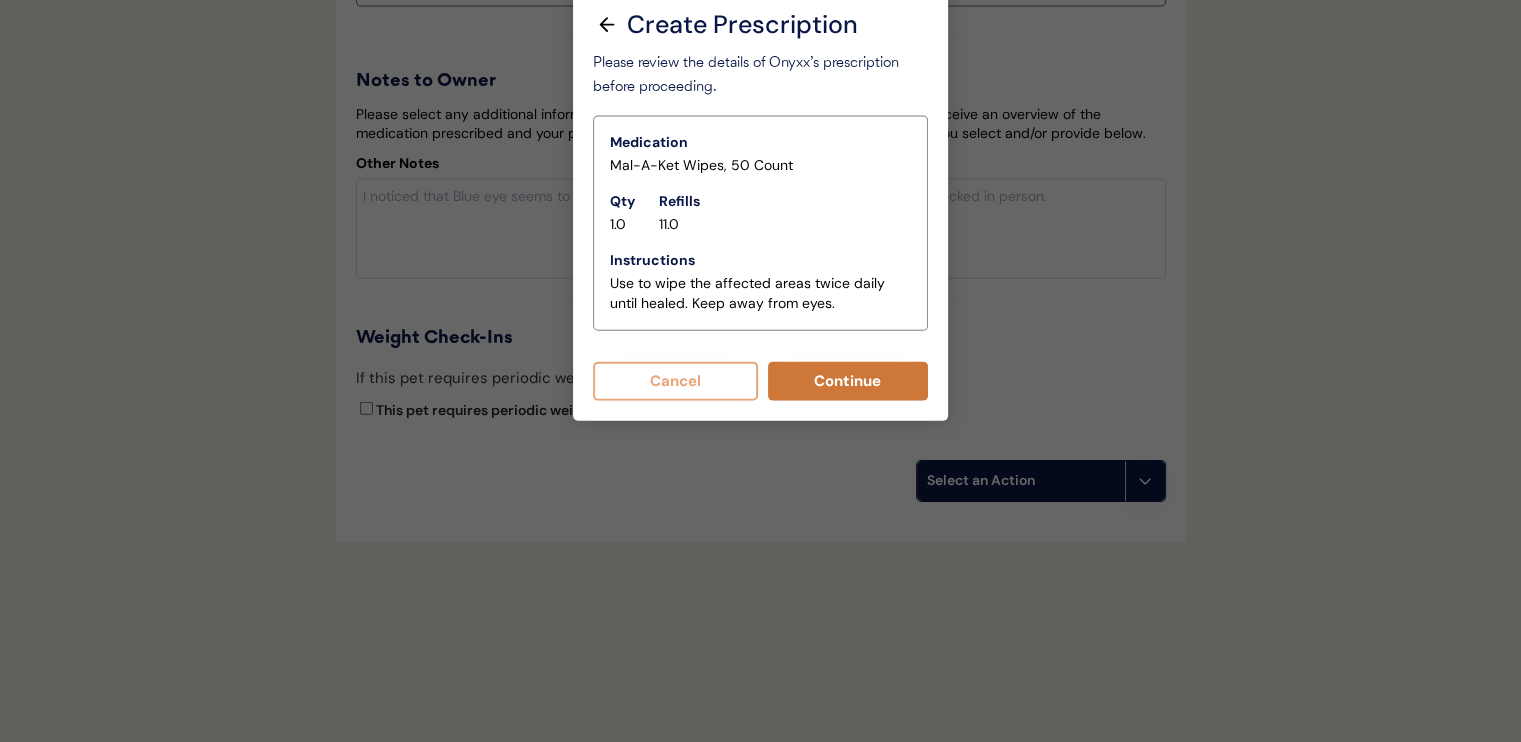 click on "Continue" at bounding box center [848, 381] 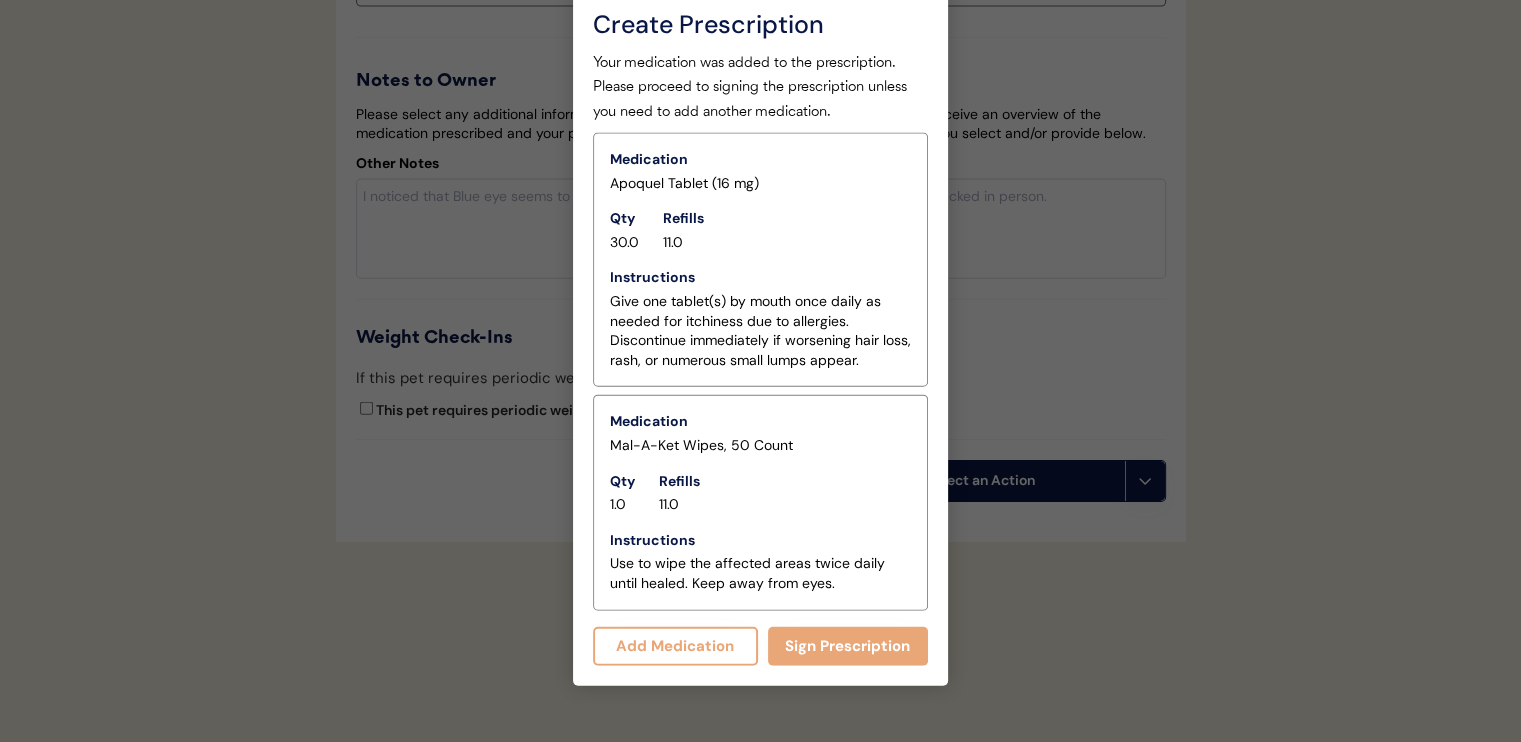 click on "Add Medication" at bounding box center [675, 646] 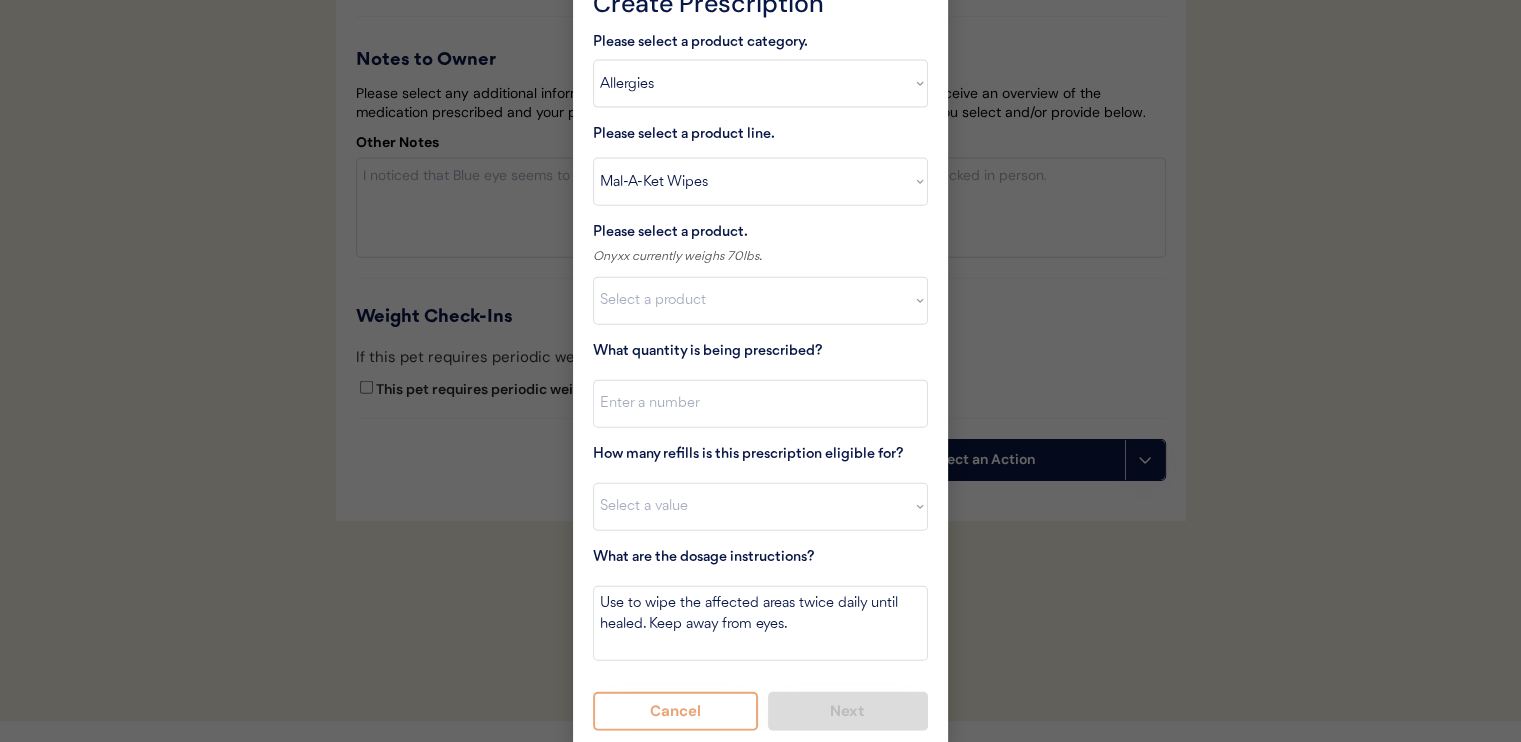 click on "Select a product category Allergies Antibiotics Anxiety Combo Parasite Prevention Flea & Tick Heartworm" at bounding box center (760, 84) 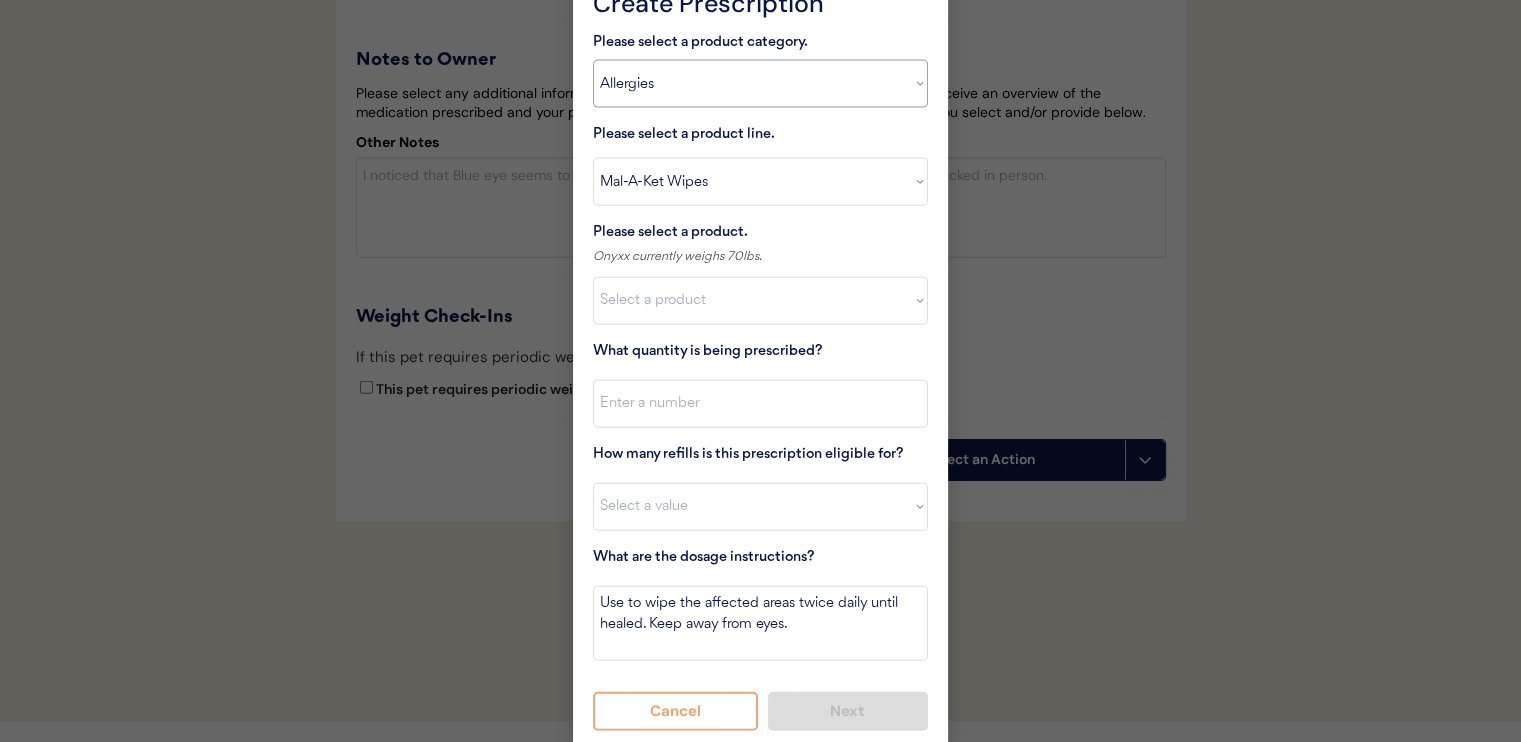 select on ""flea___tick"" 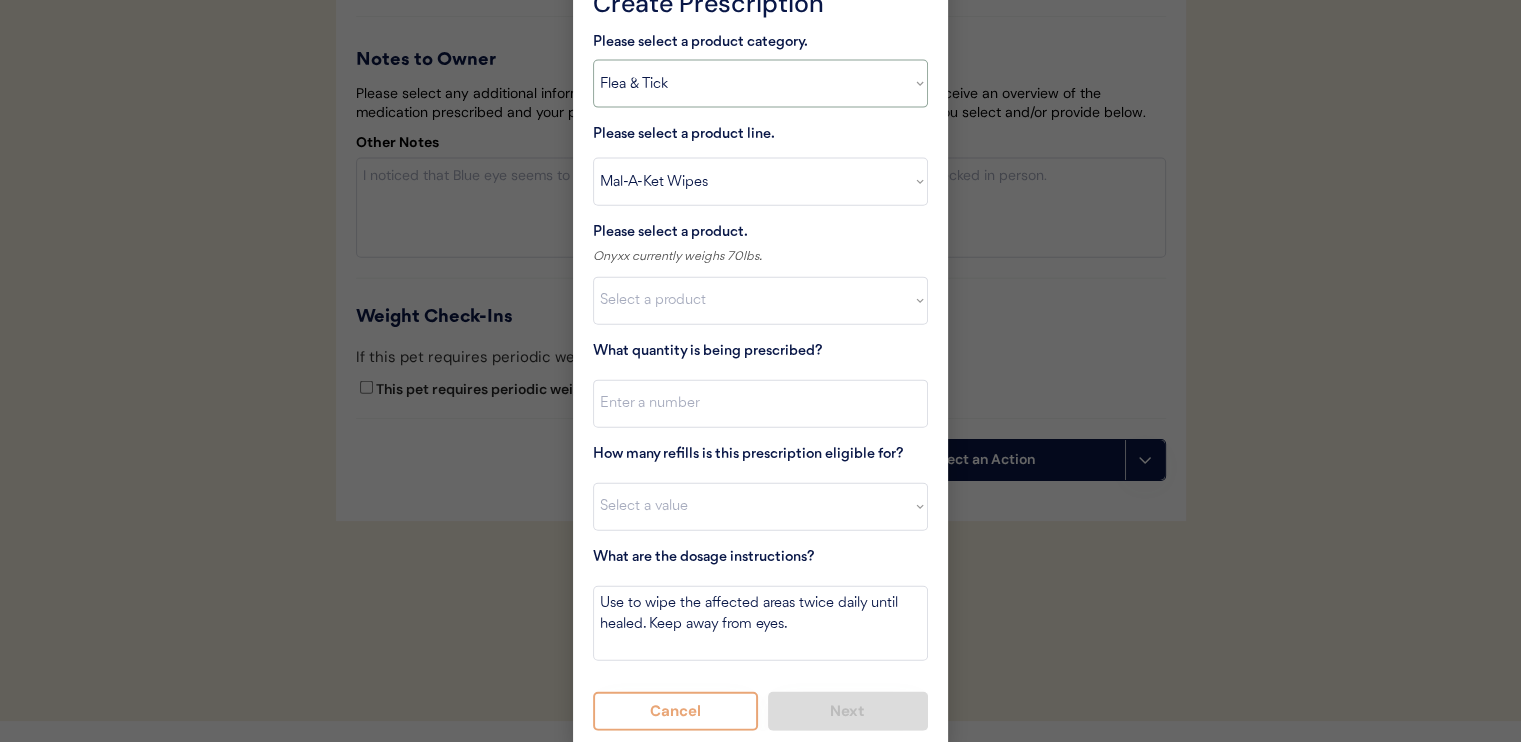 click on "Select a product category Allergies Antibiotics Anxiety Combo Parasite Prevention Flea & Tick Heartworm" at bounding box center (760, 84) 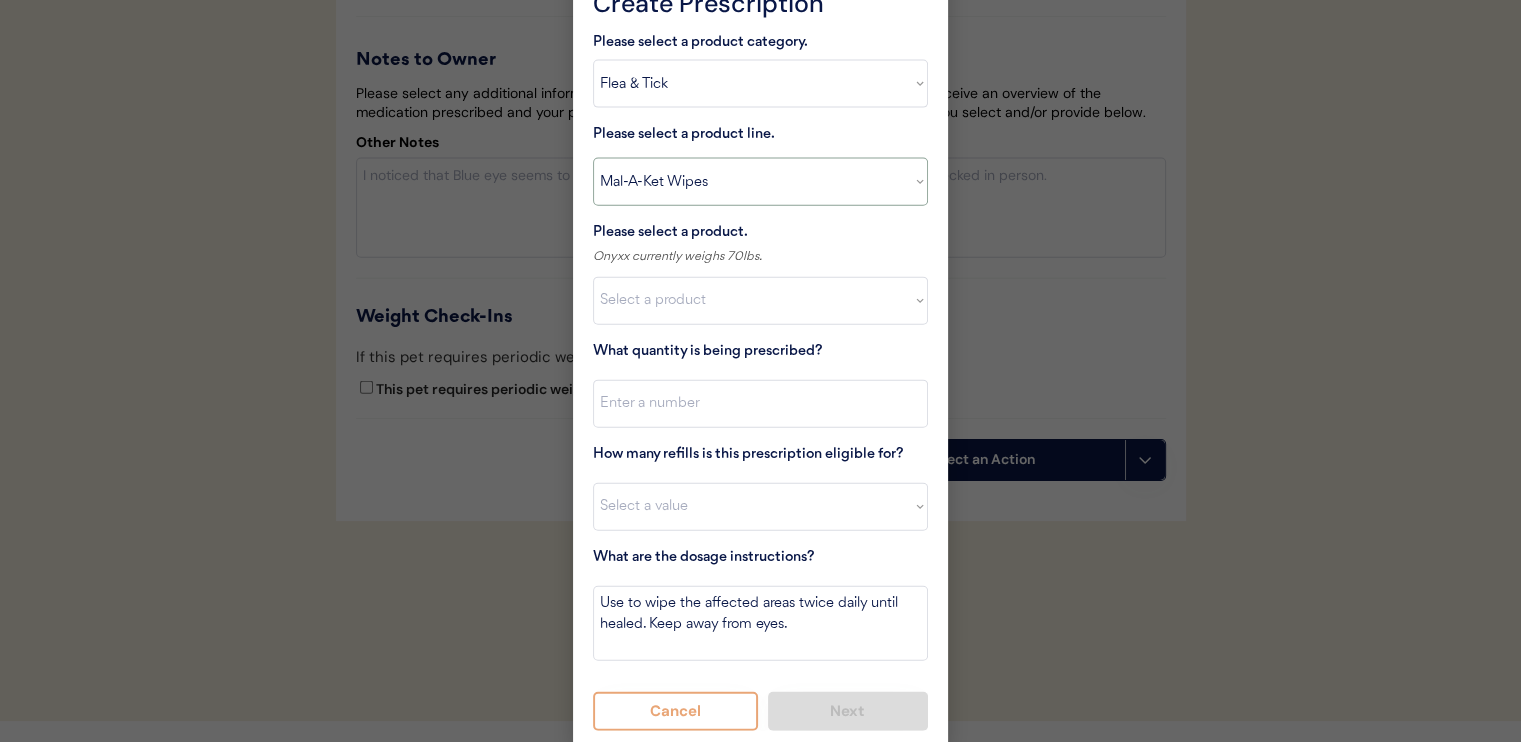 type 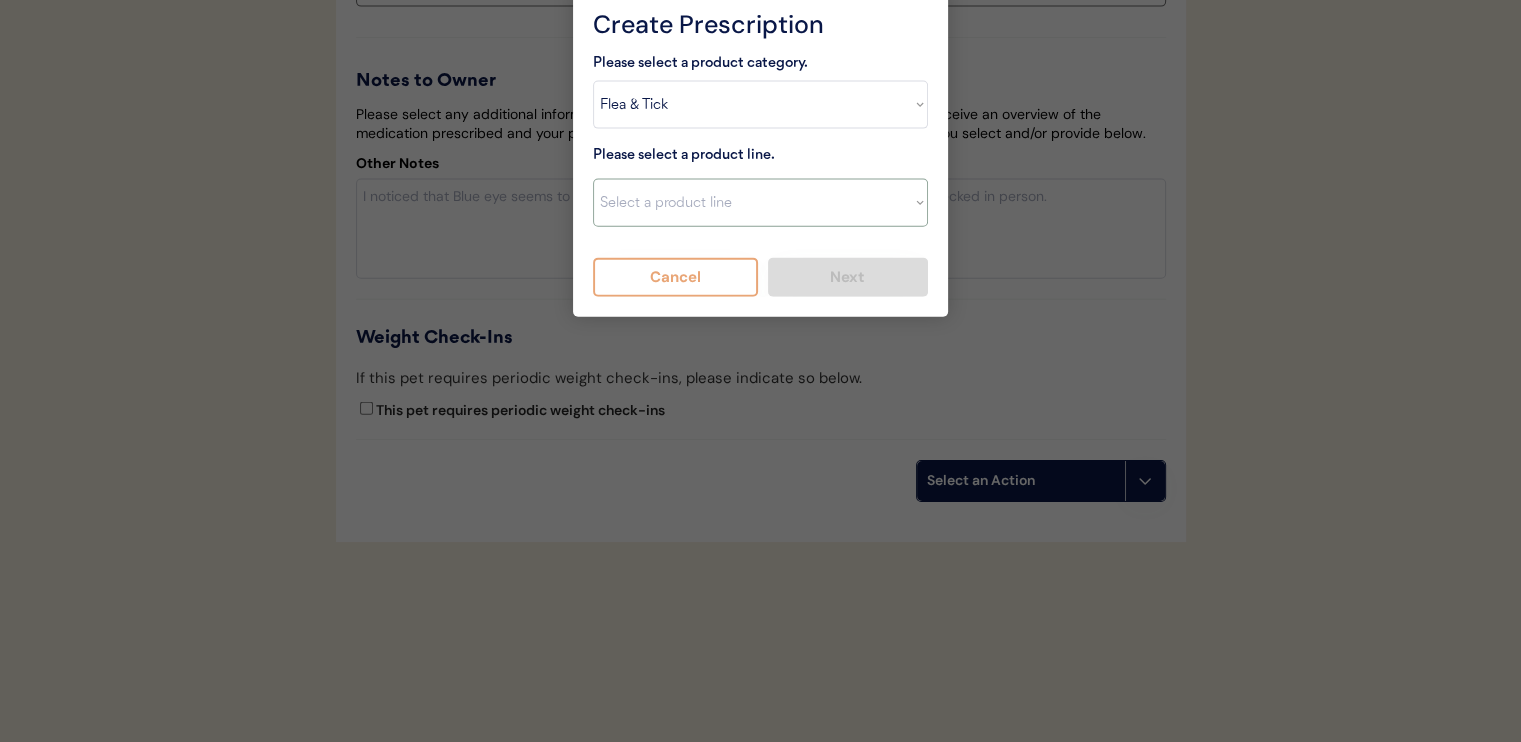click on "Select a product line Advantix II Bravecto 1 Month Bravecto 1 Month (3 Month) Bravecto 3 Month Credelio for Dogs Credelio for Dogs (3 Month) NexGard Simparica Simparica (3 Month)" at bounding box center [760, 203] 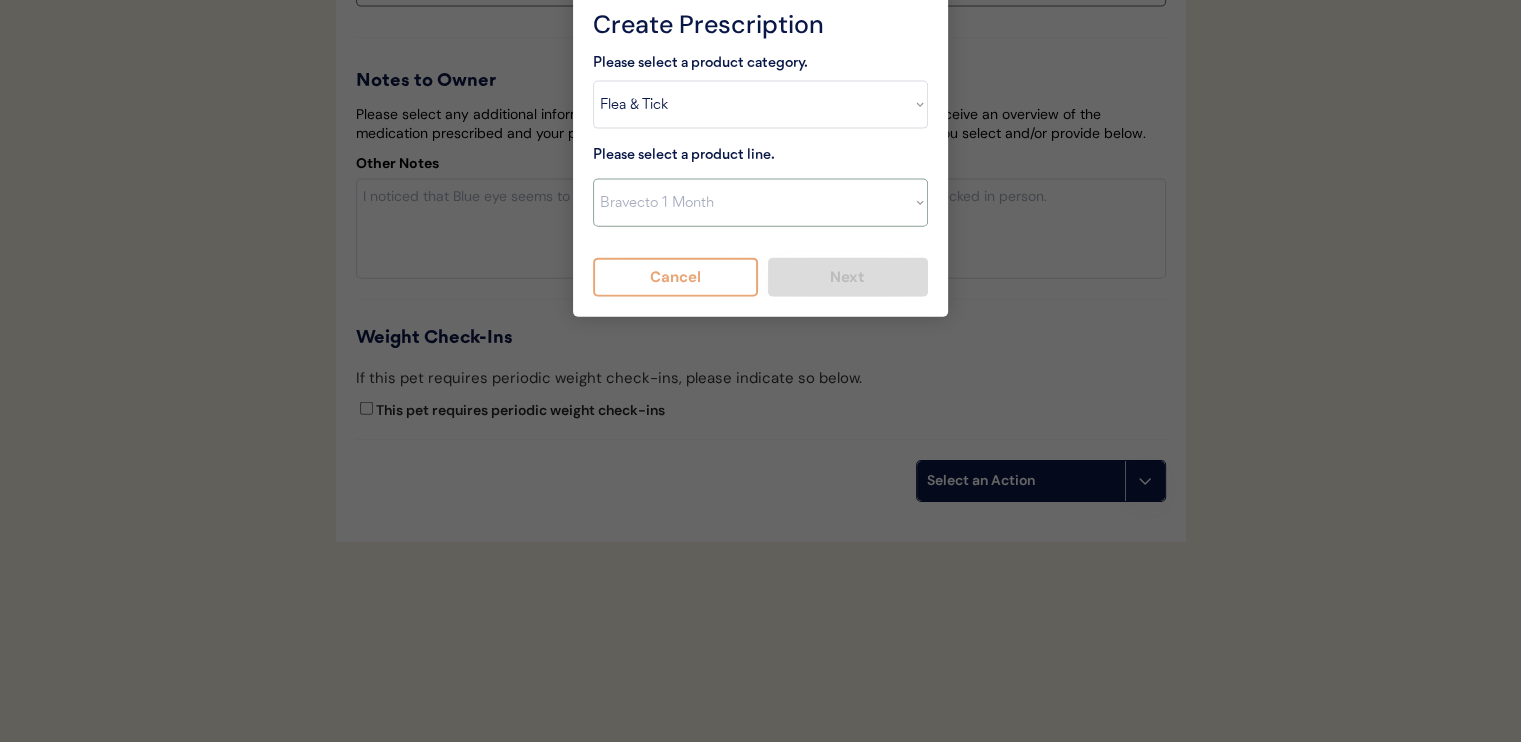 click on "Select a product line Advantix II Bravecto 1 Month Bravecto 1 Month (3 Month) Bravecto 3 Month Credelio for Dogs Credelio for Dogs (3 Month) NexGard Simparica Simparica (3 Month)" at bounding box center [760, 203] 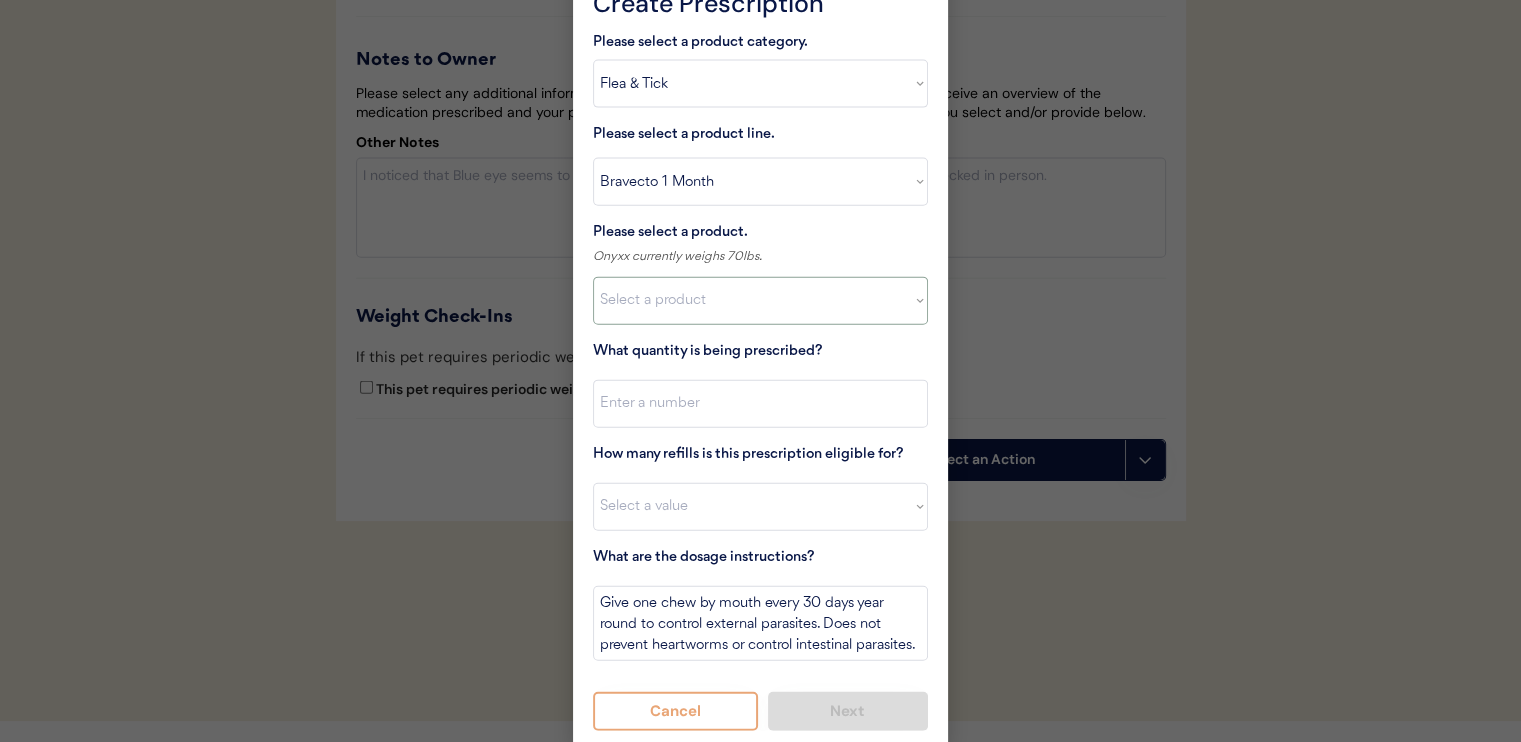 click on "Select a product Bravecto 1 Month, 4.4 - 9.9lbs Bravecto 1 Month, 9.9 - 22lbs Bravecto 1 Month, 22 - 44lbs Bravecto 1 Month, 44-88lbs" at bounding box center [760, 301] 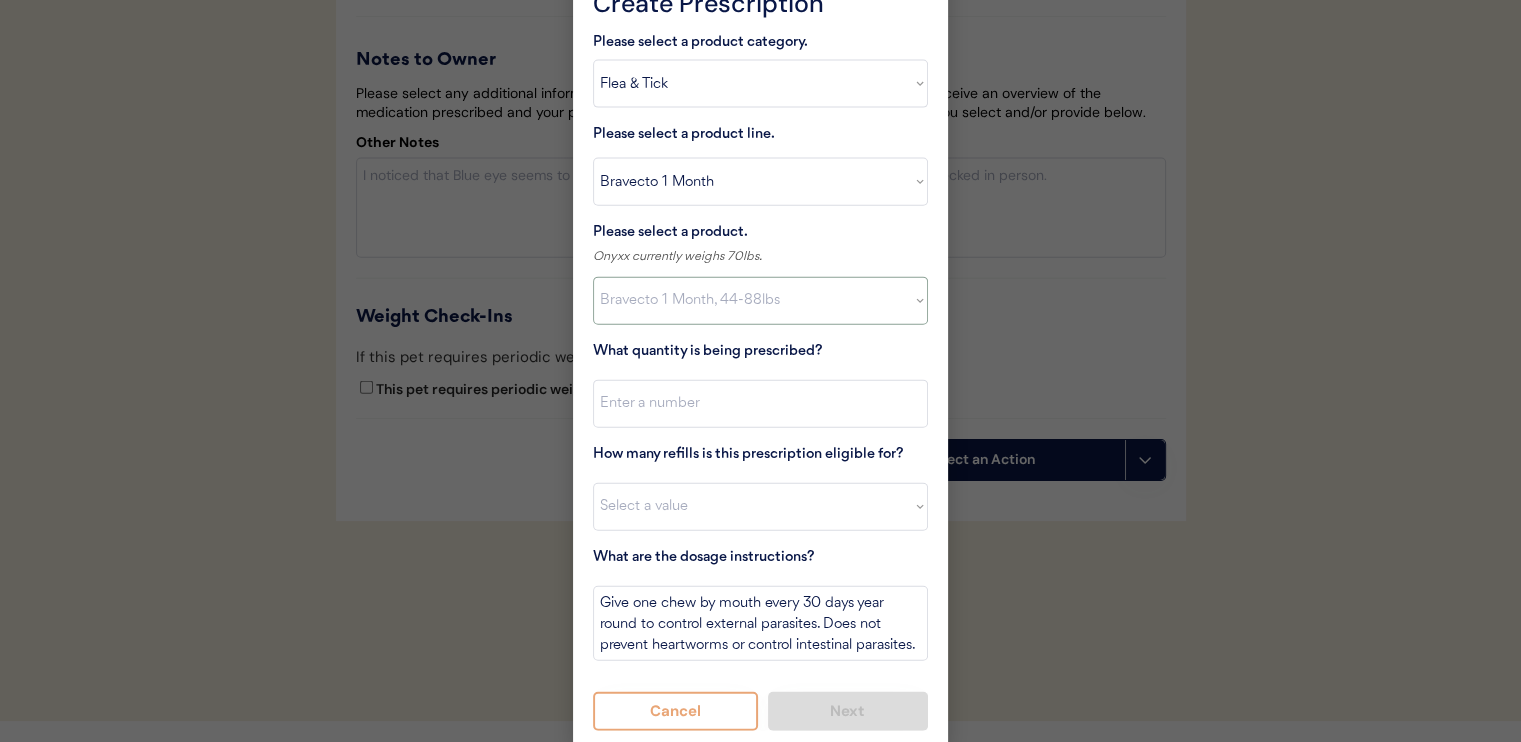 click on "Select a product Bravecto 1 Month, 4.4 - 9.9lbs Bravecto 1 Month, 9.9 - 22lbs Bravecto 1 Month, 22 - 44lbs Bravecto 1 Month, 44-88lbs" at bounding box center [760, 301] 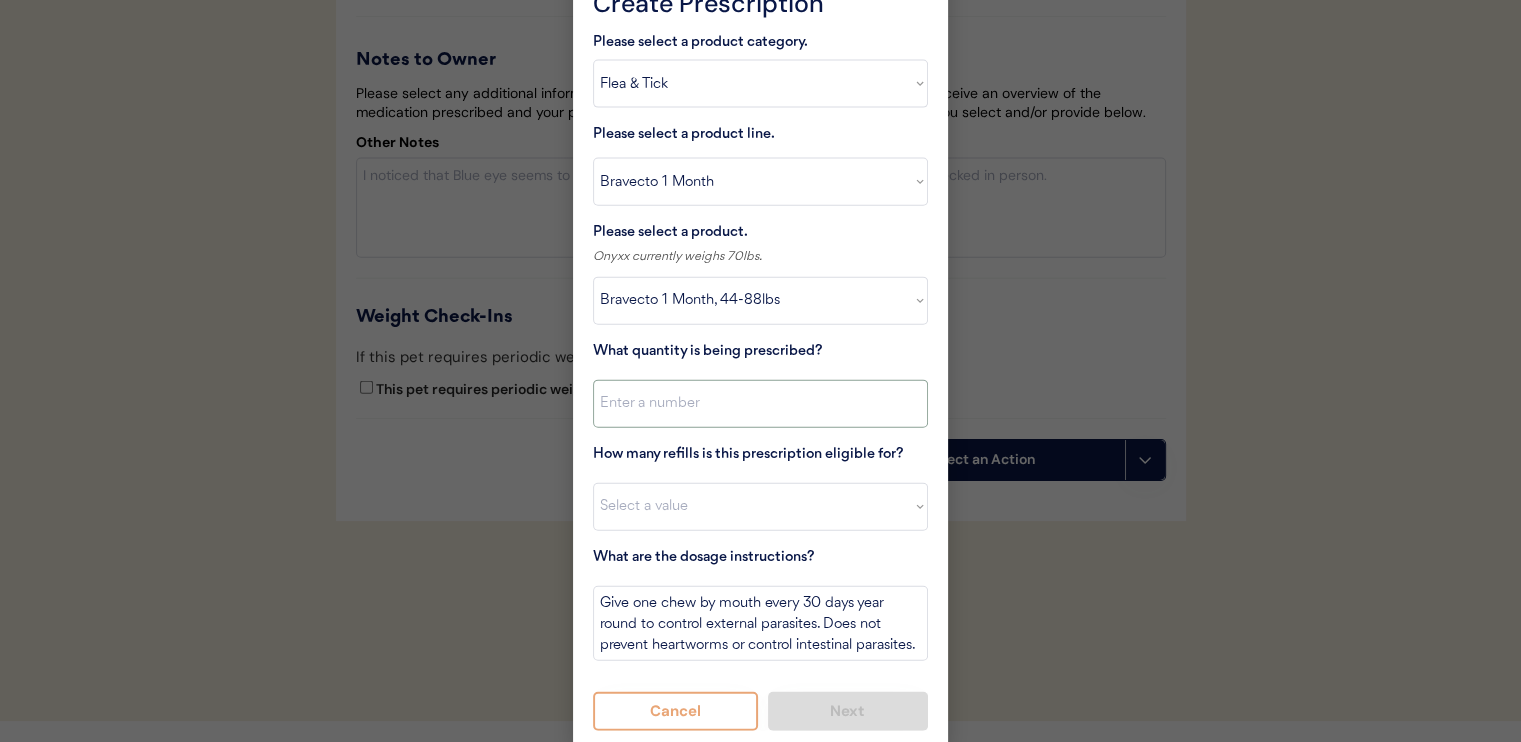 click at bounding box center (760, 404) 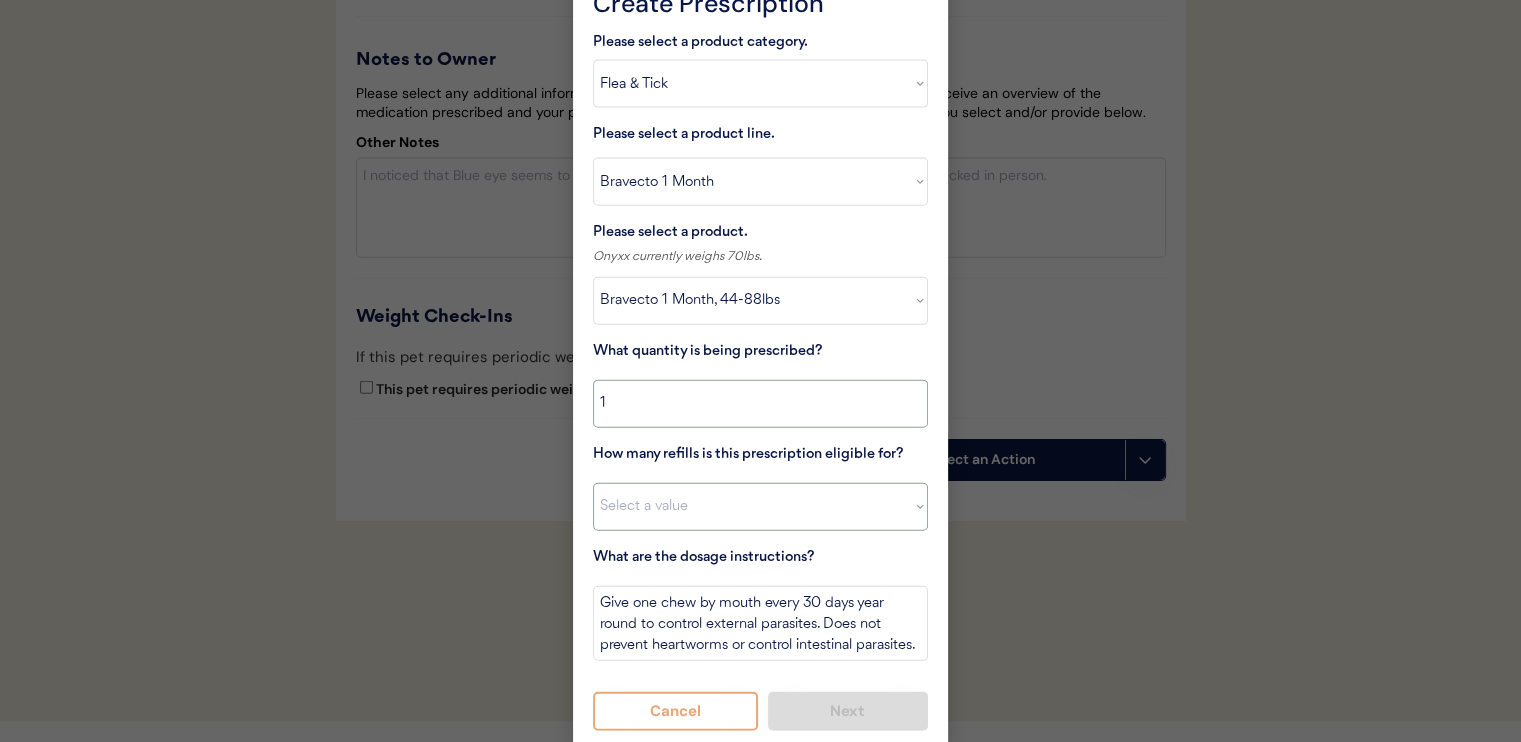 type on "1" 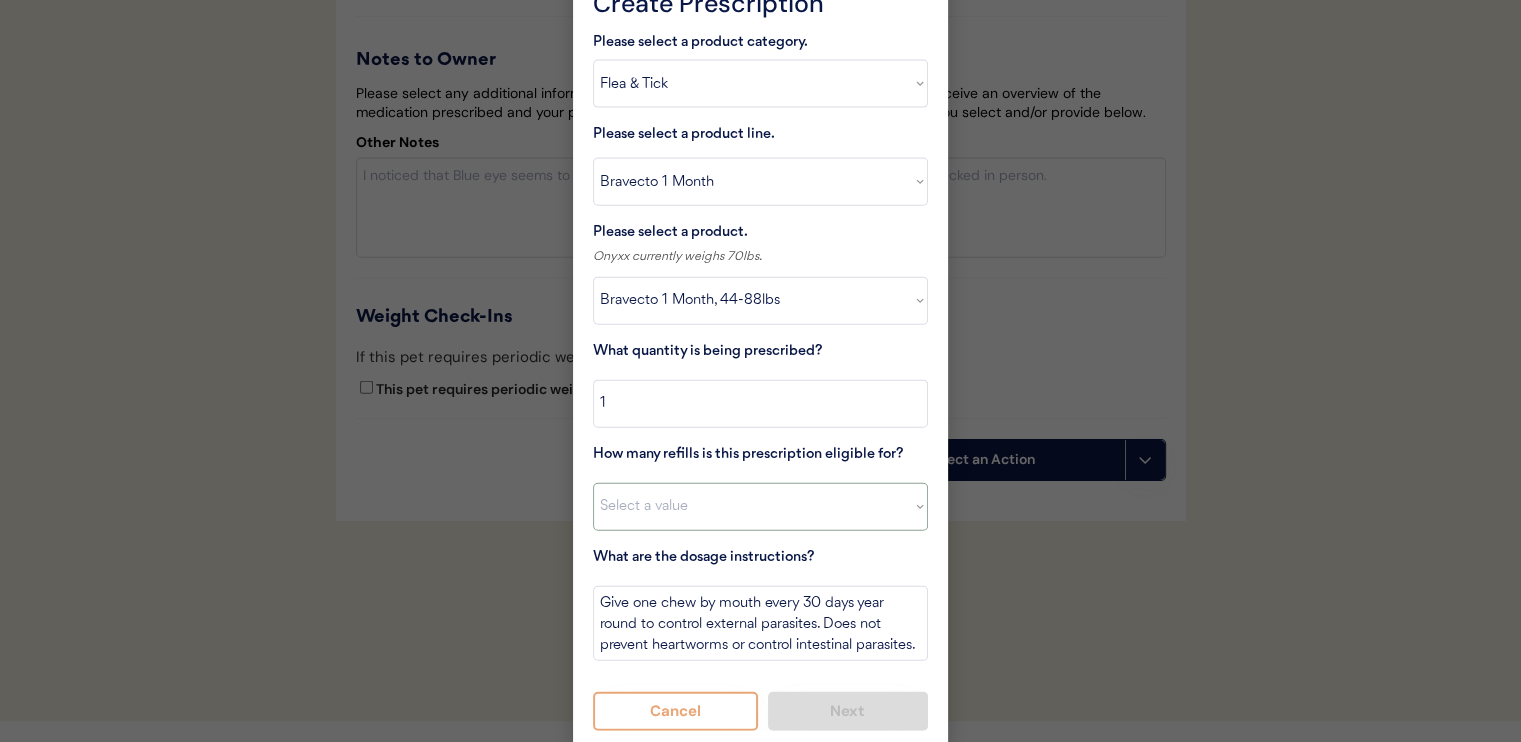 click on "Select a value 0 1 2 3 4 5 6 7 8 10 11" at bounding box center (760, 507) 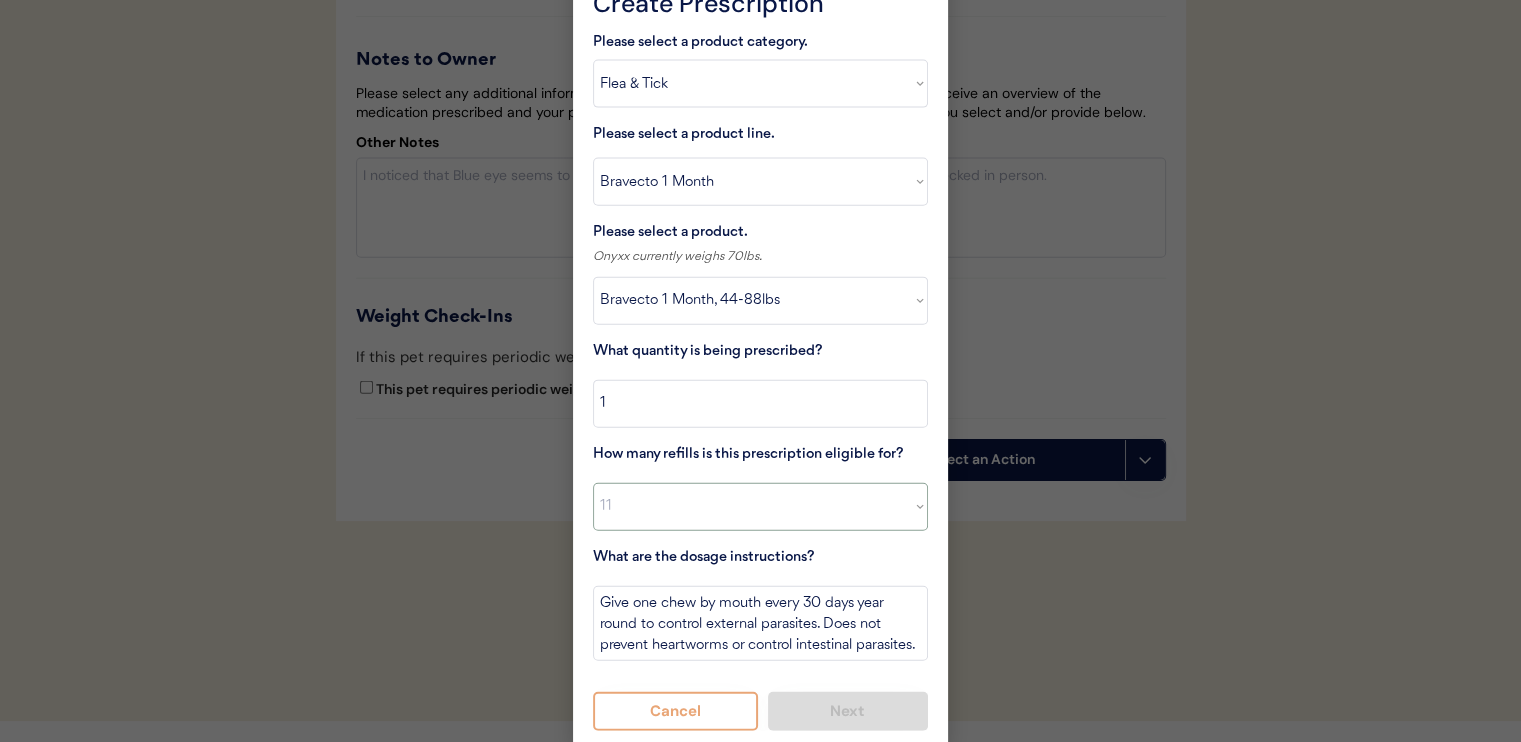 click on "Select a value 0 1 2 3 4 5 6 7 8 10 11" at bounding box center (760, 507) 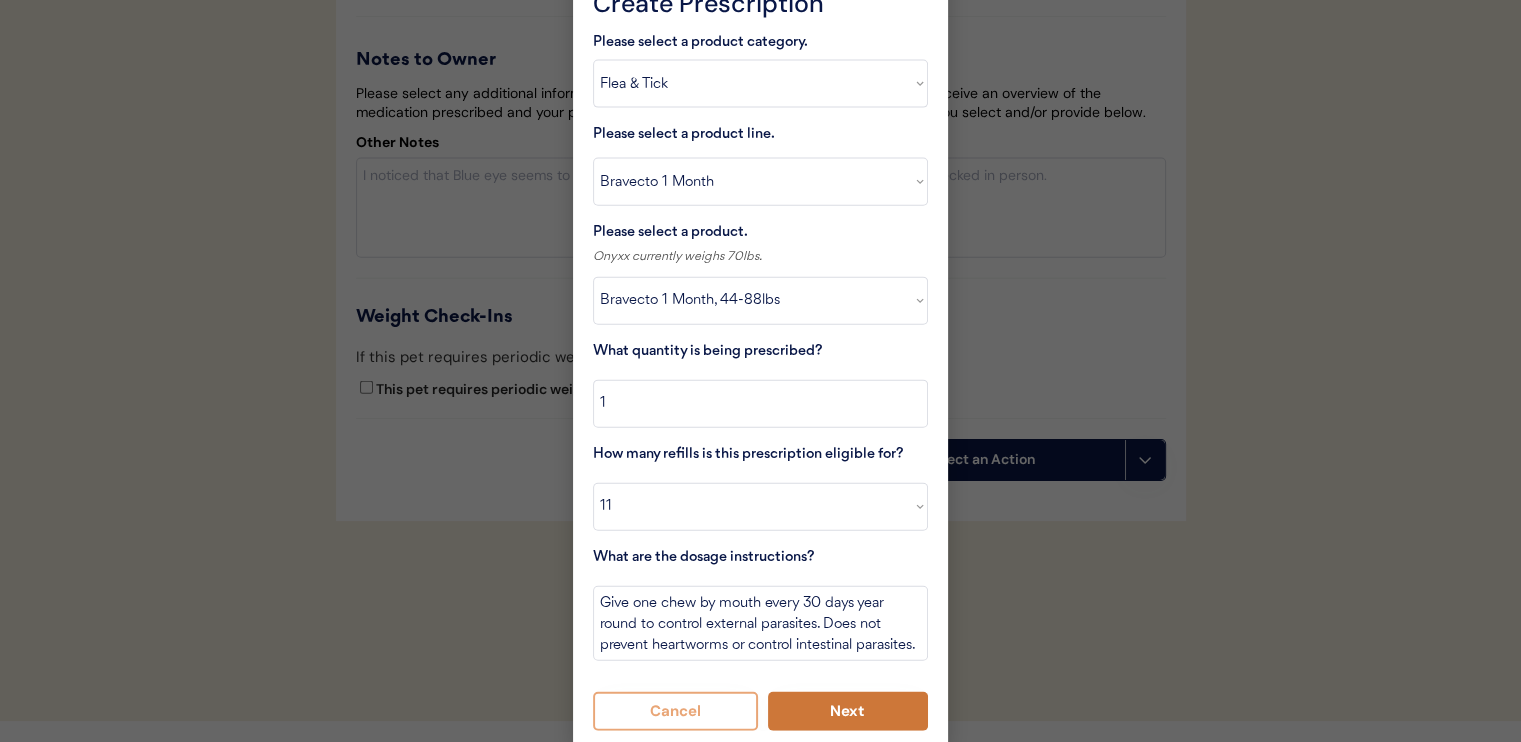 click on "Next" at bounding box center [848, 711] 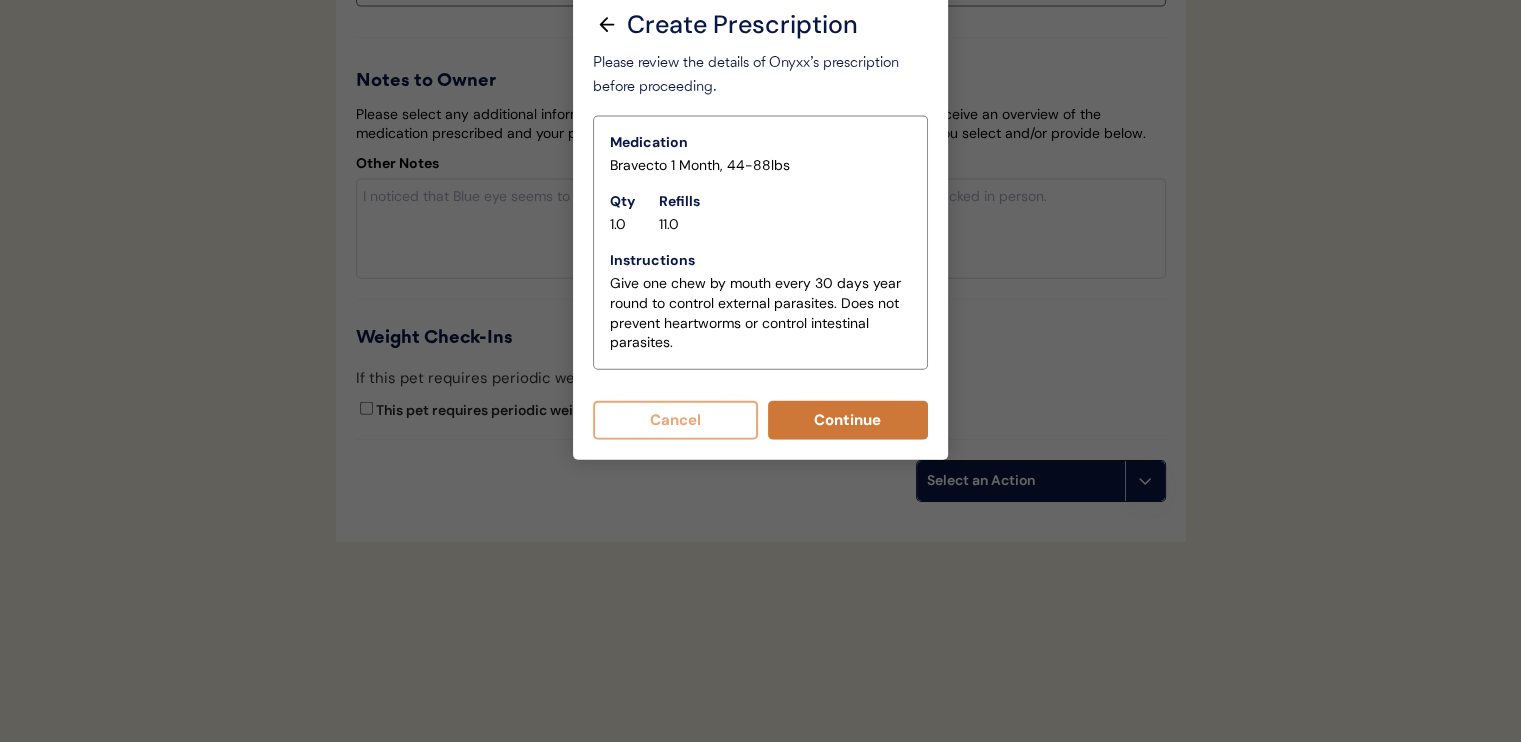 click on "Continue" at bounding box center (848, 420) 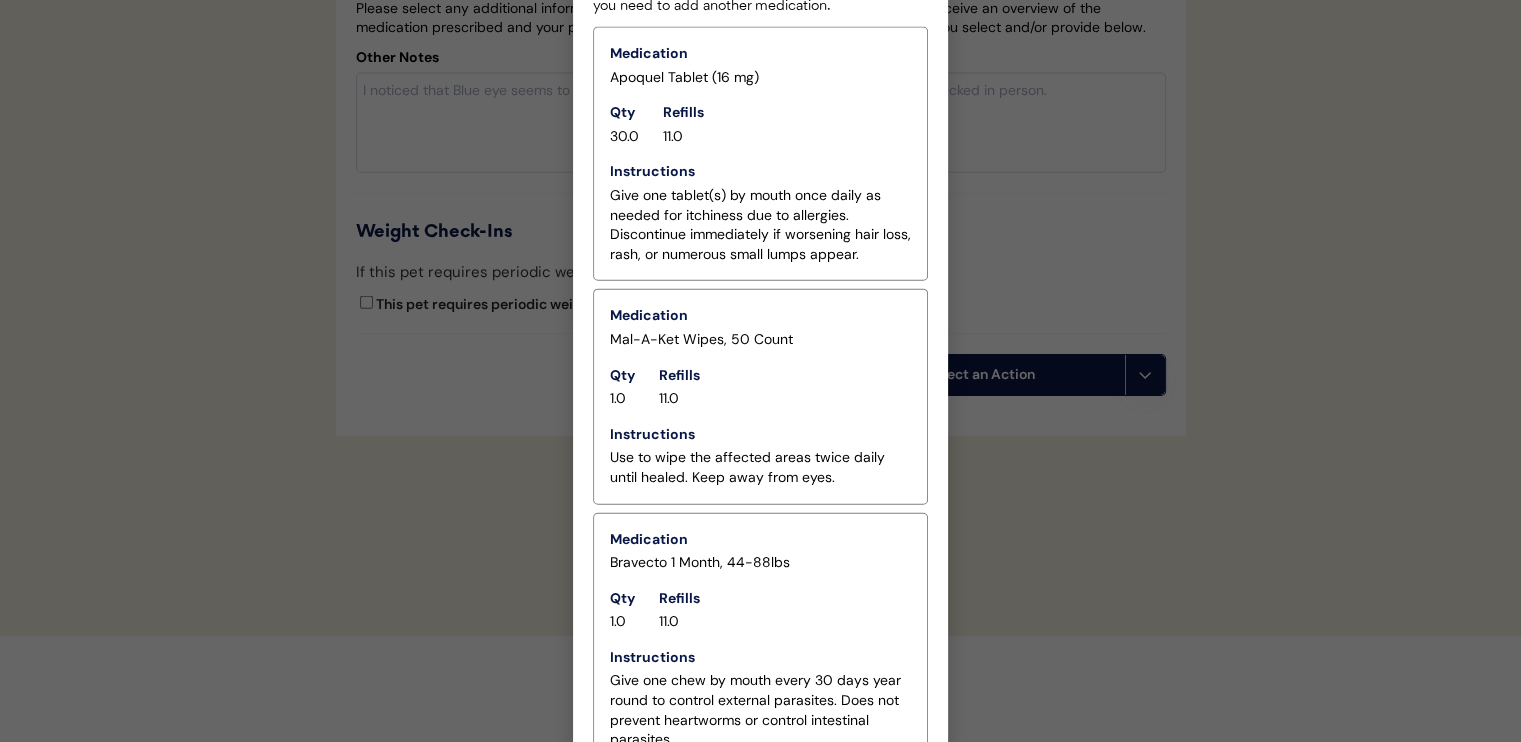 scroll, scrollTop: 4768, scrollLeft: 0, axis: vertical 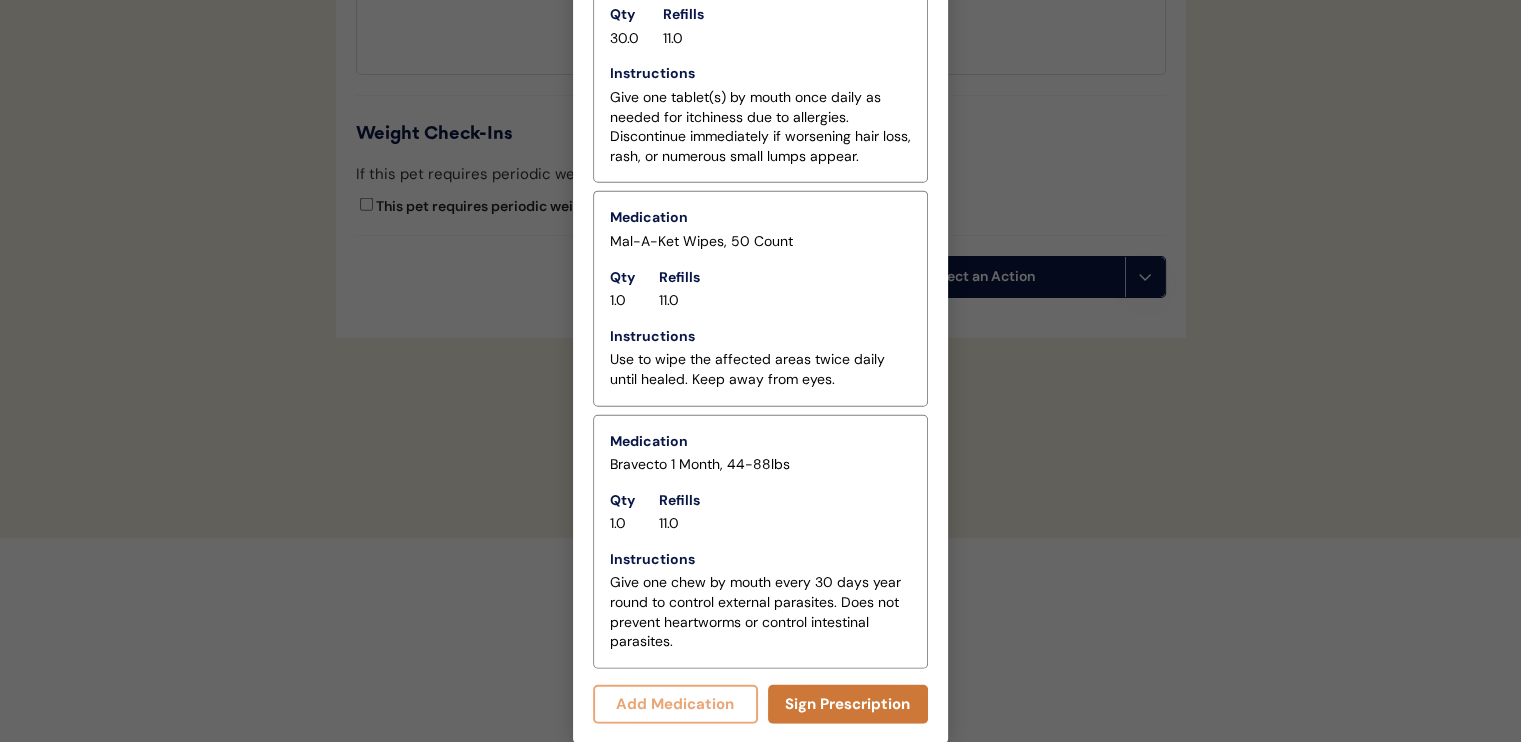 click on "Sign Prescription" at bounding box center (848, 704) 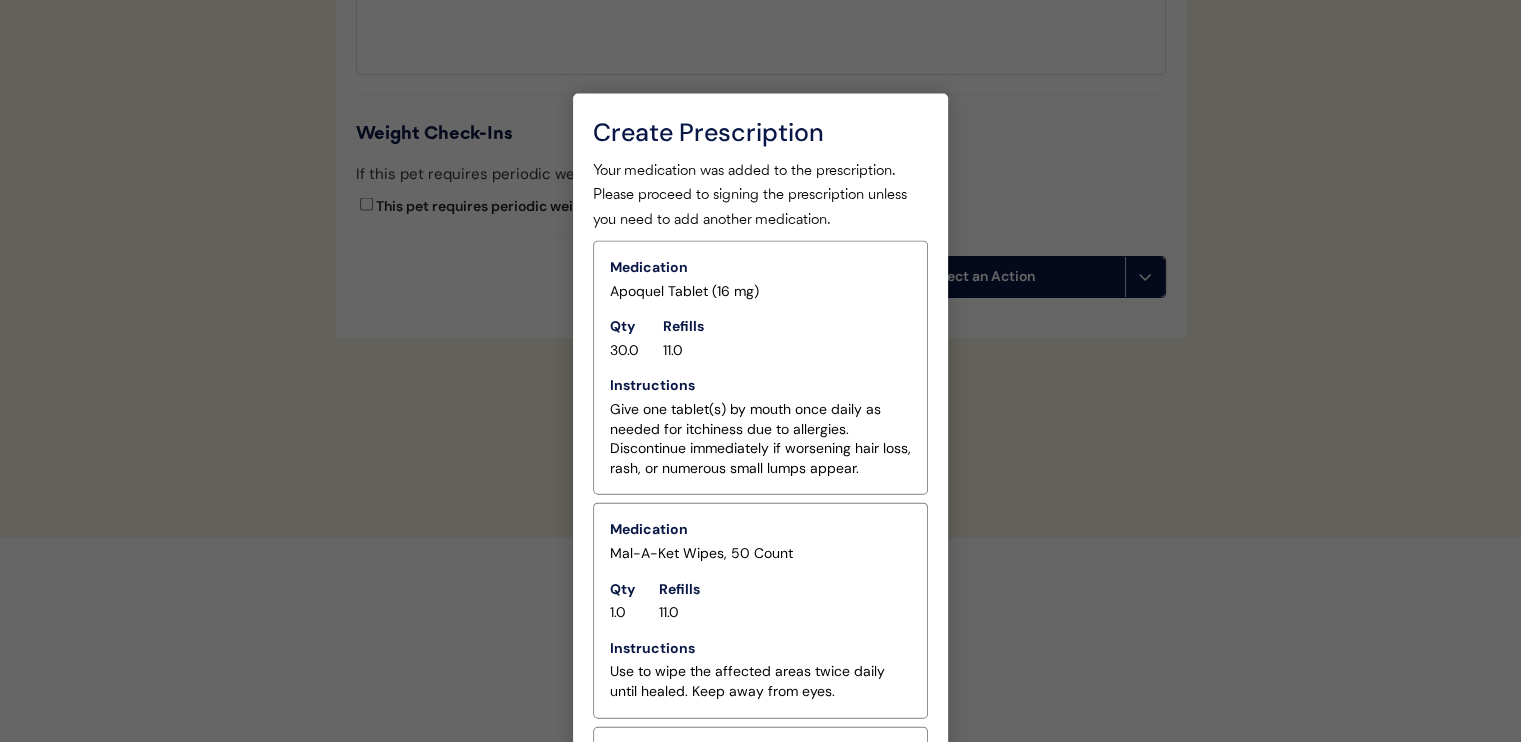 scroll, scrollTop: 4751, scrollLeft: 0, axis: vertical 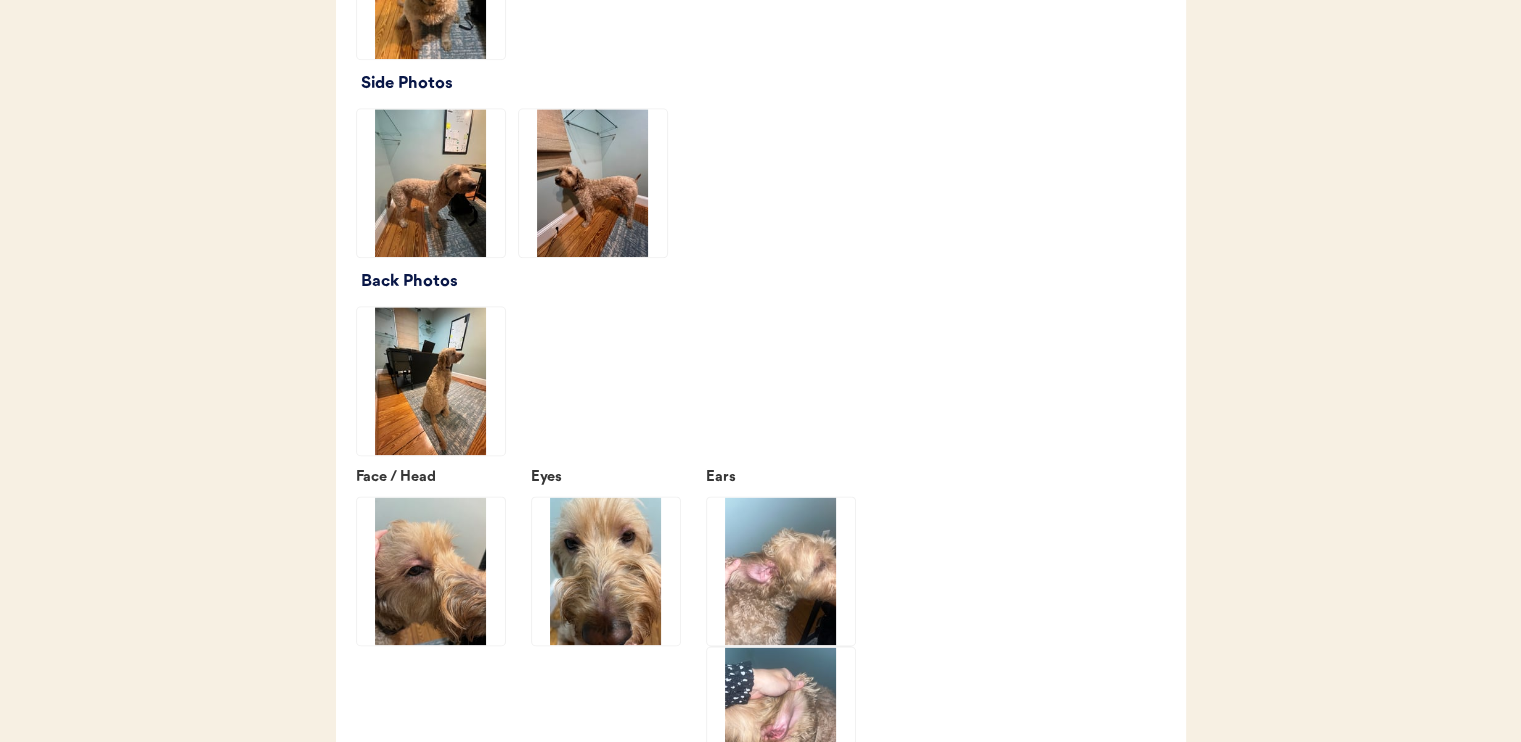 click 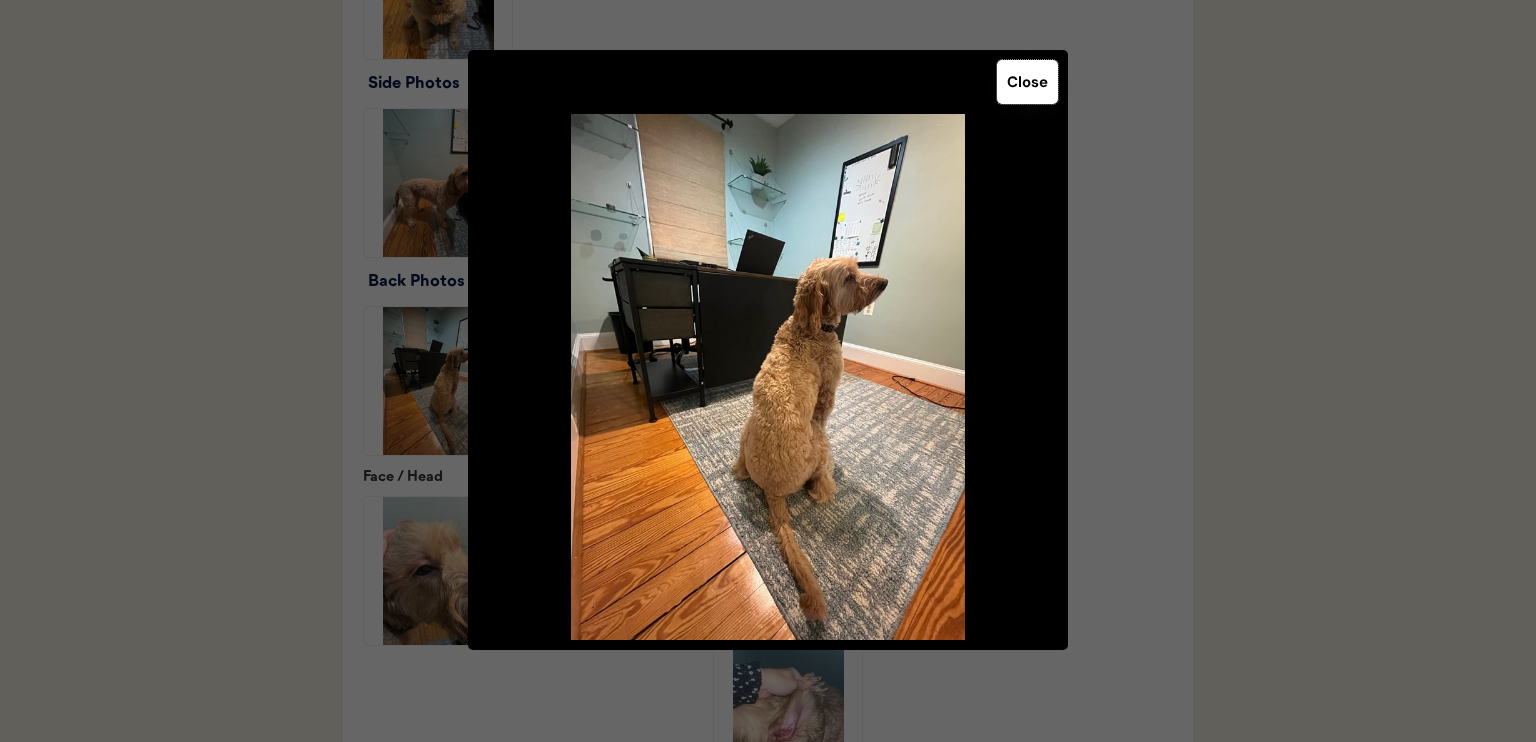 click on "Close" at bounding box center (1027, 82) 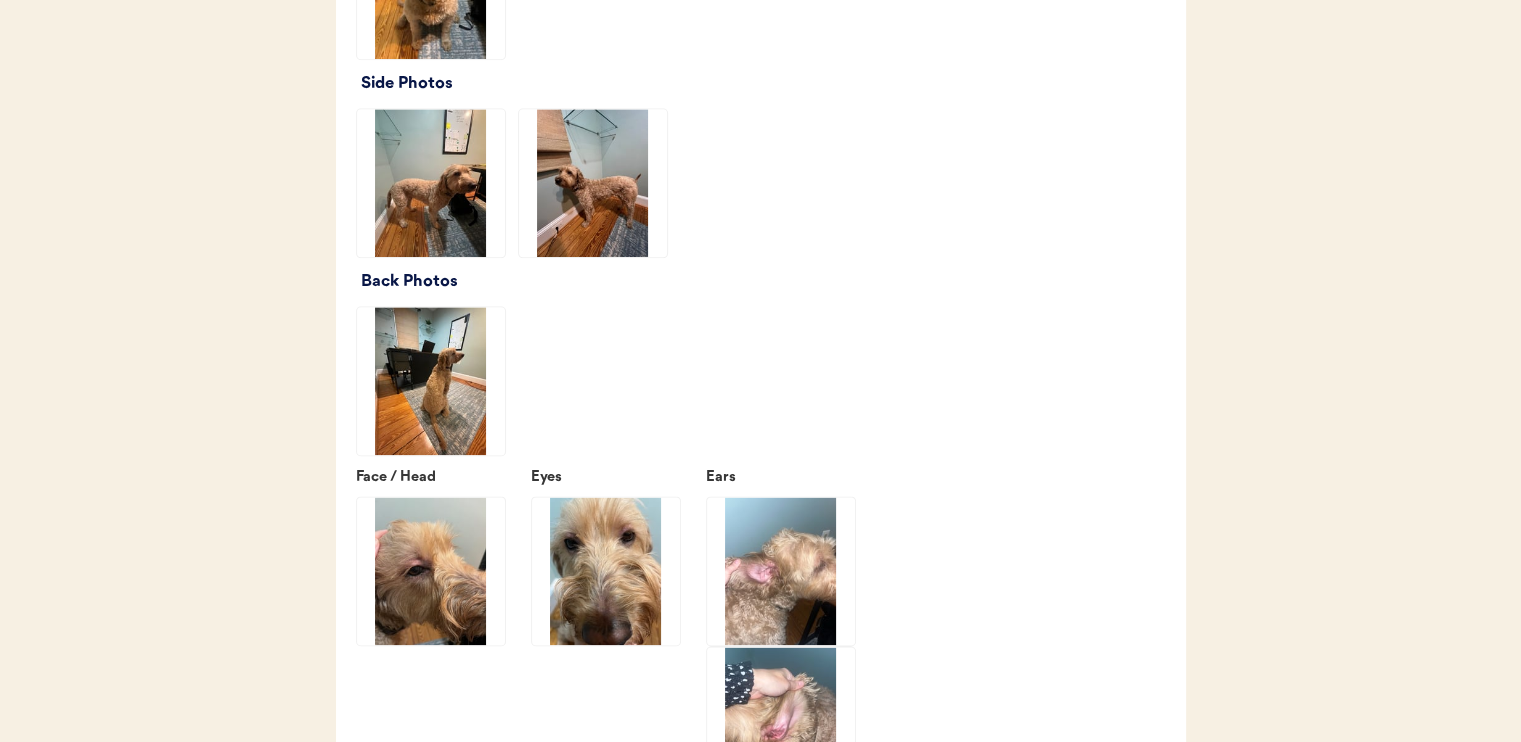drag, startPoint x: 446, startPoint y: 75, endPoint x: 512, endPoint y: 104, distance: 72.09022 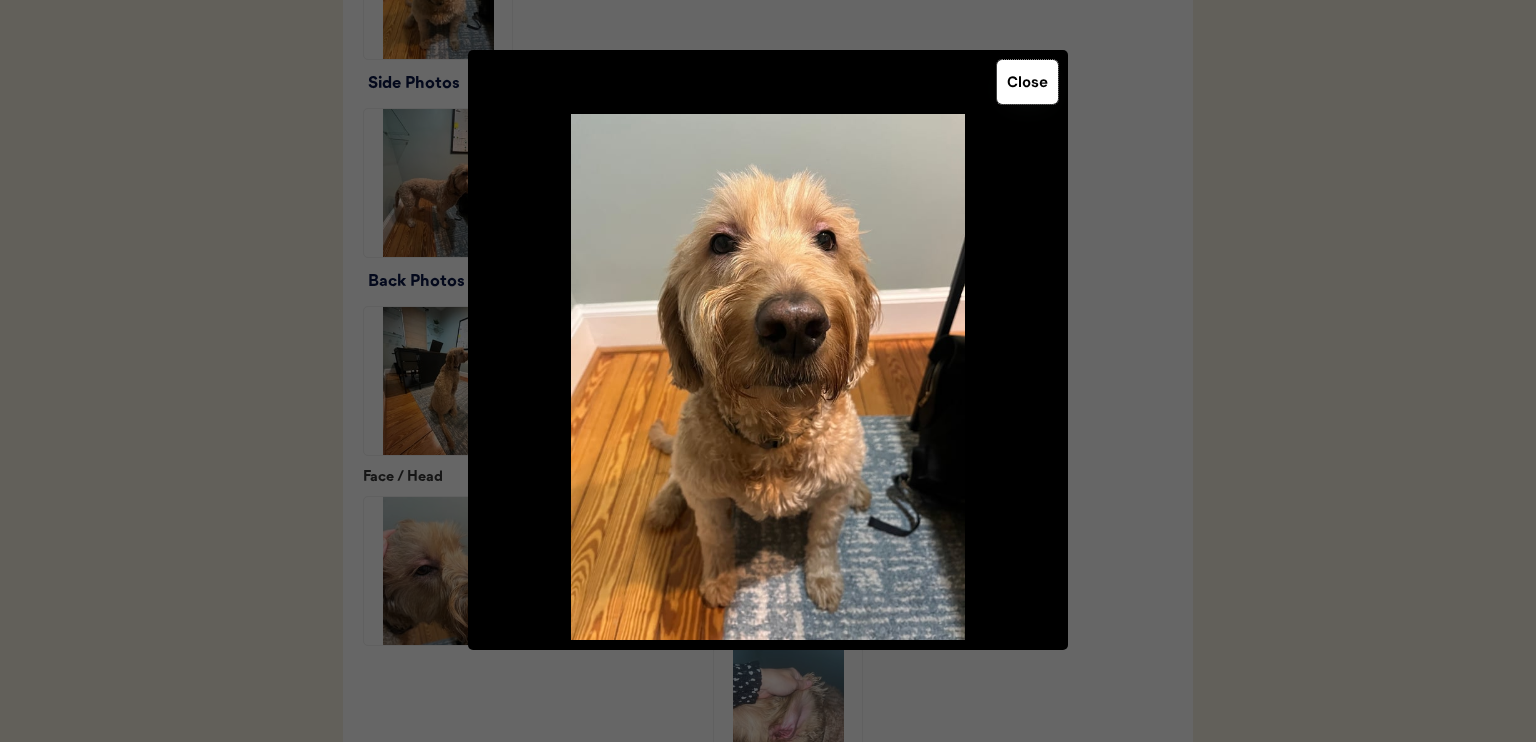 click on "Close" at bounding box center [1027, 82] 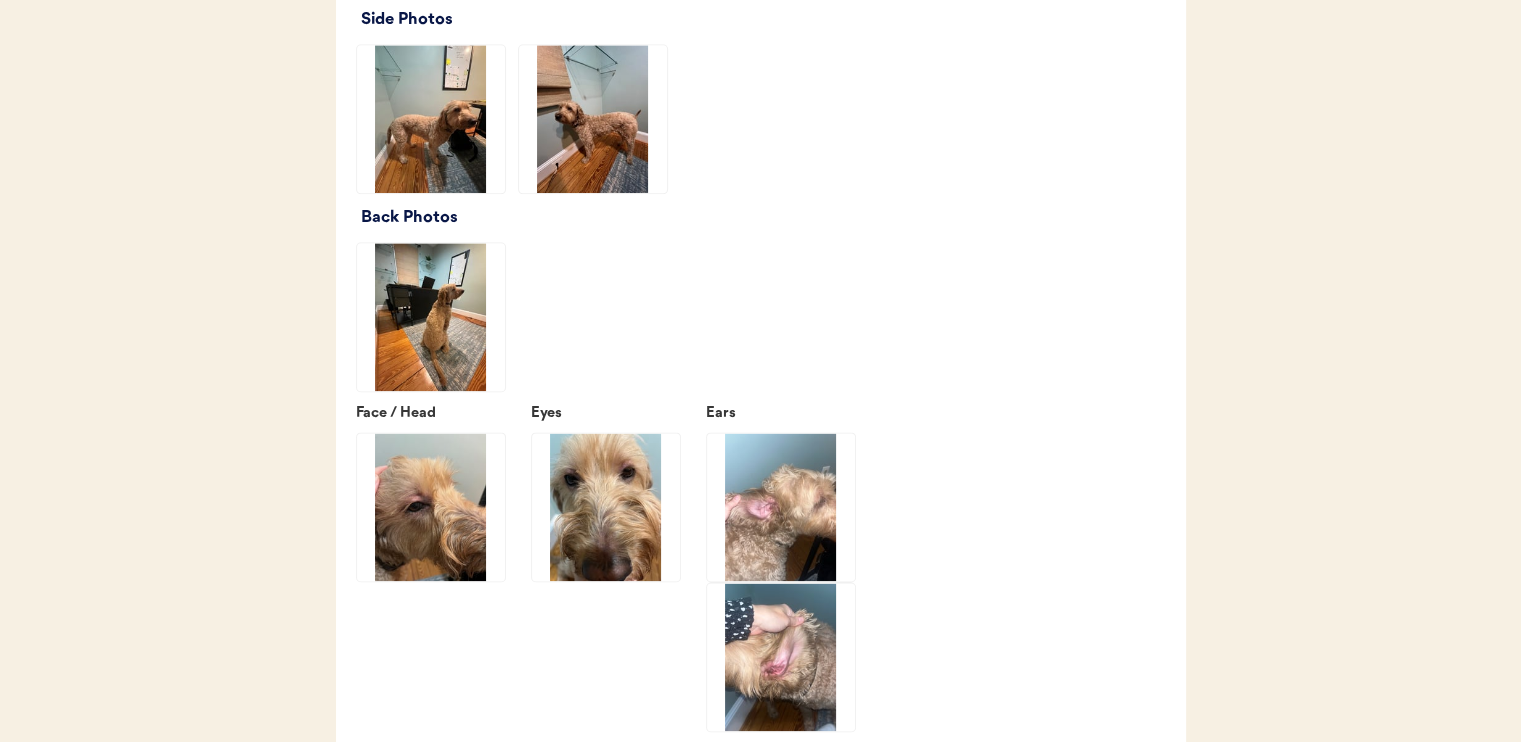scroll, scrollTop: 2600, scrollLeft: 0, axis: vertical 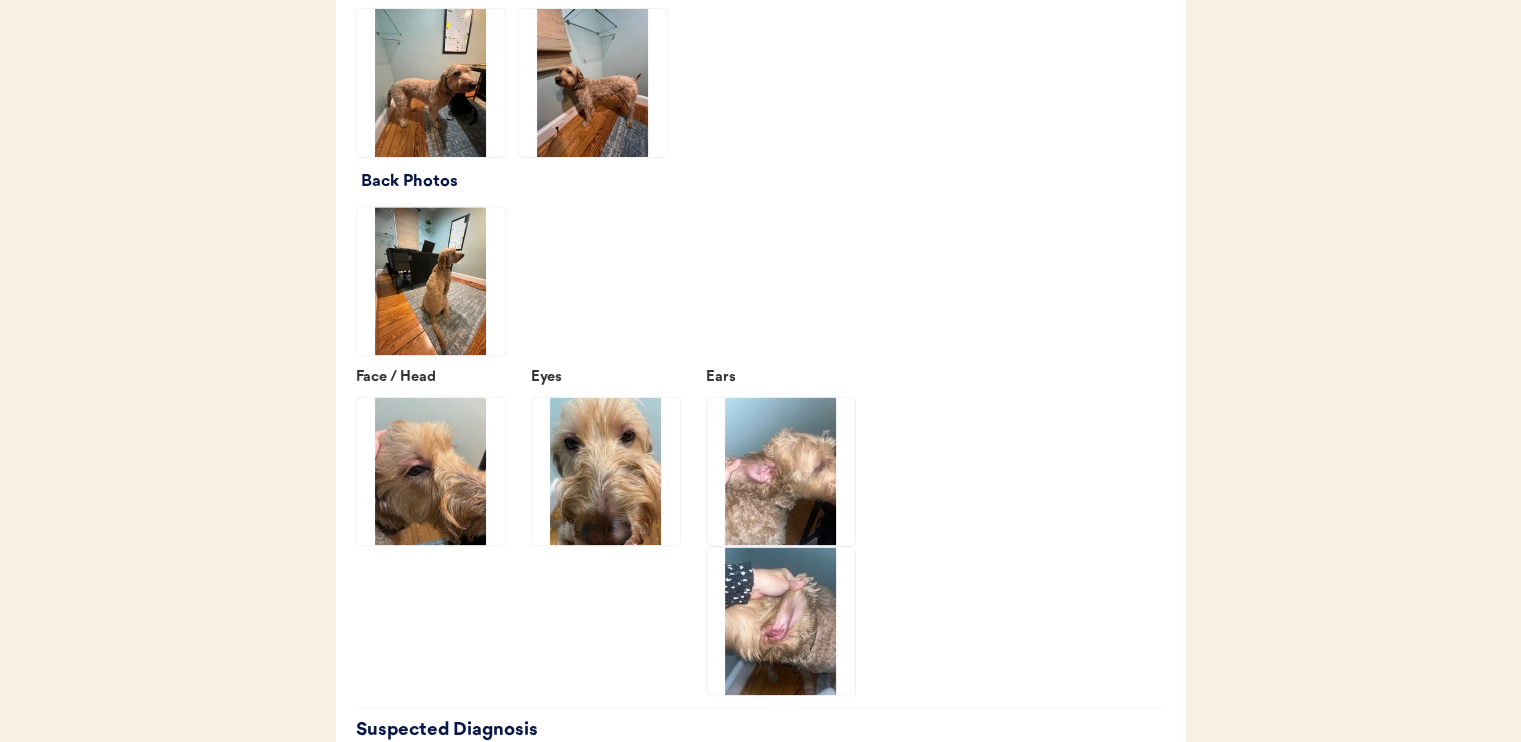 click 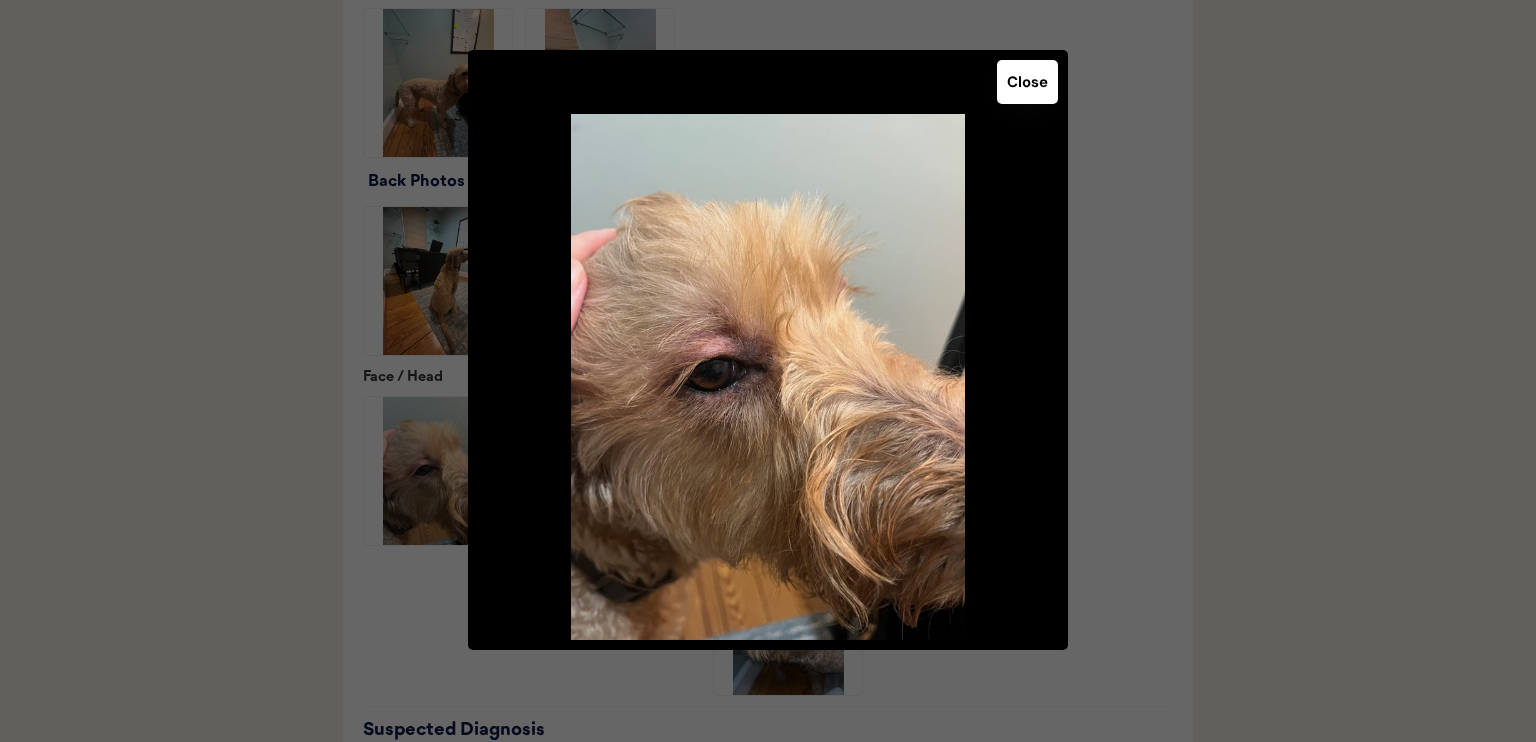 click on "Close" at bounding box center [1027, 82] 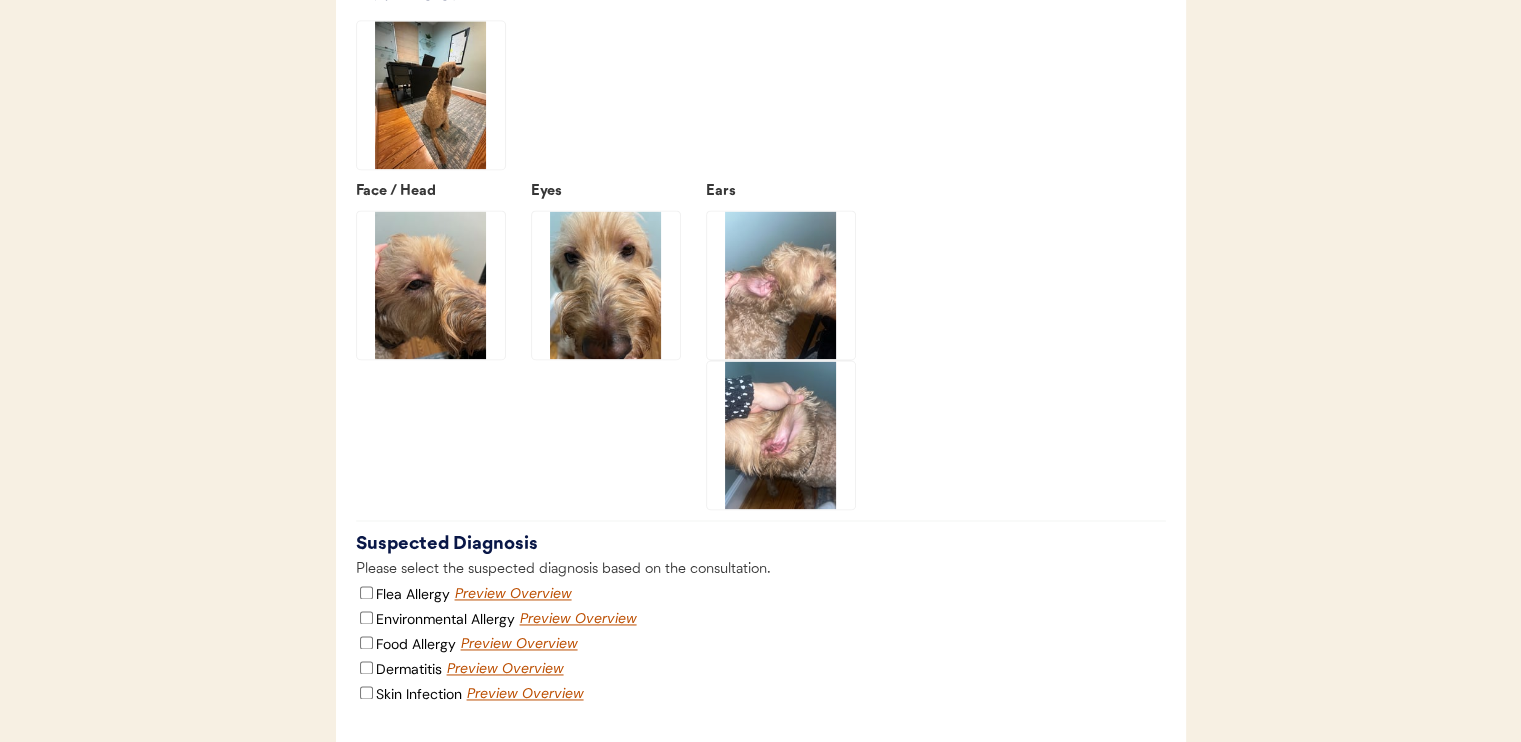 scroll, scrollTop: 2800, scrollLeft: 0, axis: vertical 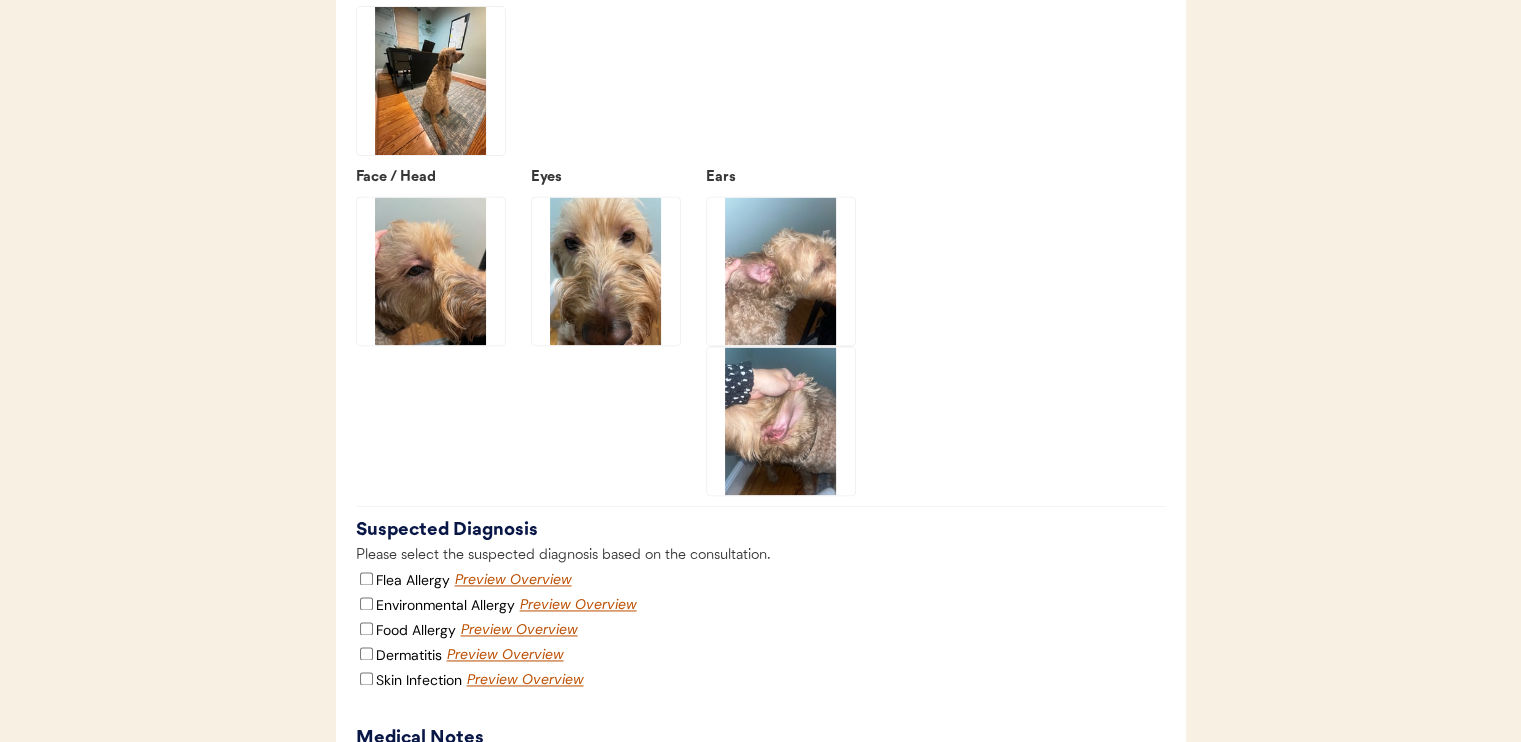 click 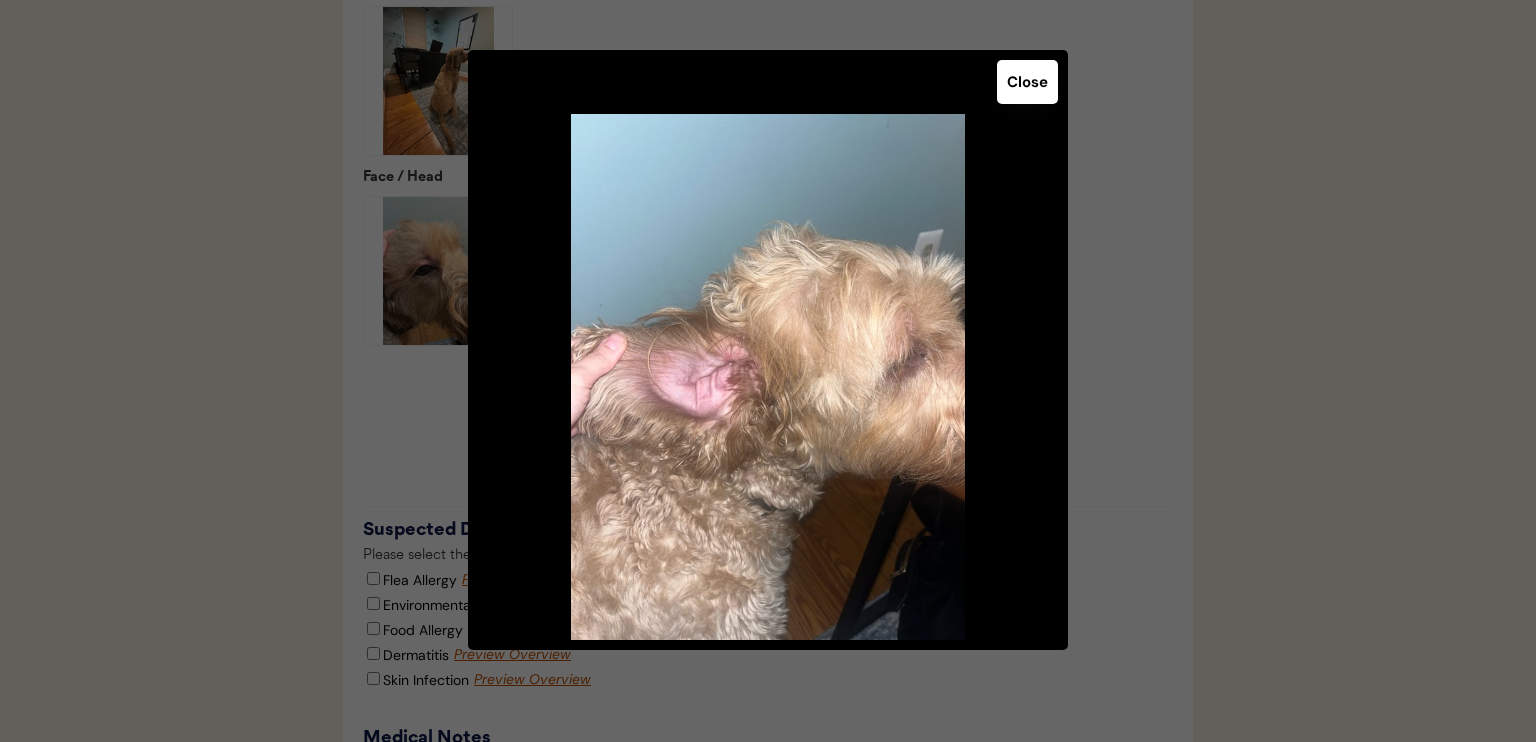 click on "Close" at bounding box center [1027, 82] 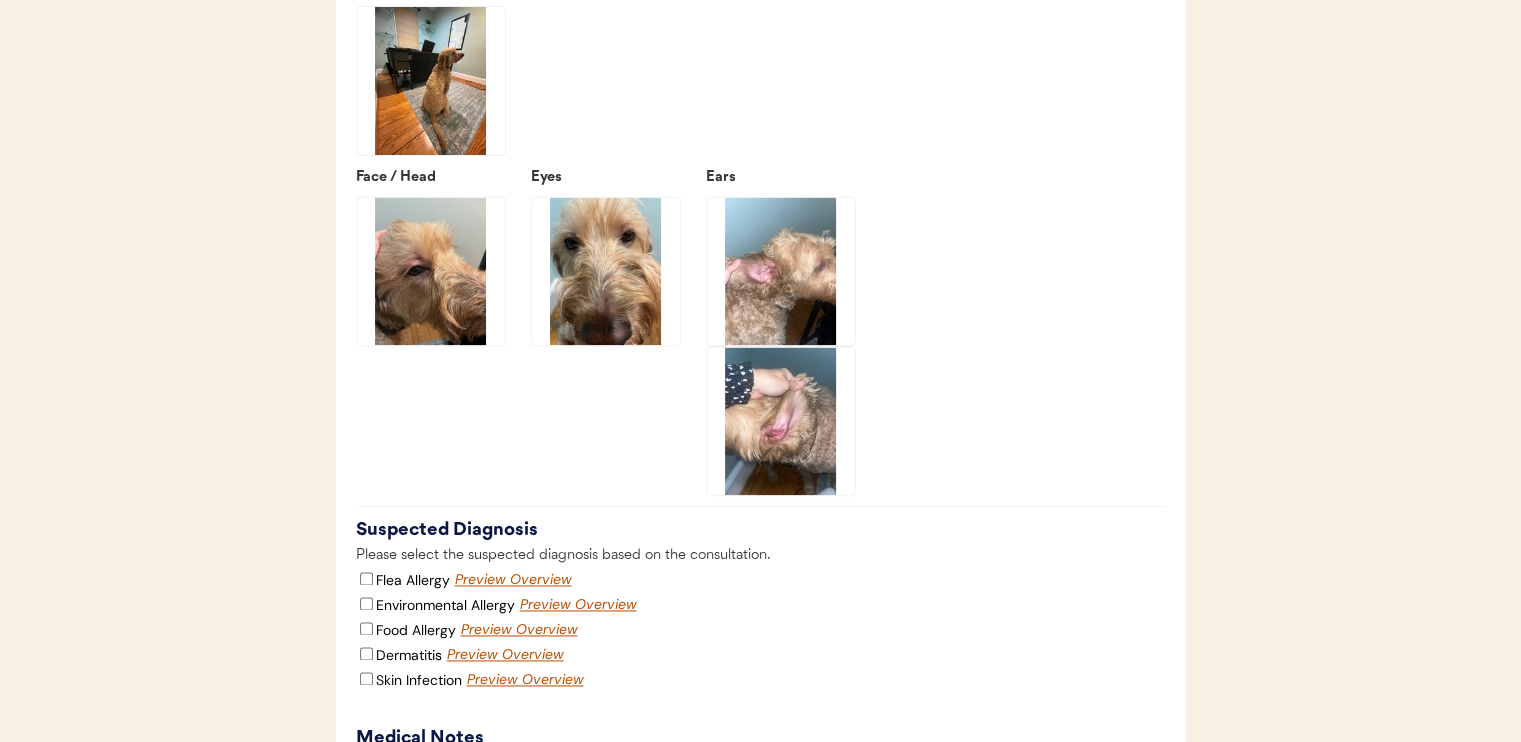 click 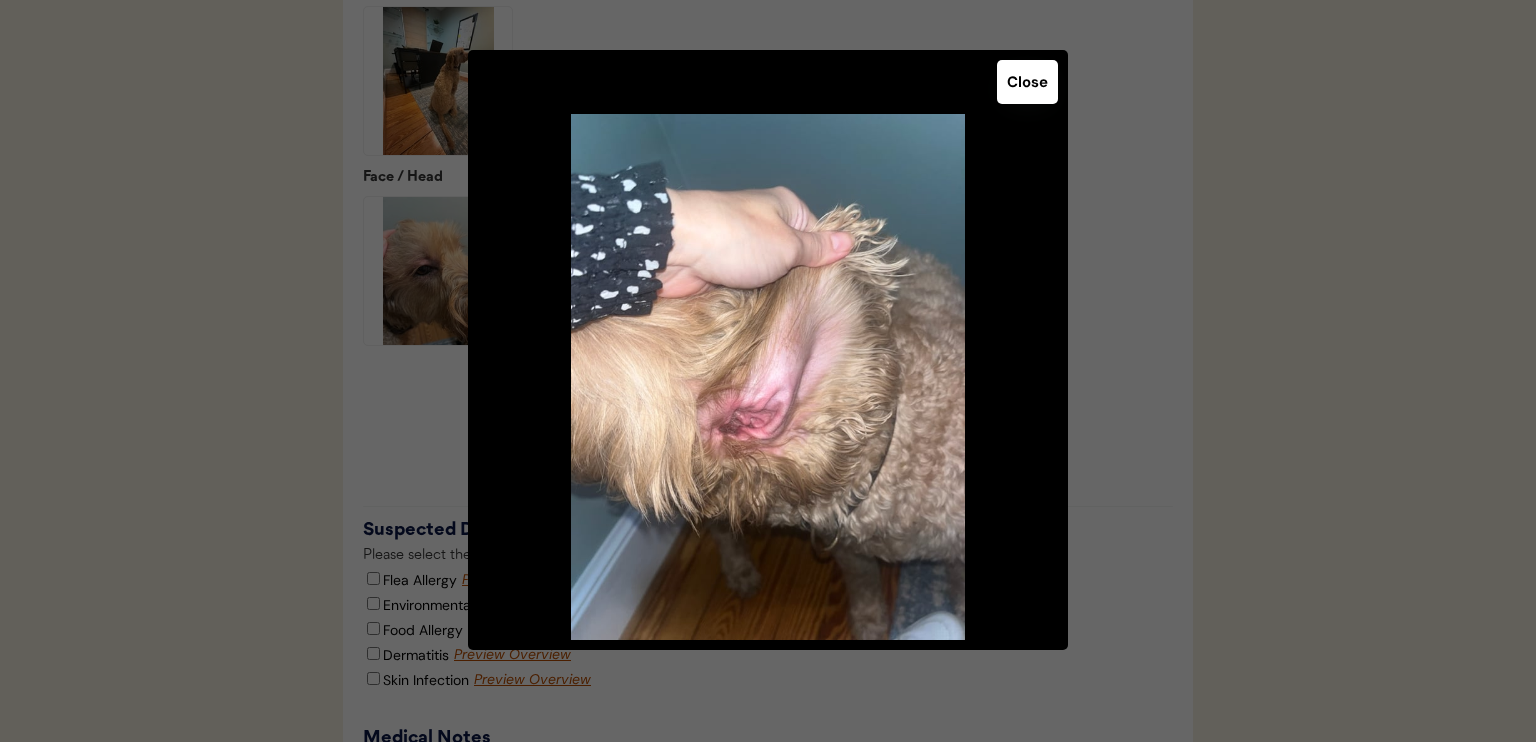 click on "Close" at bounding box center [1027, 82] 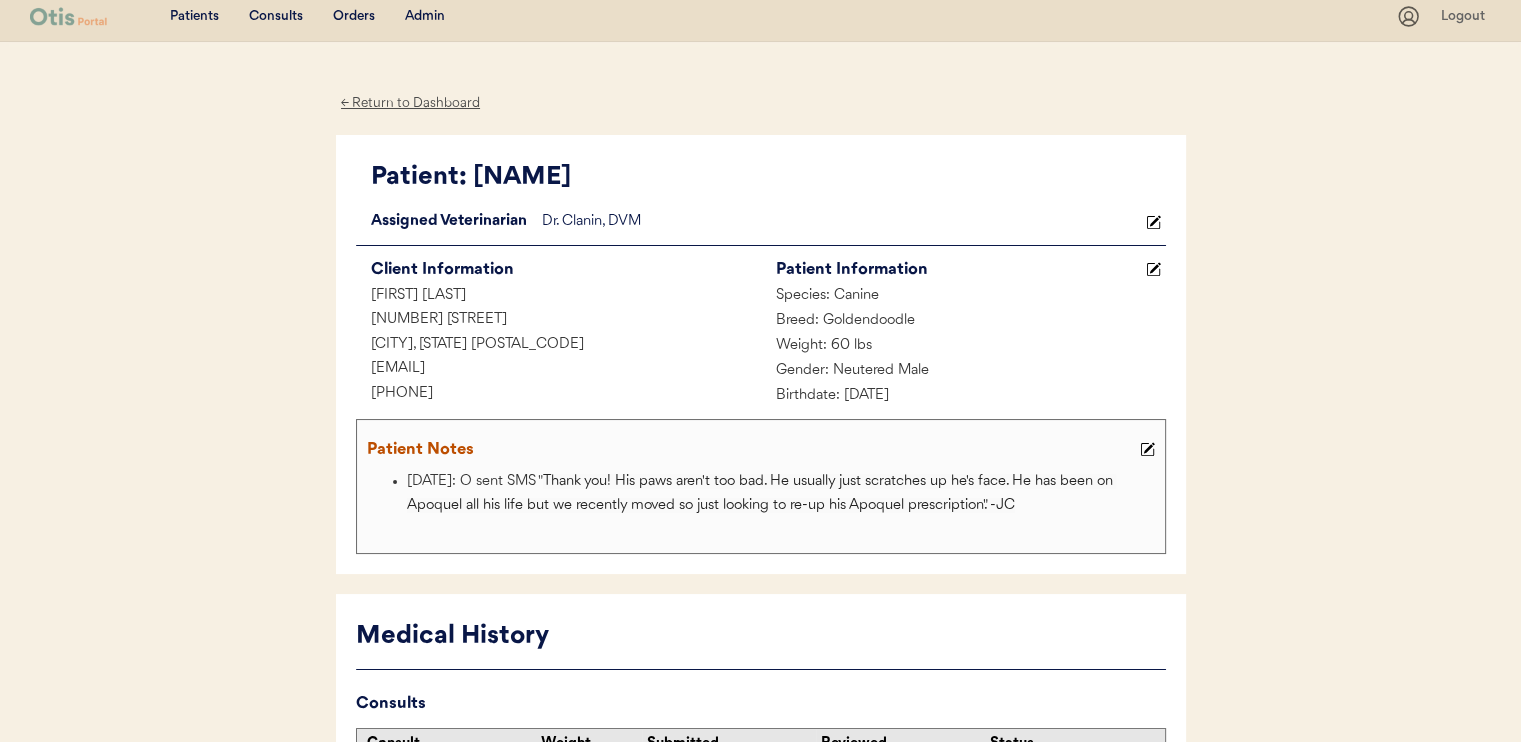 scroll, scrollTop: 0, scrollLeft: 0, axis: both 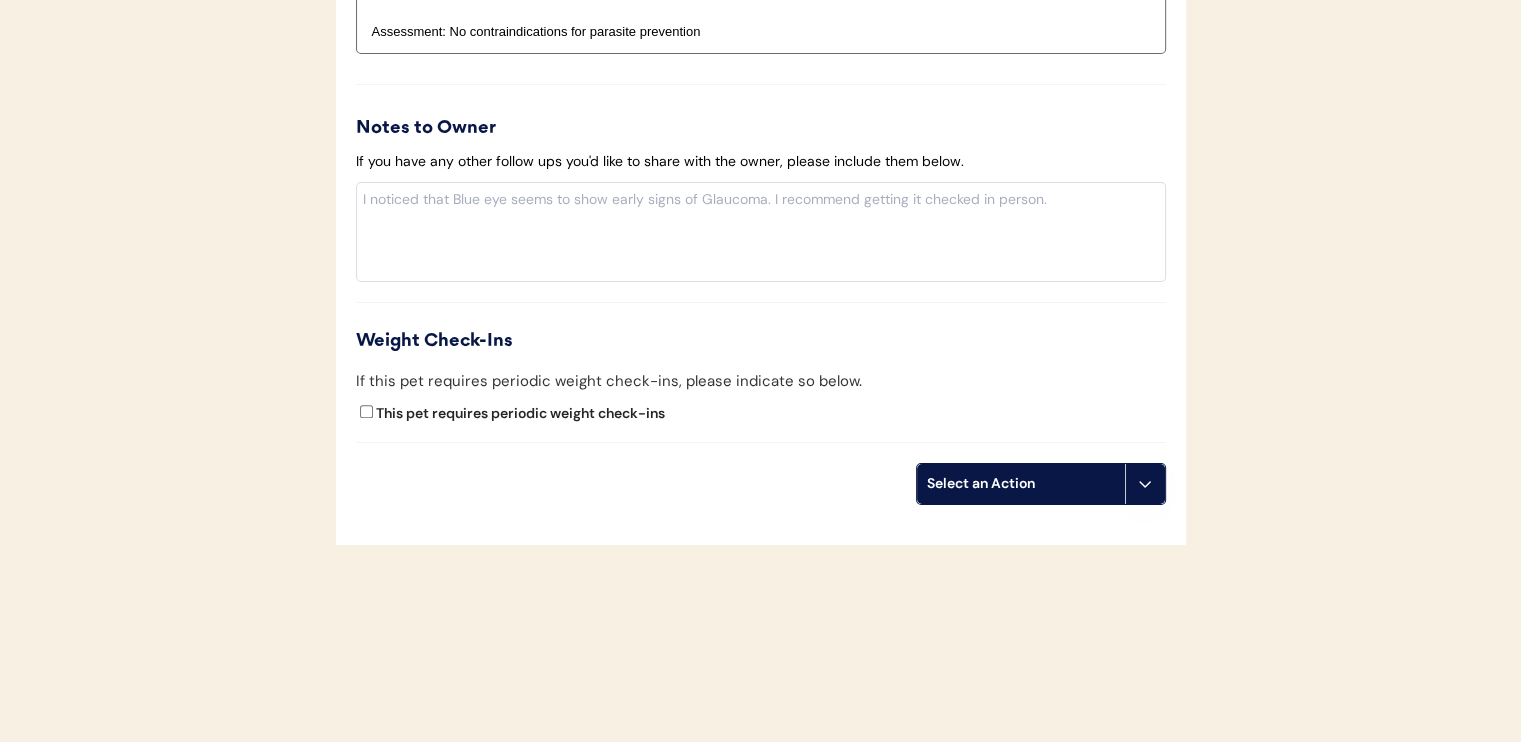 click on "Select an Action" at bounding box center (1021, 484) 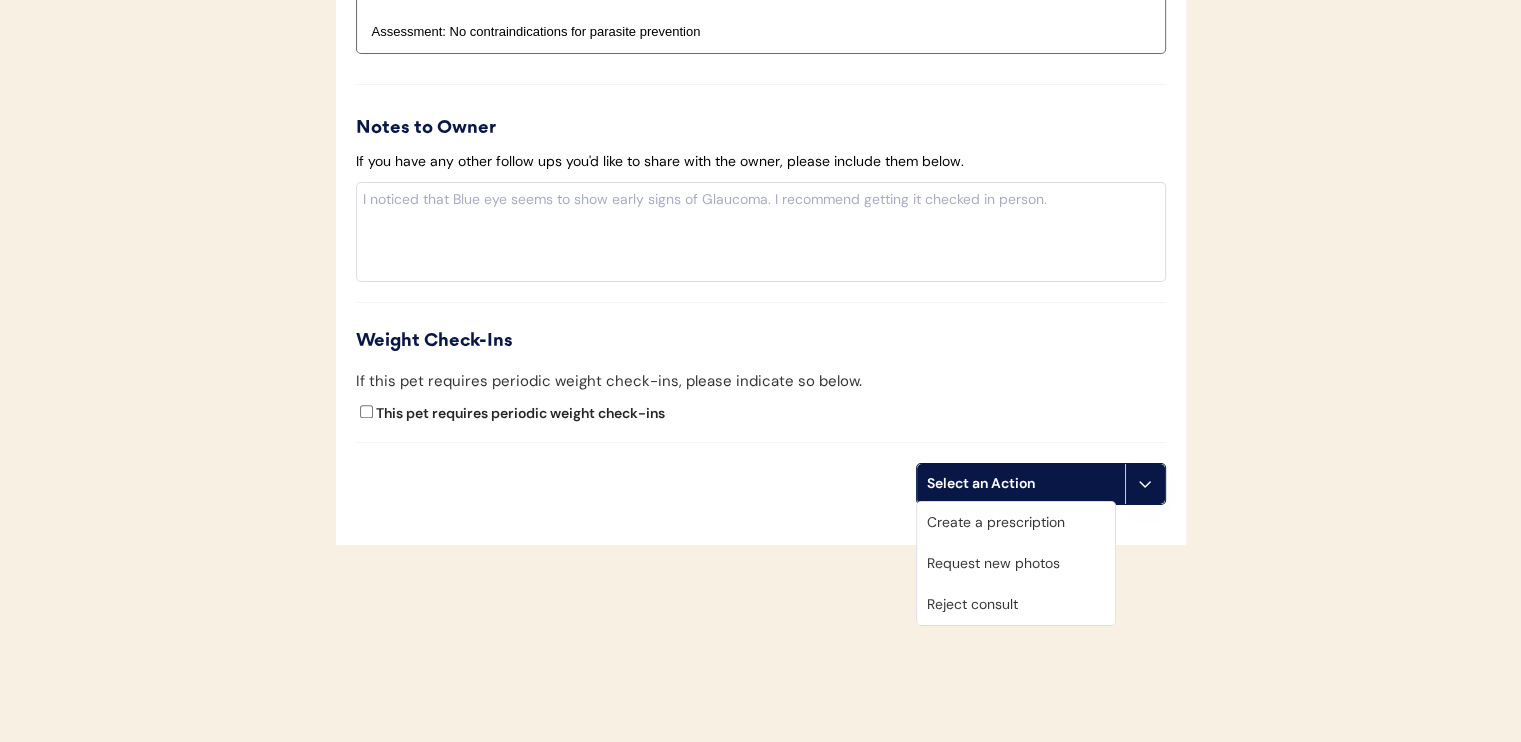 click on "Create a prescription" at bounding box center (1016, 522) 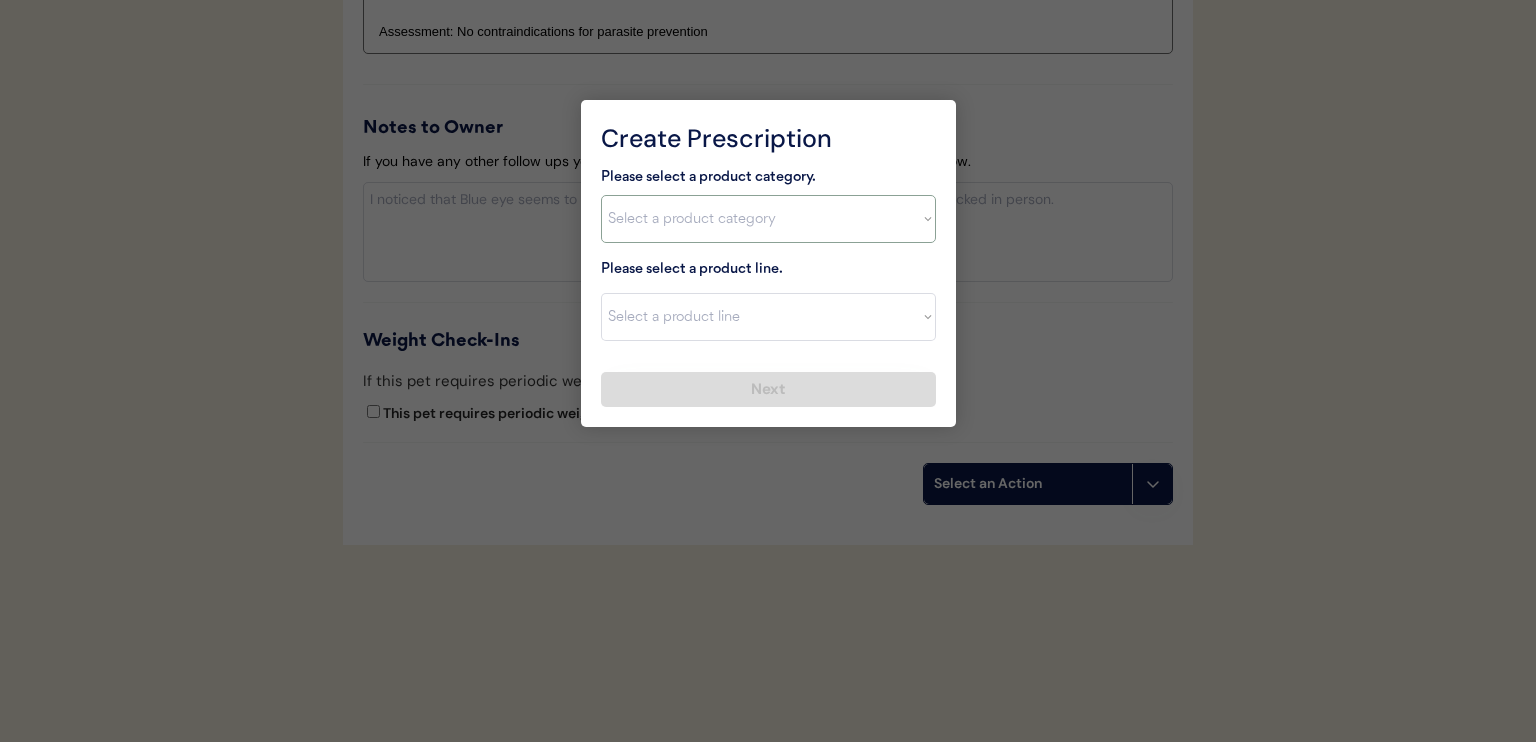 click on "Select a product category Allergies Antibiotics Anxiety Combo Parasite Prevention Flea & Tick Heartworm" at bounding box center [768, 219] 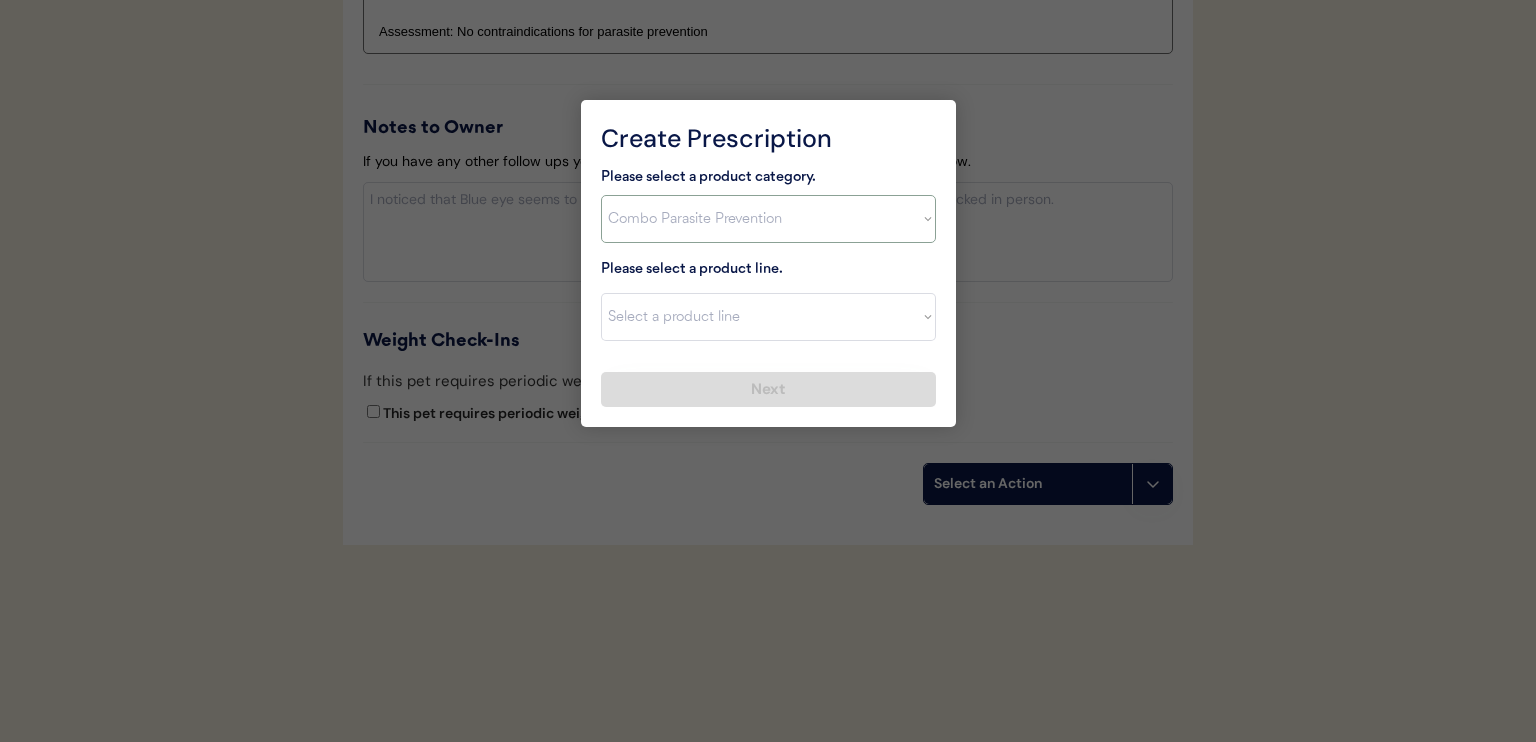 click on "Select a product category Allergies Antibiotics Anxiety Combo Parasite Prevention Flea & Tick Heartworm" at bounding box center [768, 219] 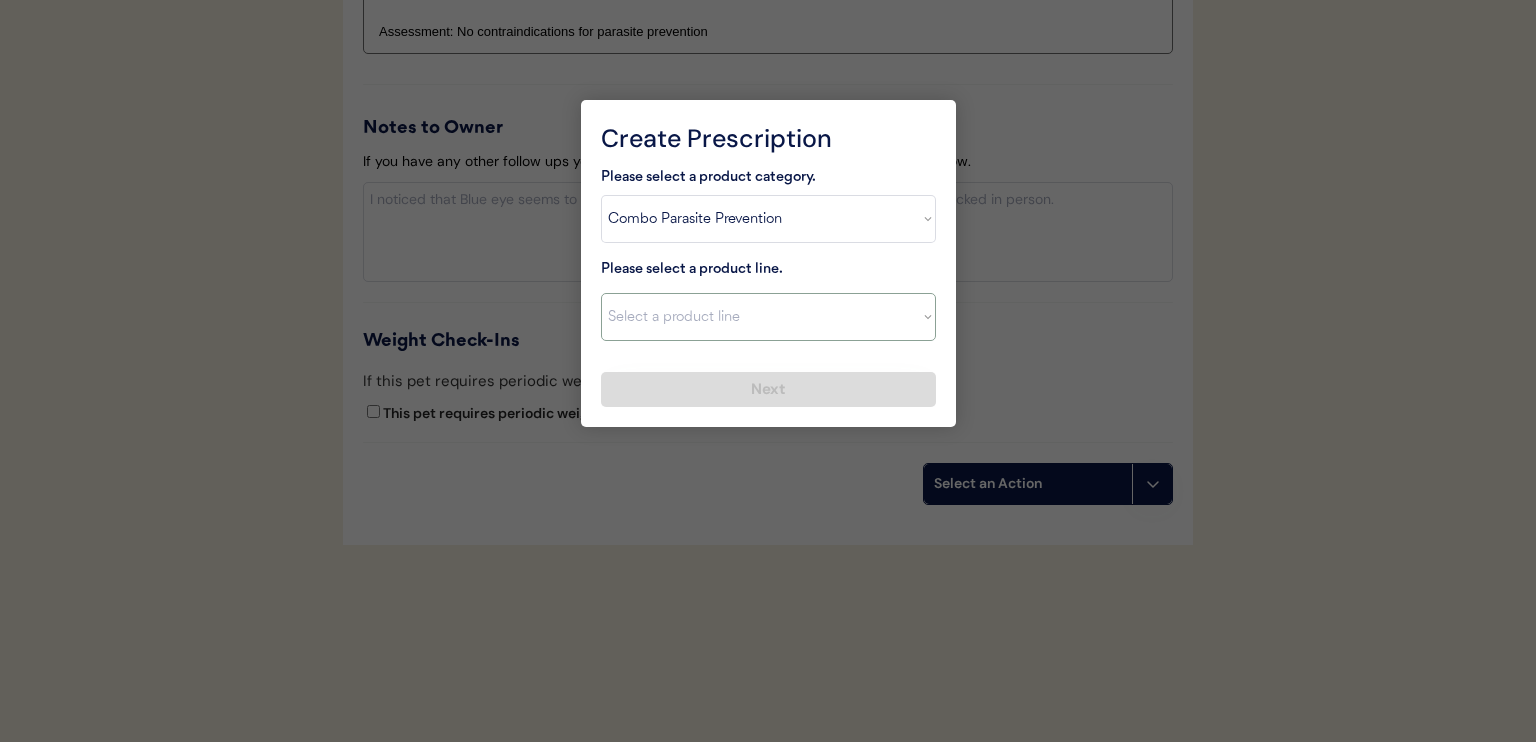 click on "Select a product line" at bounding box center [768, 317] 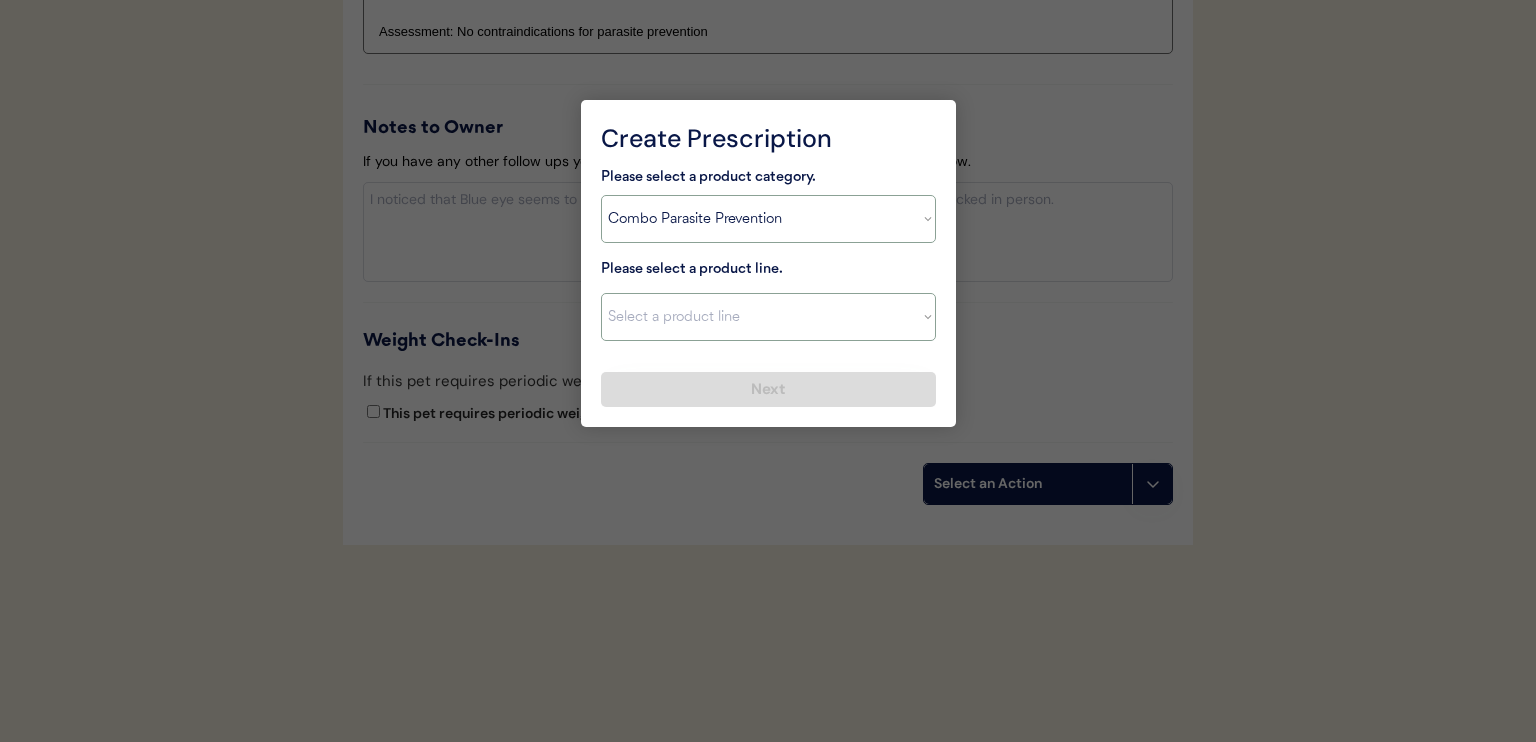 click on "Select a product category Allergies Antibiotics Anxiety Combo Parasite Prevention Flea & Tick Heartworm" at bounding box center (768, 219) 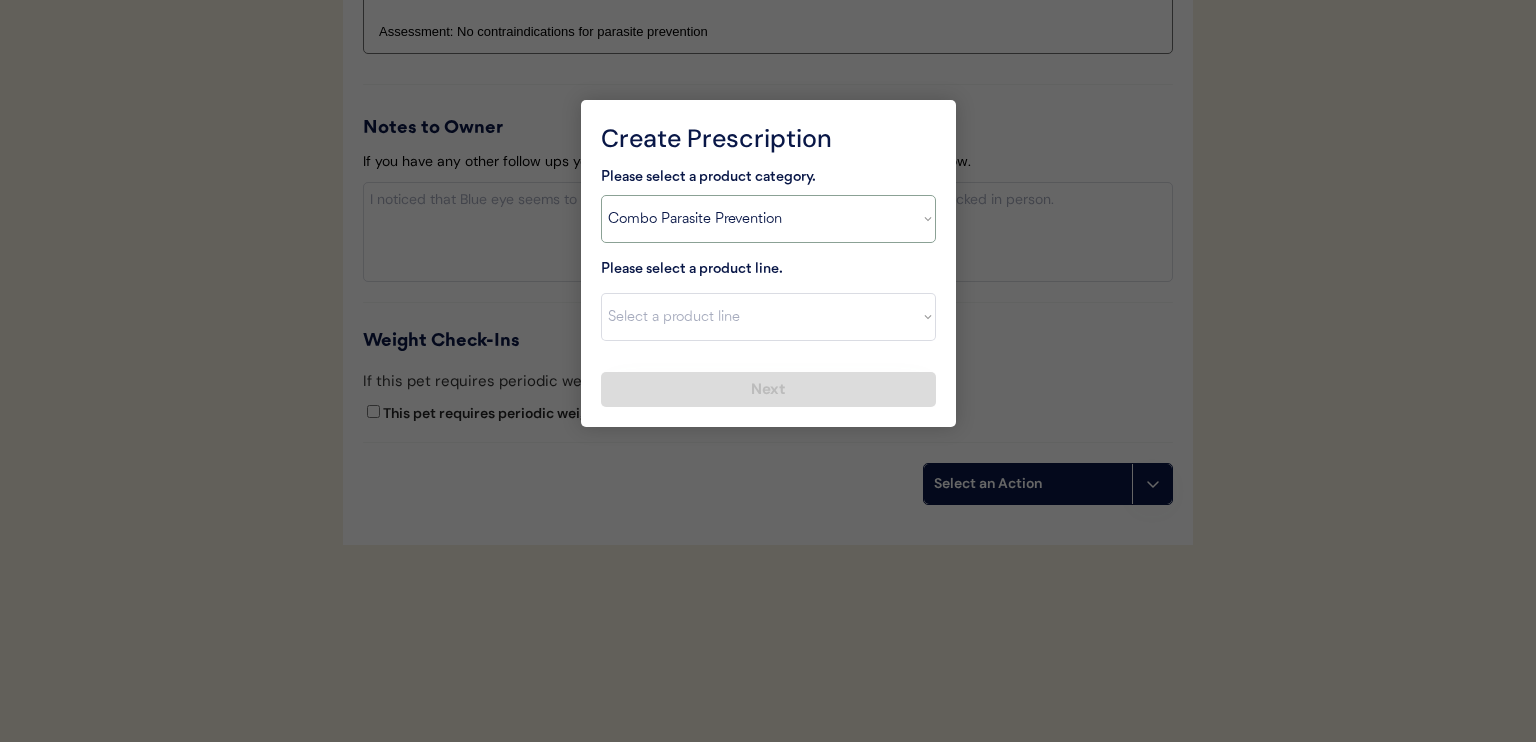 click on "Select a product category Allergies Antibiotics Anxiety Combo Parasite Prevention Flea & Tick Heartworm" at bounding box center (768, 219) 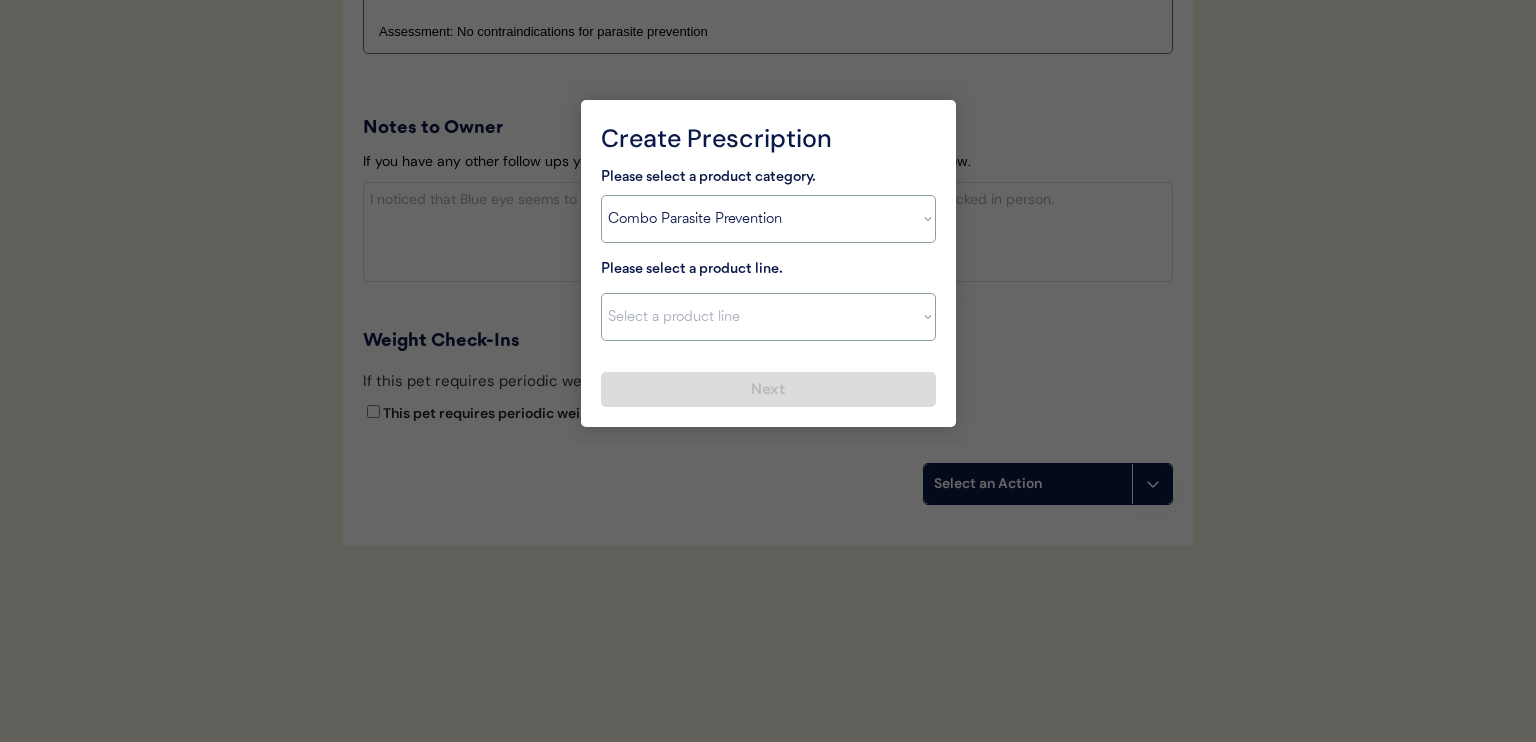 click on "Select a product line Advantage Multi for Dogs Credelio Quattro NexGard Plus NexGard Plus (3 Month) NexGard Plus (6 Month) Revolution for Dogs Sentinel Spectrum (3 Month) Simparica Trio Simparica Trio (12 Month) Simparica Trio (3 Month) Simparica Trio (6 Month) Trifexis" at bounding box center [768, 317] 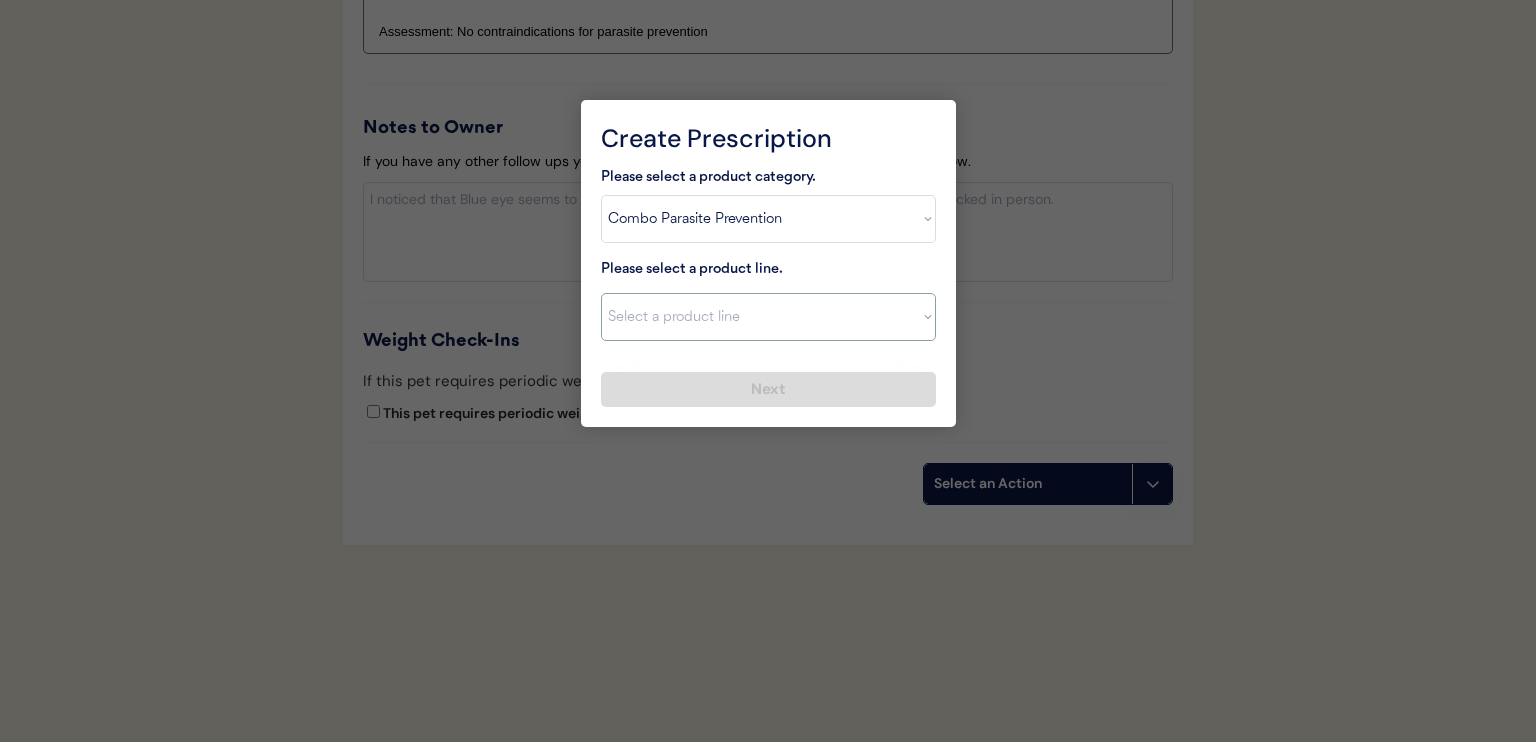 select on ""Simparica Trio"" 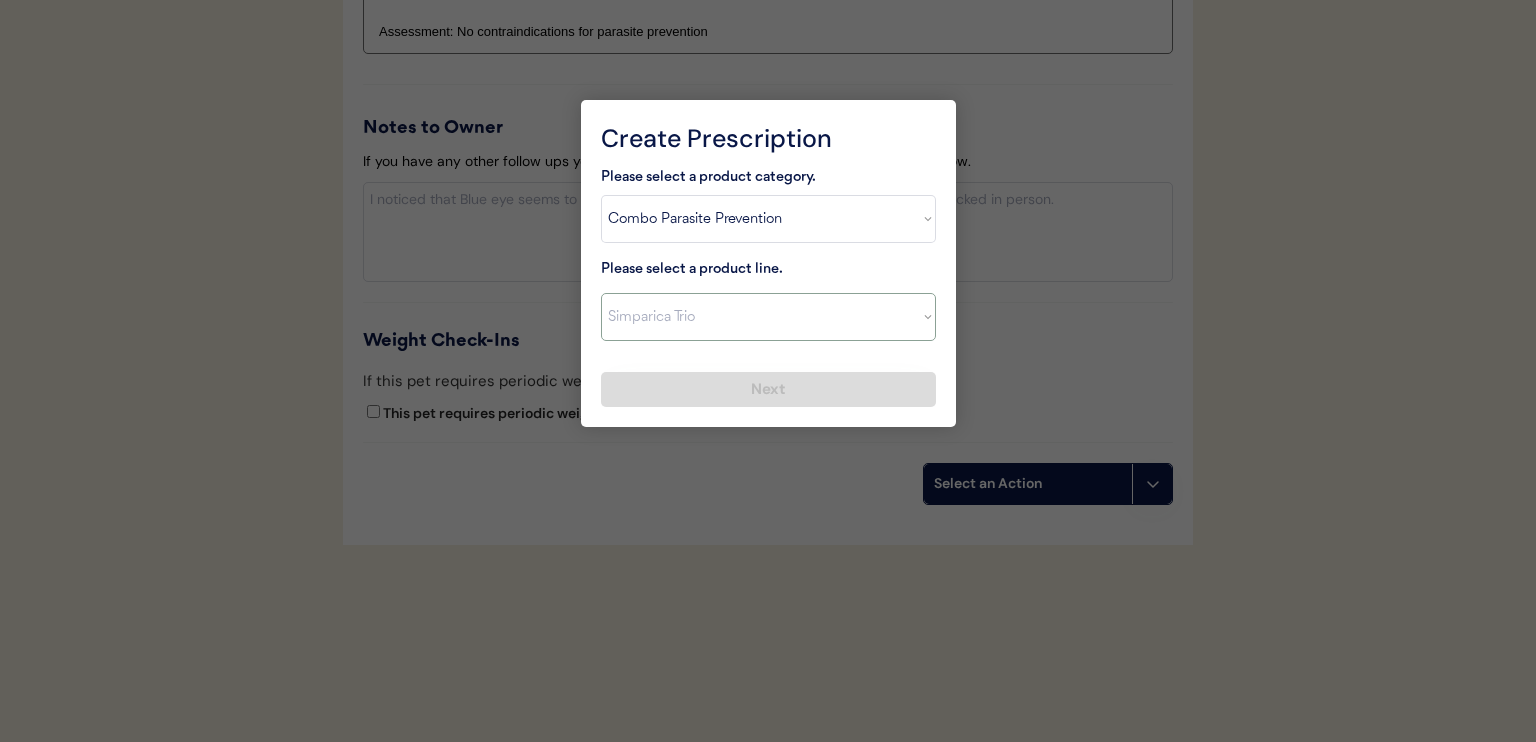 click on "Select a product line Advantage Multi for Dogs Credelio Quattro NexGard Plus NexGard Plus (3 Month) NexGard Plus (6 Month) Revolution for Dogs Sentinel Spectrum (3 Month) Simparica Trio Simparica Trio (12 Month) Simparica Trio (3 Month) Simparica Trio (6 Month) Trifexis" at bounding box center [768, 317] 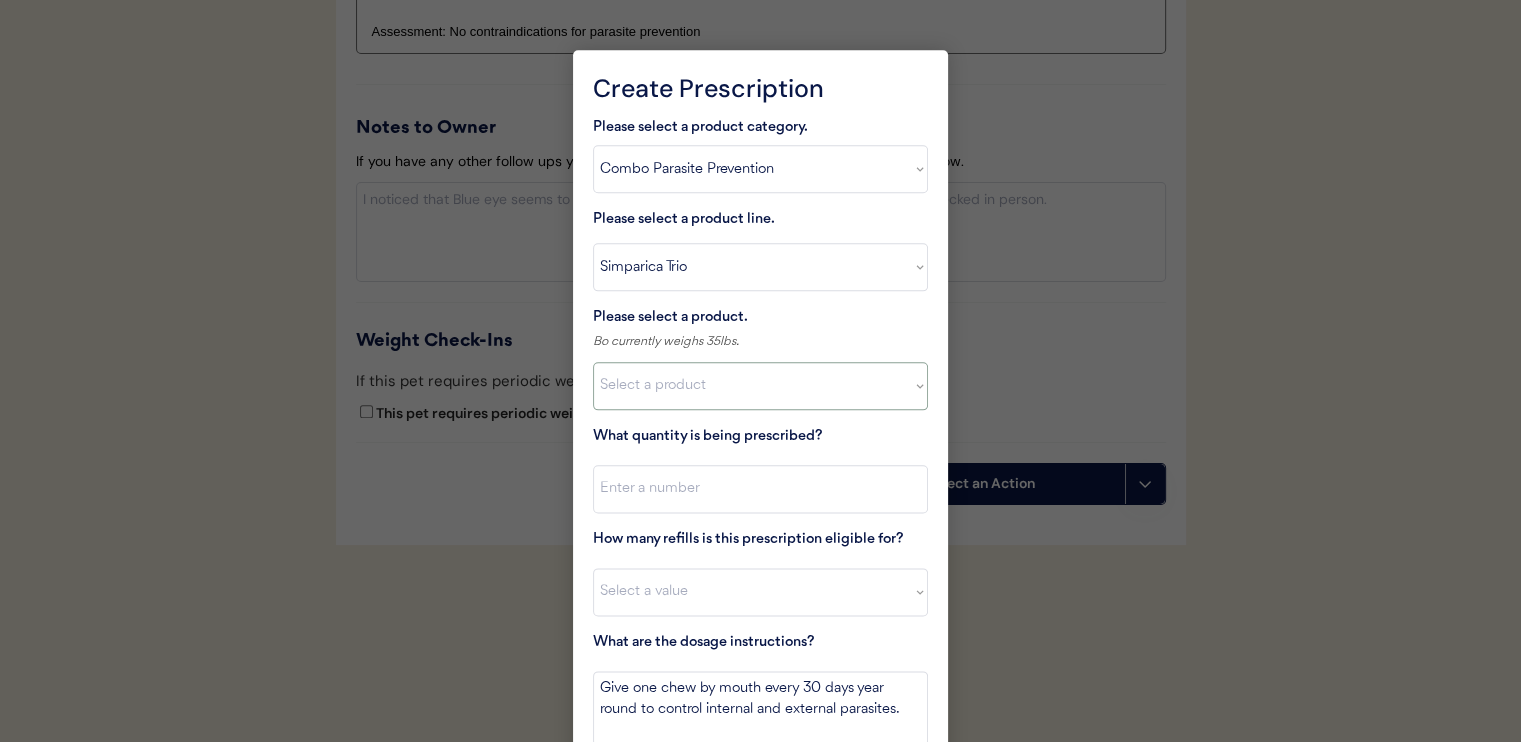 click on "Select a product Simparica Trio, 2.8 - 5.5lbs Simparica Trio, 5.6 - 11lbs Simparica Trio, 11.1 - 22lbs Simparica Trio, 22.1 - 44lbs Simparica Trio, 44.1 - 88lbs Simparica Trio, 88.1 - 132lbs" at bounding box center [760, 386] 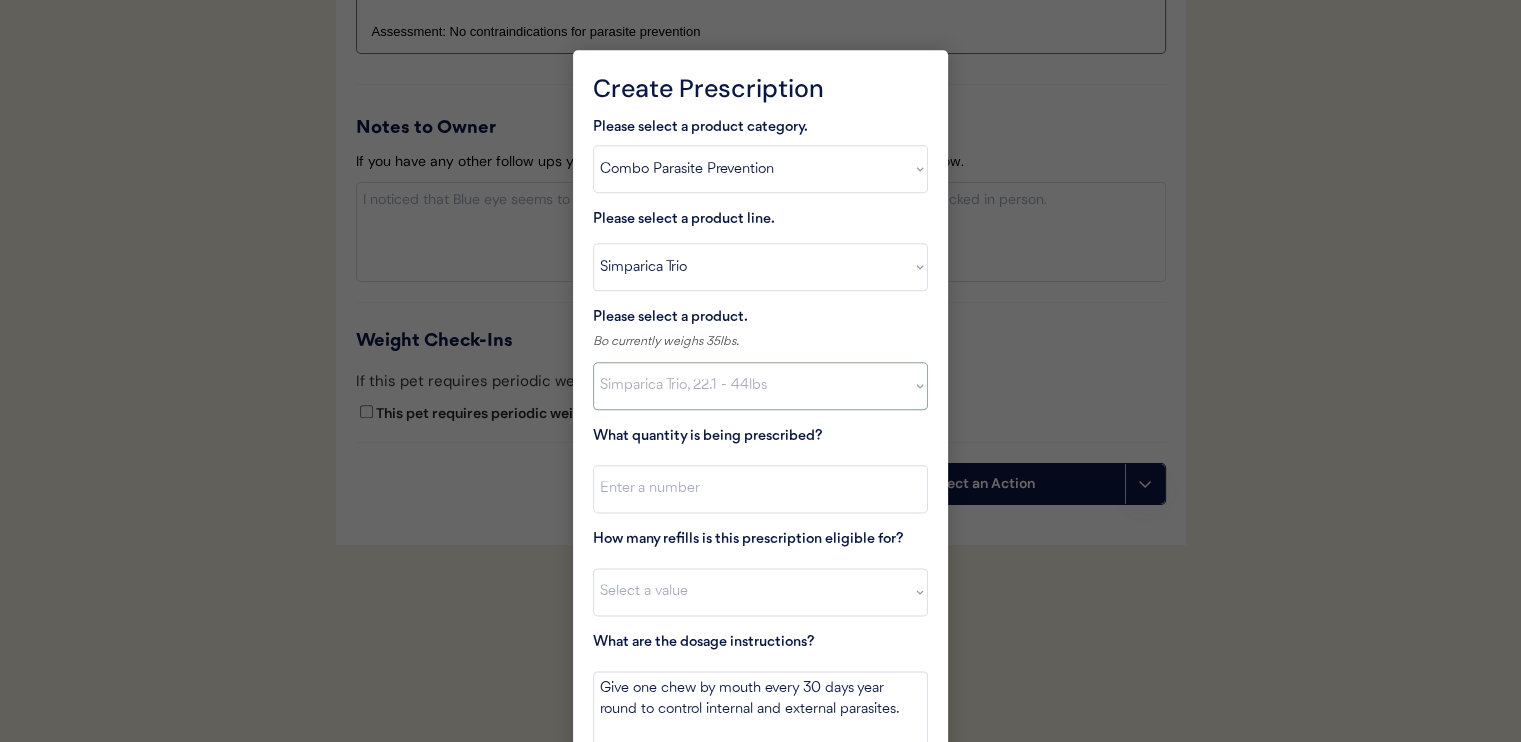 click on "Select a product Simparica Trio, 2.8 - 5.5lbs Simparica Trio, 5.6 - 11lbs Simparica Trio, 11.1 - 22lbs Simparica Trio, 22.1 - 44lbs Simparica Trio, 44.1 - 88lbs Simparica Trio, 88.1 - 132lbs" at bounding box center (760, 386) 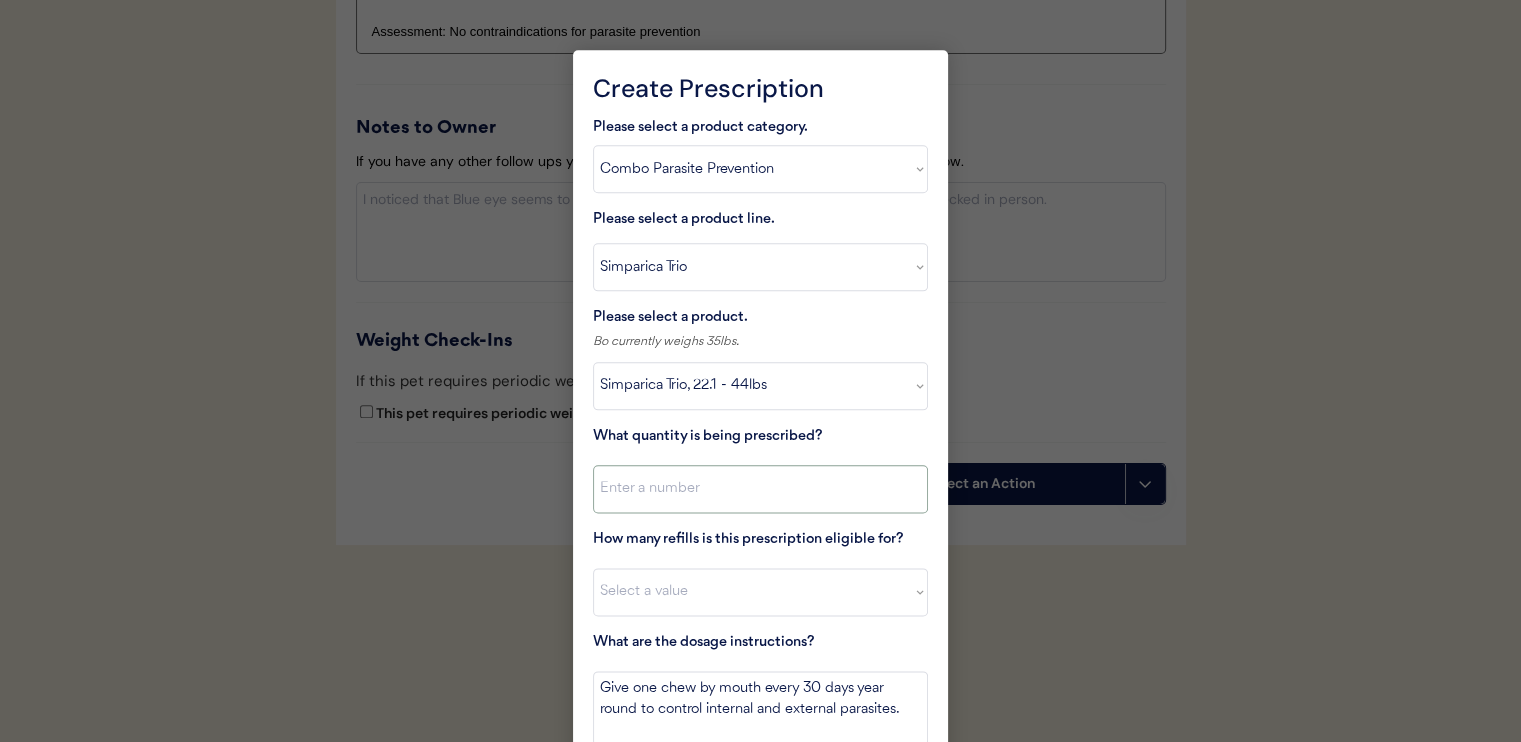 click at bounding box center [760, 489] 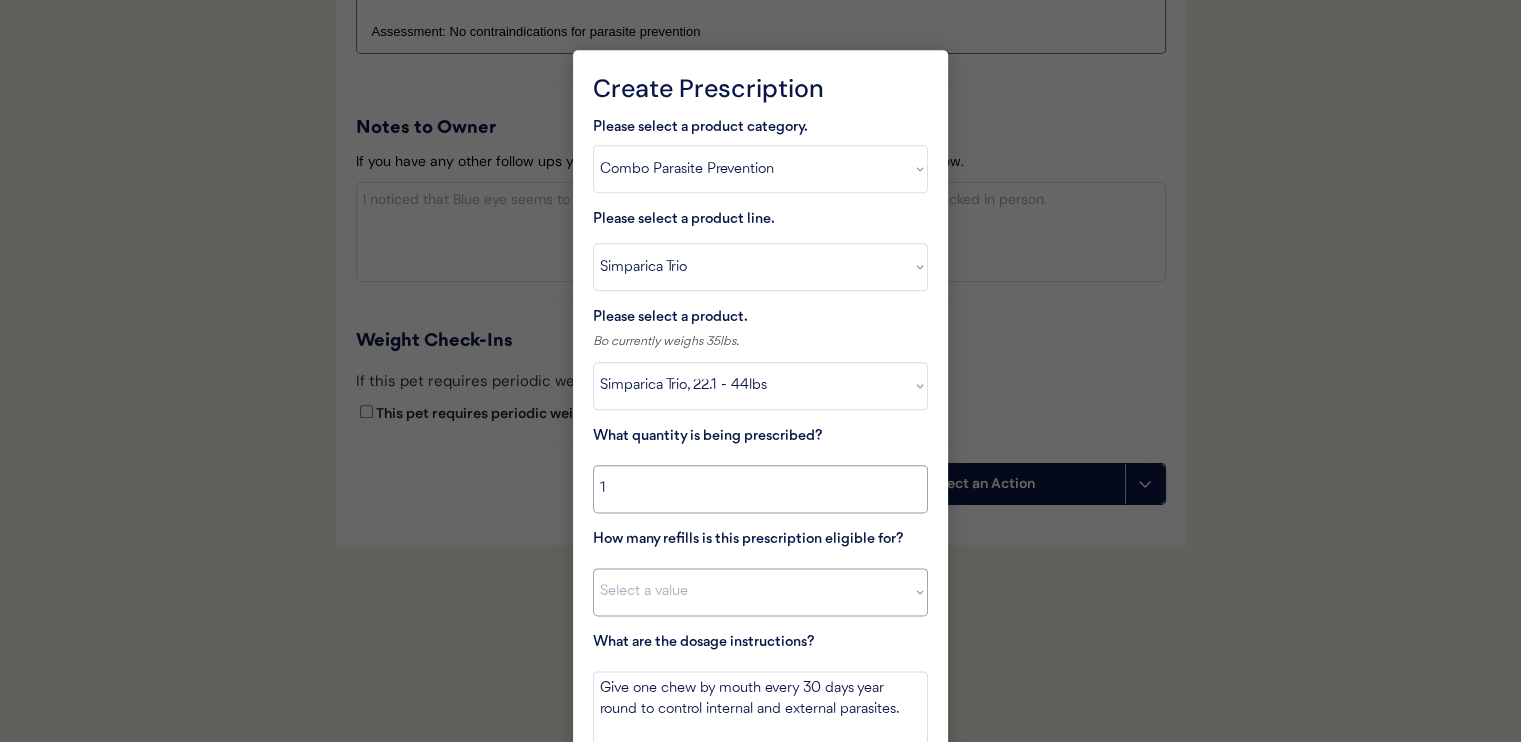 type on "1" 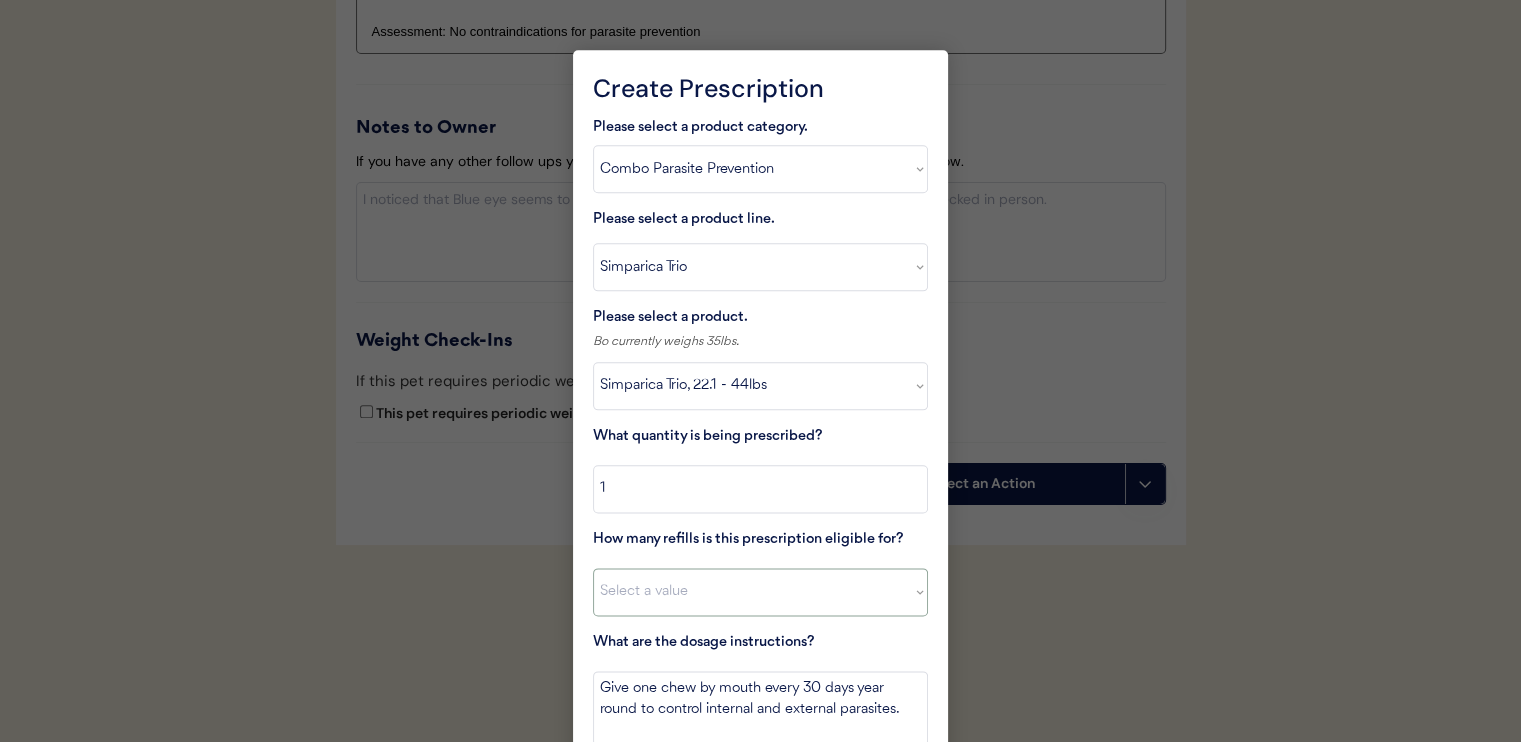 click on "Select a value 0 1 2 3 4 5 6 7 8 10 11" at bounding box center (760, 592) 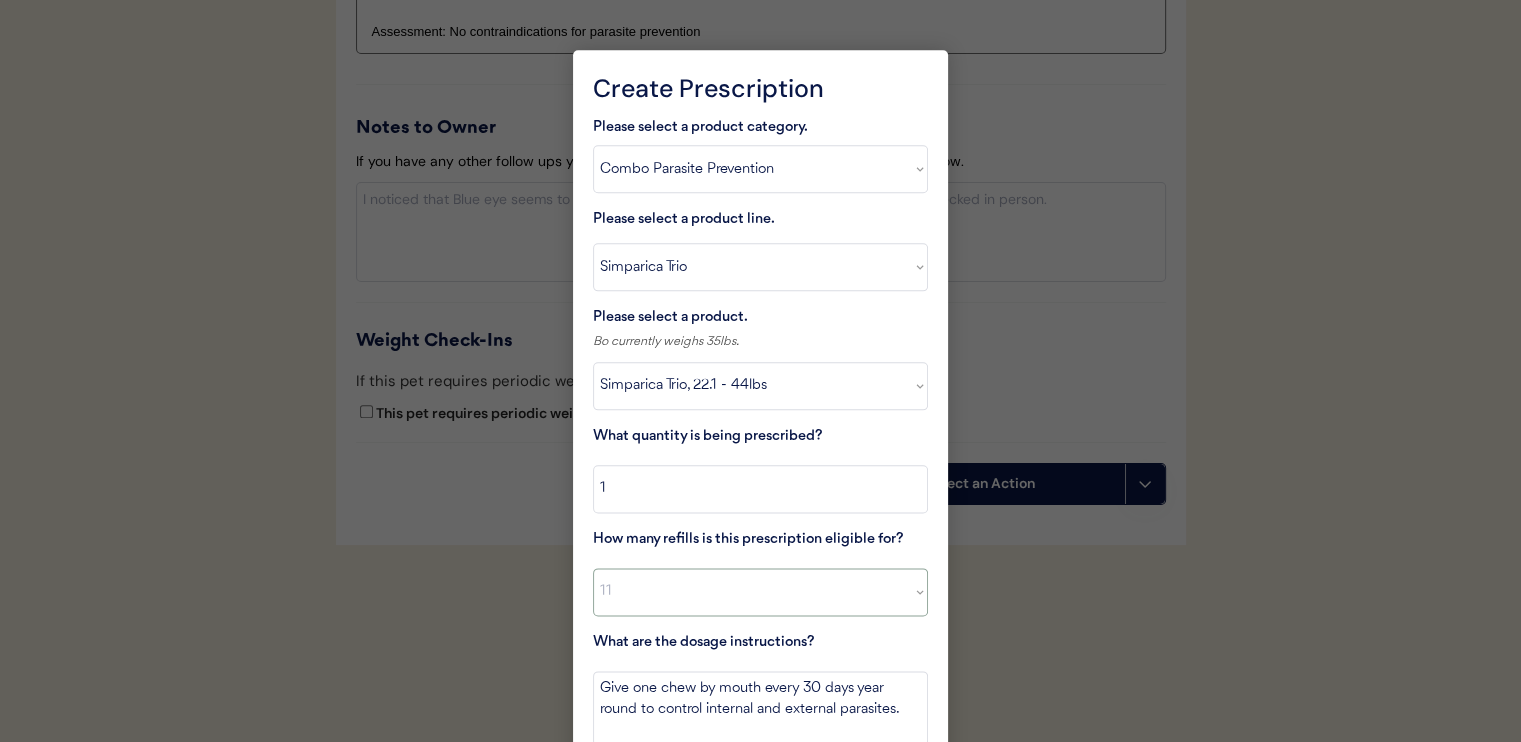click on "Select a value 0 1 2 3 4 5 6 7 8 10 11" at bounding box center (760, 592) 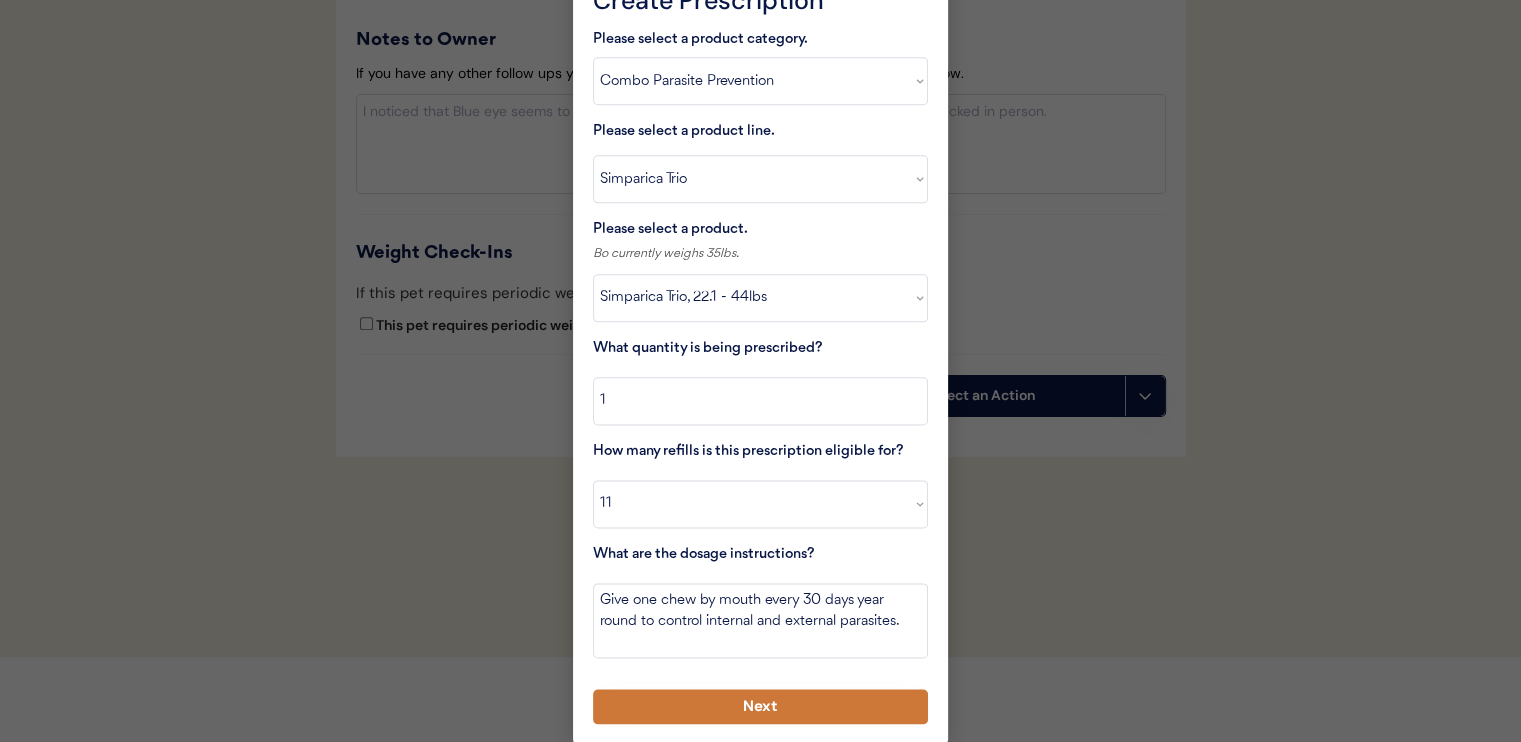 click on "Next" at bounding box center [760, 706] 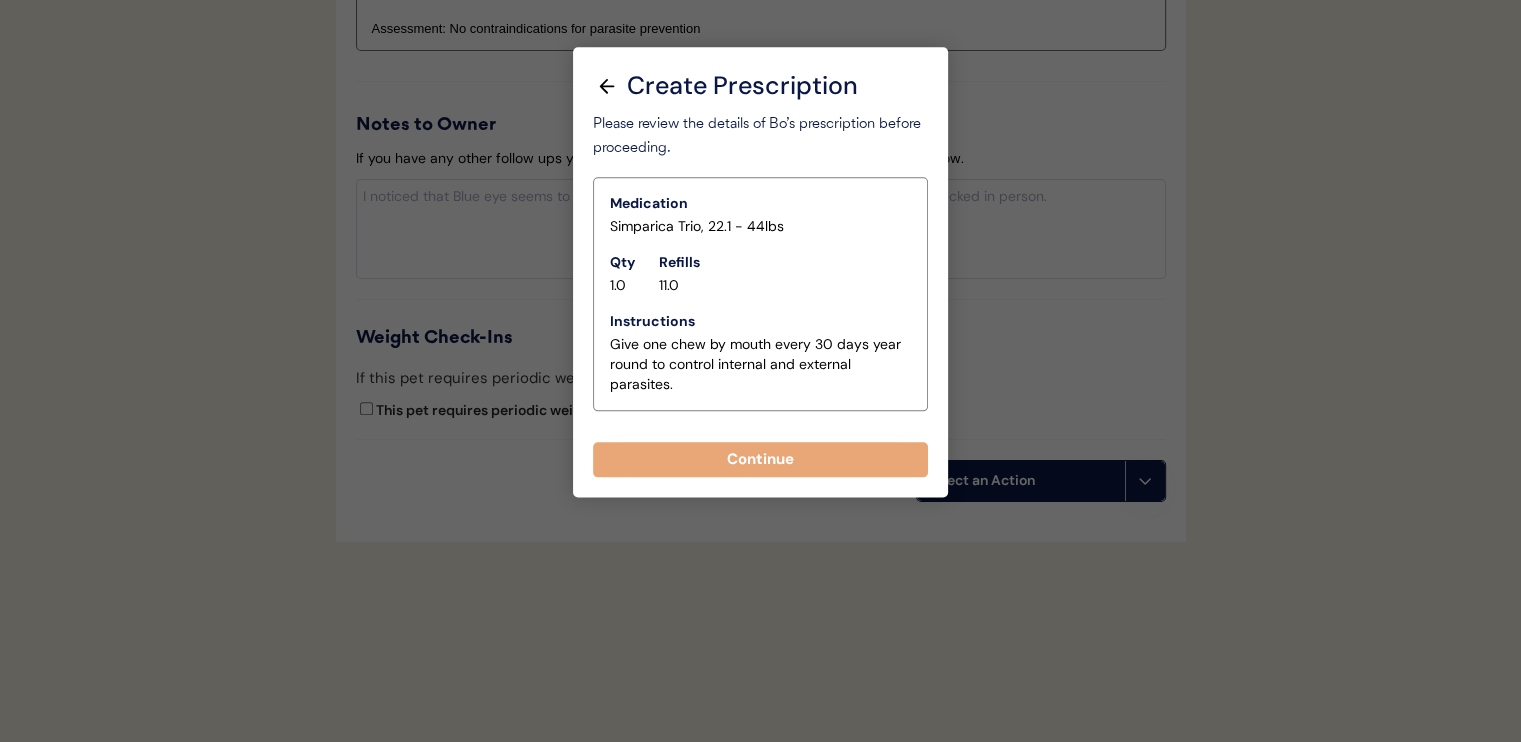 scroll, scrollTop: 2372, scrollLeft: 0, axis: vertical 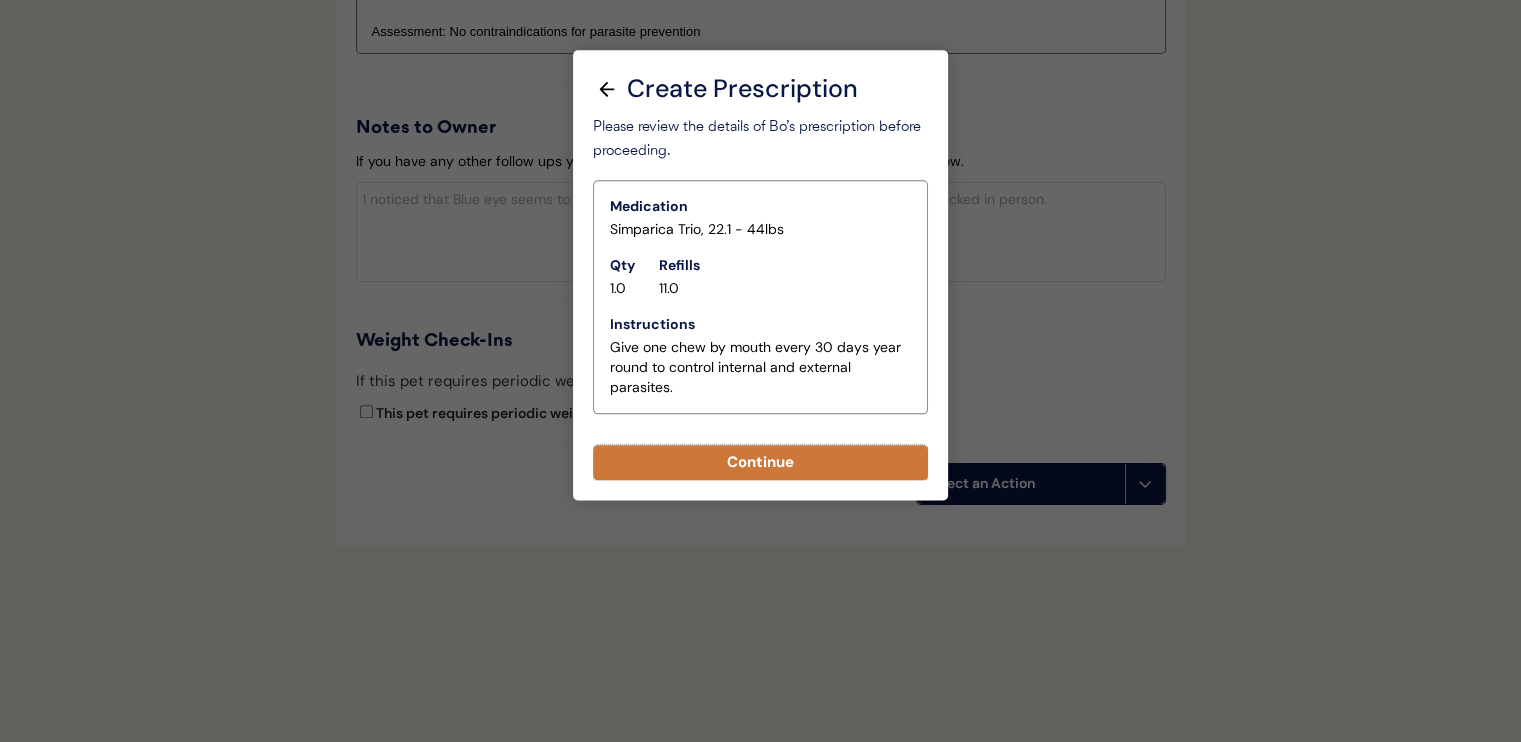 click on "Continue" at bounding box center [760, 462] 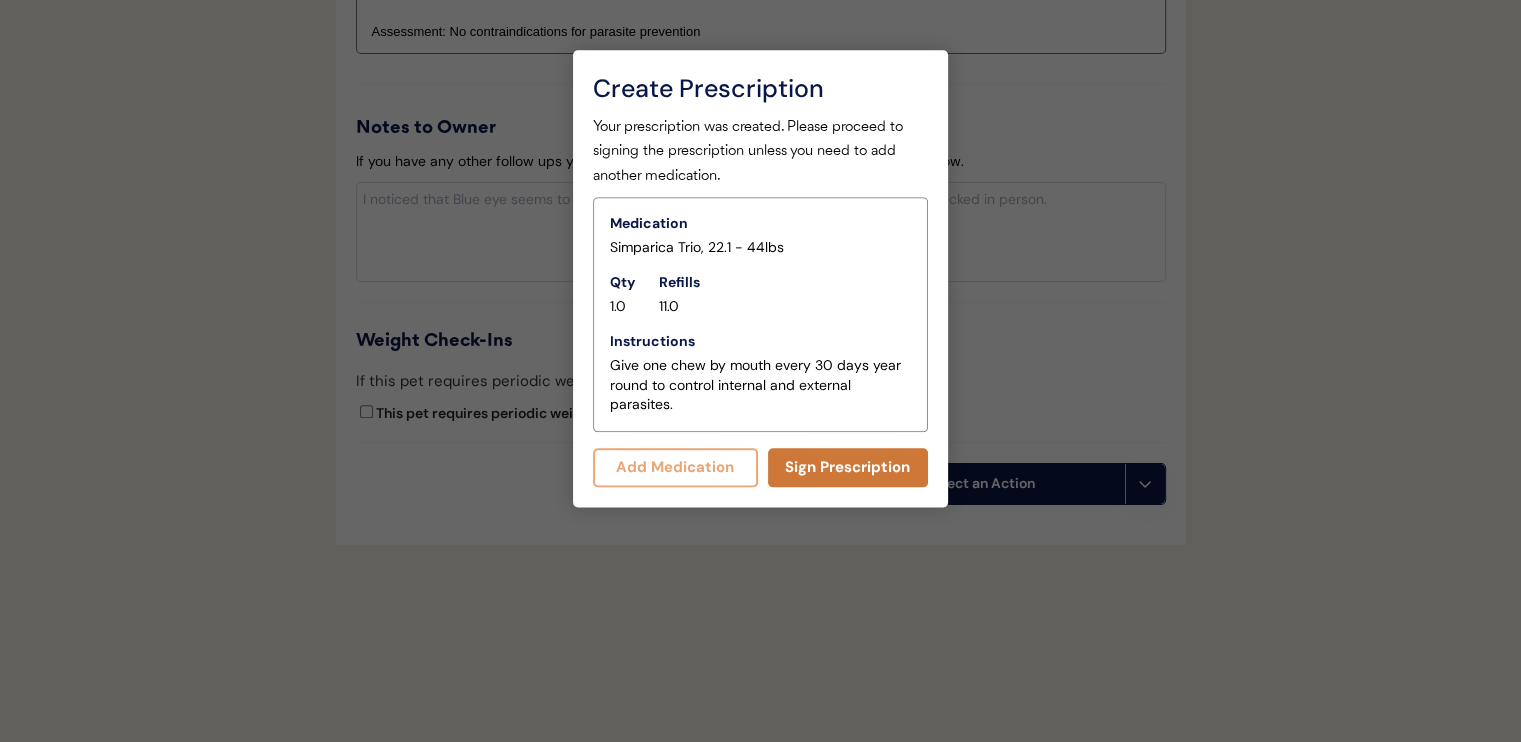 click on "Sign Prescription" at bounding box center [848, 467] 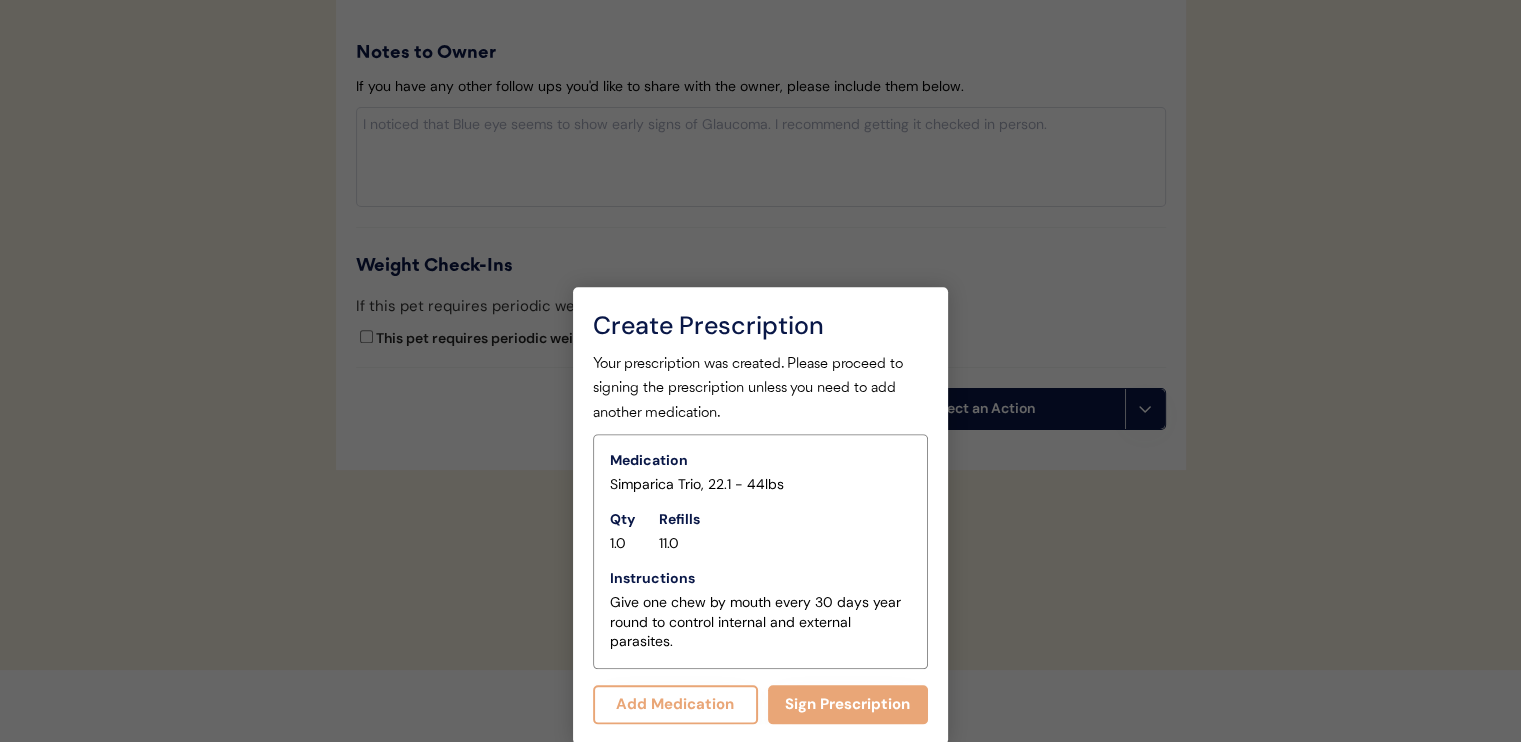 scroll, scrollTop: 2354, scrollLeft: 0, axis: vertical 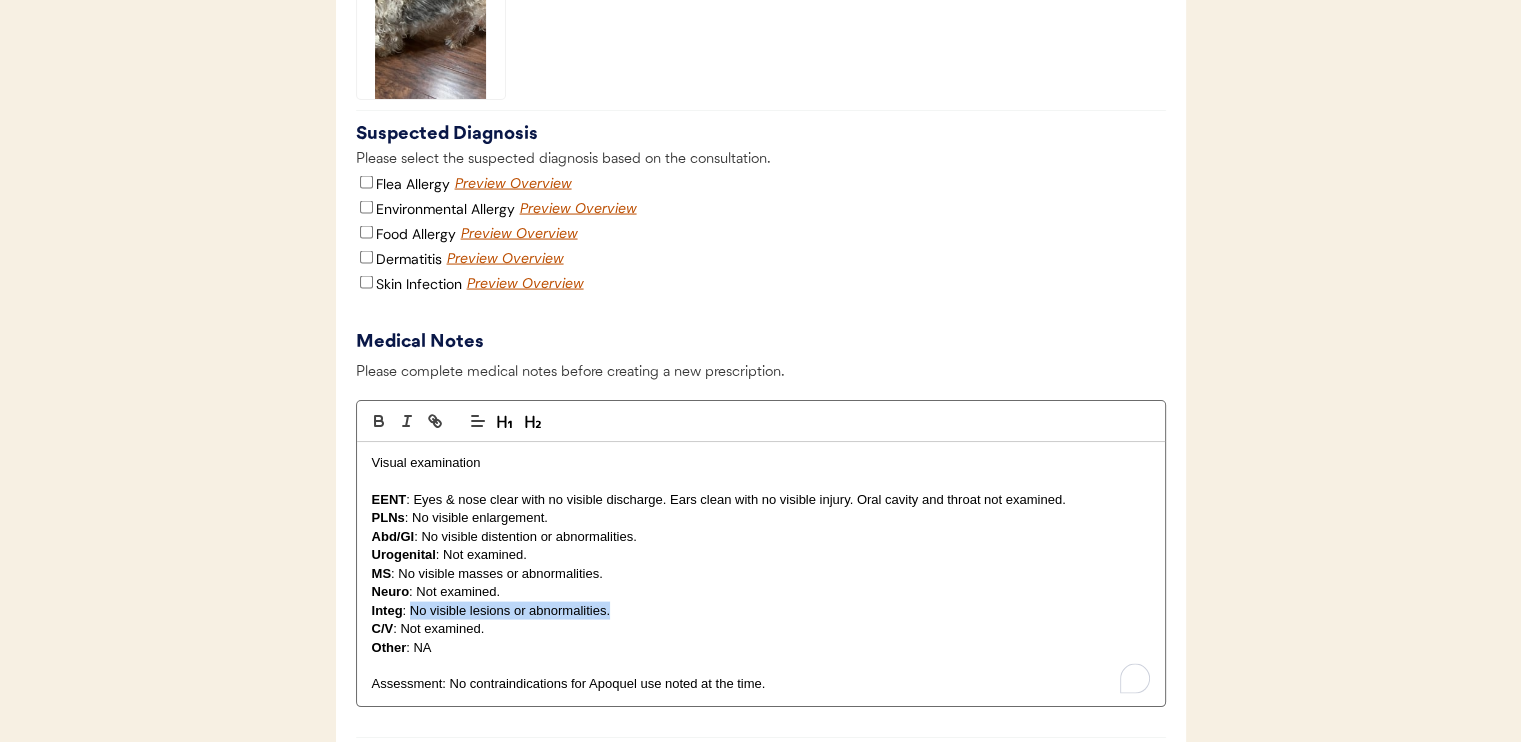 drag, startPoint x: 409, startPoint y: 631, endPoint x: 609, endPoint y: 630, distance: 200.0025 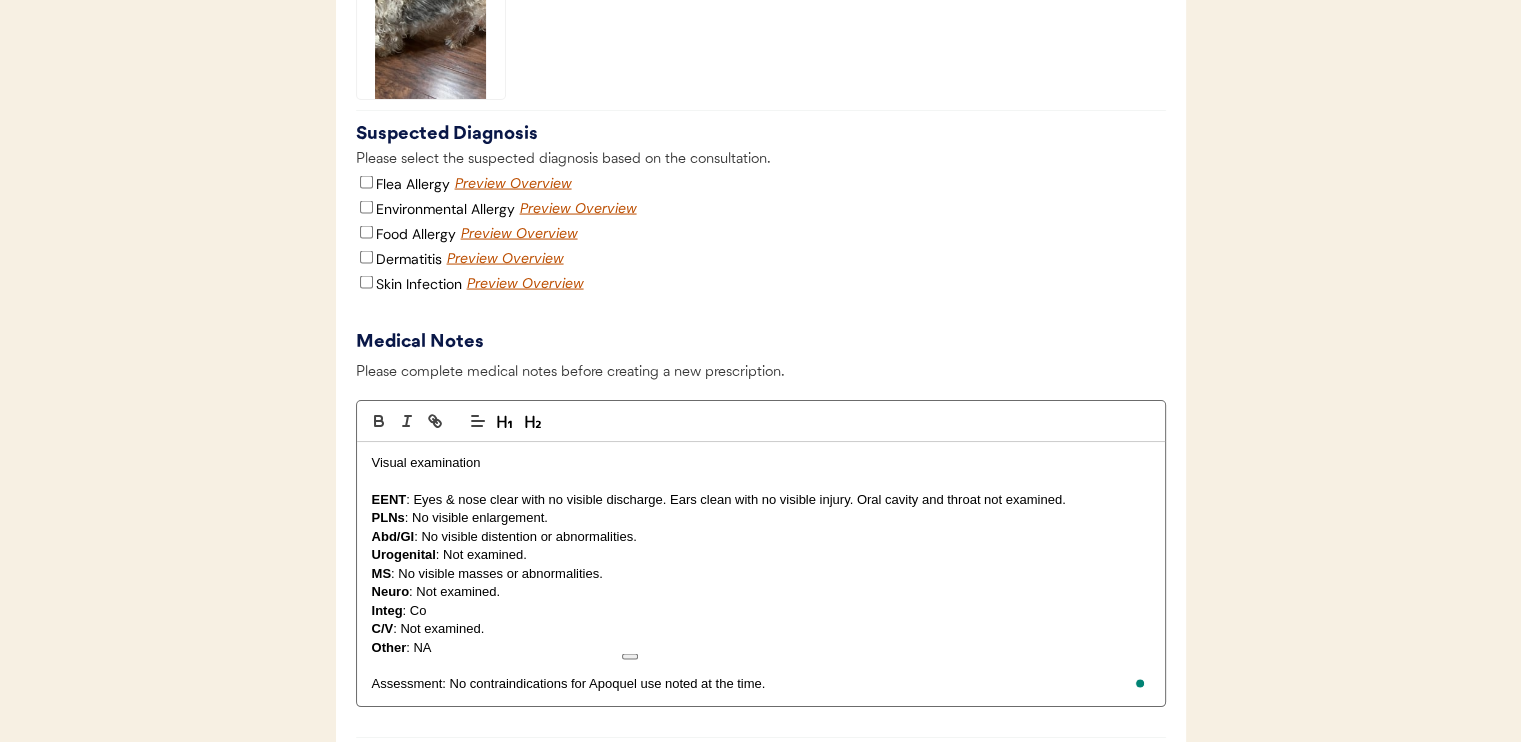 type 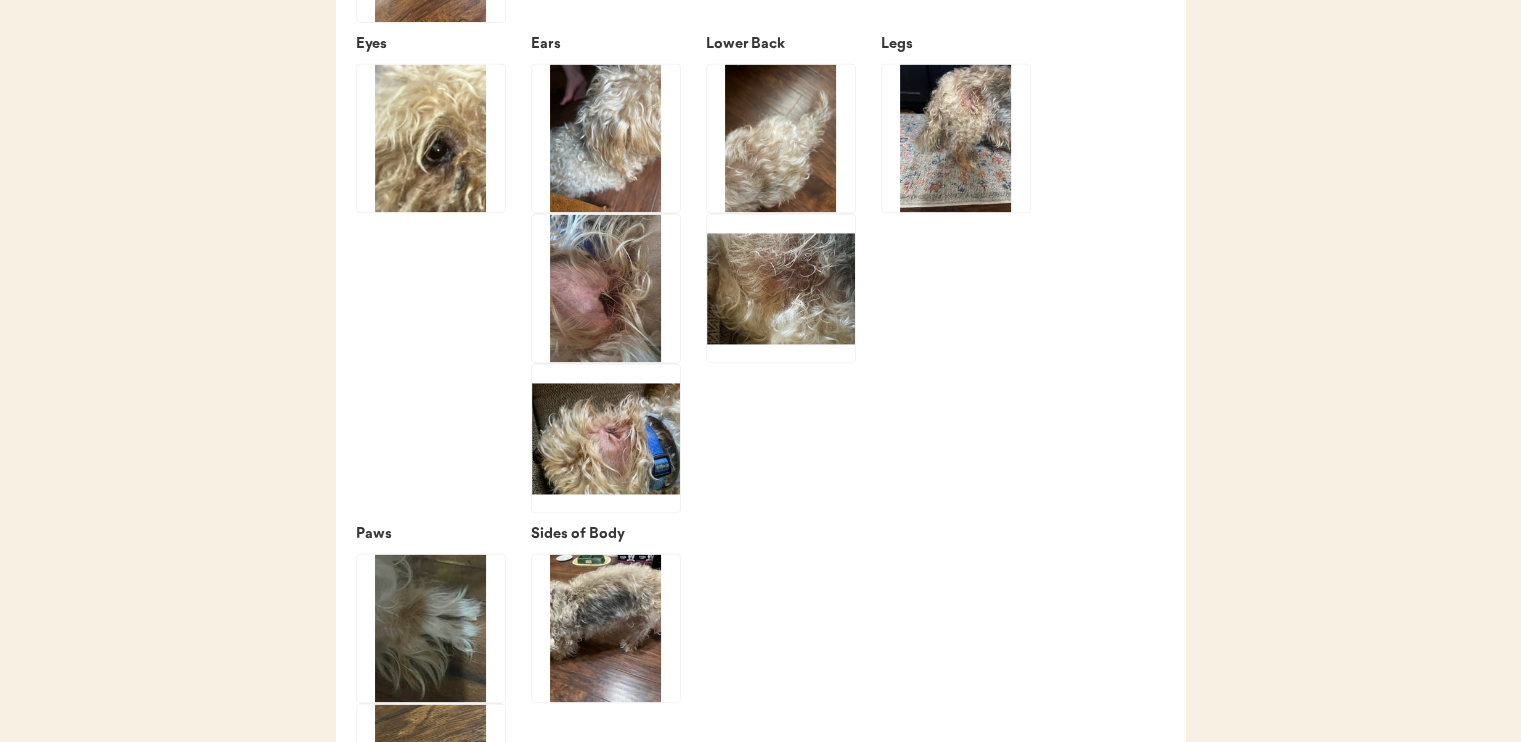 scroll, scrollTop: 3023, scrollLeft: 0, axis: vertical 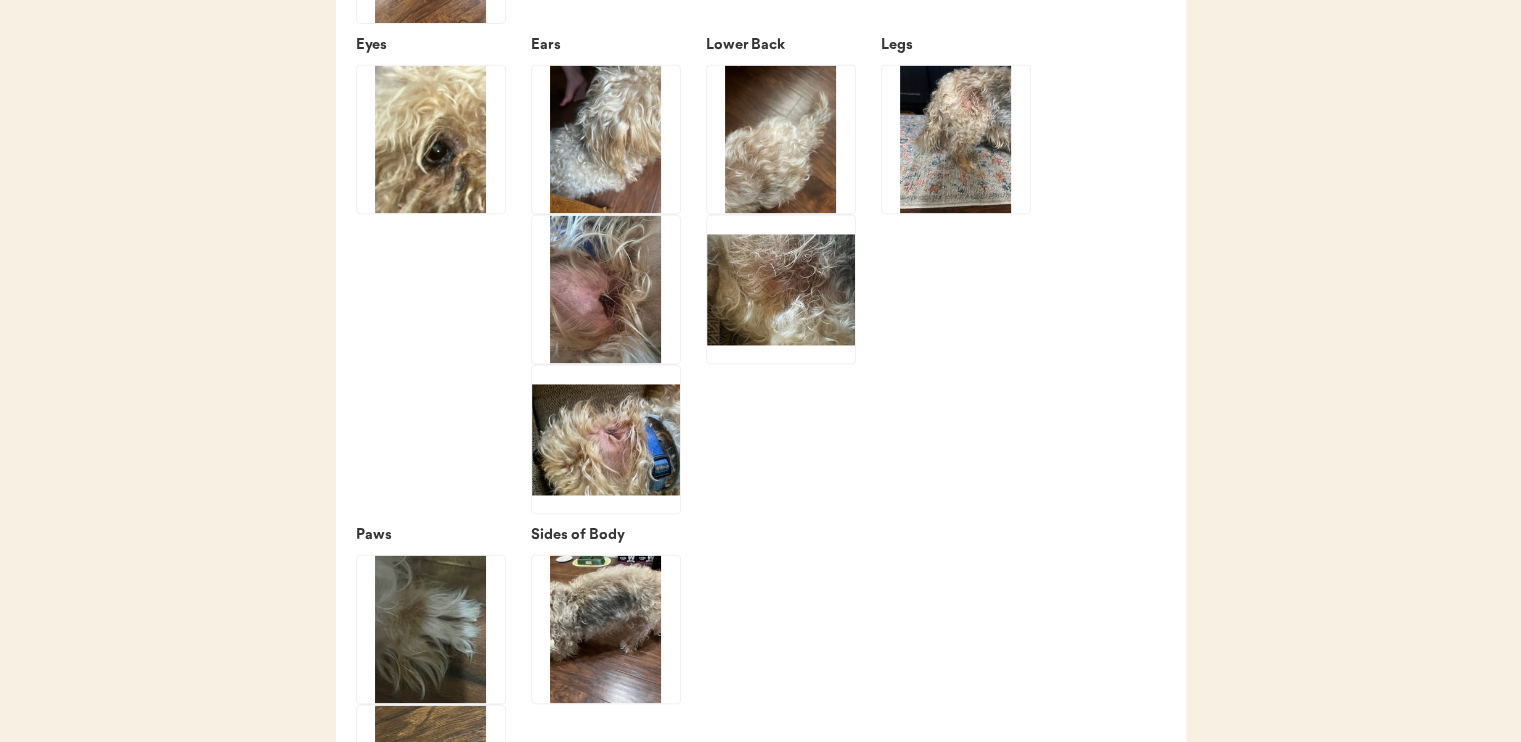 click 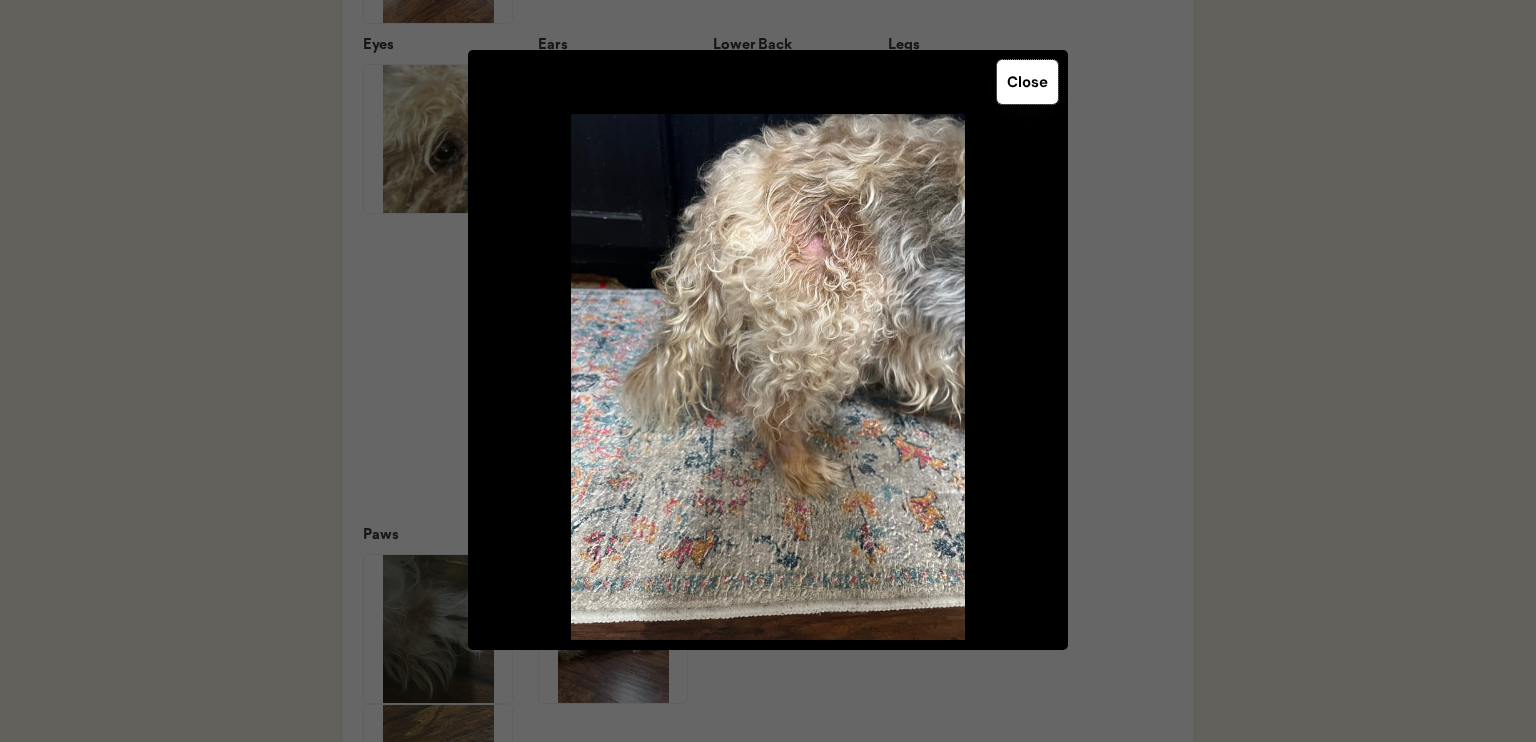 click on "Close" at bounding box center (1027, 82) 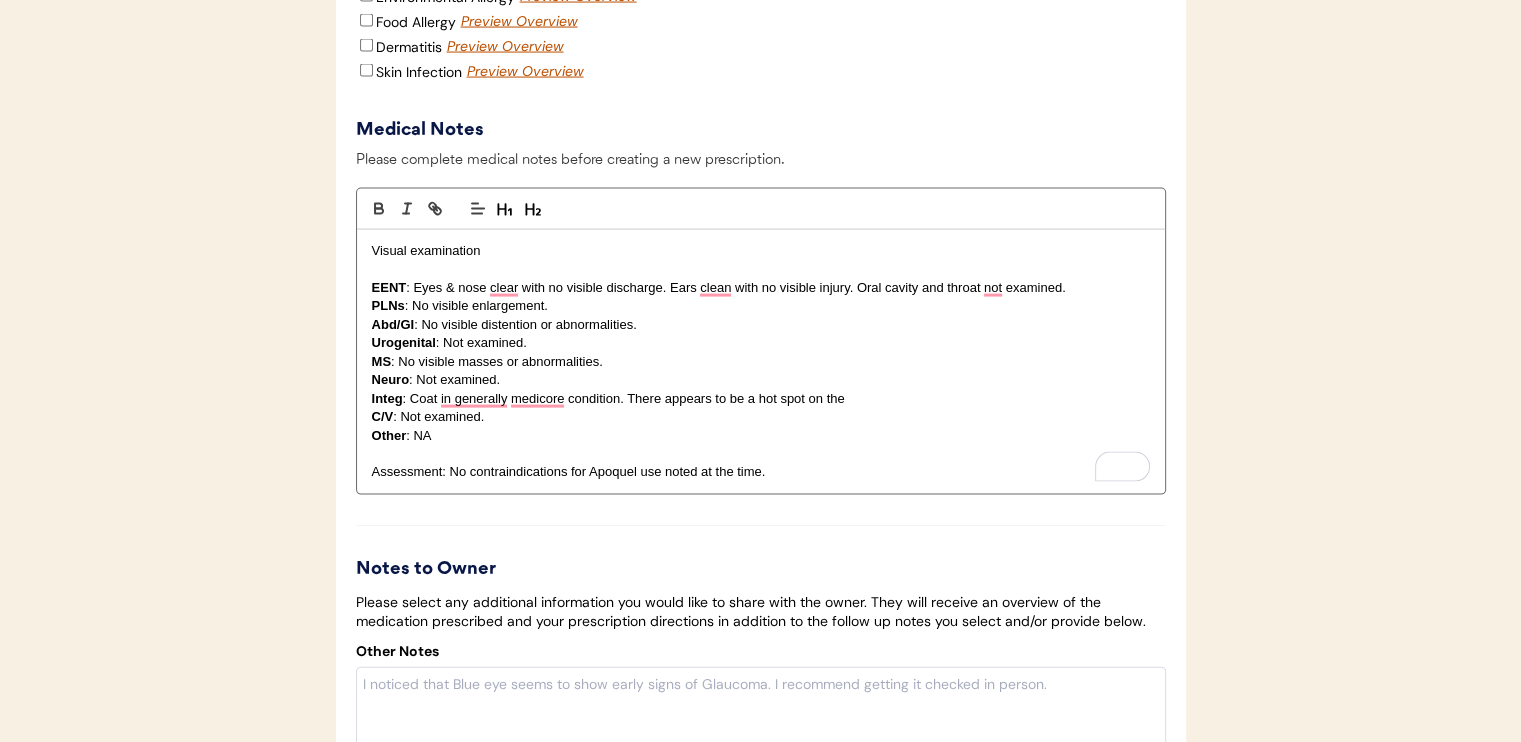 scroll, scrollTop: 4146, scrollLeft: 0, axis: vertical 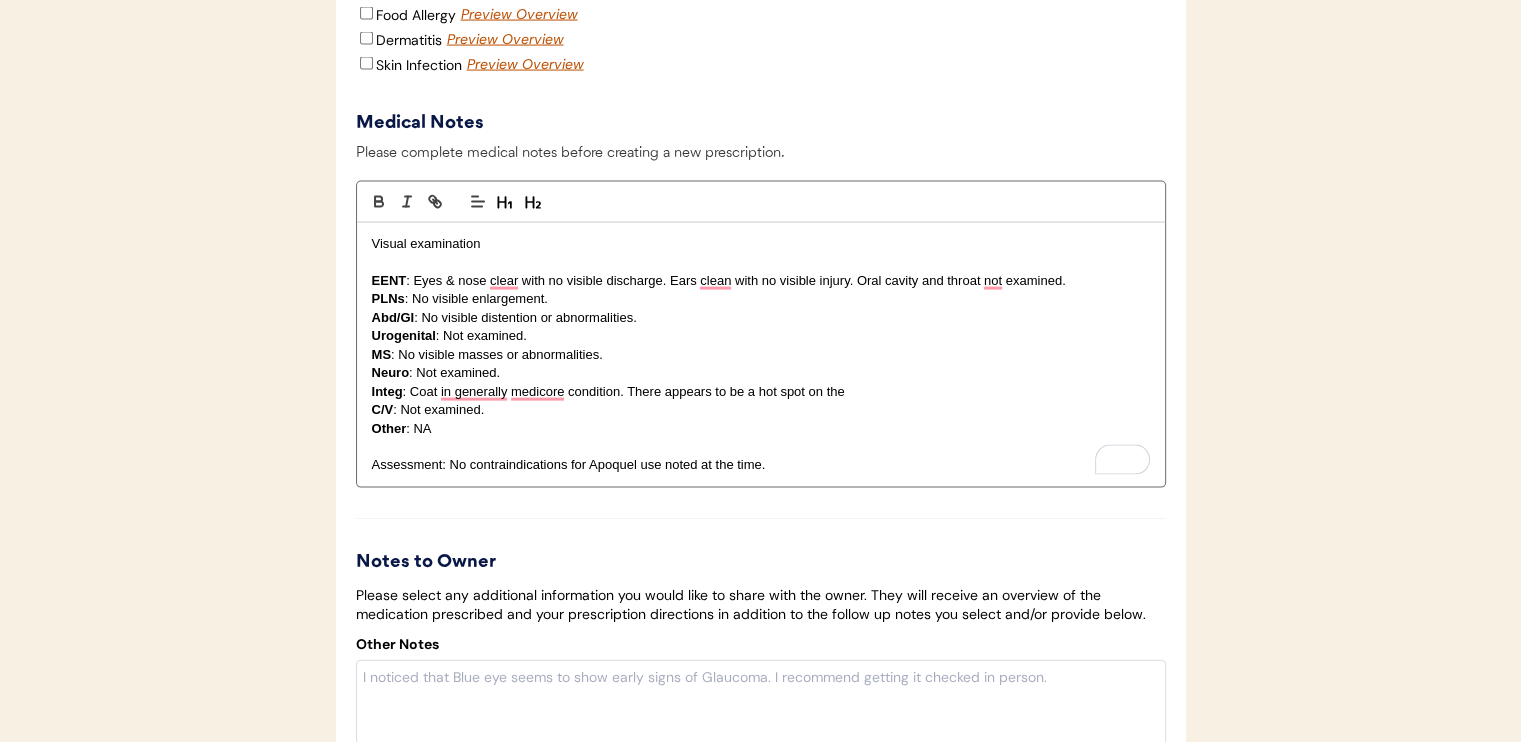 click on "Integ : Coat in generally medicore condition. There appears to be a hot spot on the" at bounding box center [761, 392] 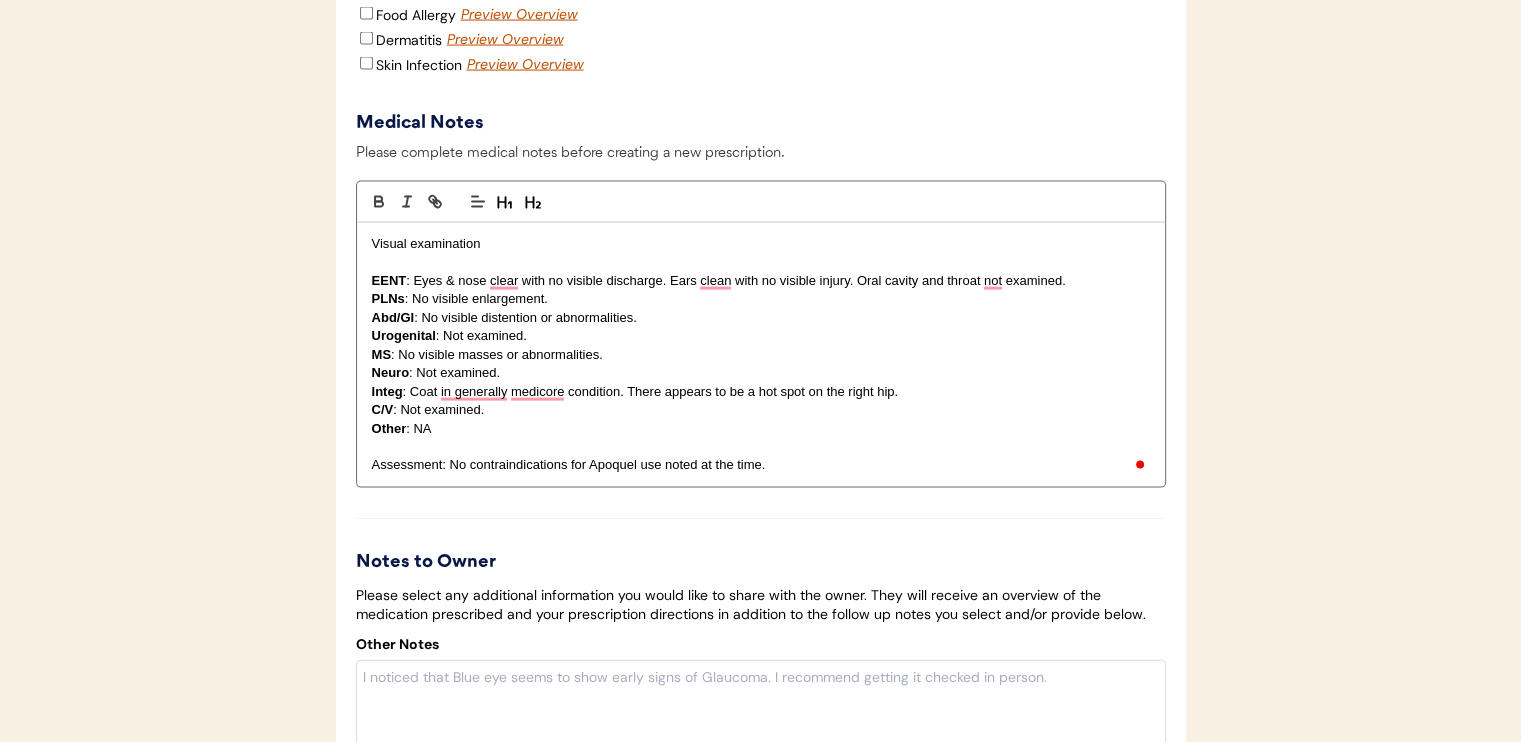 scroll, scrollTop: 4319, scrollLeft: 0, axis: vertical 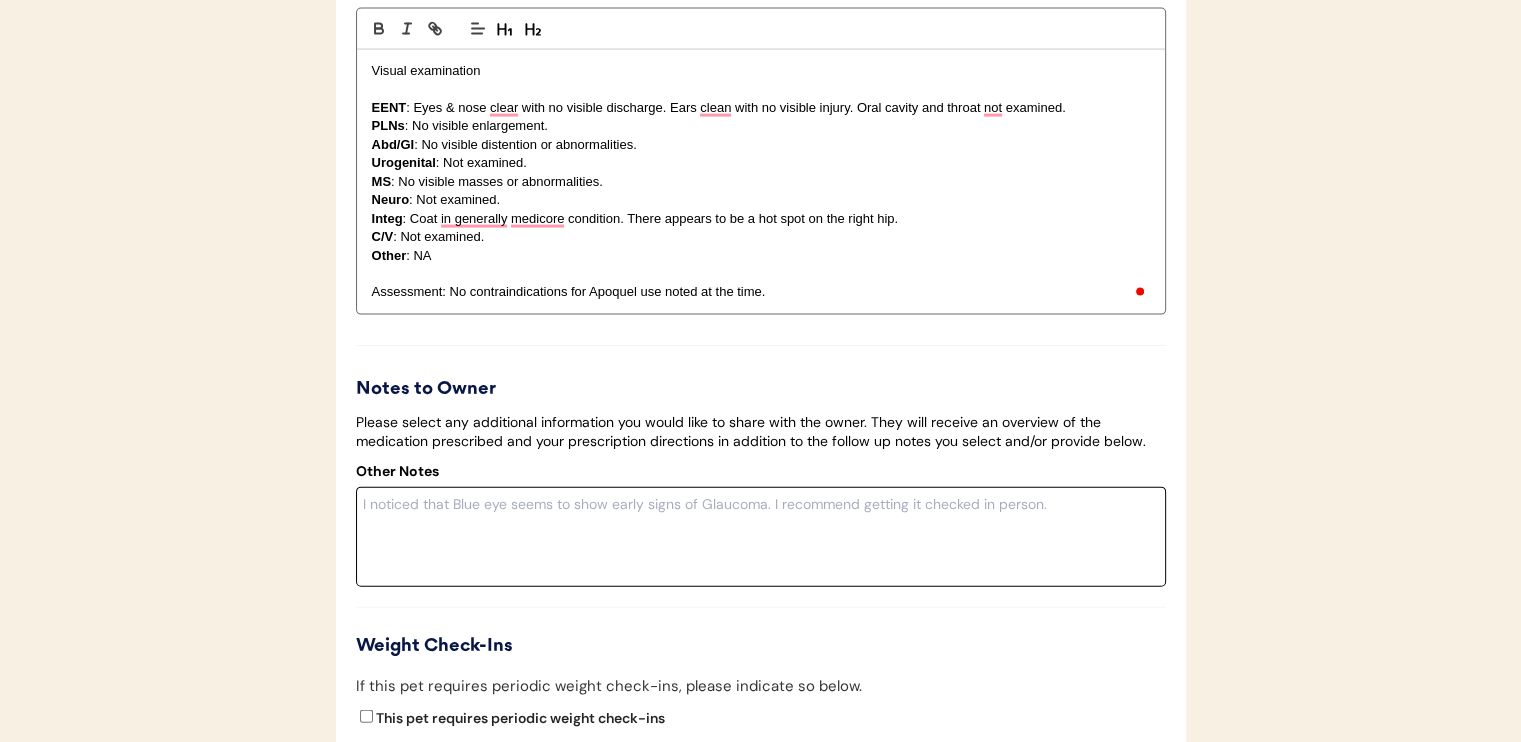 click at bounding box center [761, 537] 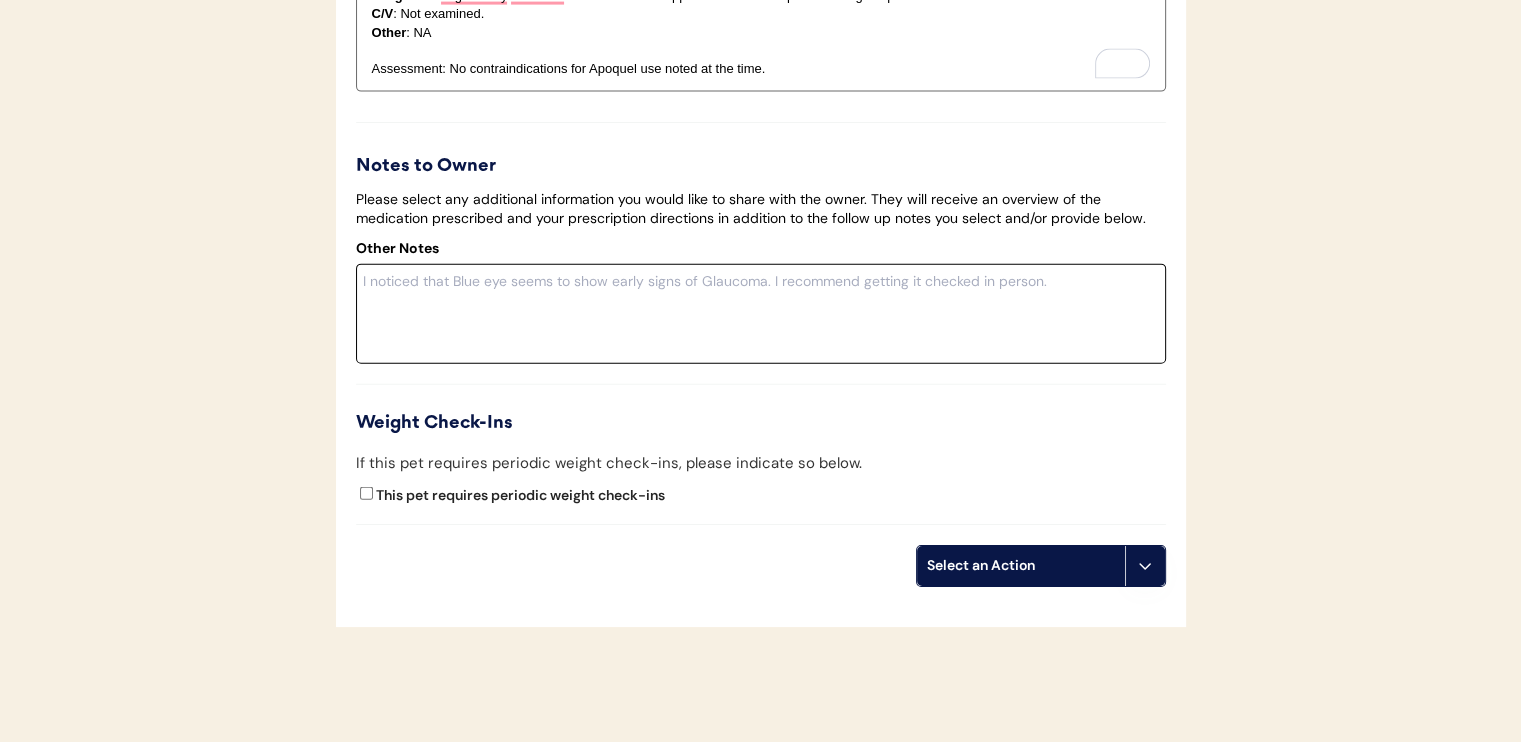 scroll, scrollTop: 4648, scrollLeft: 0, axis: vertical 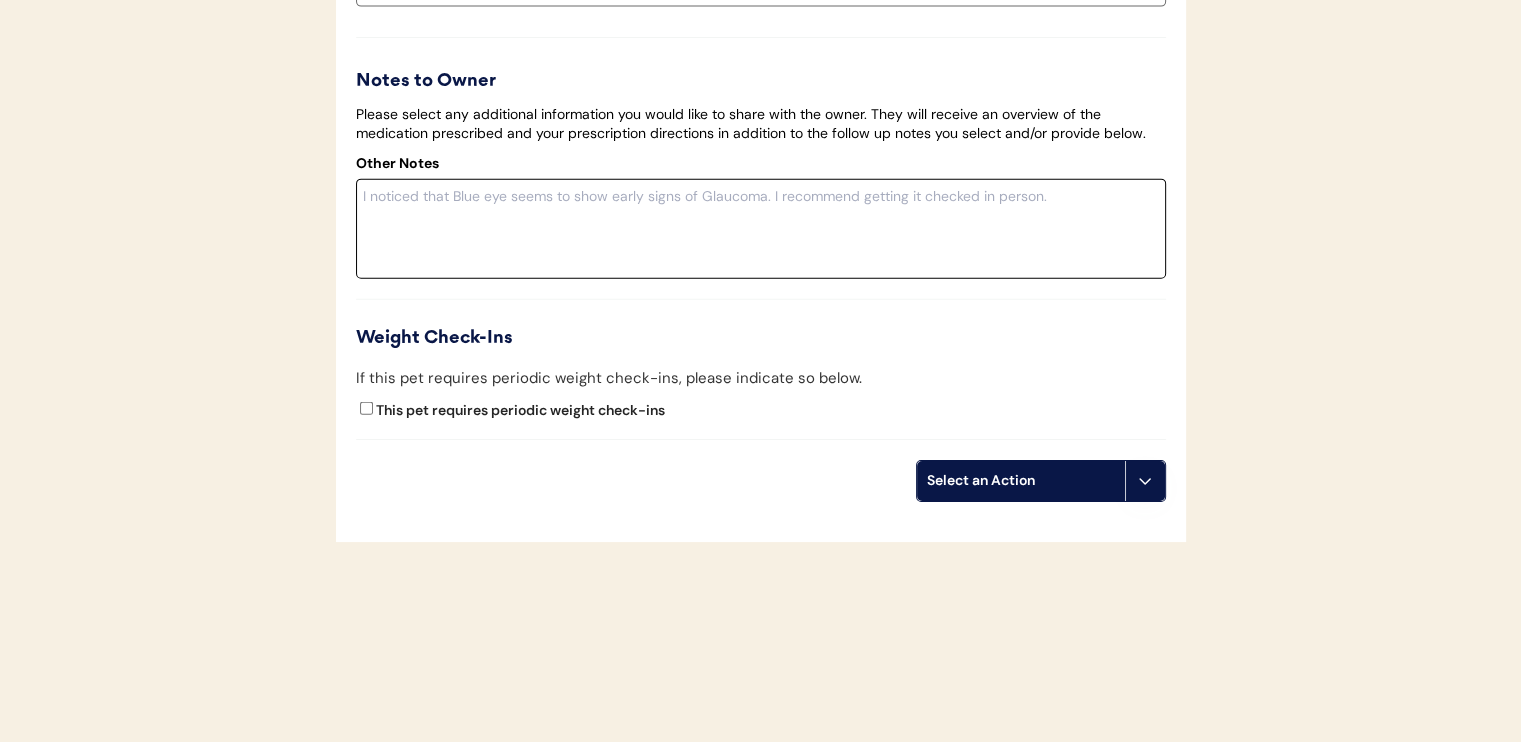 click at bounding box center [761, 229] 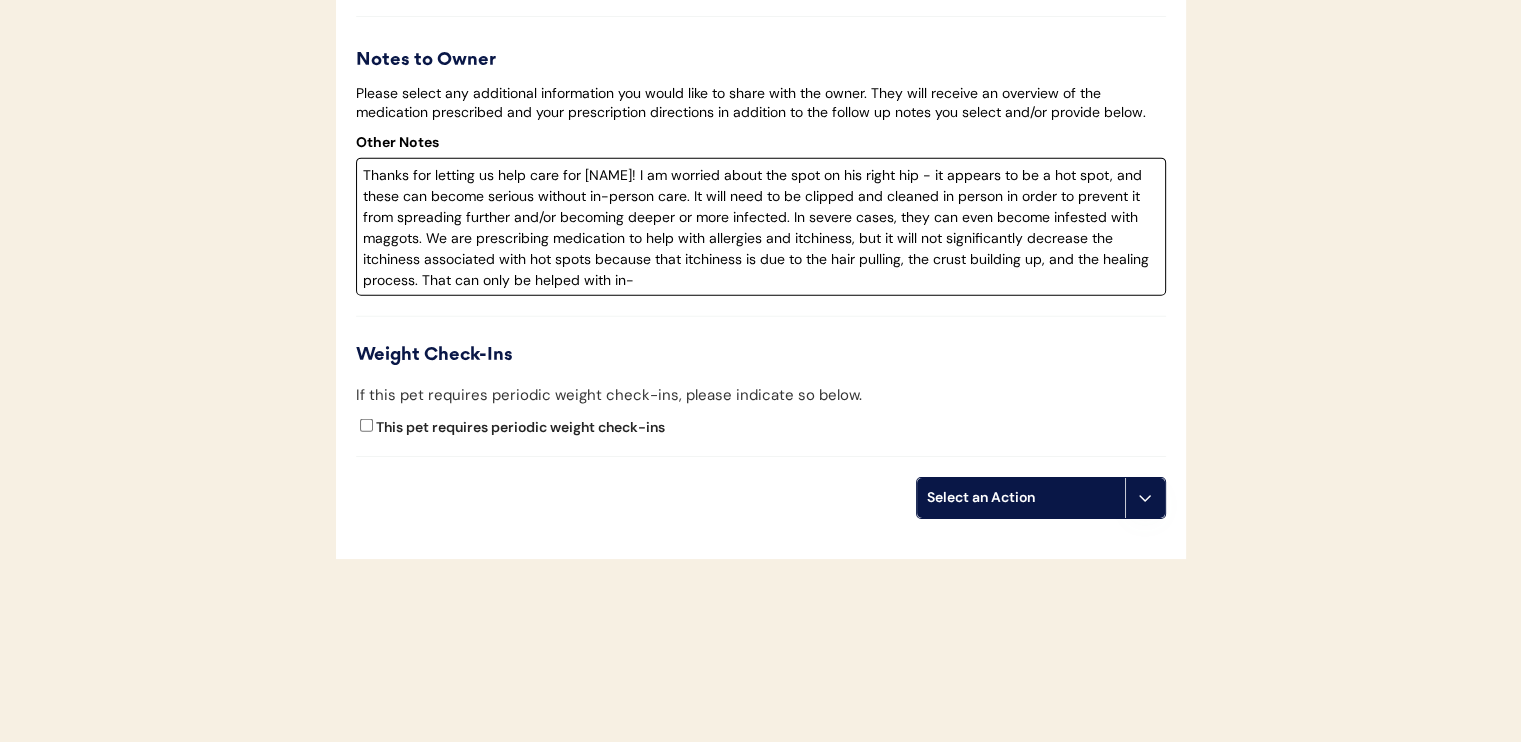 click on "Thanks for letting us help care for [NAME]! I am worried about the spot on his right hip - it appears to be a hot spot, and these can become serious without in-person care. It will need to be clipped and cleaned in person in order to prevent it from spreading further and/or becoming deeper or more infected. In severe cases, they can even become infested with maggots. We are prescribing medication to help with allergies and itchiness, but it will not significantly decrease the itchiness associated with hot spots because that itchiness is due to the hair pulling, the crust building up, and the healing process. That can only be helped with in-" at bounding box center (761, 227) 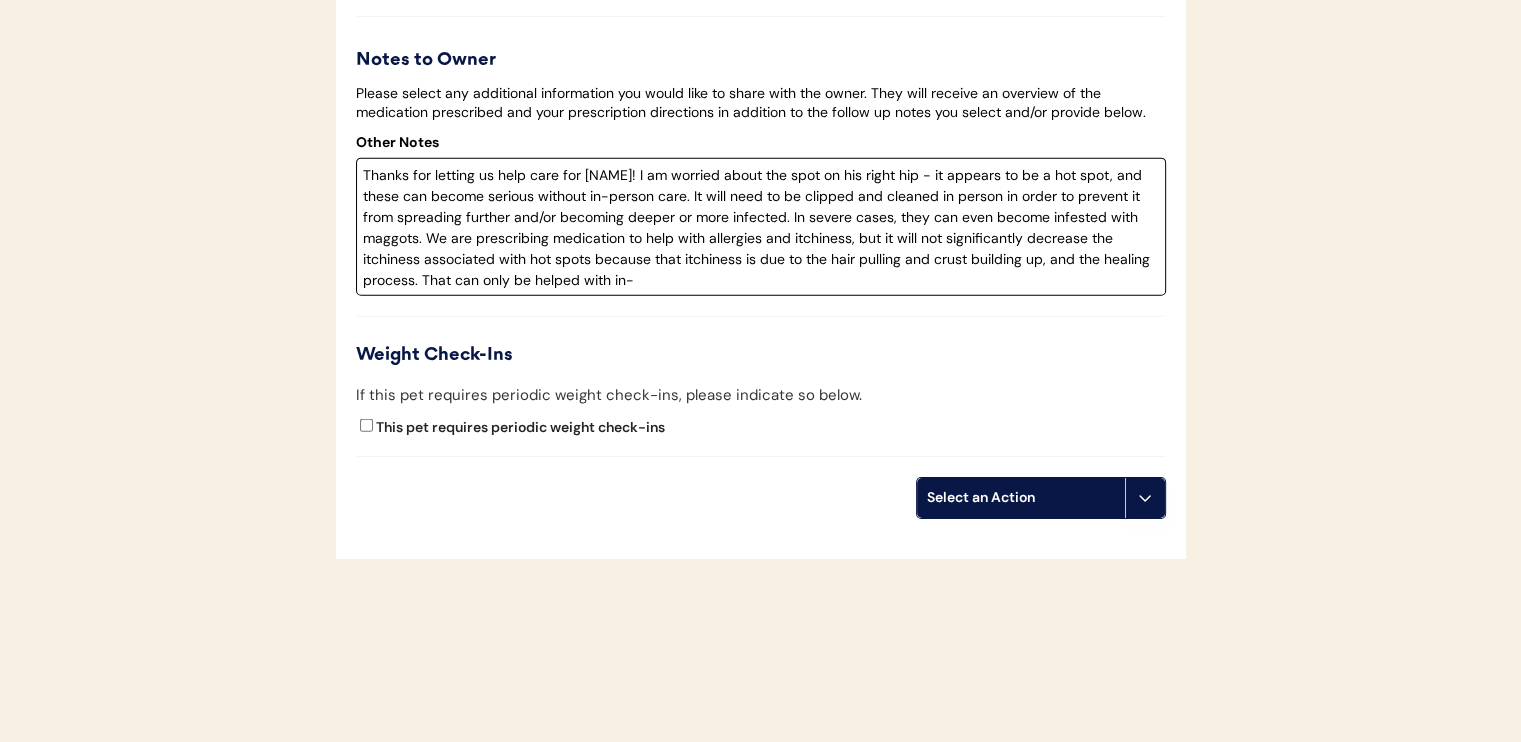 drag, startPoint x: 1037, startPoint y: 283, endPoint x: 414, endPoint y: 301, distance: 623.25995 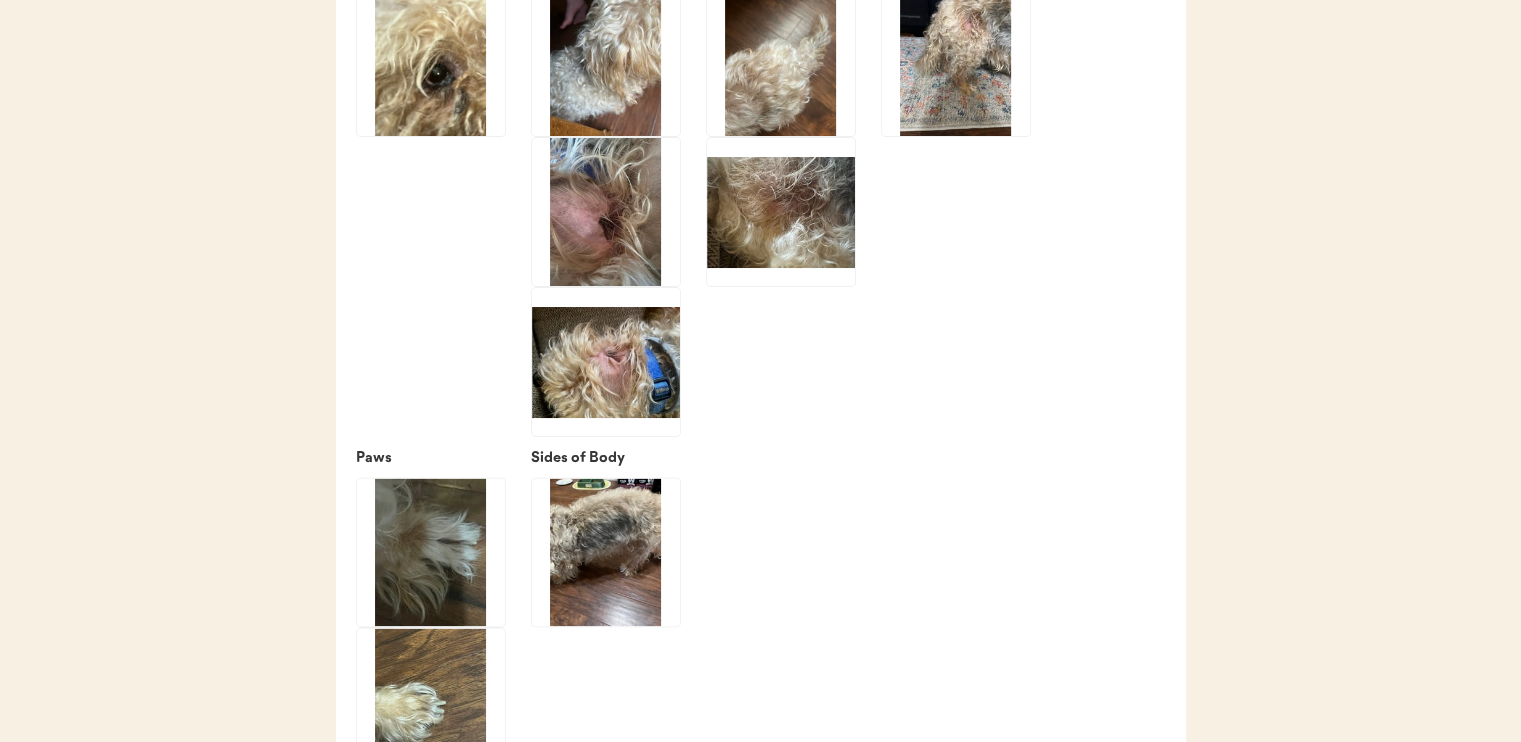 scroll, scrollTop: 3100, scrollLeft: 0, axis: vertical 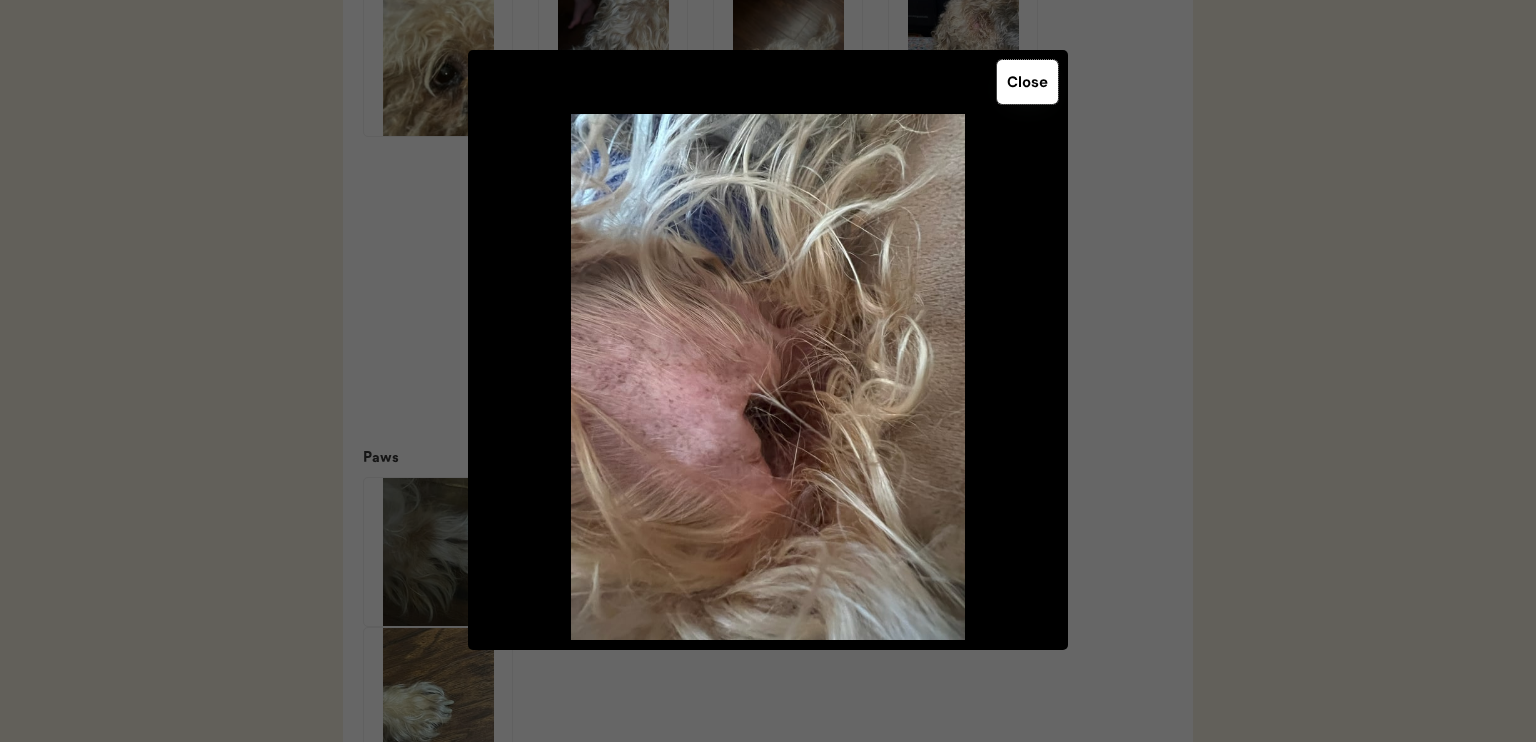click on "Close" at bounding box center [1027, 82] 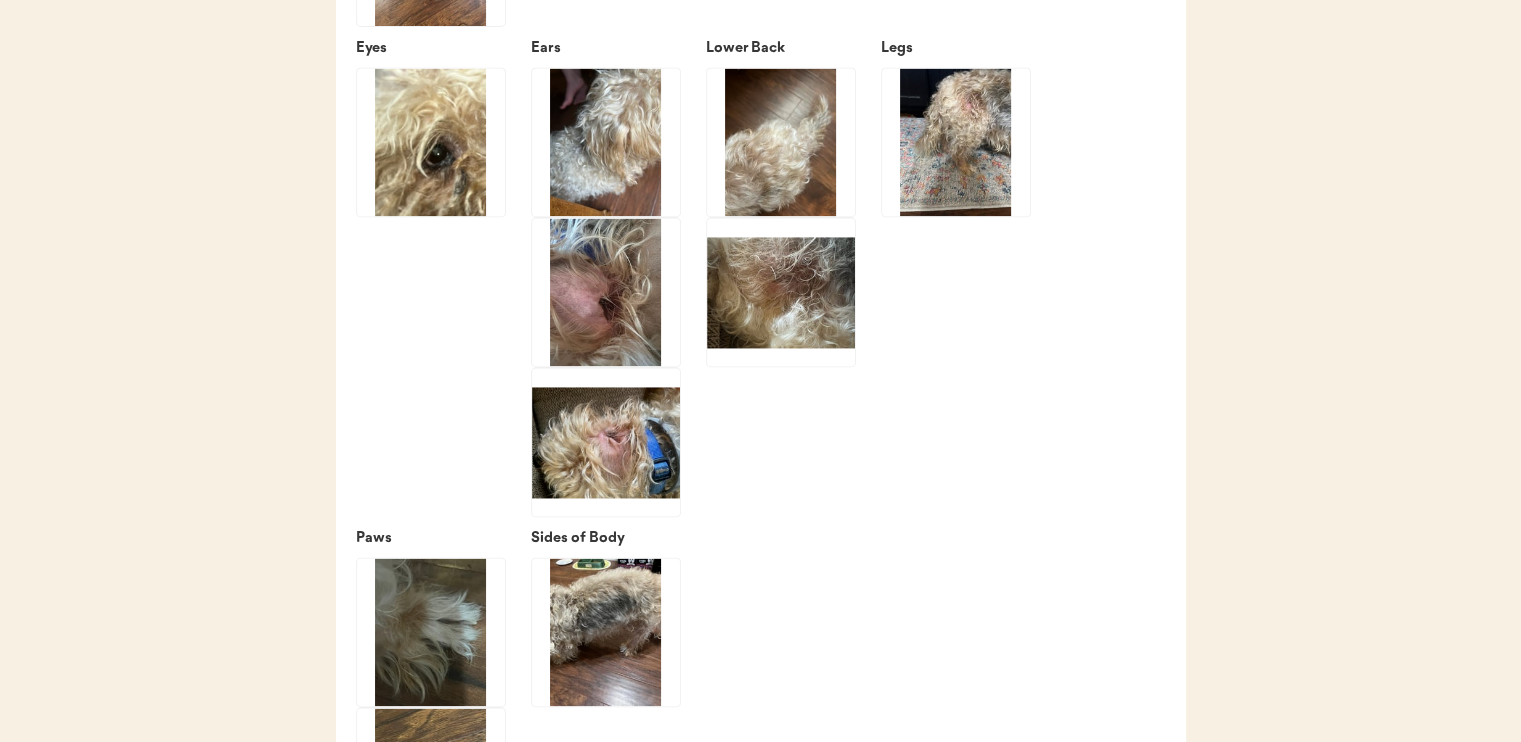 scroll, scrollTop: 3015, scrollLeft: 0, axis: vertical 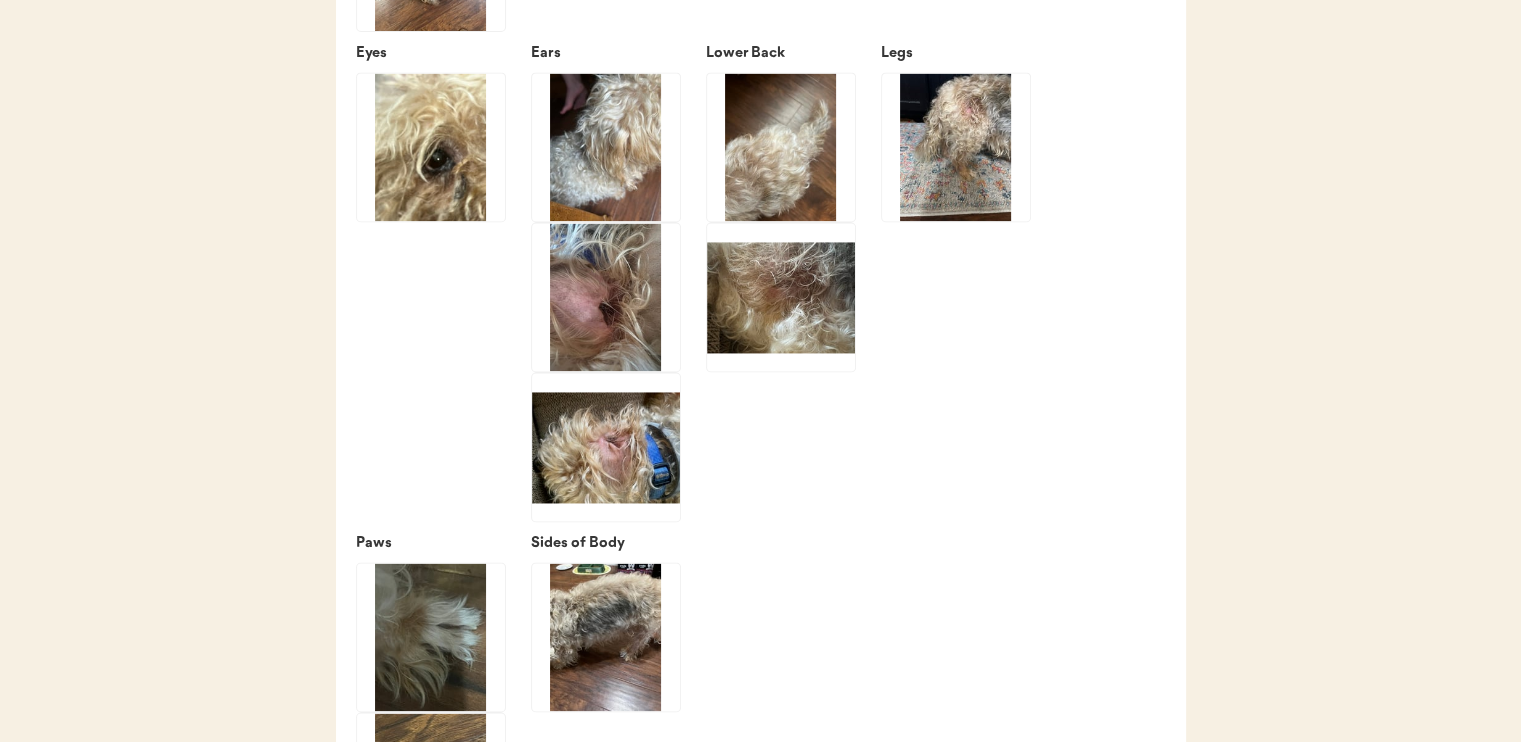 click 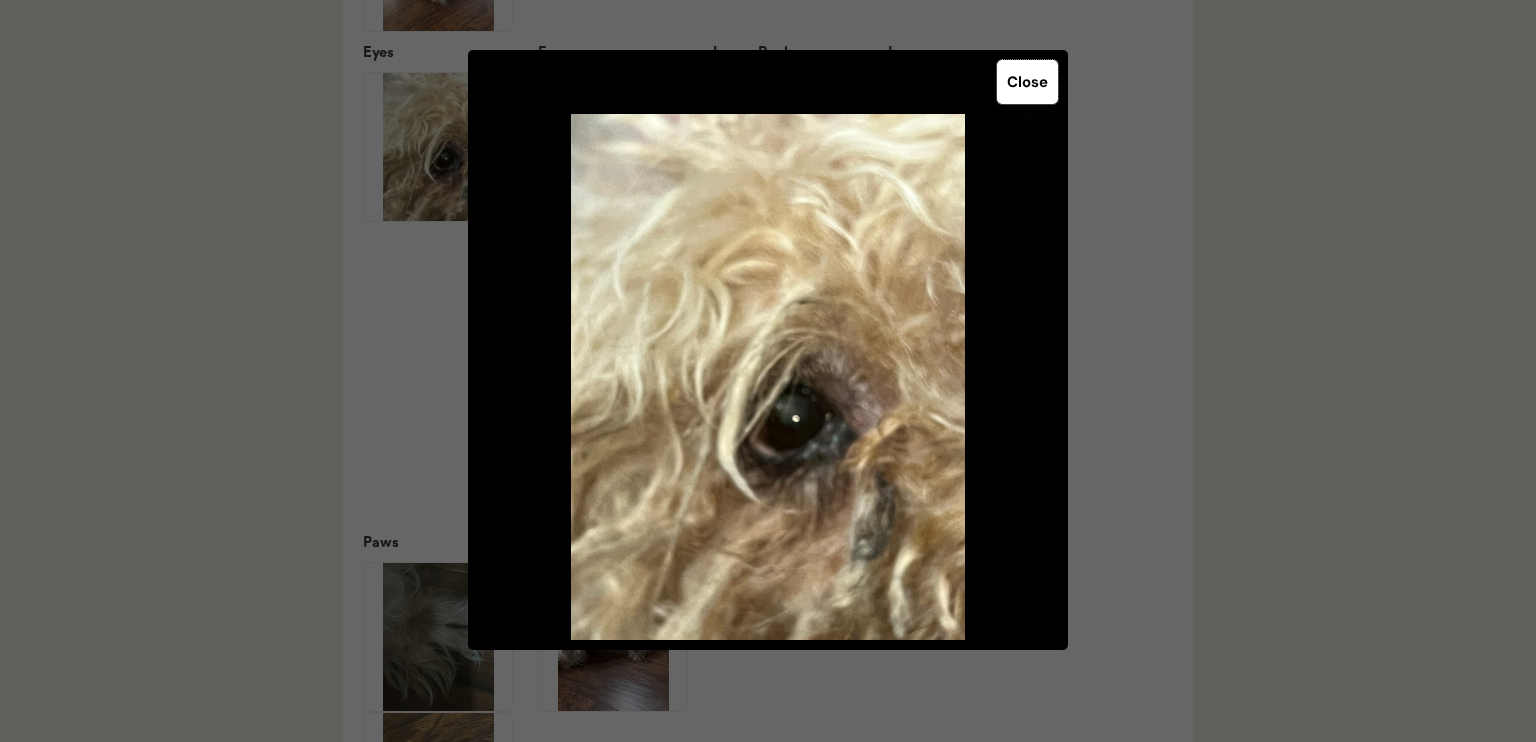 click on "Close" at bounding box center [1027, 82] 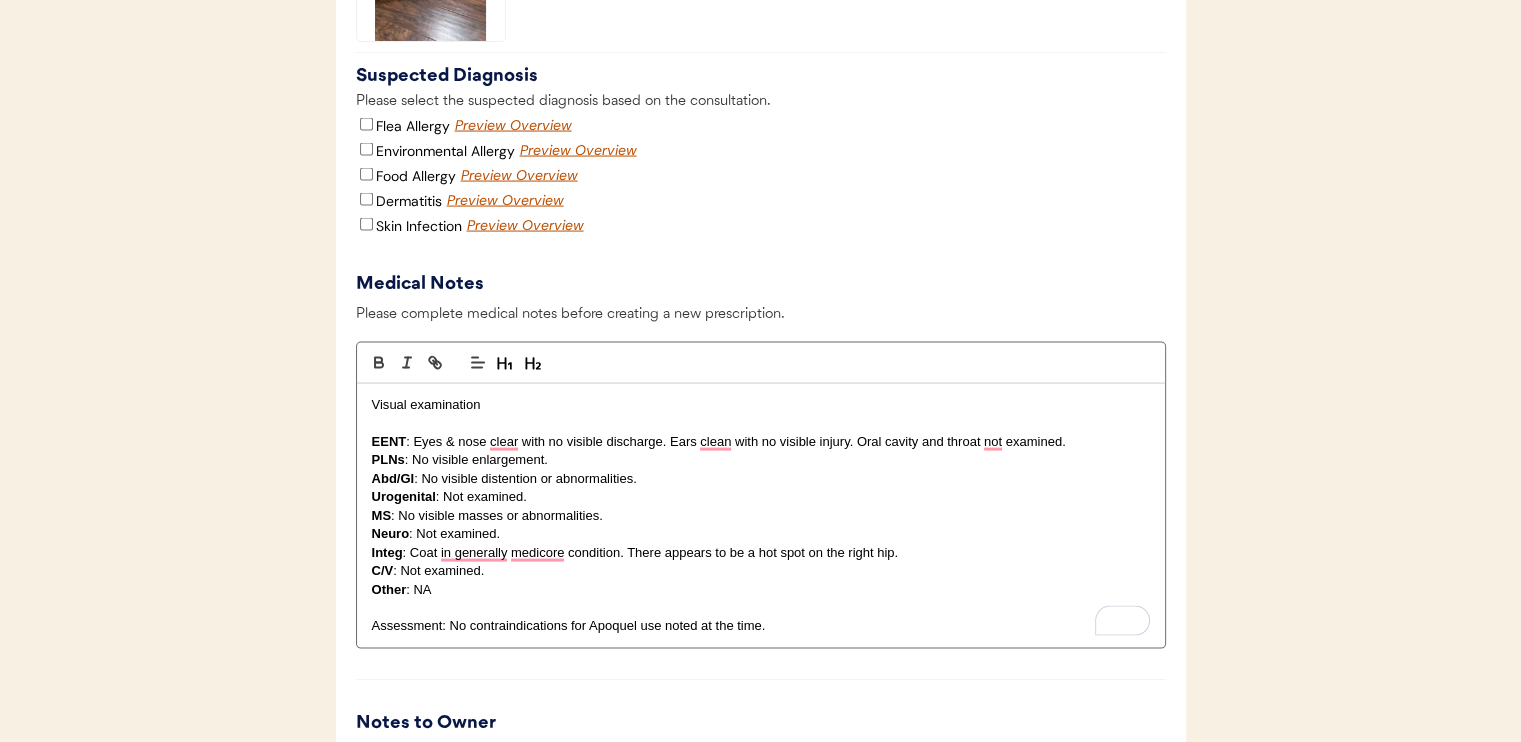 scroll, scrollTop: 3984, scrollLeft: 0, axis: vertical 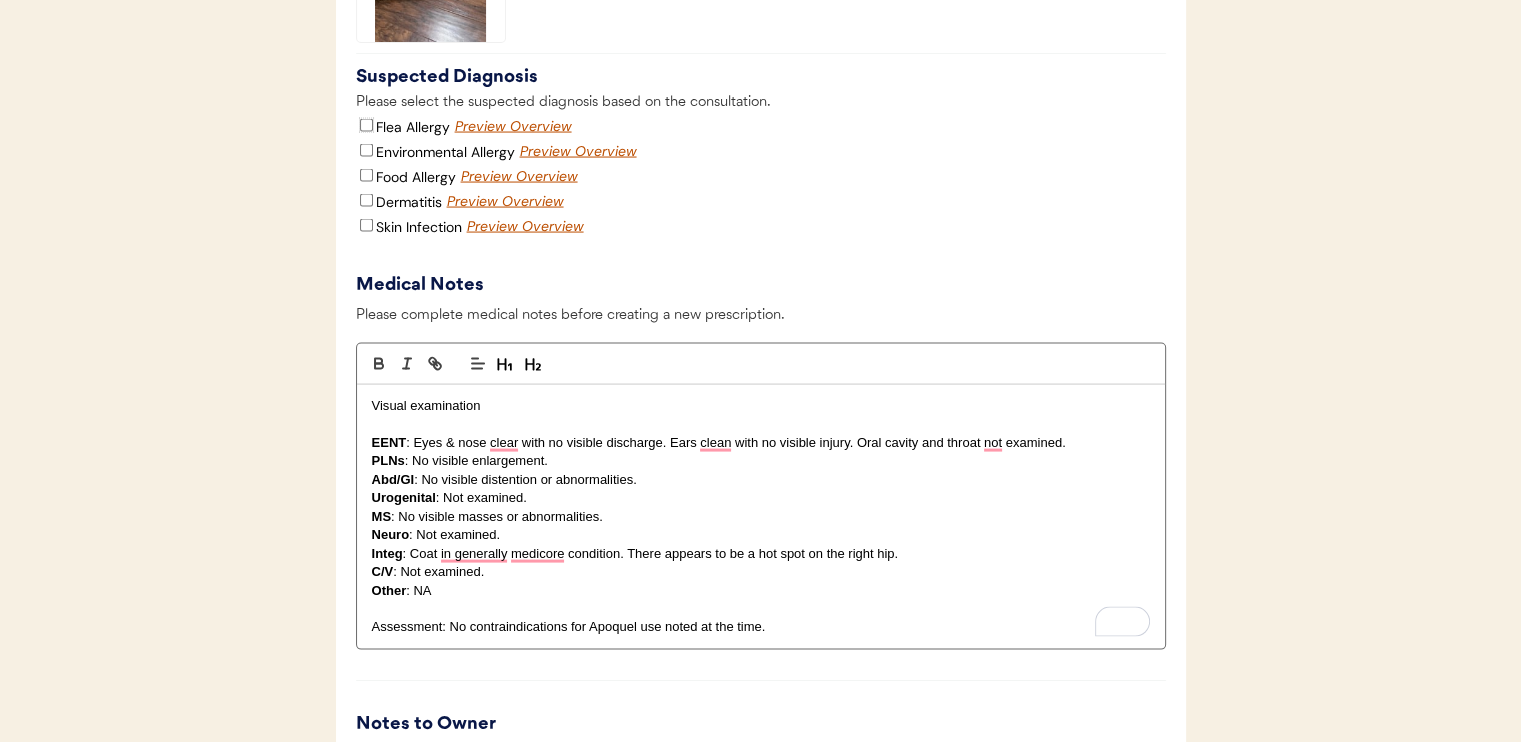 click on "Flea Allergy" at bounding box center [366, 125] 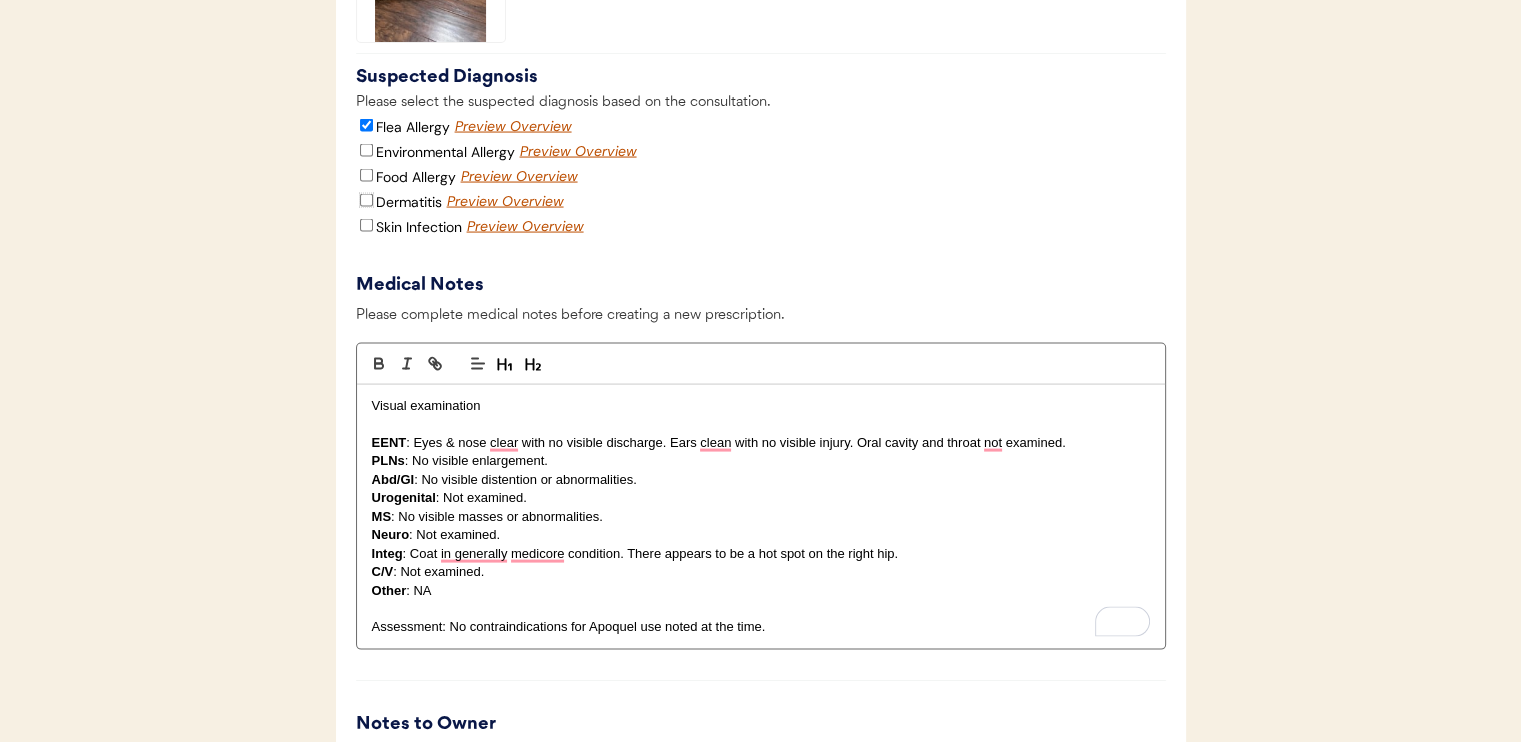 click on "Dermatitis" at bounding box center [366, 200] 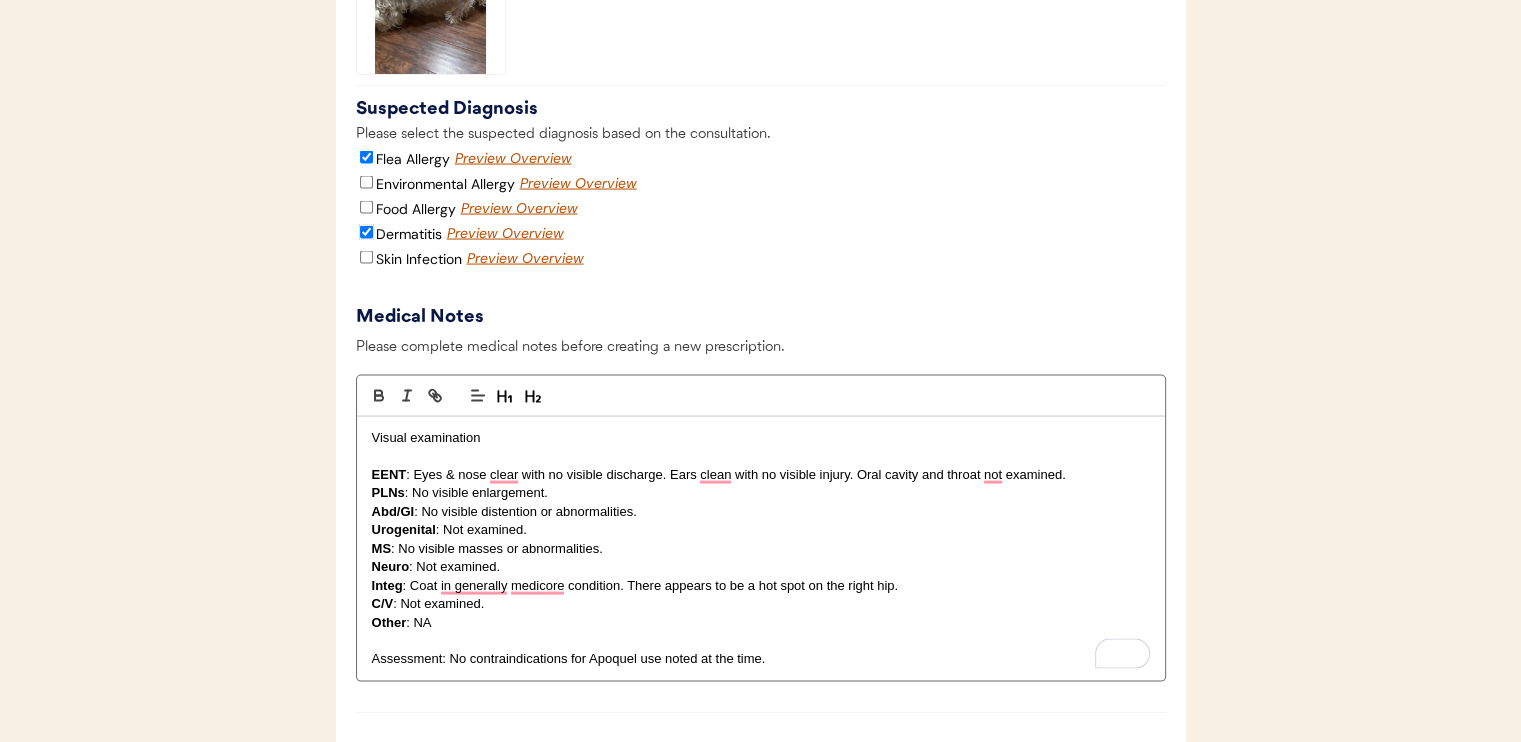 scroll, scrollTop: 3952, scrollLeft: 0, axis: vertical 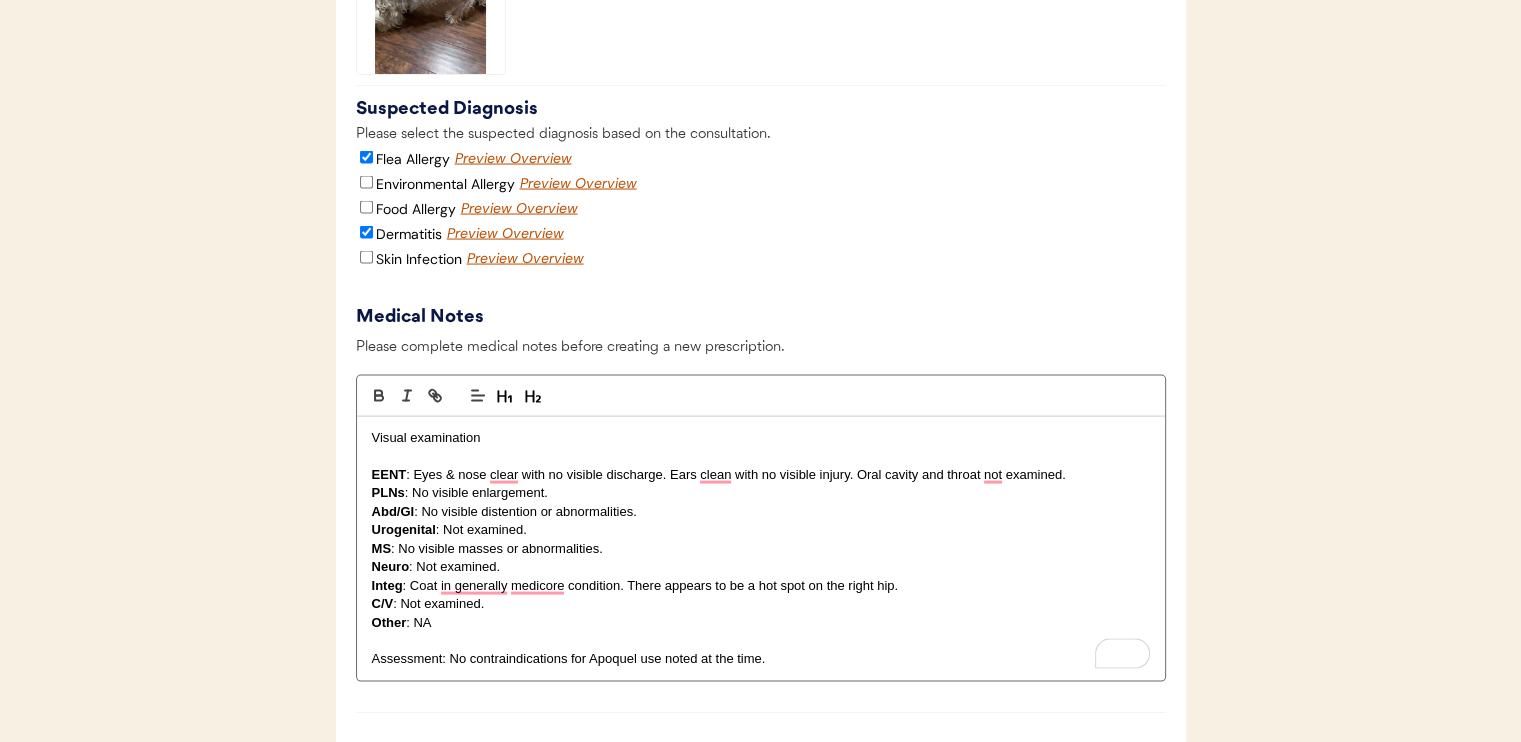 click on "Environmental Allergy" at bounding box center (445, 184) 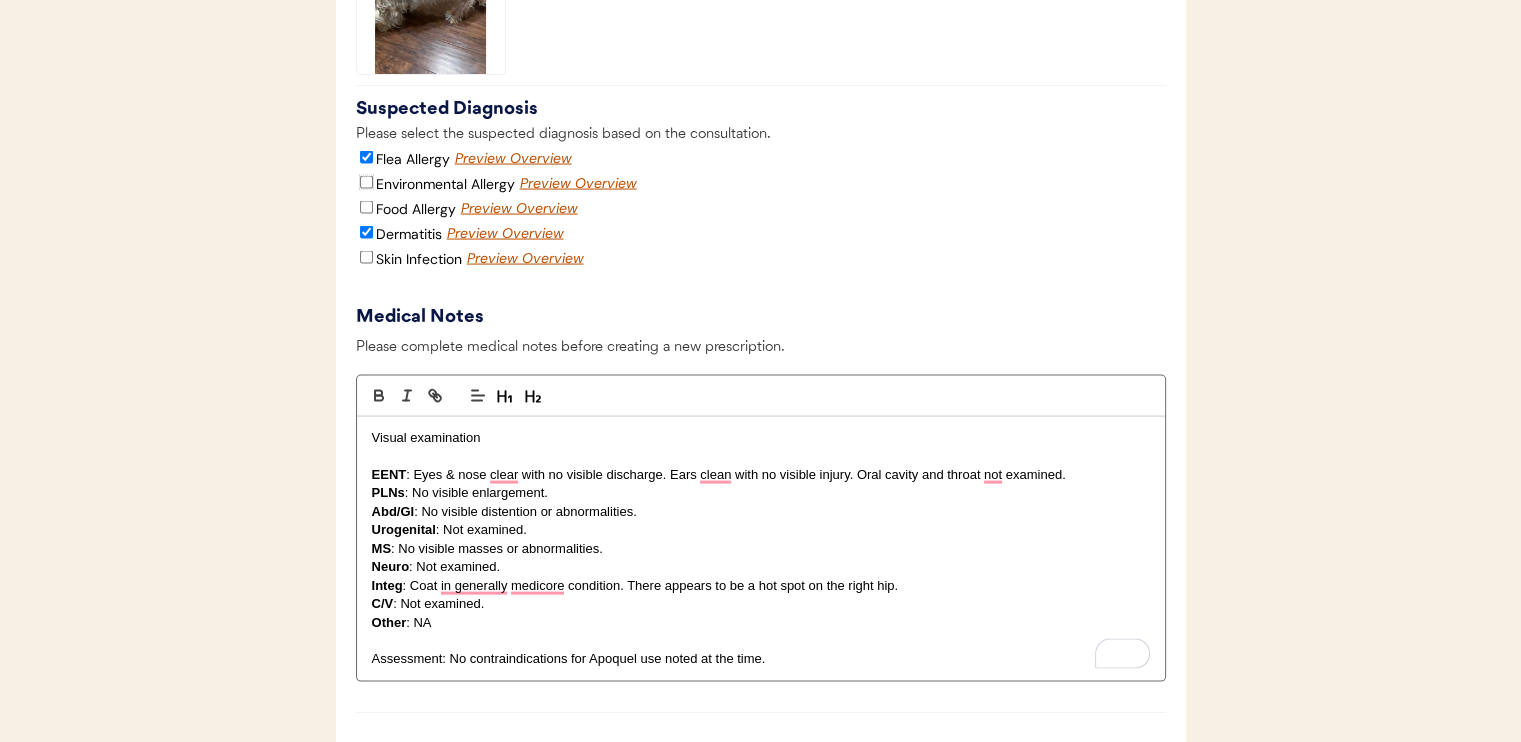 click on "Environmental Allergy" at bounding box center [366, 182] 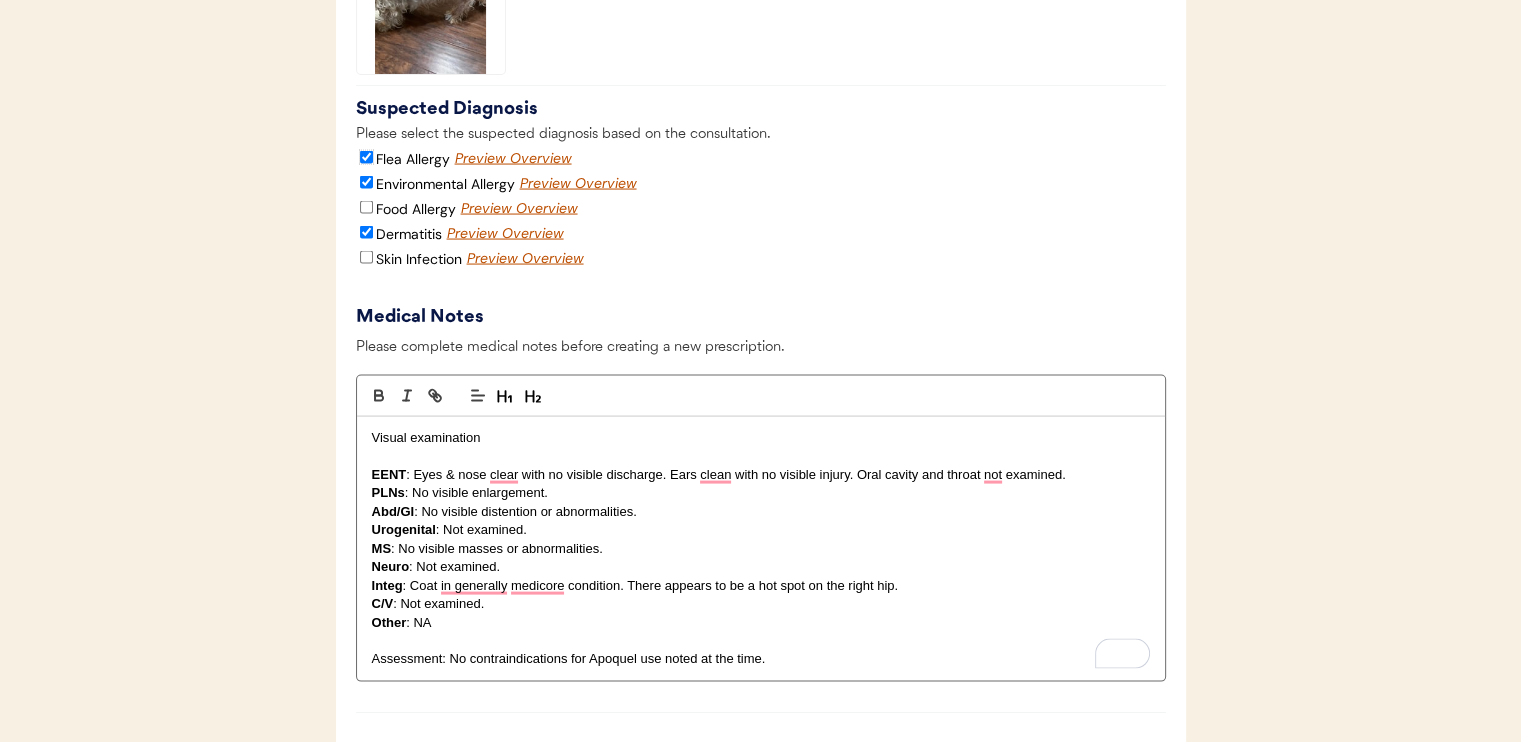 click on "Flea Allergy" at bounding box center [366, 157] 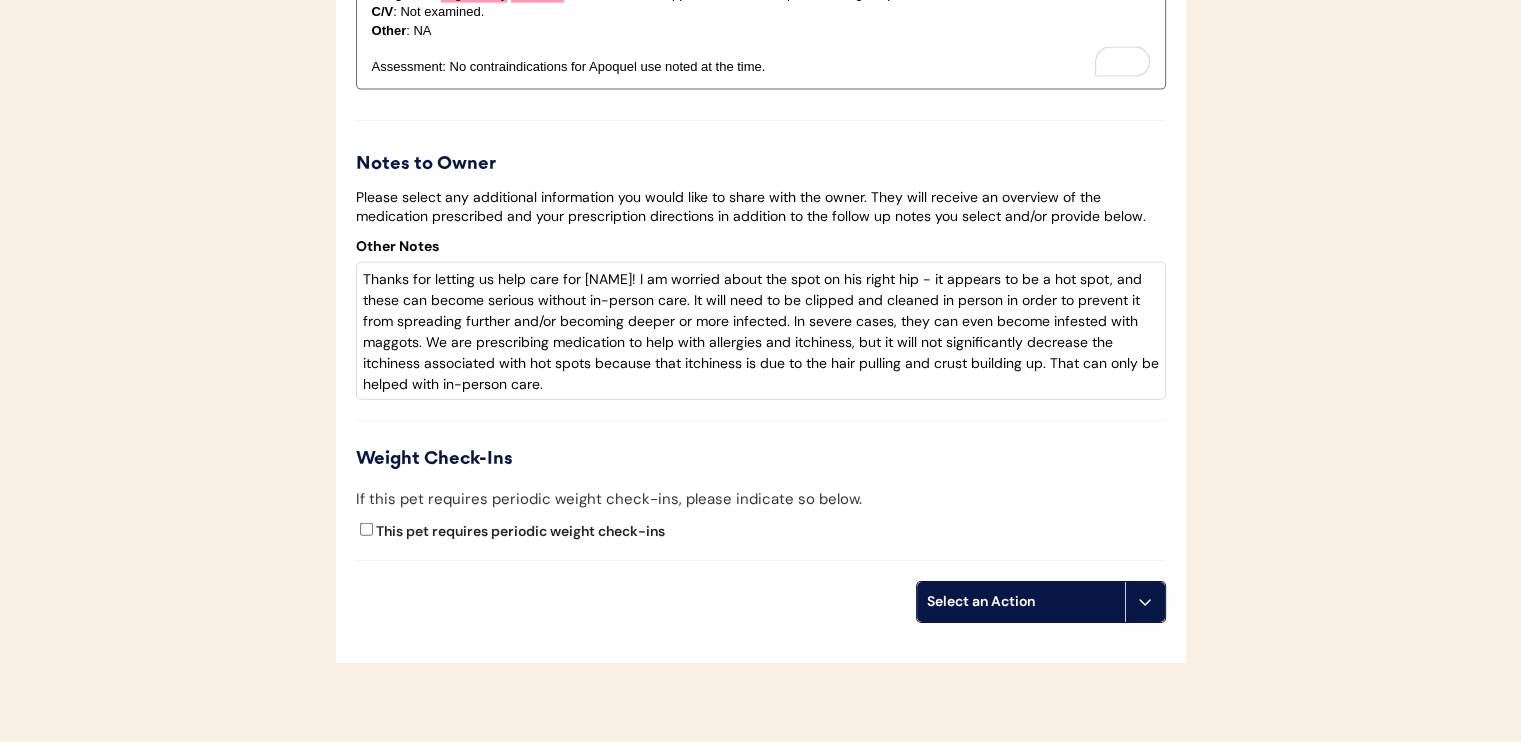 scroll, scrollTop: 4545, scrollLeft: 0, axis: vertical 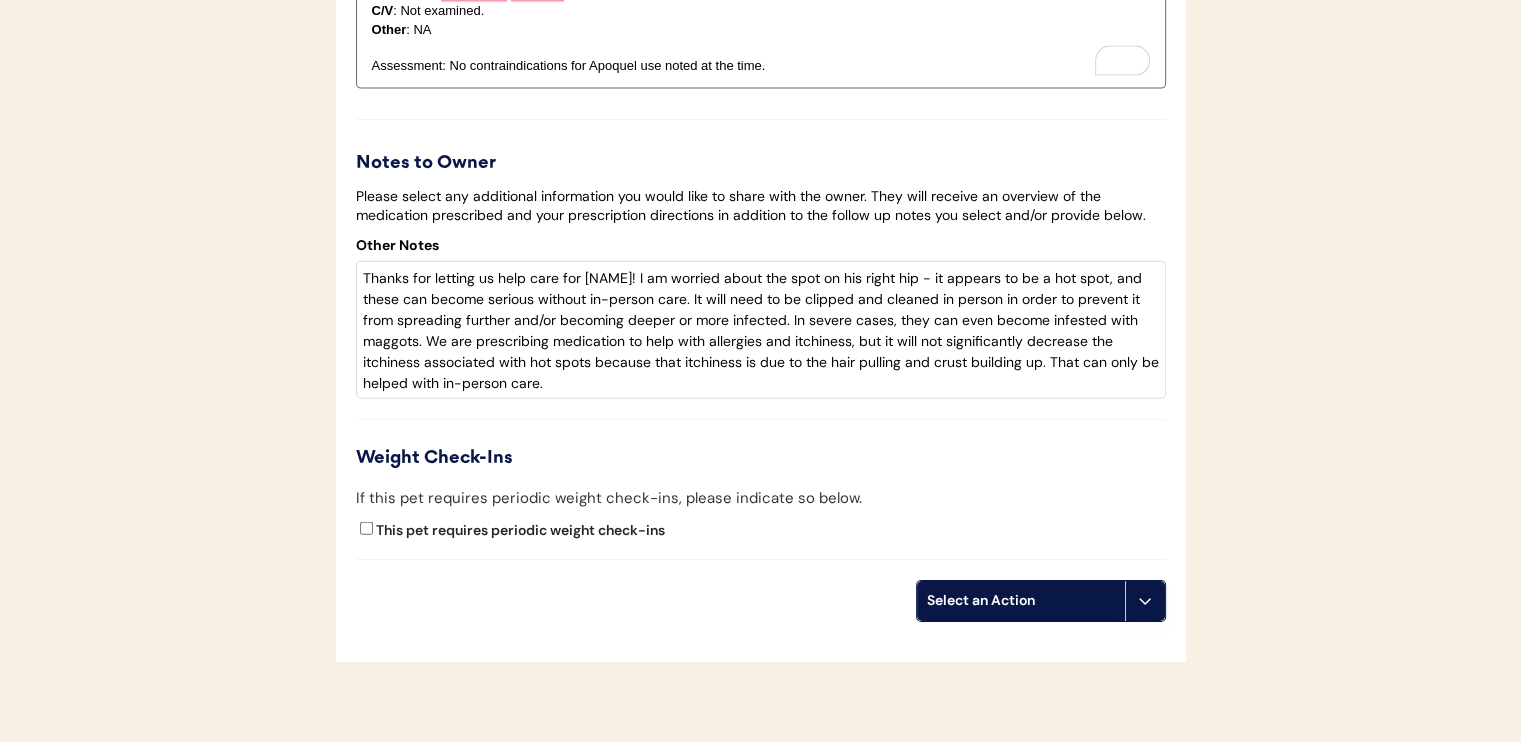click on "Select an Action" at bounding box center [1021, 601] 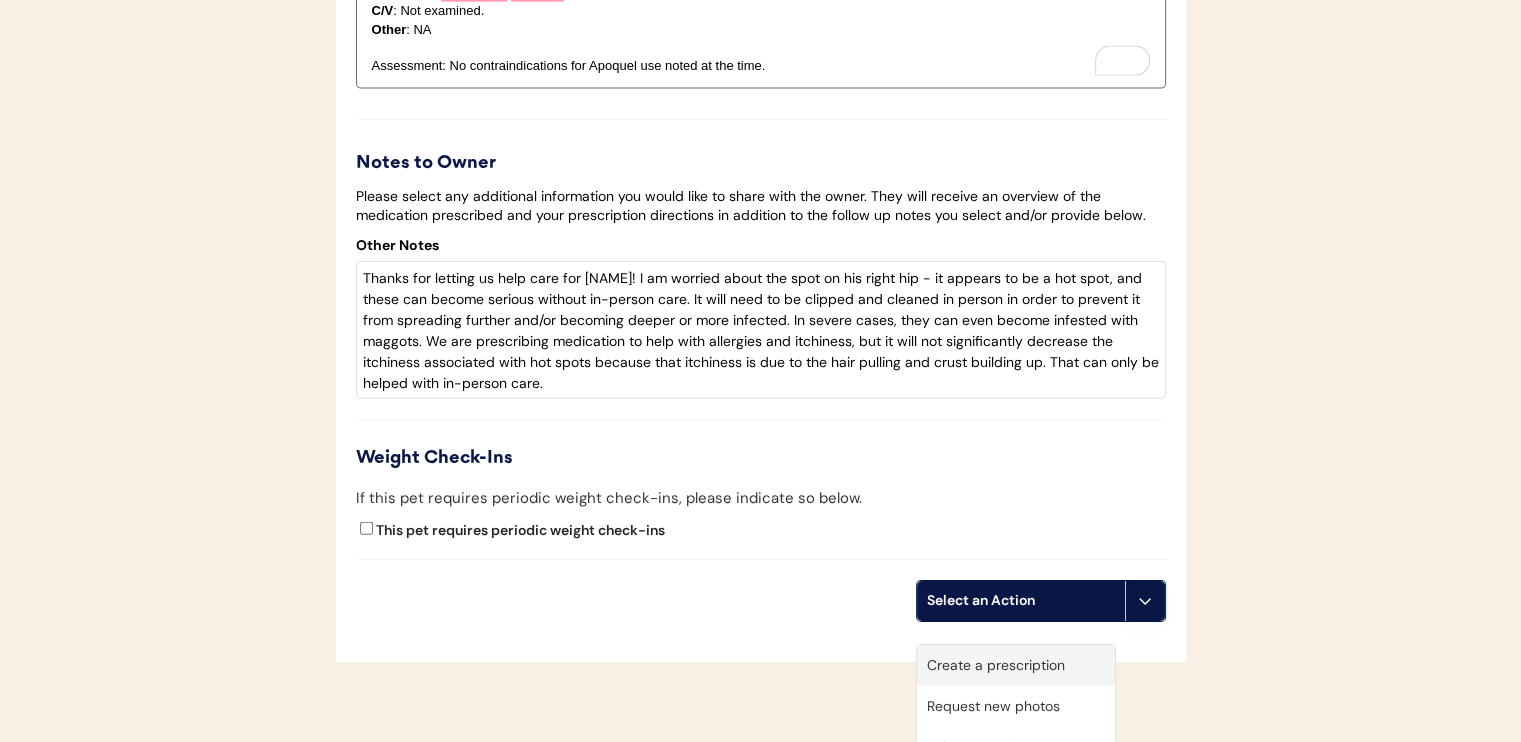 click on "Create a prescription" at bounding box center (1016, 665) 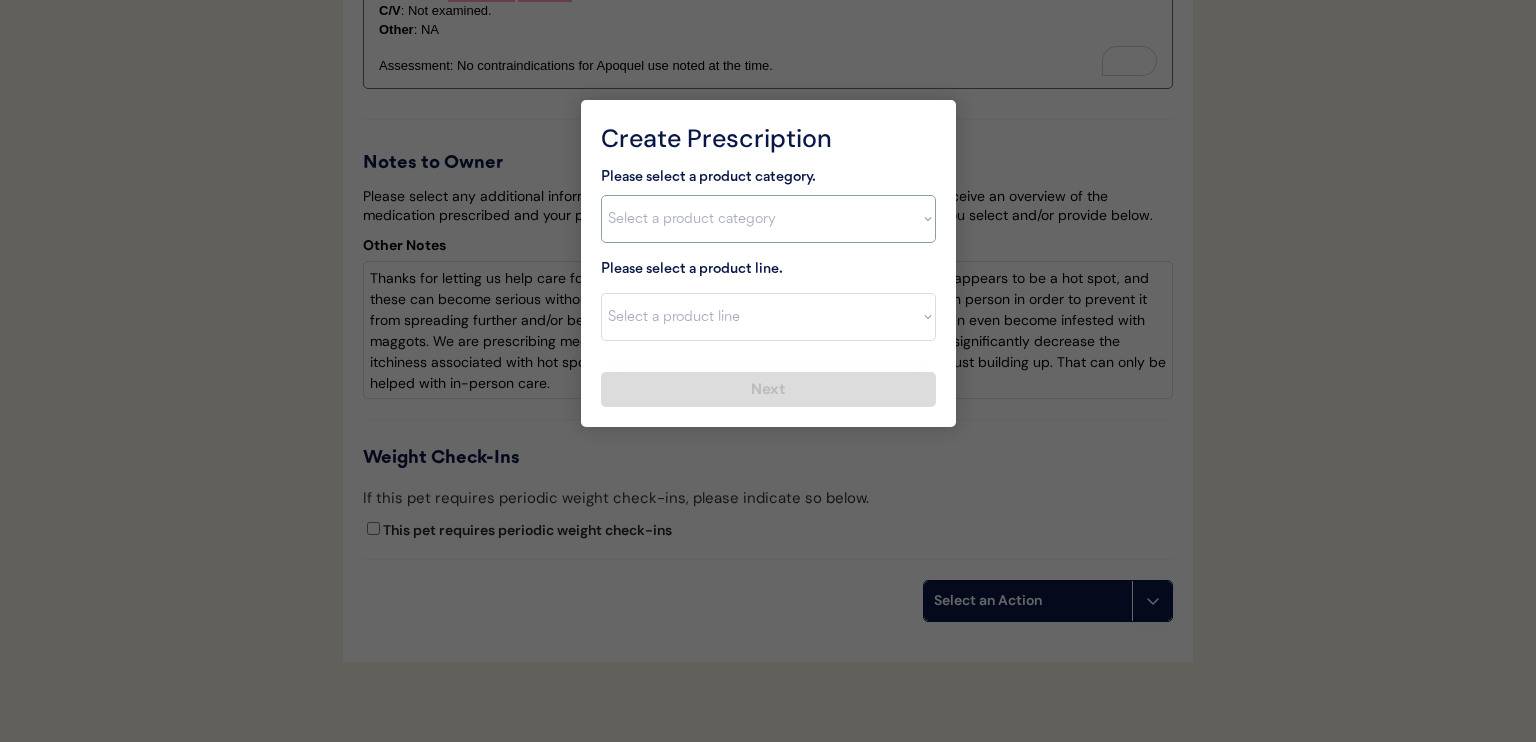 click on "Select a product category Allergies Antibiotics Anxiety Combo Parasite Prevention Flea & Tick Heartworm" at bounding box center (768, 219) 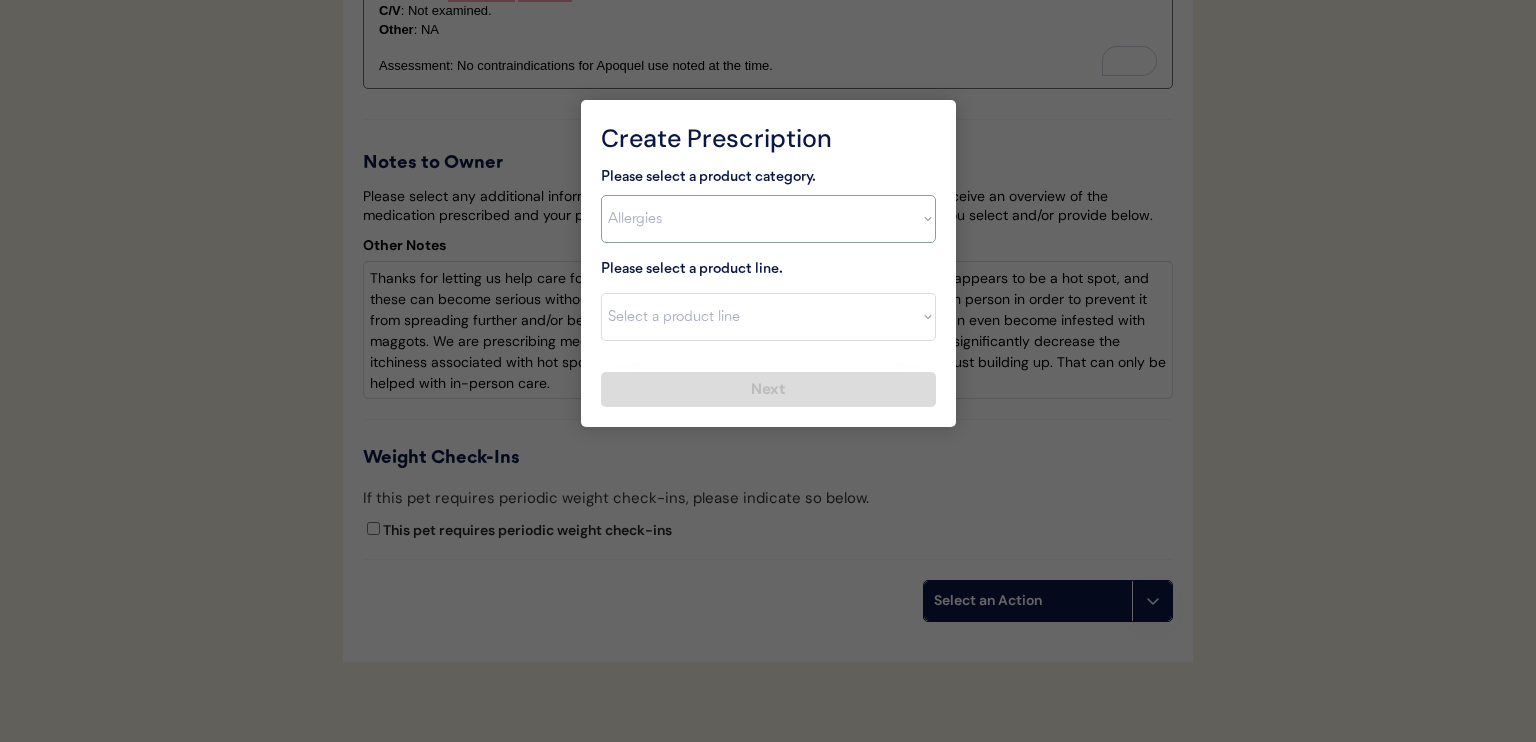 click on "Select a product category Allergies Antibiotics Anxiety Combo Parasite Prevention Flea & Tick Heartworm" at bounding box center (768, 219) 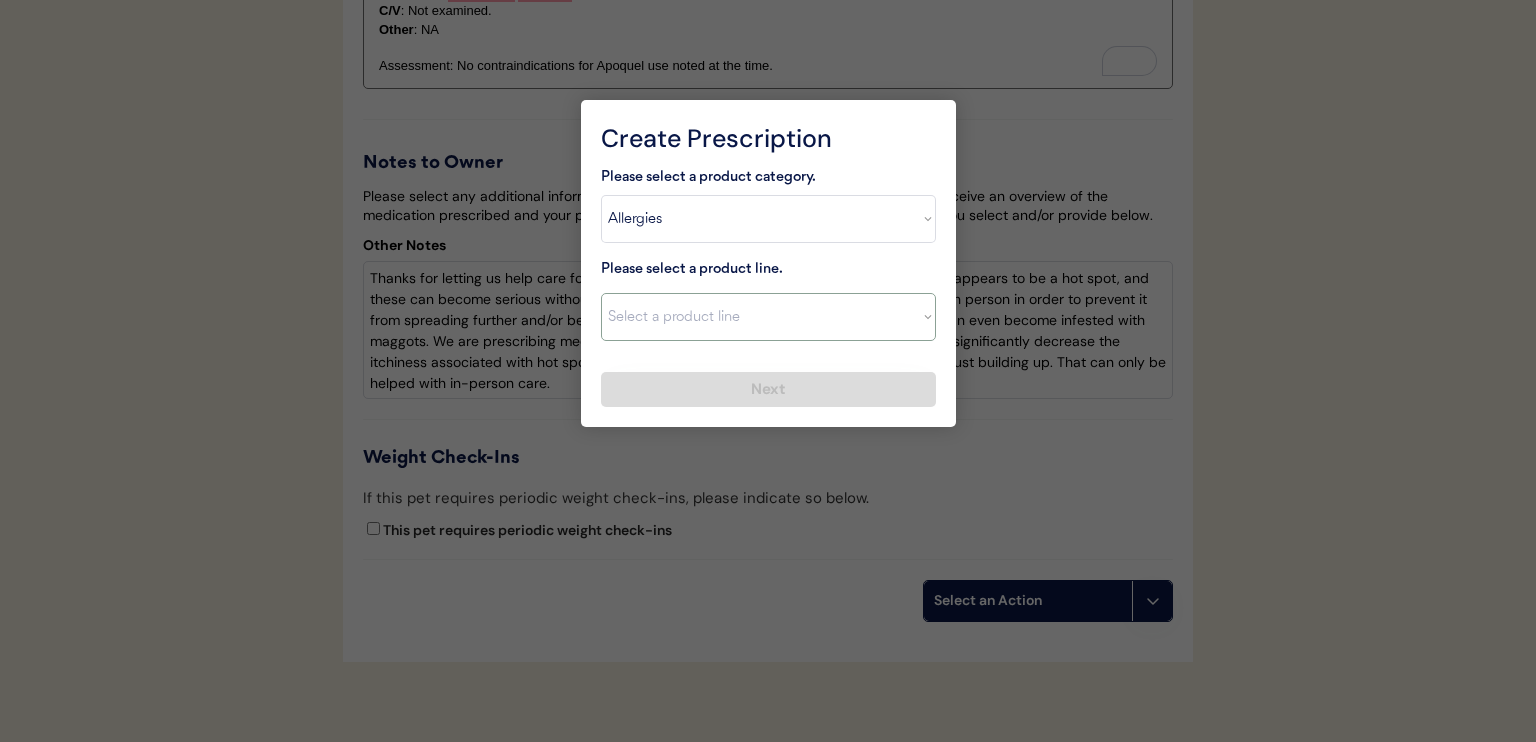 click on "Select a product line" at bounding box center [768, 317] 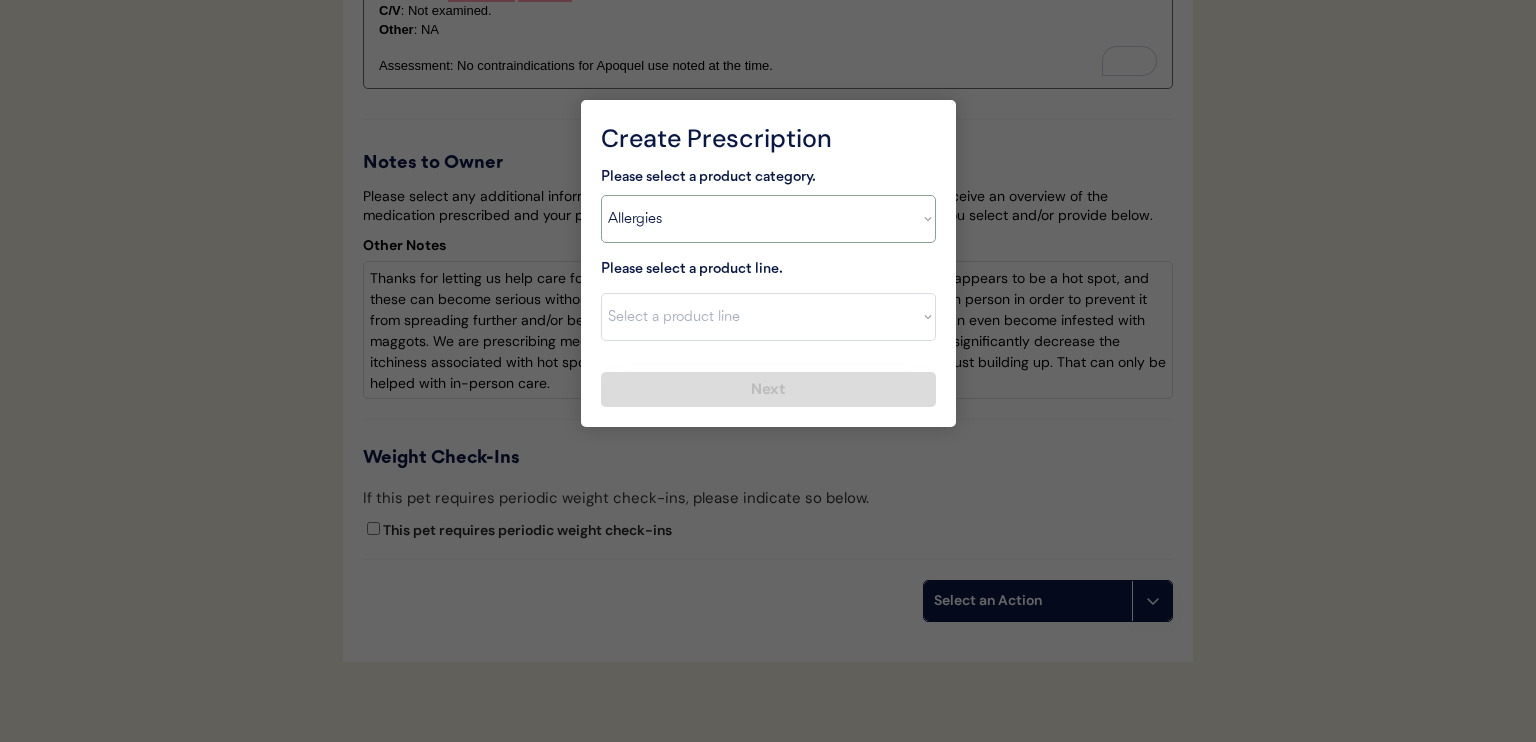 click on "Select a product category Allergies Antibiotics Anxiety Combo Parasite Prevention Flea & Tick Heartworm" at bounding box center [768, 219] 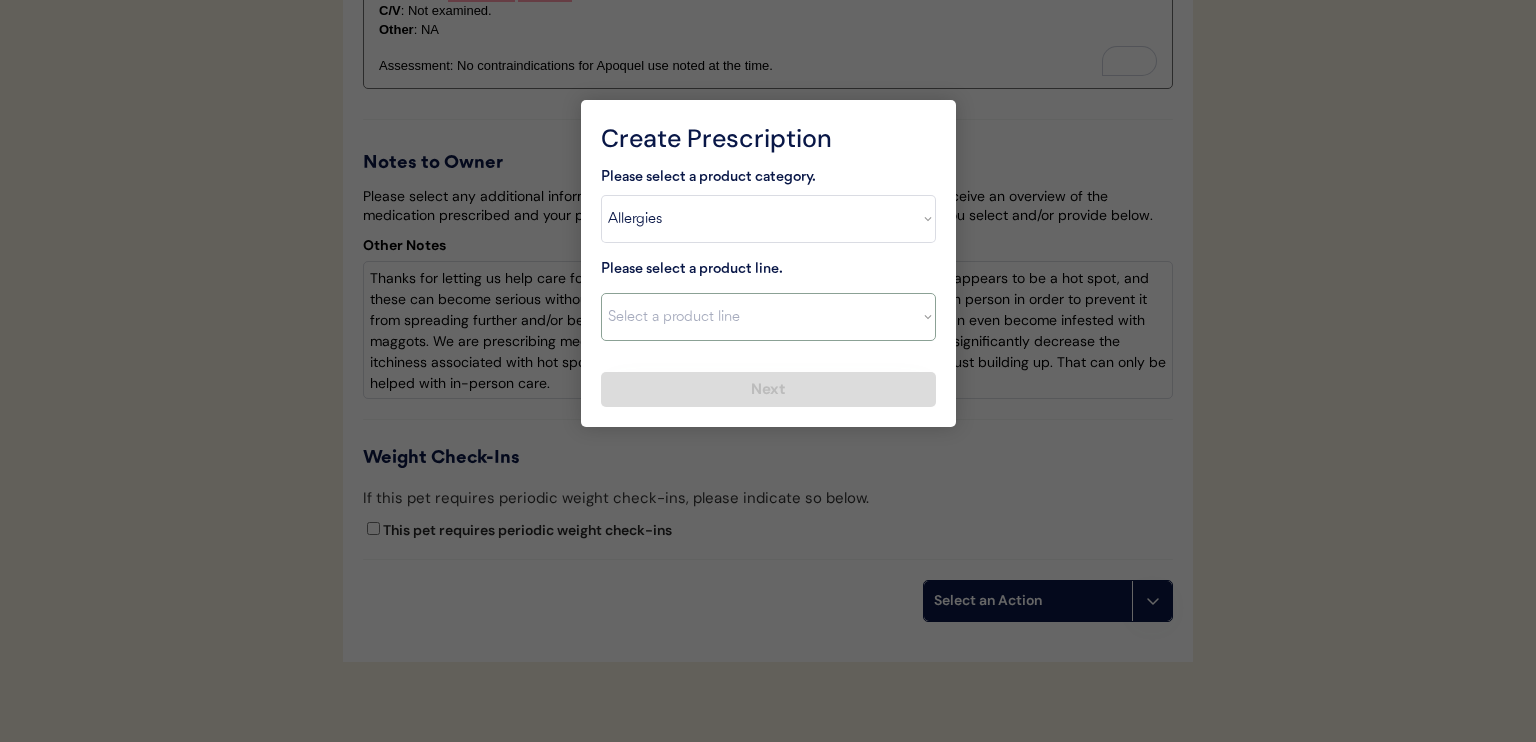 click on "Select a product line Apoquel Chewable Tablet Apoquel Tablet Cyclosporine DermaBenSs Shampoo Hydroxyzine Mal-A-Ket Shampoo Mal-A-Ket Wipes Malaseb Shampoo MiconaHex+Triz Mousse MiconaHex+Triz Wipes Prednisone Temaril-P" at bounding box center [768, 317] 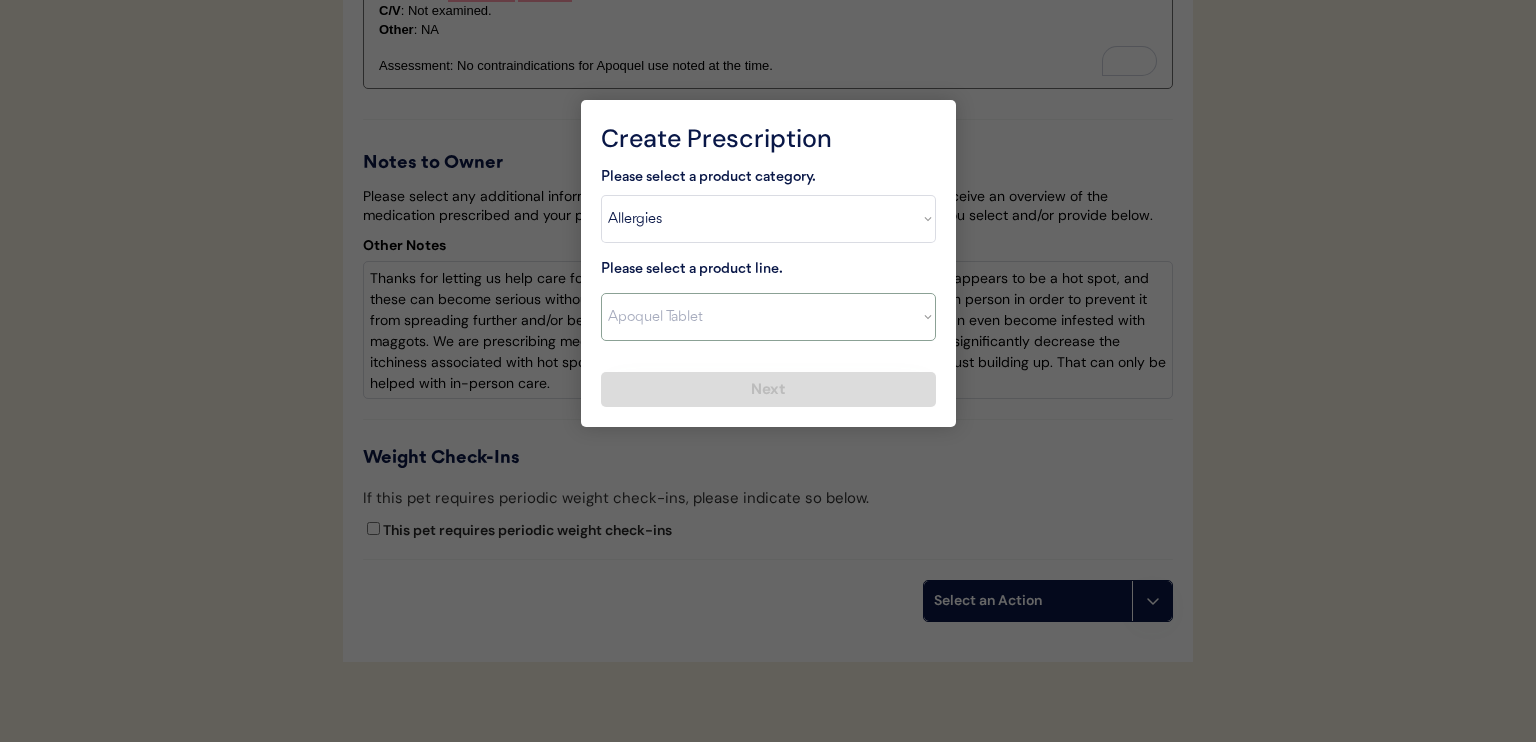 click on "Select a product line Apoquel Chewable Tablet Apoquel Tablet Cyclosporine DermaBenSs Shampoo Hydroxyzine Mal-A-Ket Shampoo Mal-A-Ket Wipes Malaseb Shampoo MiconaHex+Triz Mousse MiconaHex+Triz Wipes Prednisone Temaril-P" at bounding box center [768, 317] 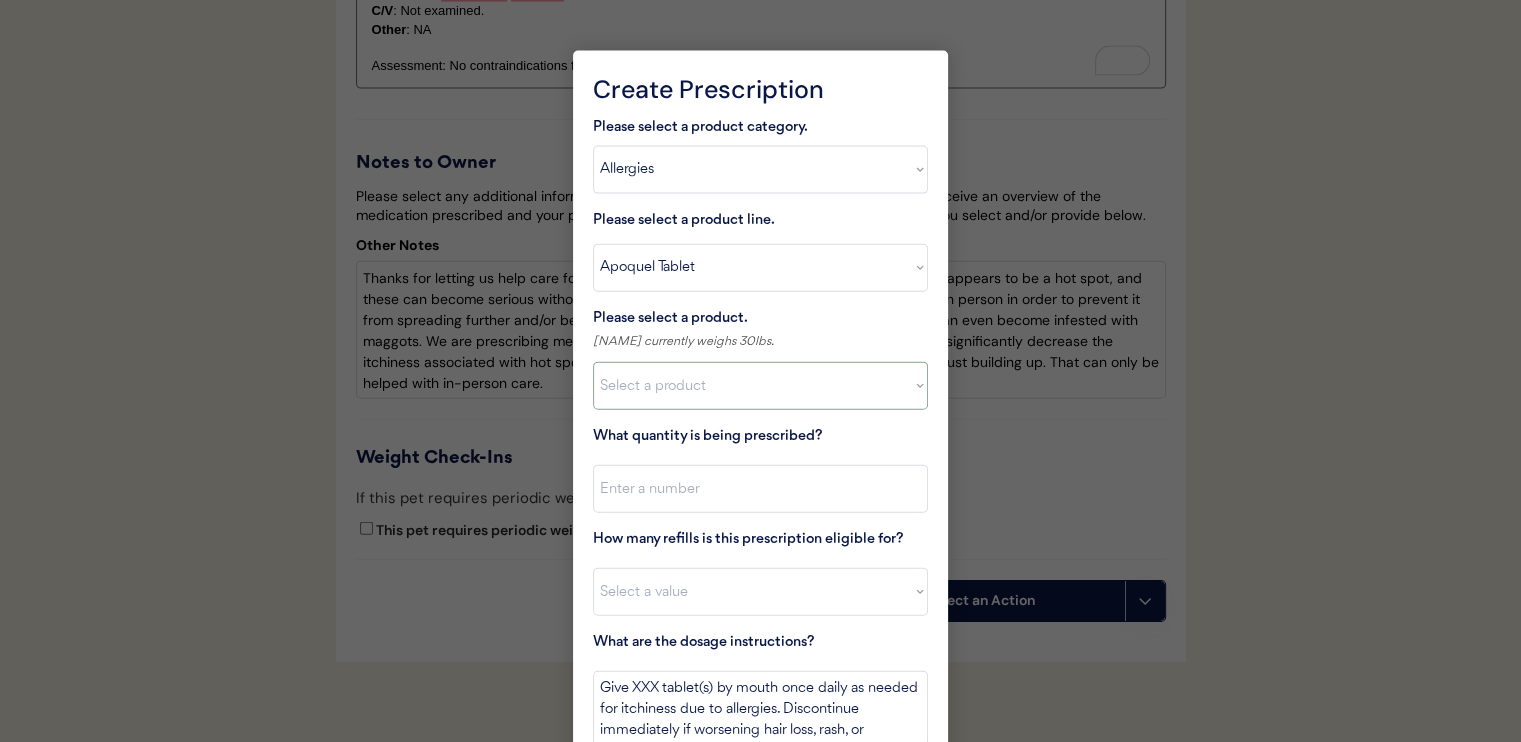 click on "Select a product Apoquel Tablet (16 mg) Apoquel Tablet (3.6 mg) Apoquel Tablet (5.4 mg)" at bounding box center (760, 386) 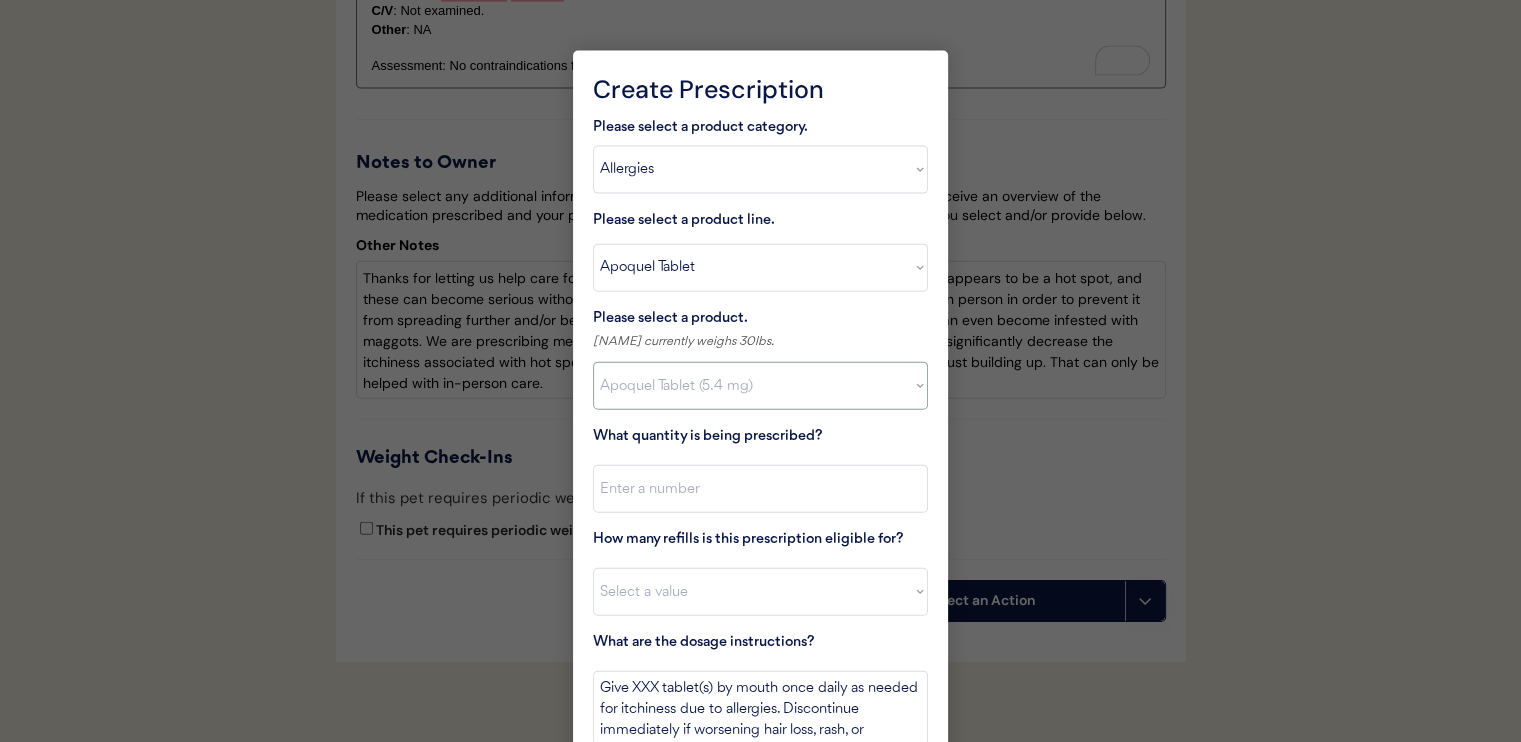 click on "Select a product Apoquel Tablet (16 mg) Apoquel Tablet (3.6 mg) Apoquel Tablet (5.4 mg)" at bounding box center [760, 386] 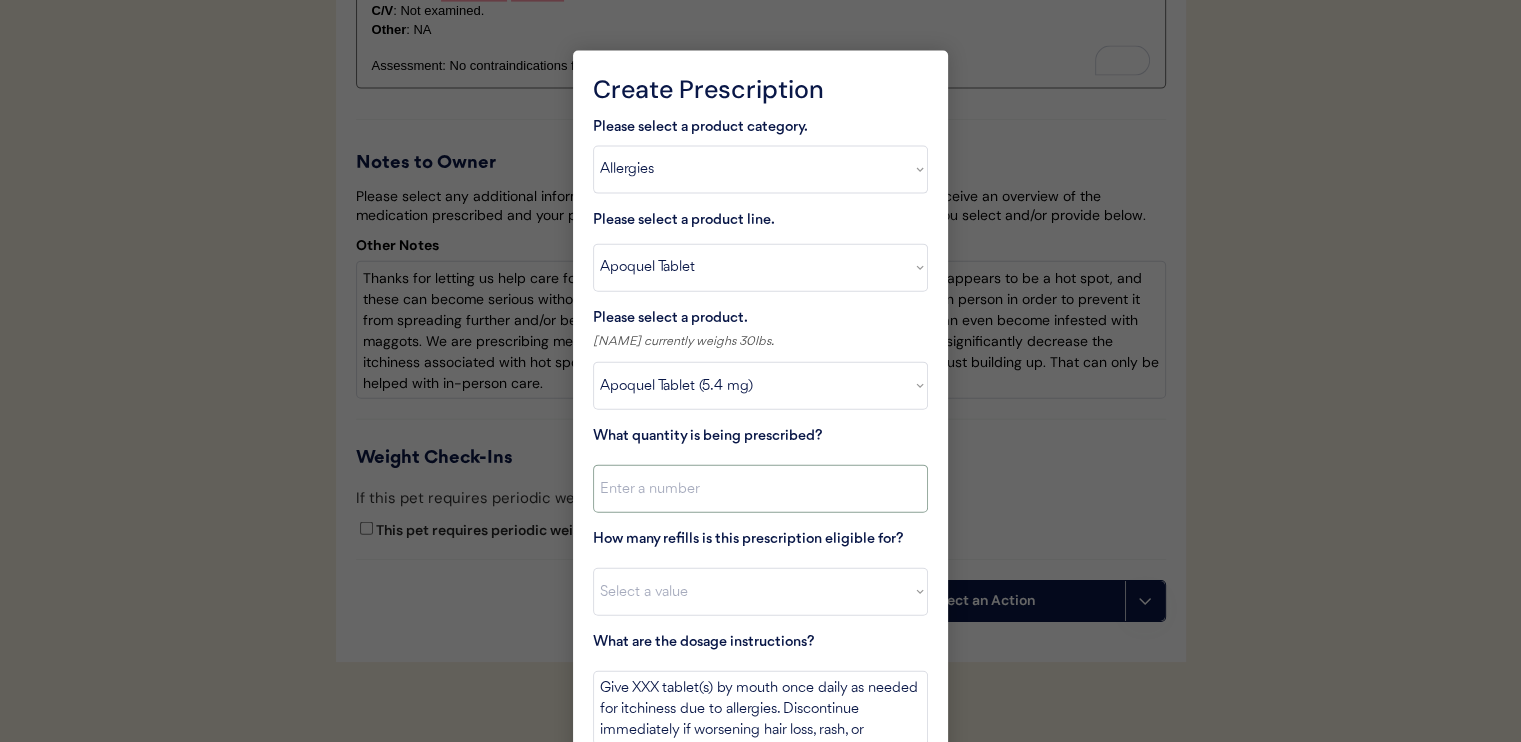 click at bounding box center (760, 489) 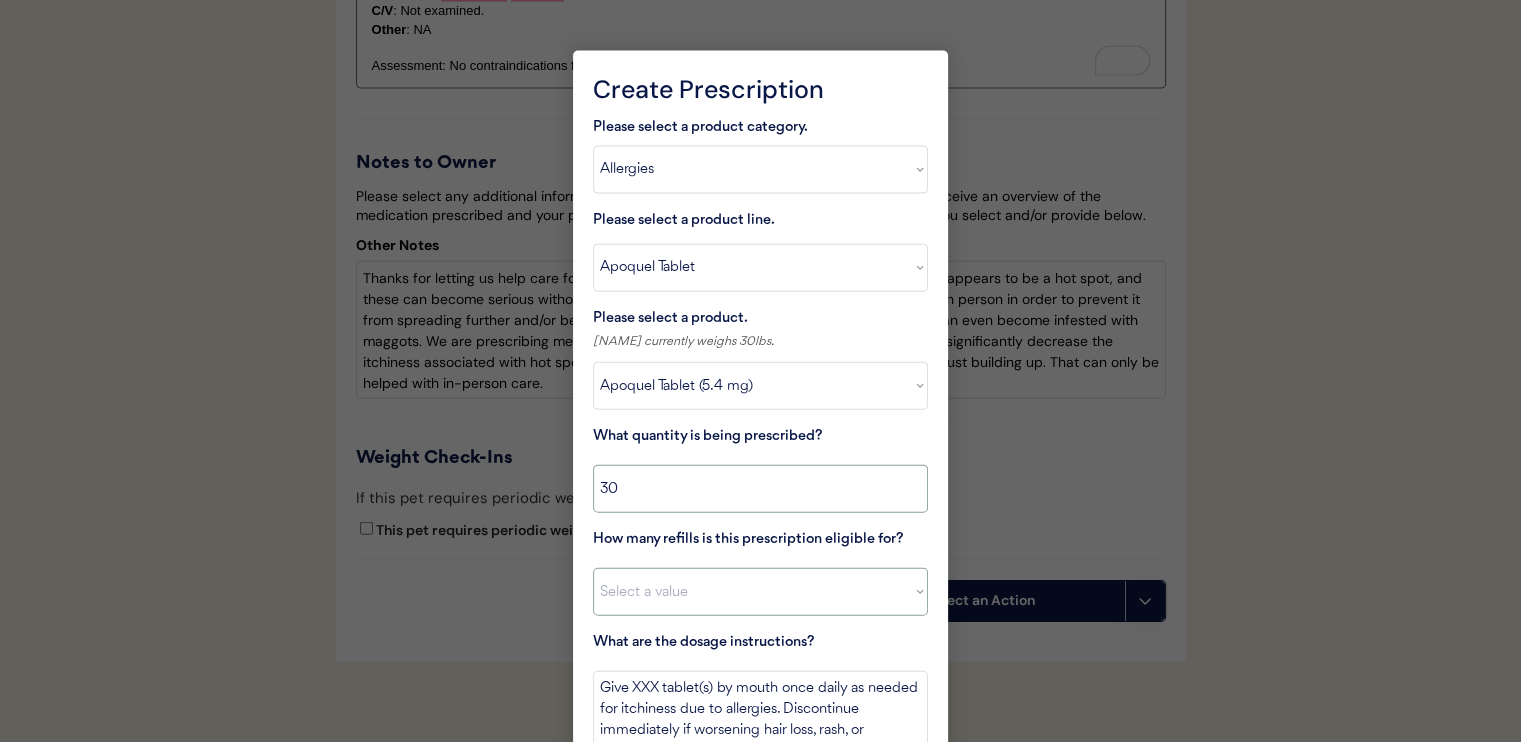 type on "30" 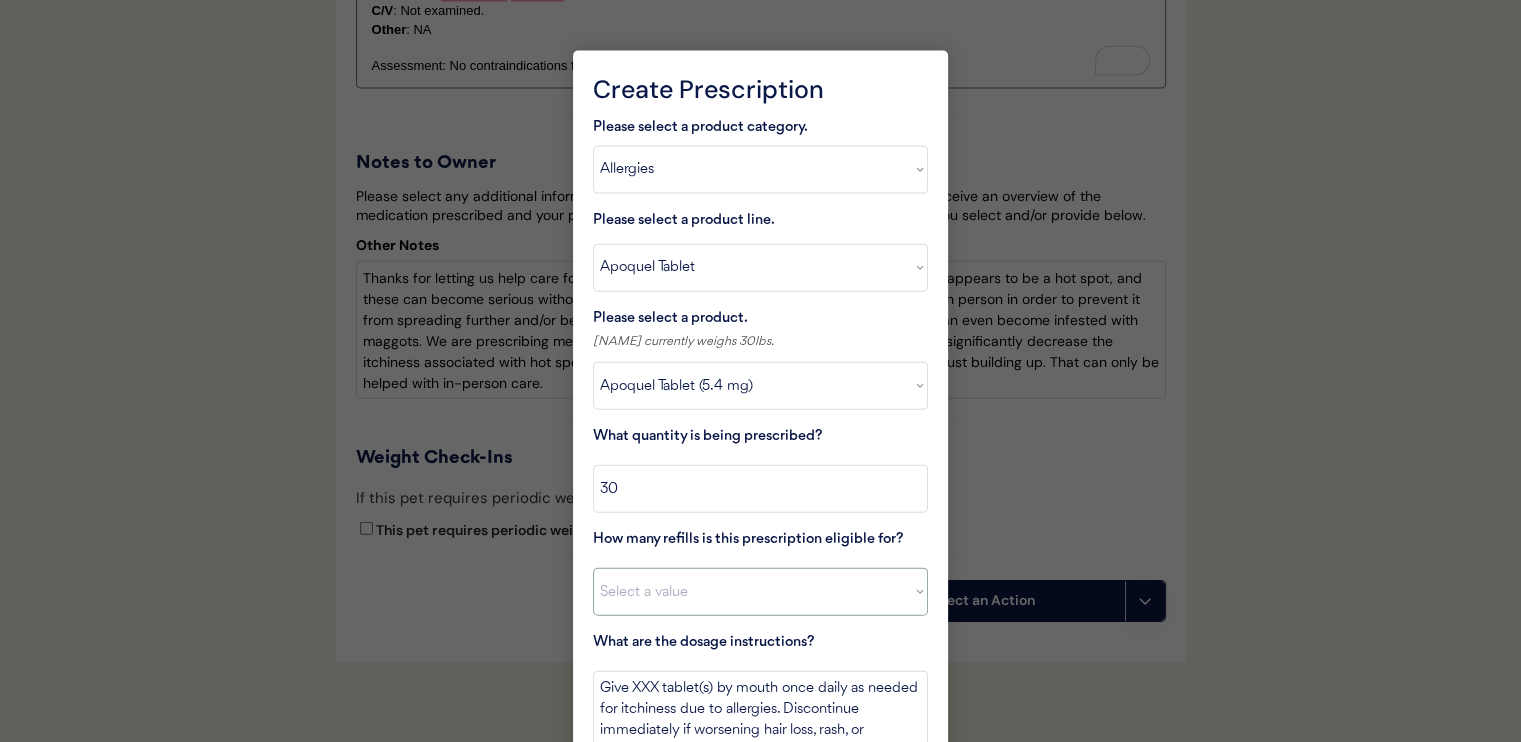 click on "Select a value 0 1 2 3 4 5 6 7 8 10 11" at bounding box center (760, 592) 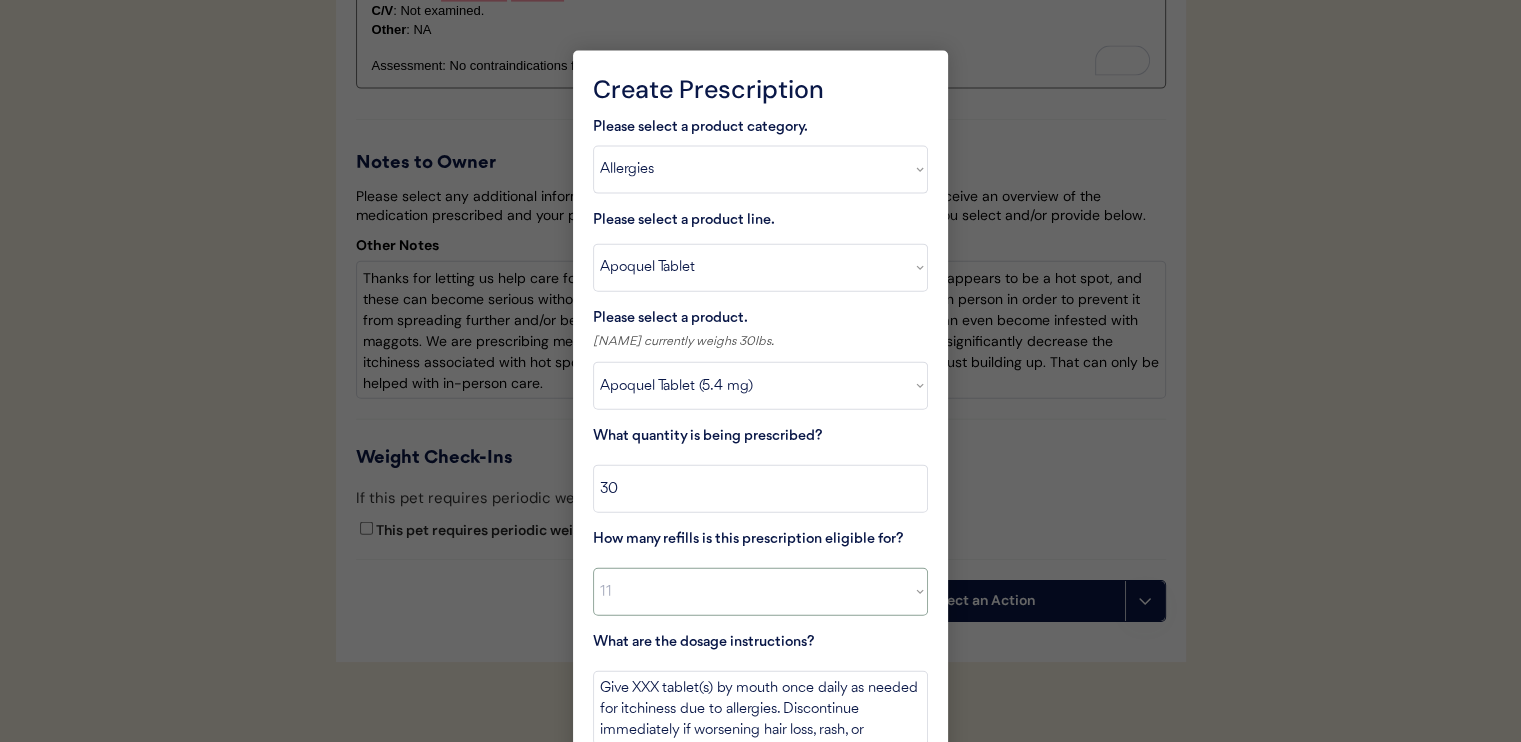 click on "Select a value 0 1 2 3 4 5 6 7 8 10 11" at bounding box center [760, 592] 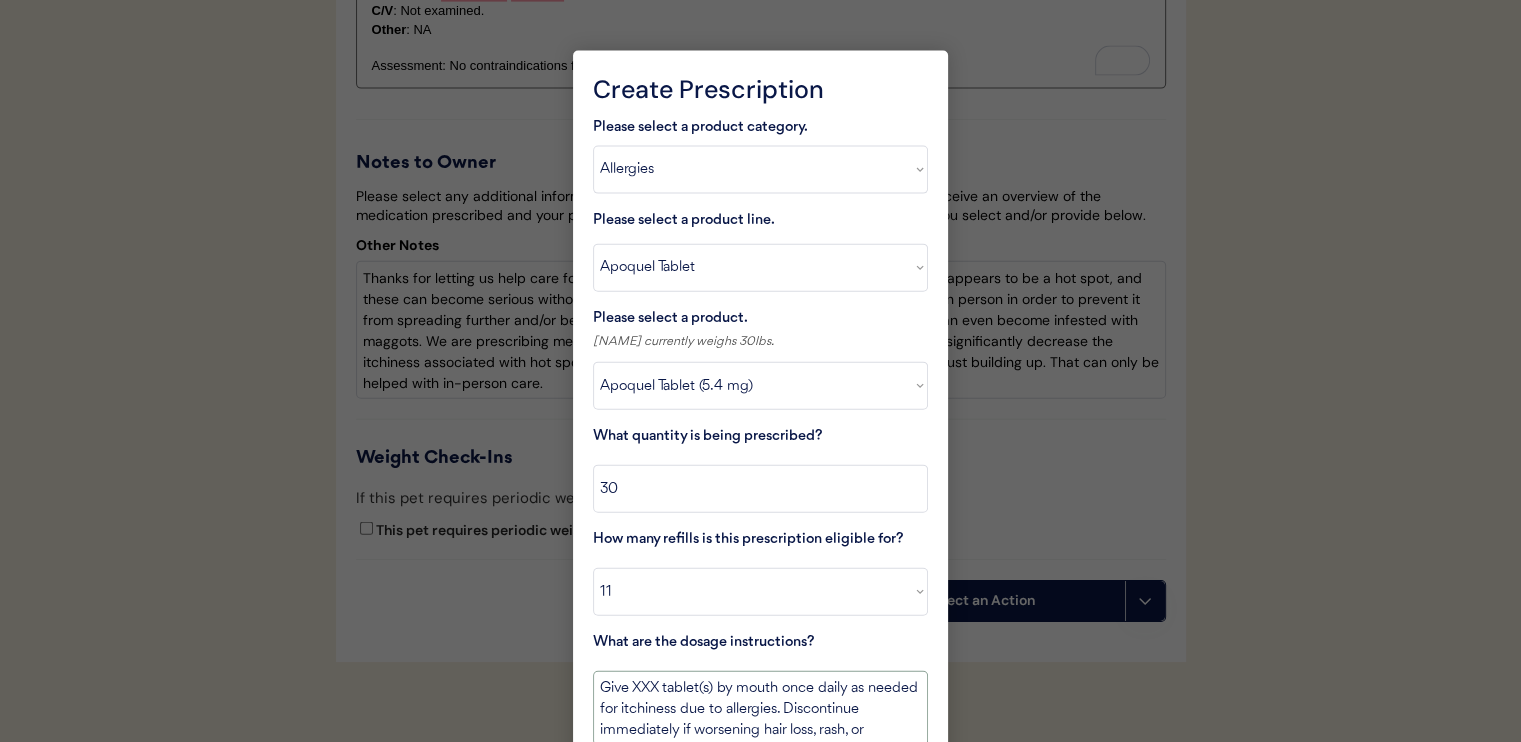click on "Give XXX tablet(s) by mouth once daily as needed for itchiness due to allergies. Discontinue immediately if worsening hair loss, rash, or numerous small lumps appear." at bounding box center (760, 708) 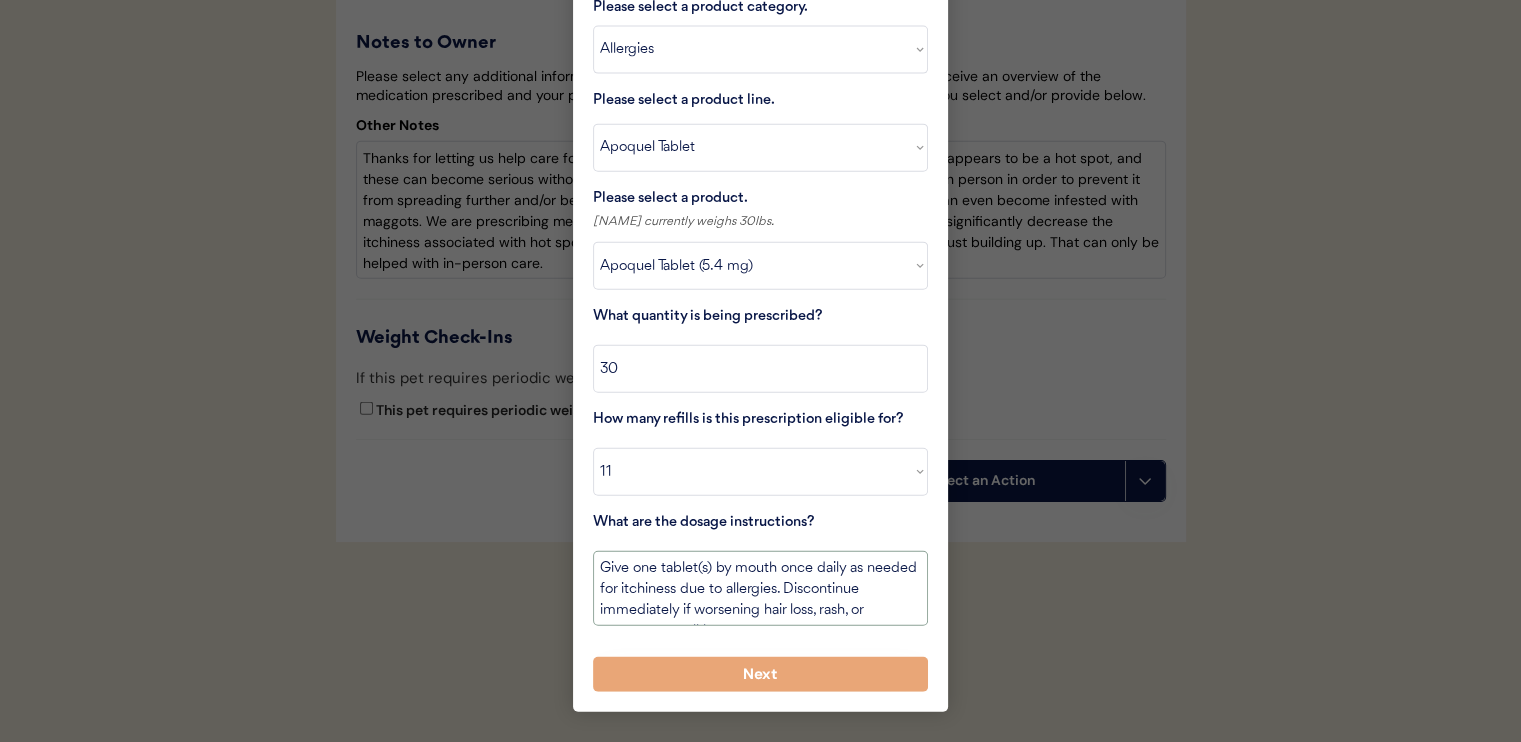 scroll, scrollTop: 4687, scrollLeft: 0, axis: vertical 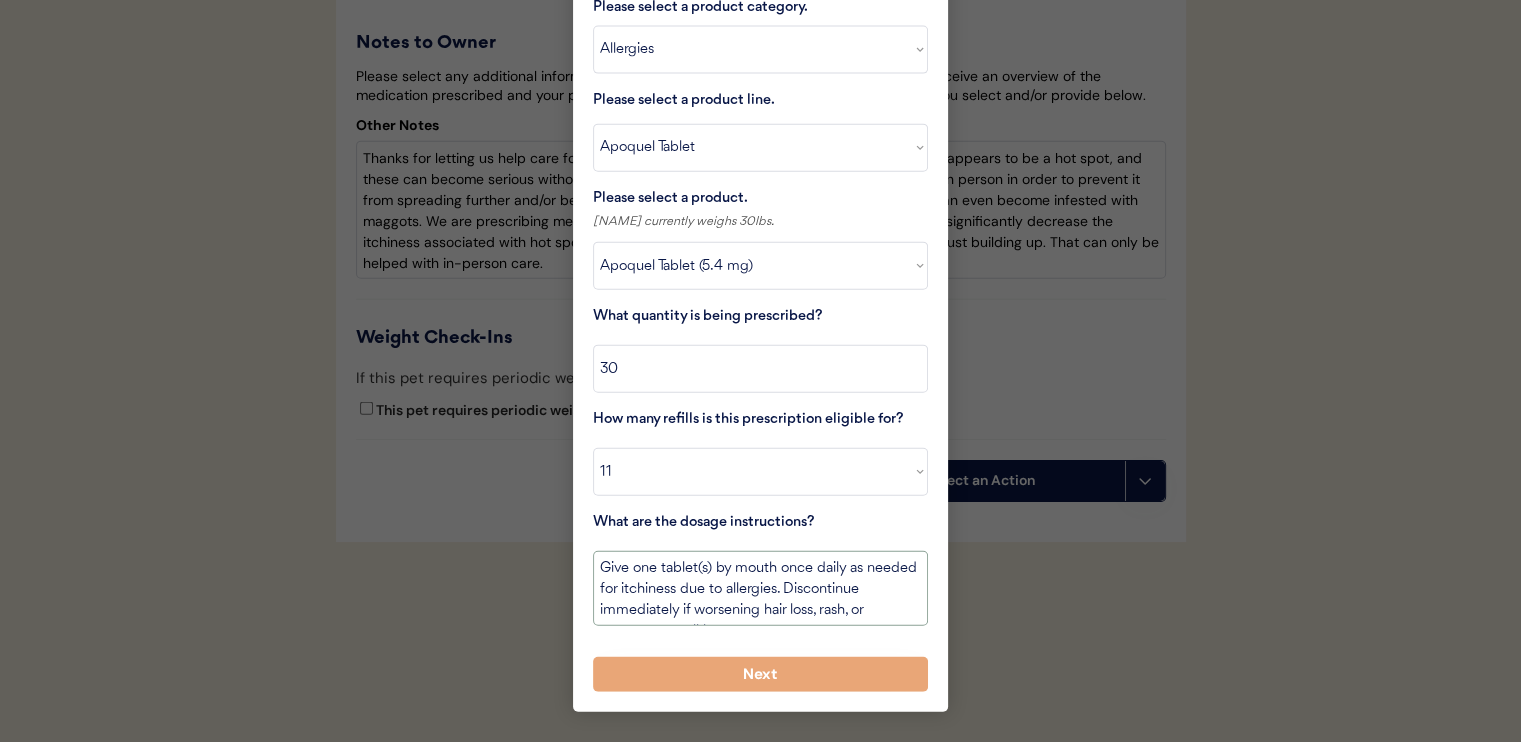 type on "Give one tablet(s) by mouth once daily as needed for itchiness due to allergies. Discontinue immediately if worsening hair loss, rash, or numerous small lumps appear." 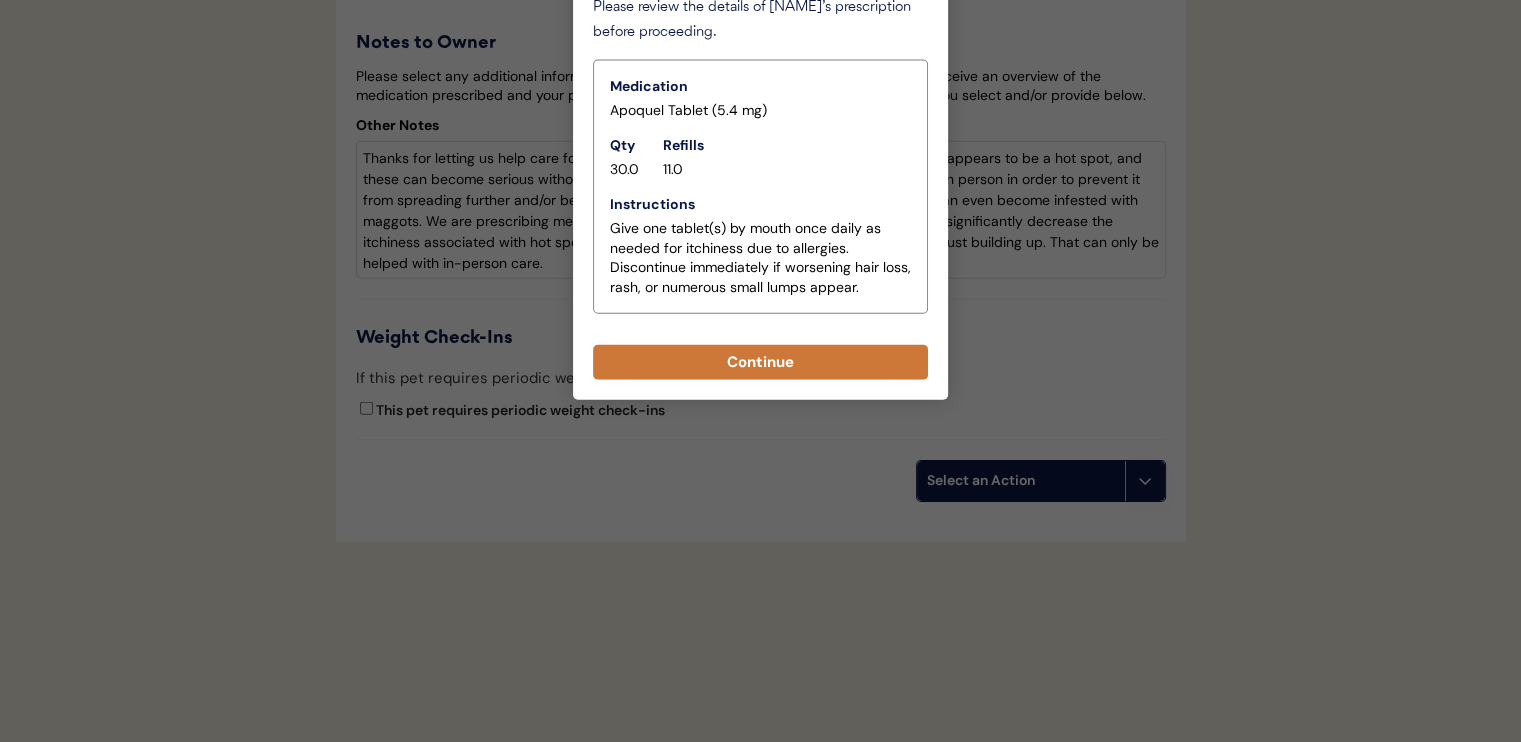 click on "Continue" at bounding box center (760, 362) 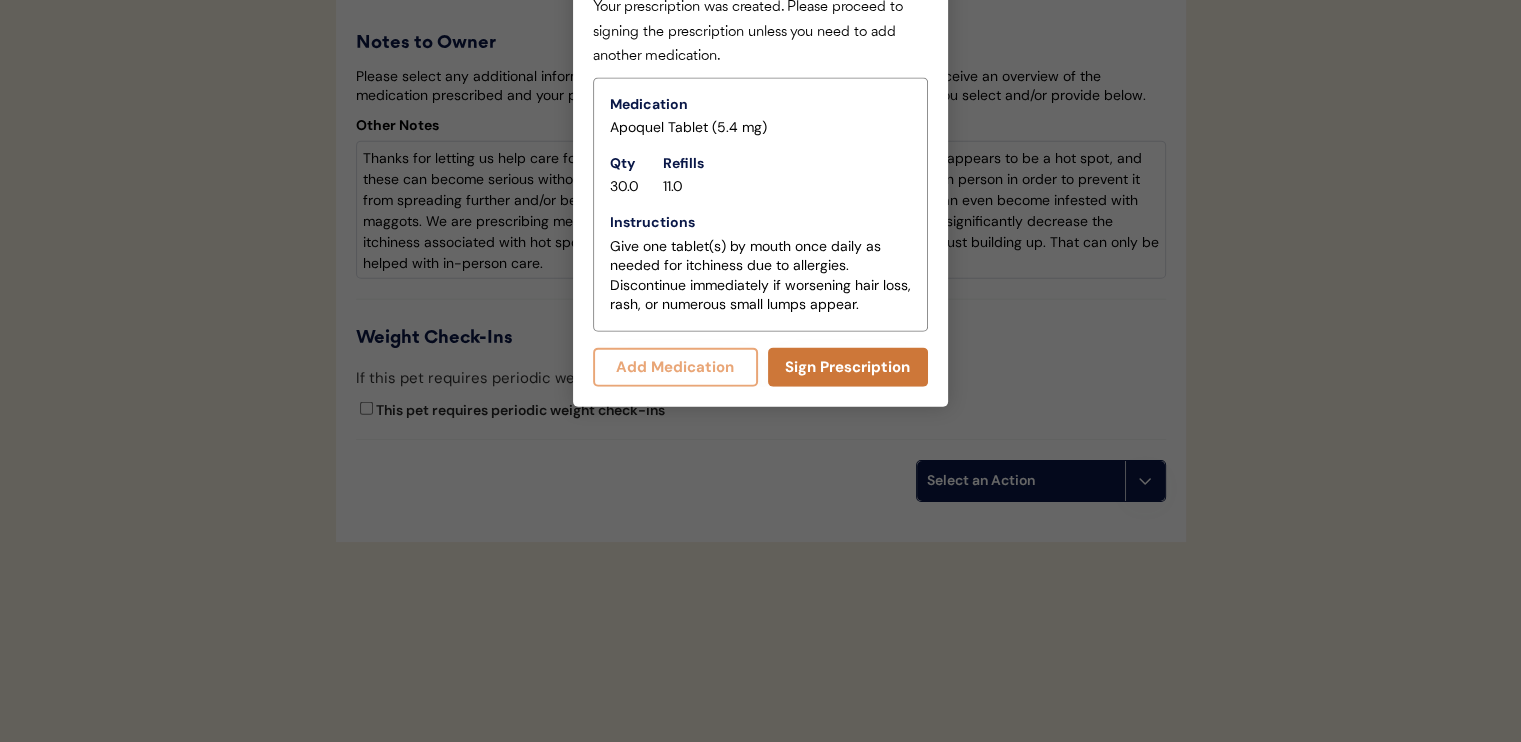 scroll, scrollTop: 4729, scrollLeft: 0, axis: vertical 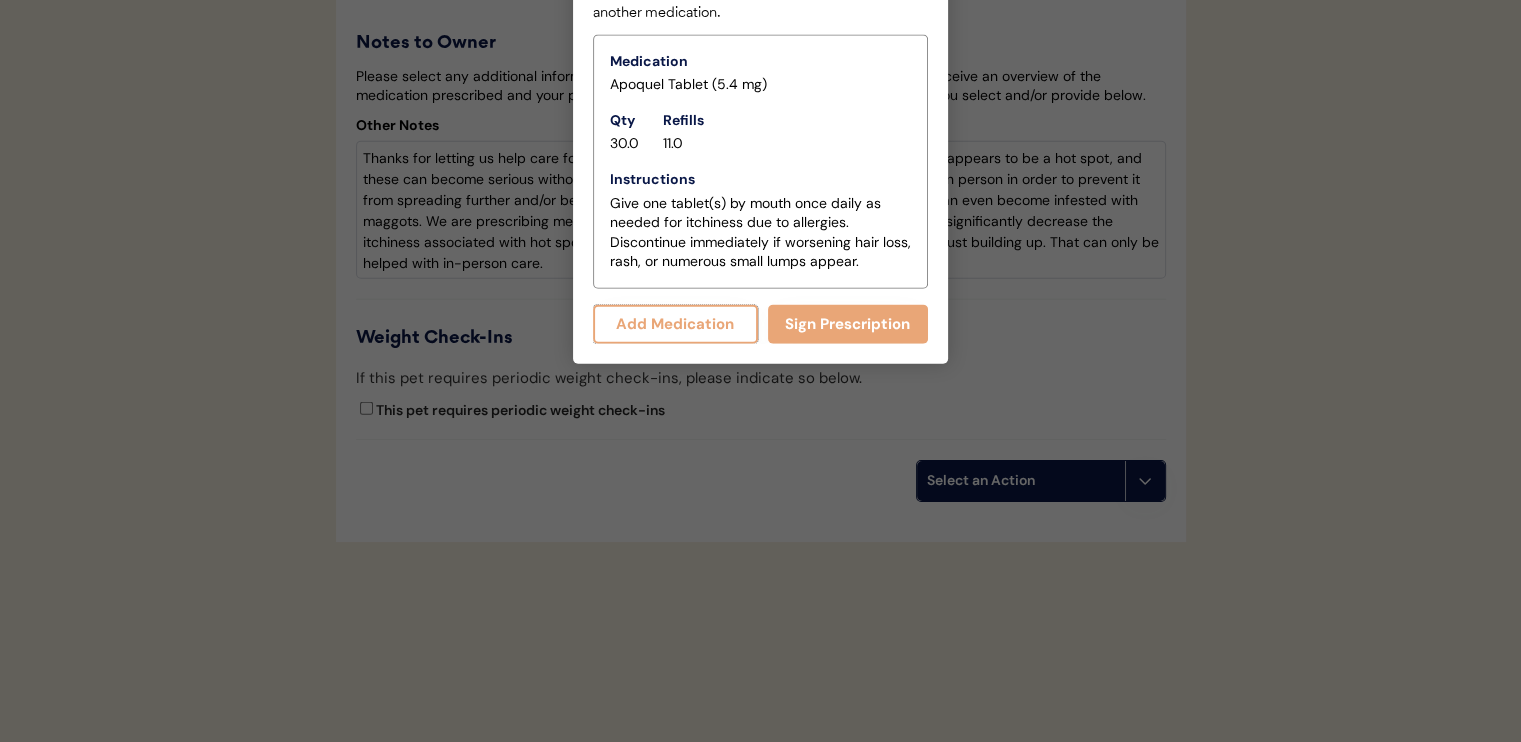 click on "Add Medication" at bounding box center (675, 324) 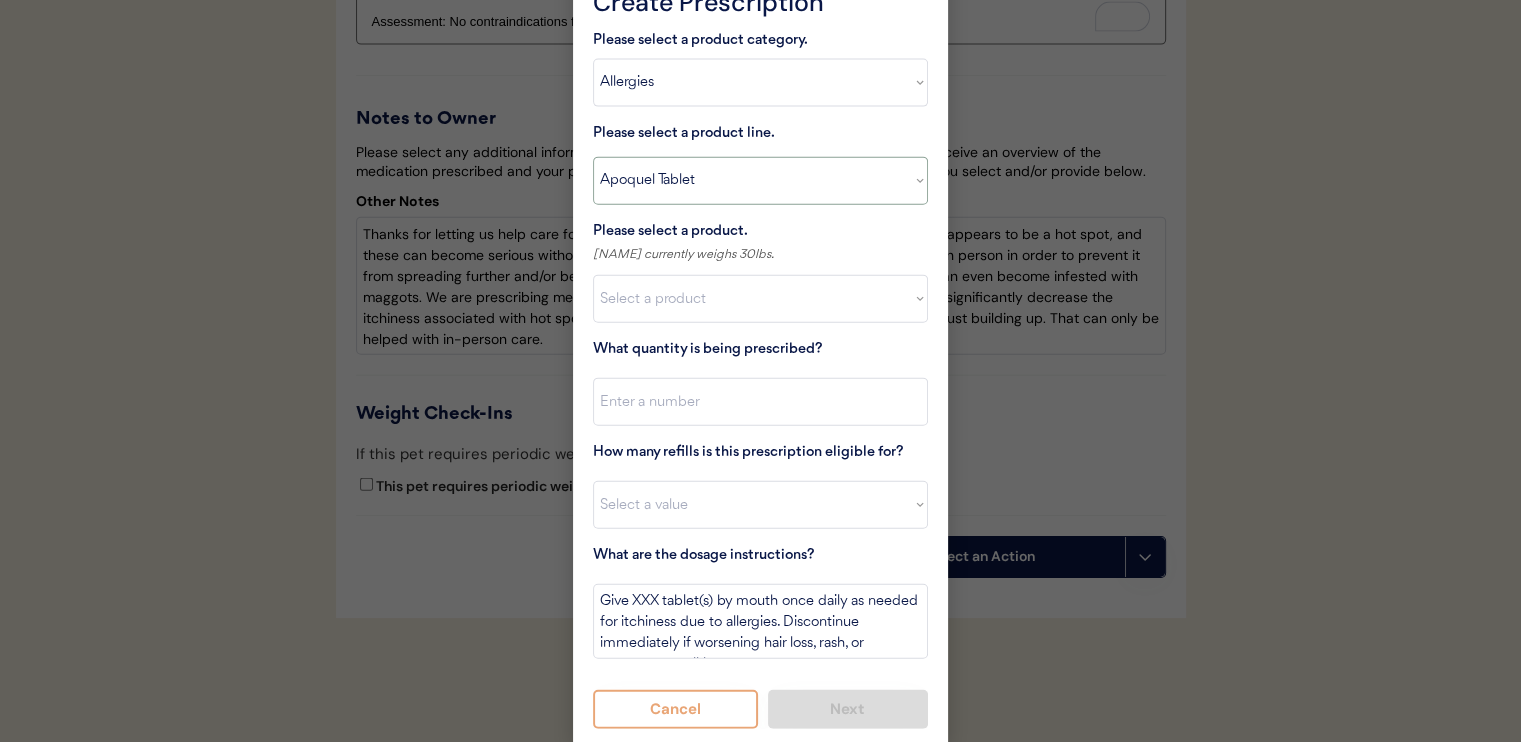 scroll, scrollTop: 4629, scrollLeft: 0, axis: vertical 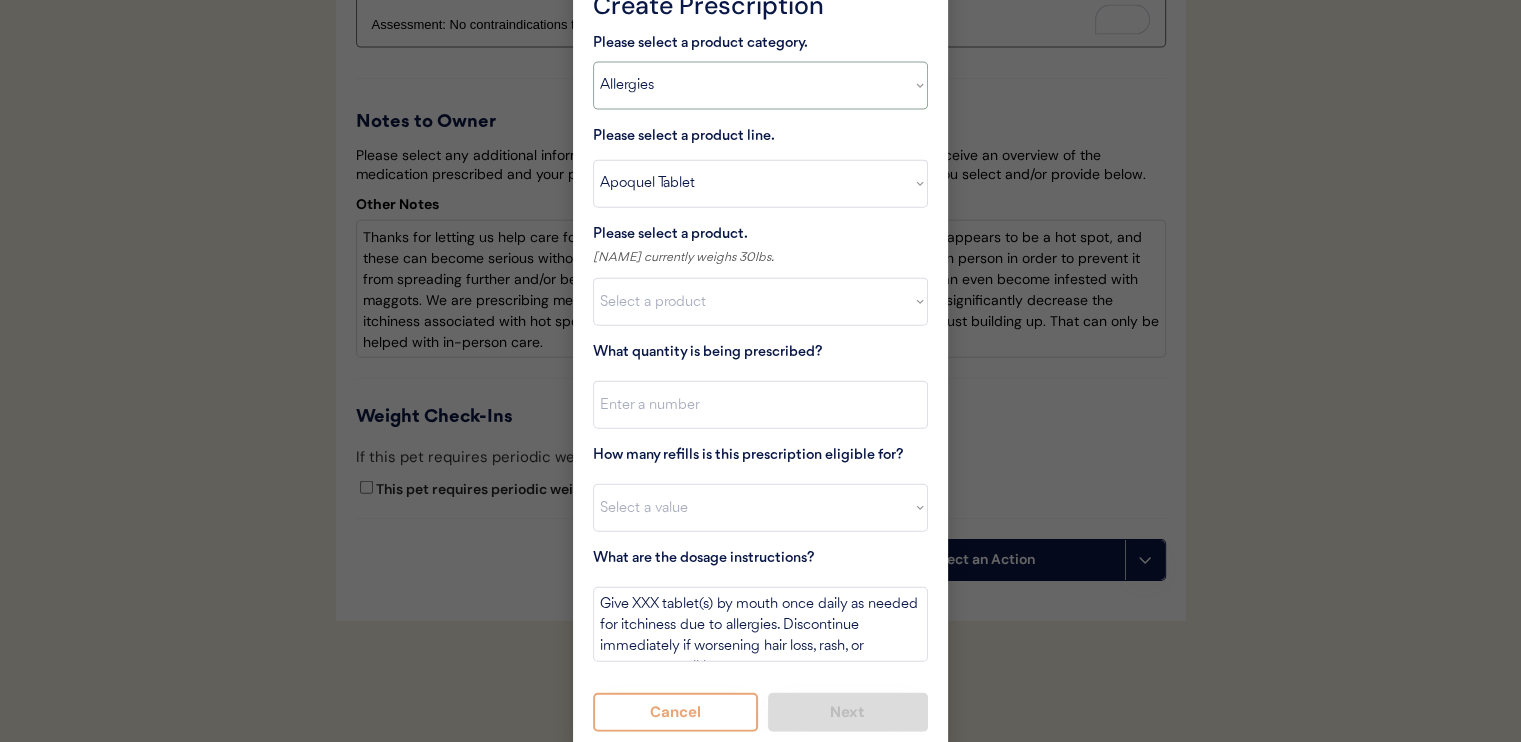 click on "Select a product category Allergies Antibiotics Anxiety Combo Parasite Prevention Flea & Tick Heartworm" at bounding box center [760, 86] 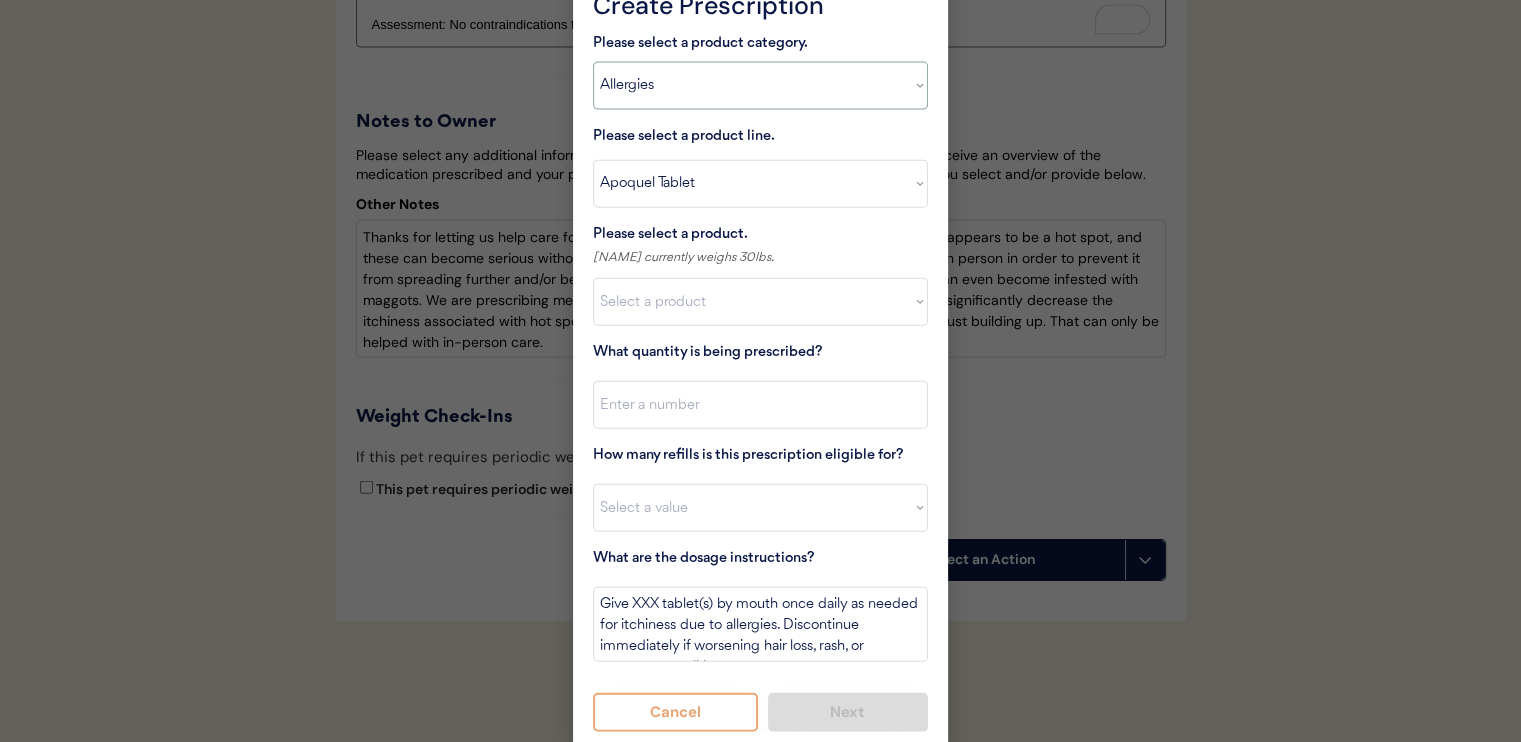select on ""combo_parasite_prevention"" 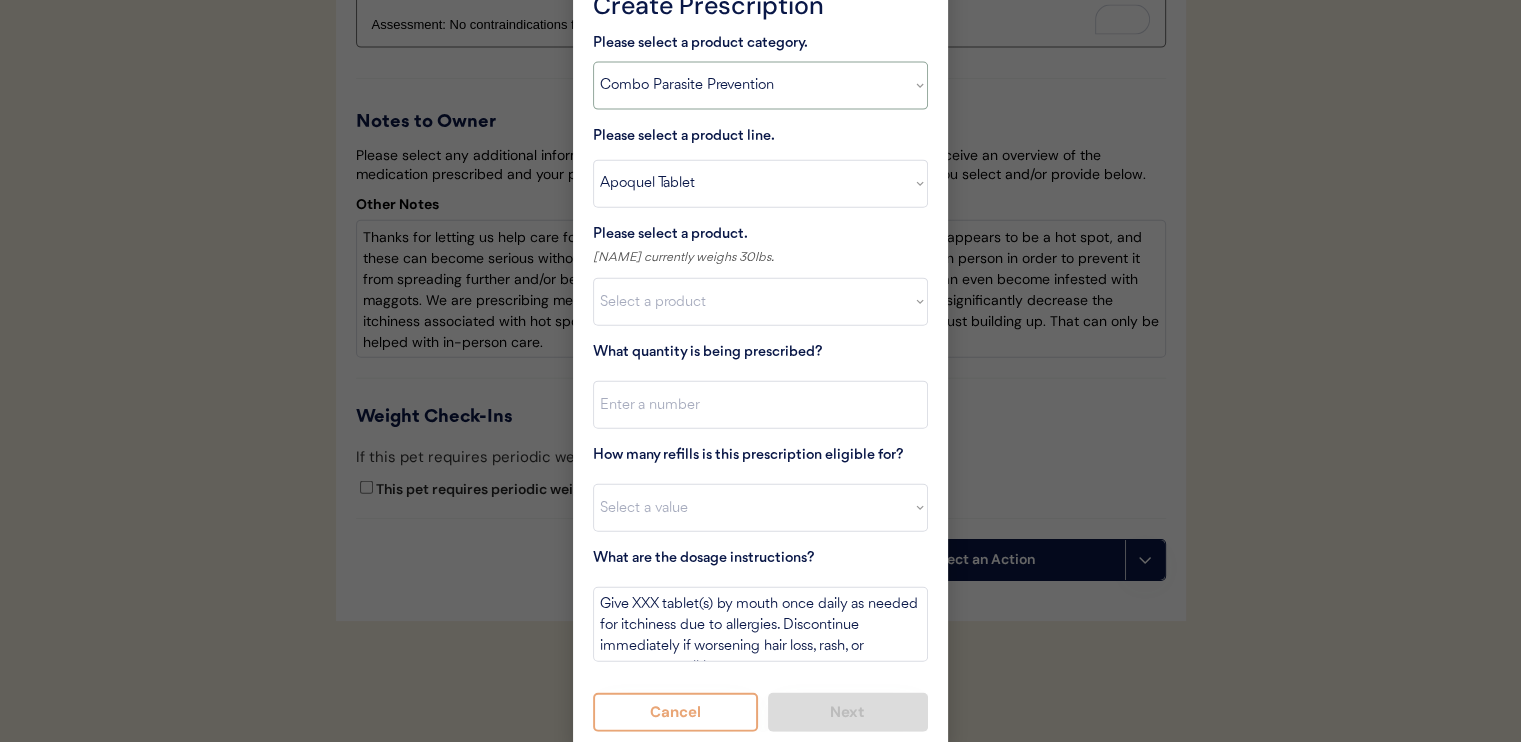 click on "Select a product category Allergies Antibiotics Anxiety Combo Parasite Prevention Flea & Tick Heartworm" at bounding box center (760, 86) 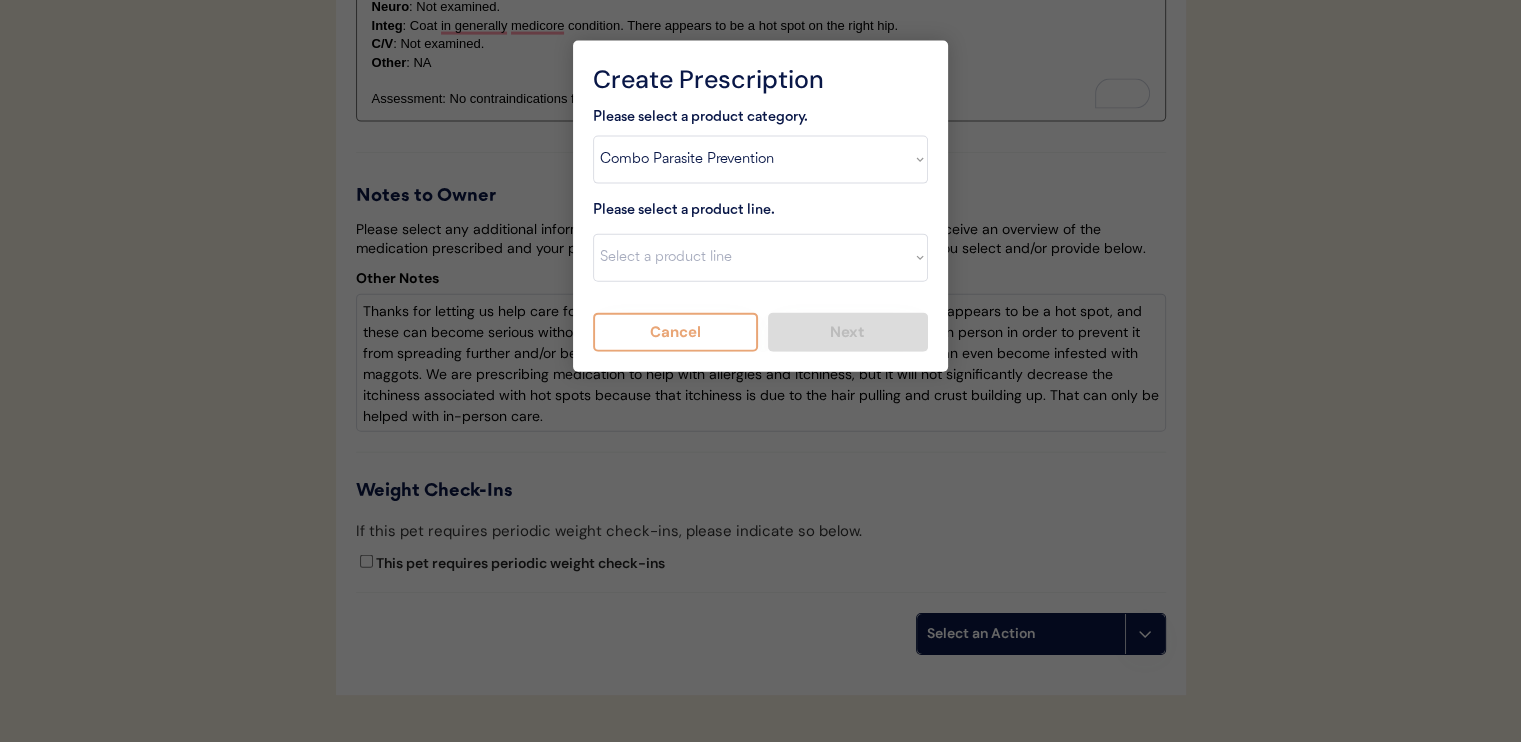 scroll, scrollTop: 4529, scrollLeft: 0, axis: vertical 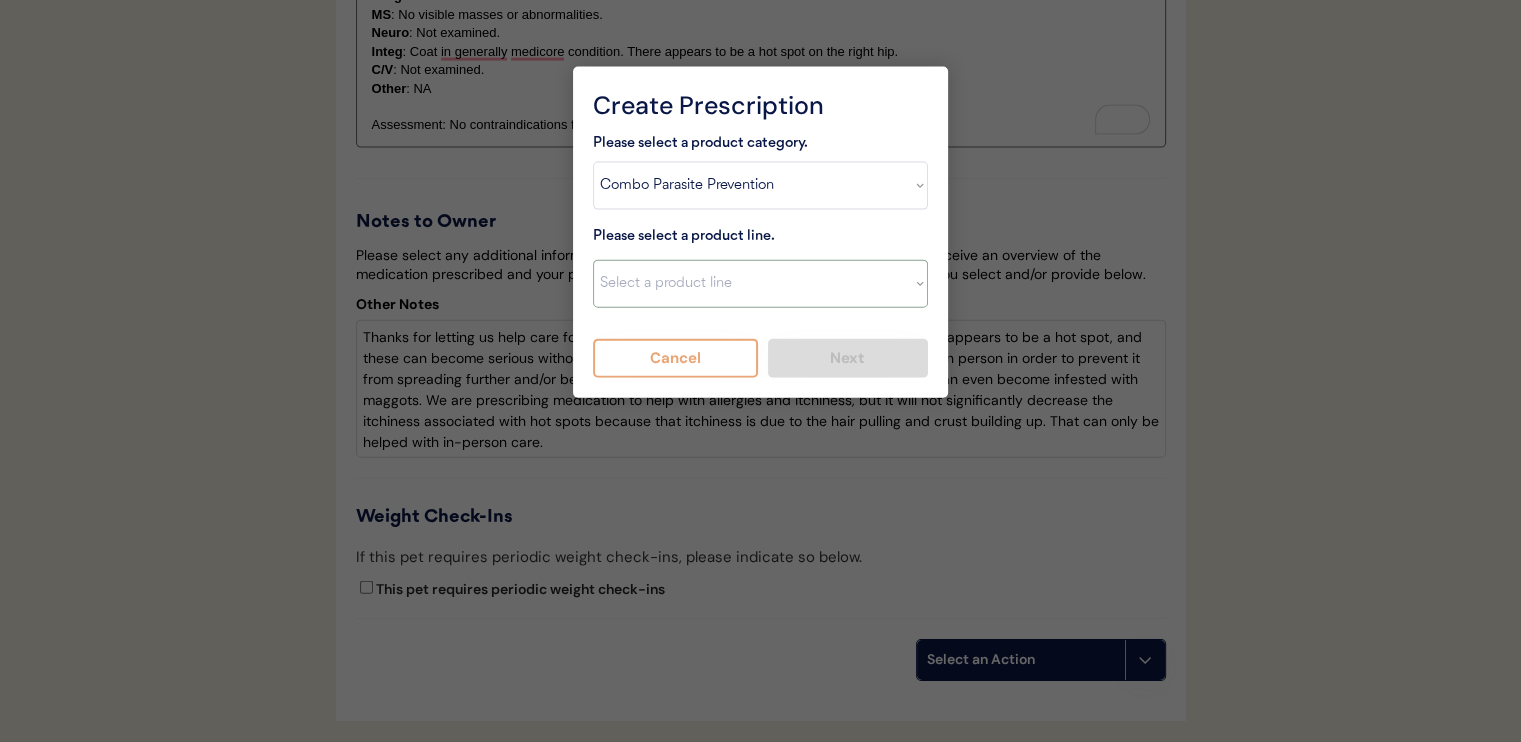 click on "Select a product line Advantage Multi for Dogs Credelio Quattro NexGard Plus NexGard Plus (3 Month) NexGard Plus (6 Month) Revolution for Dogs Sentinel Spectrum (3 Month) Simparica Trio Simparica Trio (12 Month) Simparica Trio (3 Month) Simparica Trio (6 Month) Trifexis" at bounding box center (760, 284) 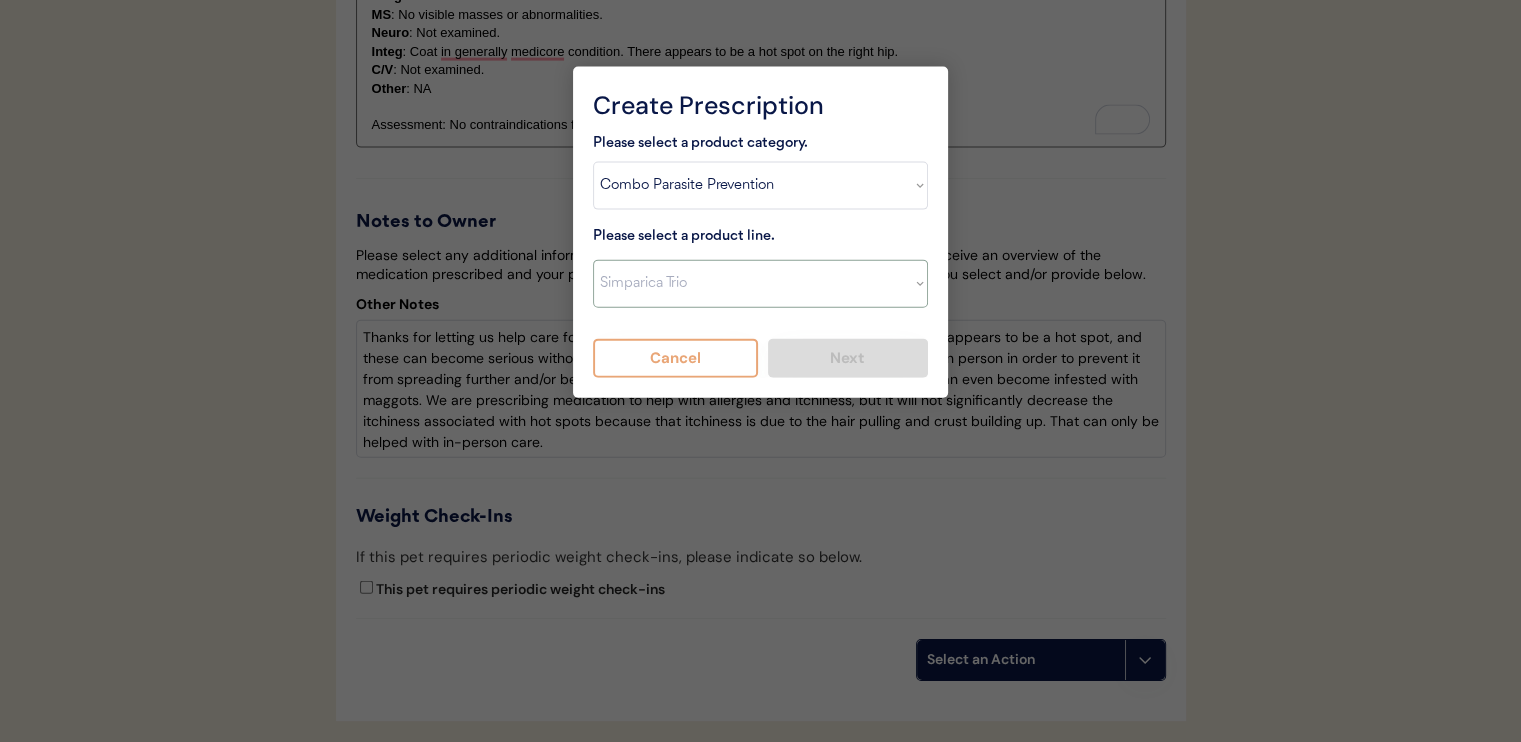 click on "Select a product line Advantage Multi for Dogs Credelio Quattro NexGard Plus NexGard Plus (3 Month) NexGard Plus (6 Month) Revolution for Dogs Sentinel Spectrum (3 Month) Simparica Trio Simparica Trio (12 Month) Simparica Trio (3 Month) Simparica Trio (6 Month) Trifexis" at bounding box center [760, 284] 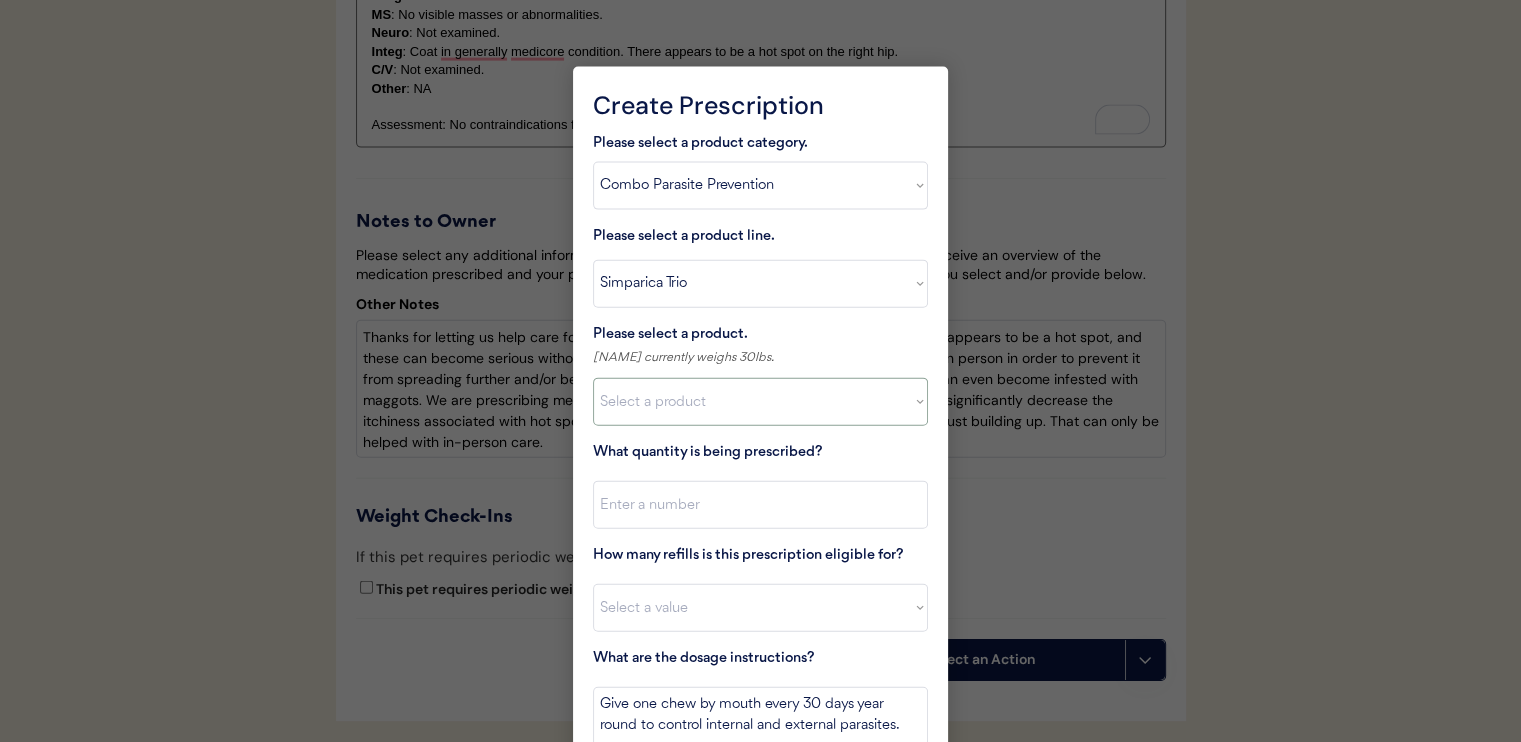 click on "Select a product Simparica Trio, 2.8 - 5.5lbs Simparica Trio, 5.6 - 11lbs Simparica Trio, 11.1 - 22lbs Simparica Trio, 22.1 - 44lbs Simparica Trio, 44.1 - 88lbs Simparica Trio, 88.1 - 132lbs" at bounding box center (760, 402) 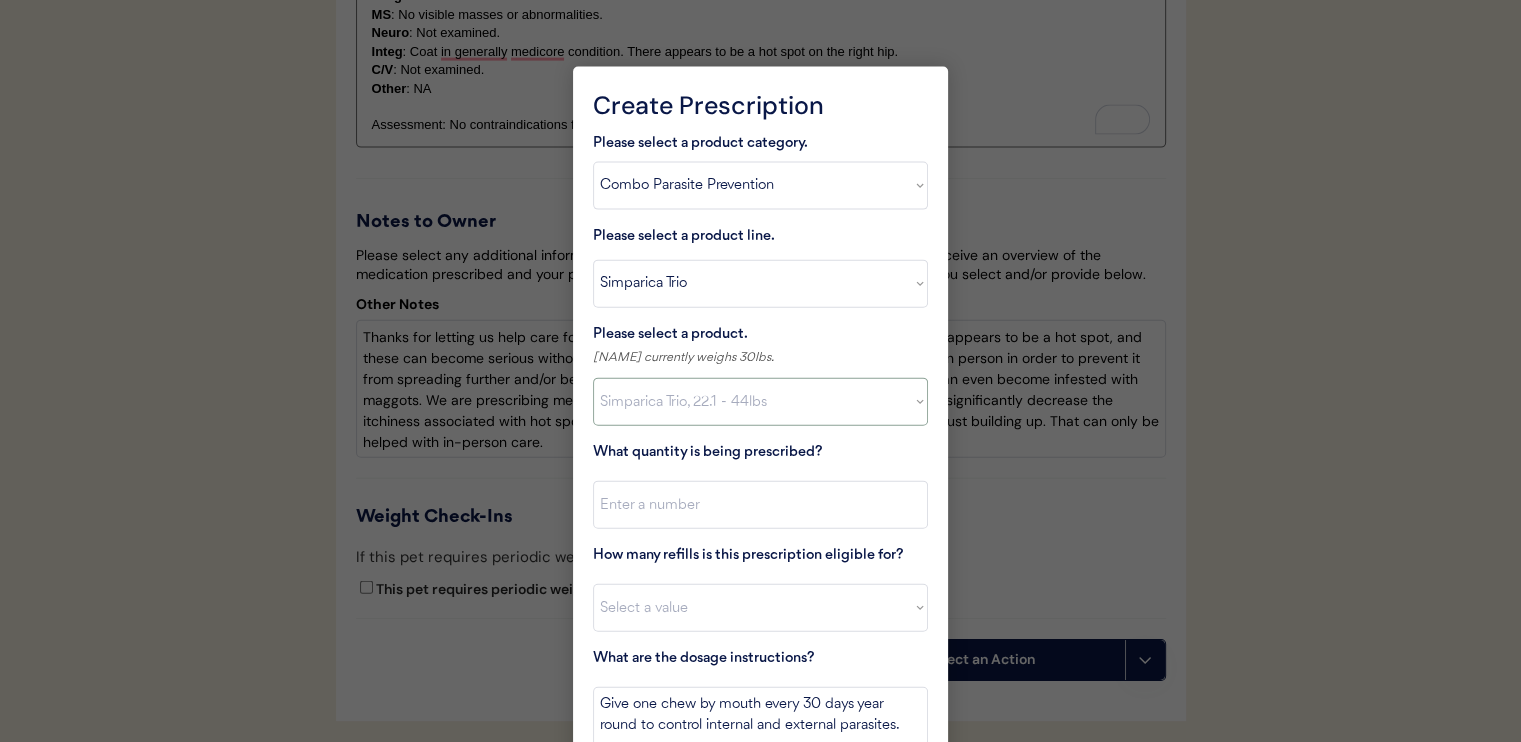 click on "Select a product Simparica Trio, 2.8 - 5.5lbs Simparica Trio, 5.6 - 11lbs Simparica Trio, 11.1 - 22lbs Simparica Trio, 22.1 - 44lbs Simparica Trio, 44.1 - 88lbs Simparica Trio, 88.1 - 132lbs" at bounding box center [760, 402] 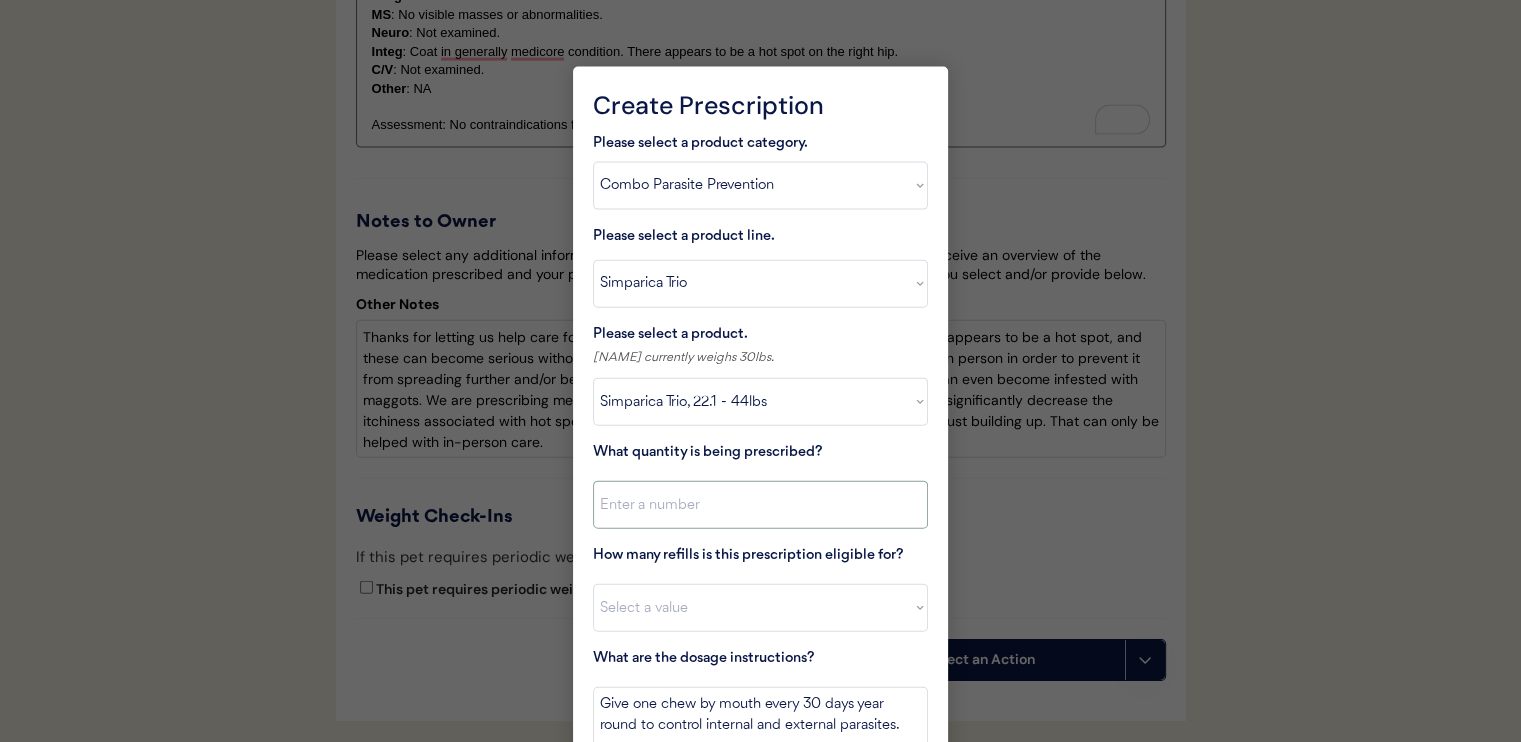 click at bounding box center (760, 505) 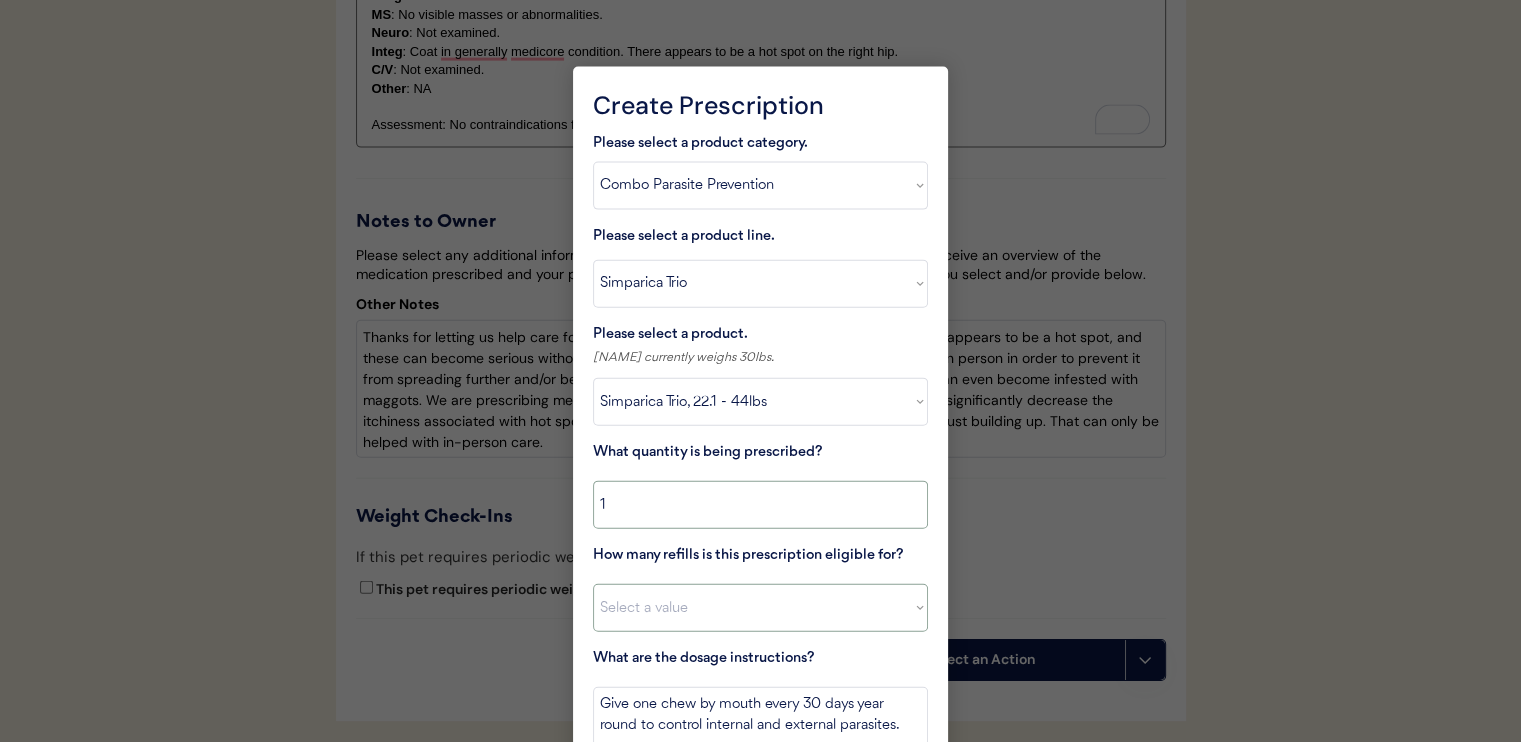 type on "1" 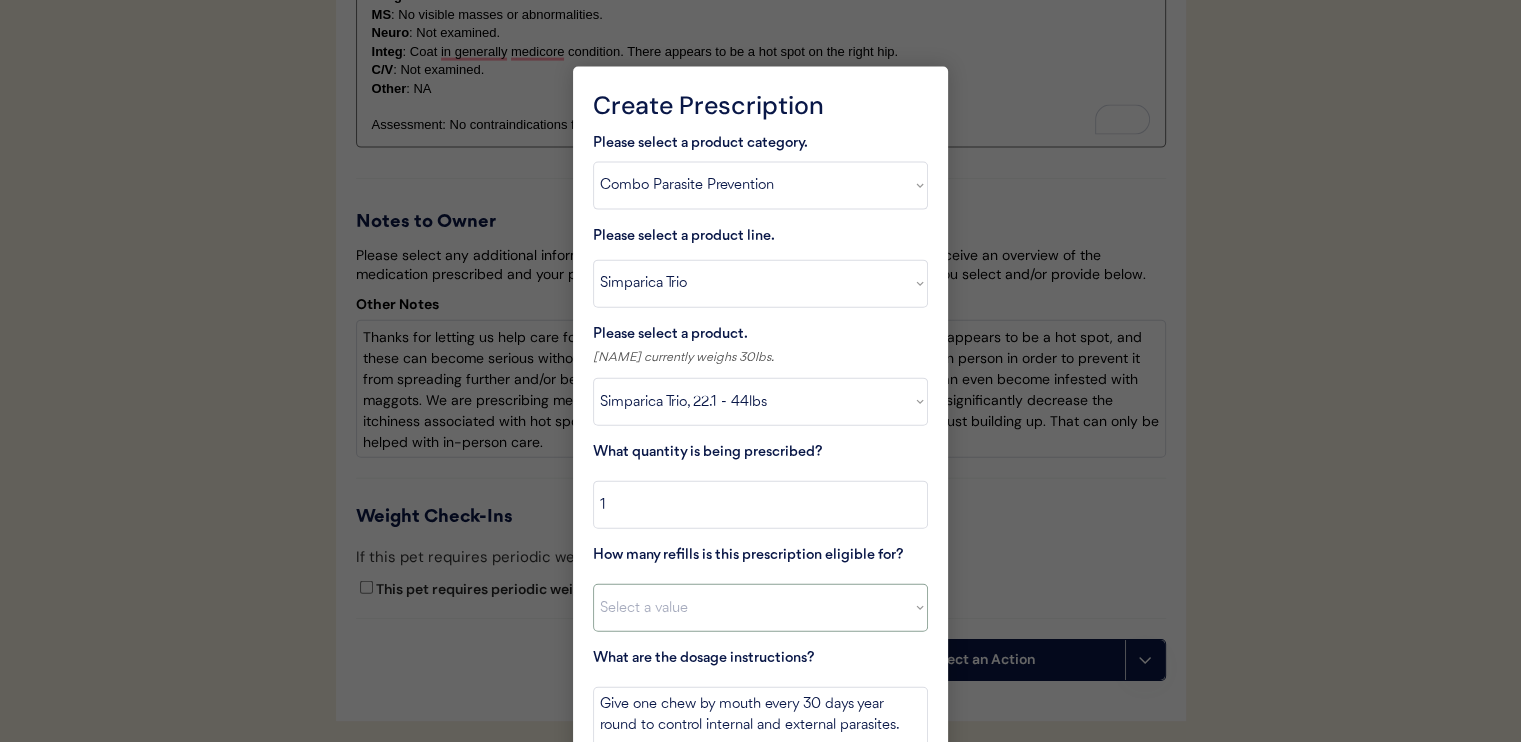 select on "11" 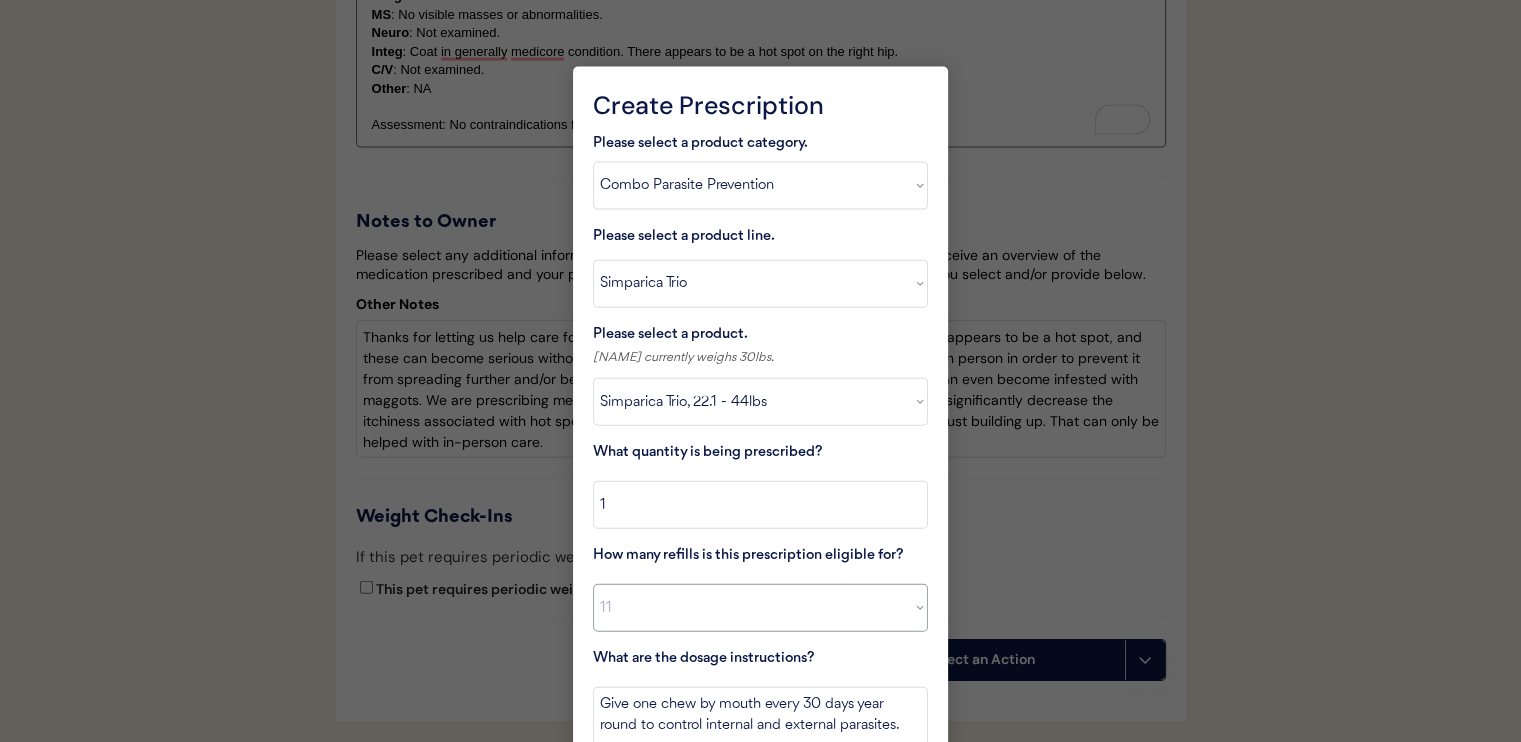 click on "Select a value 0 1 2 3 4 5 6 7 8 10 11" at bounding box center [760, 608] 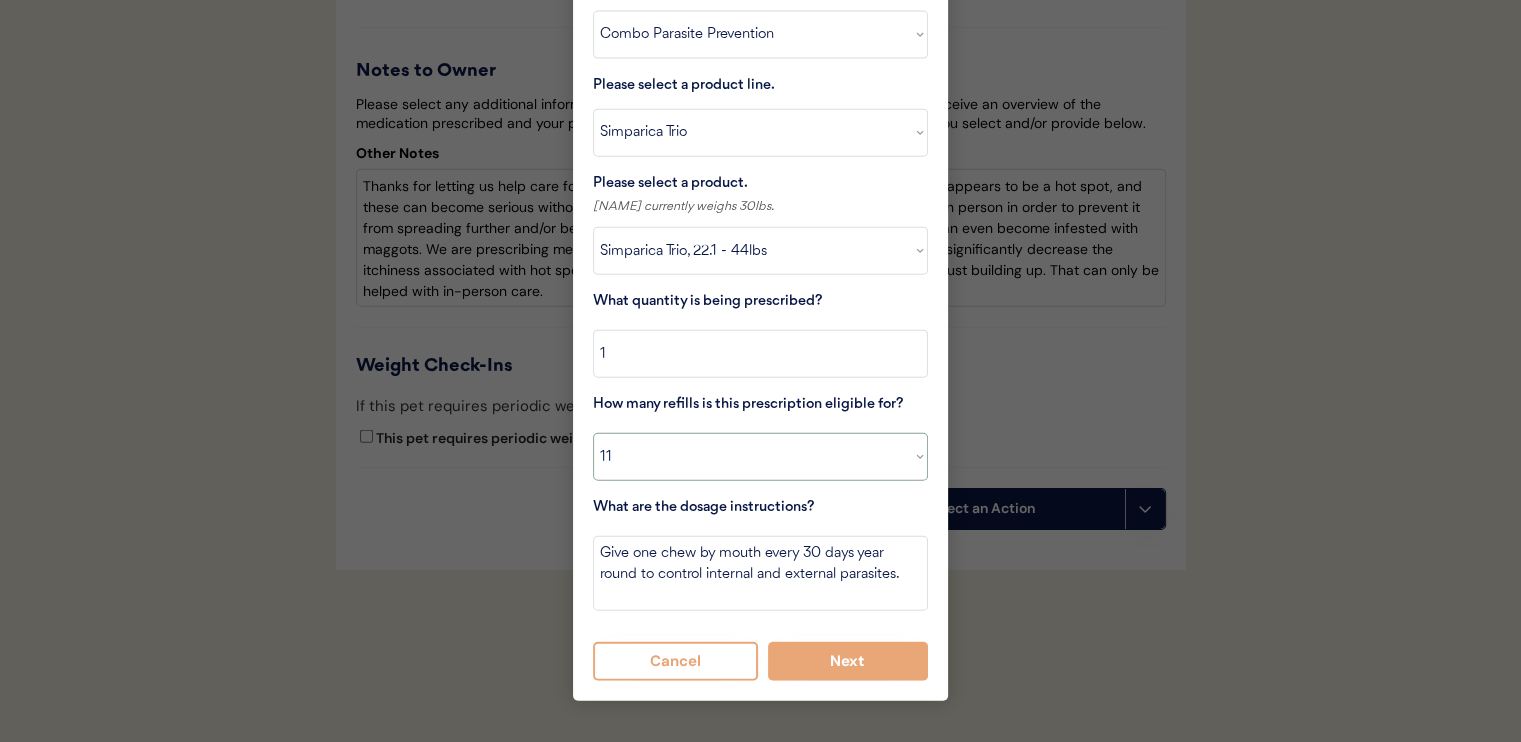 scroll, scrollTop: 4729, scrollLeft: 0, axis: vertical 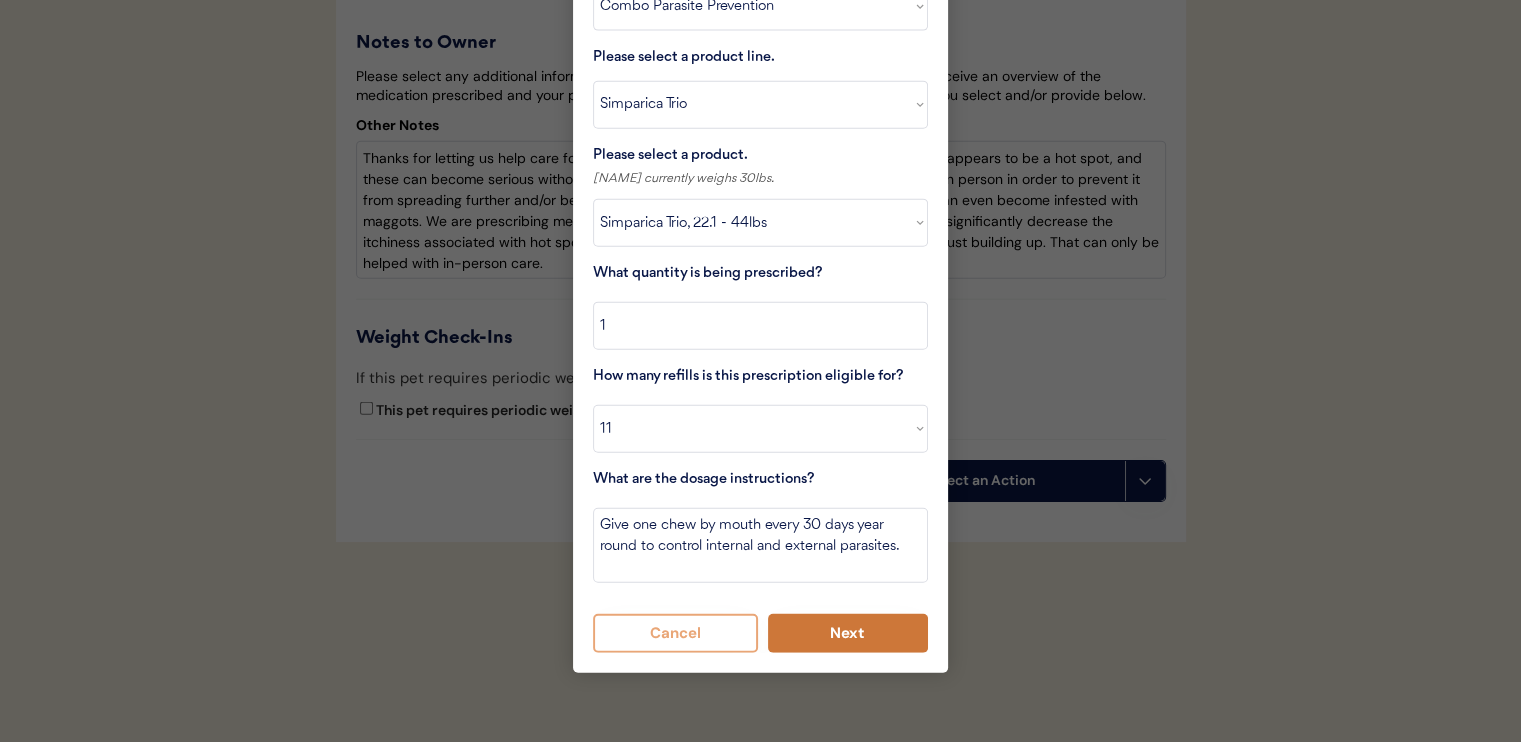 click on "Next" at bounding box center (848, 633) 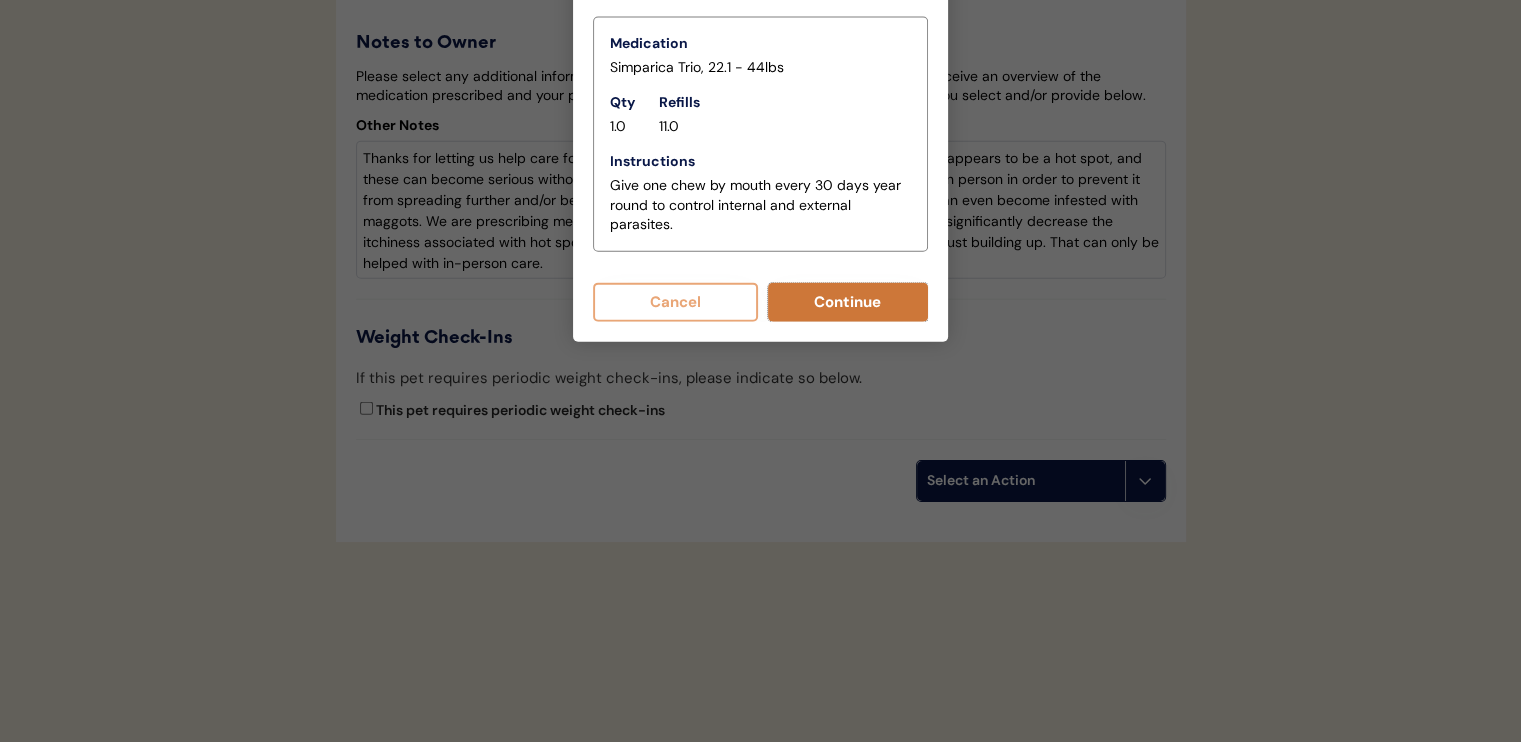 click on "Continue" at bounding box center (848, 302) 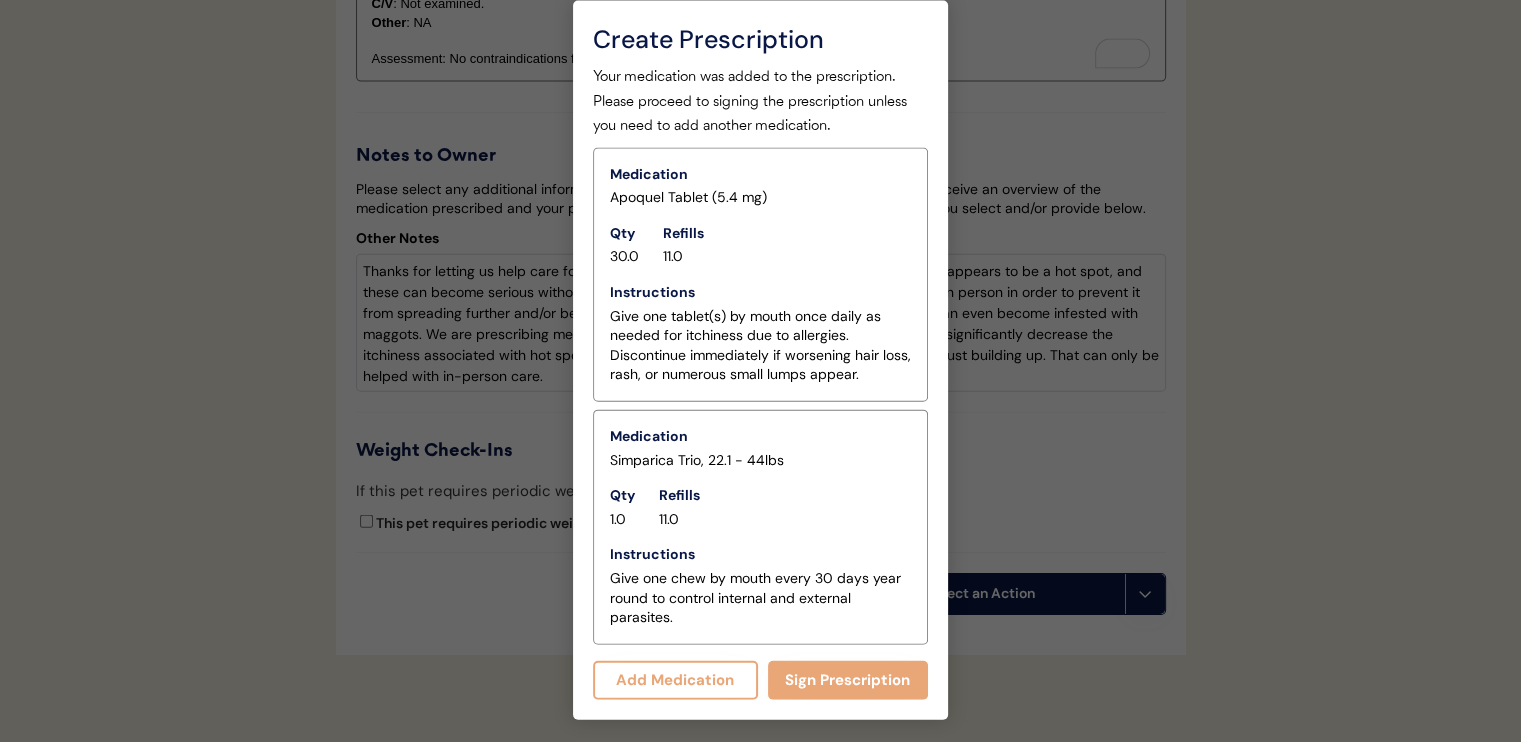 scroll, scrollTop: 4629, scrollLeft: 0, axis: vertical 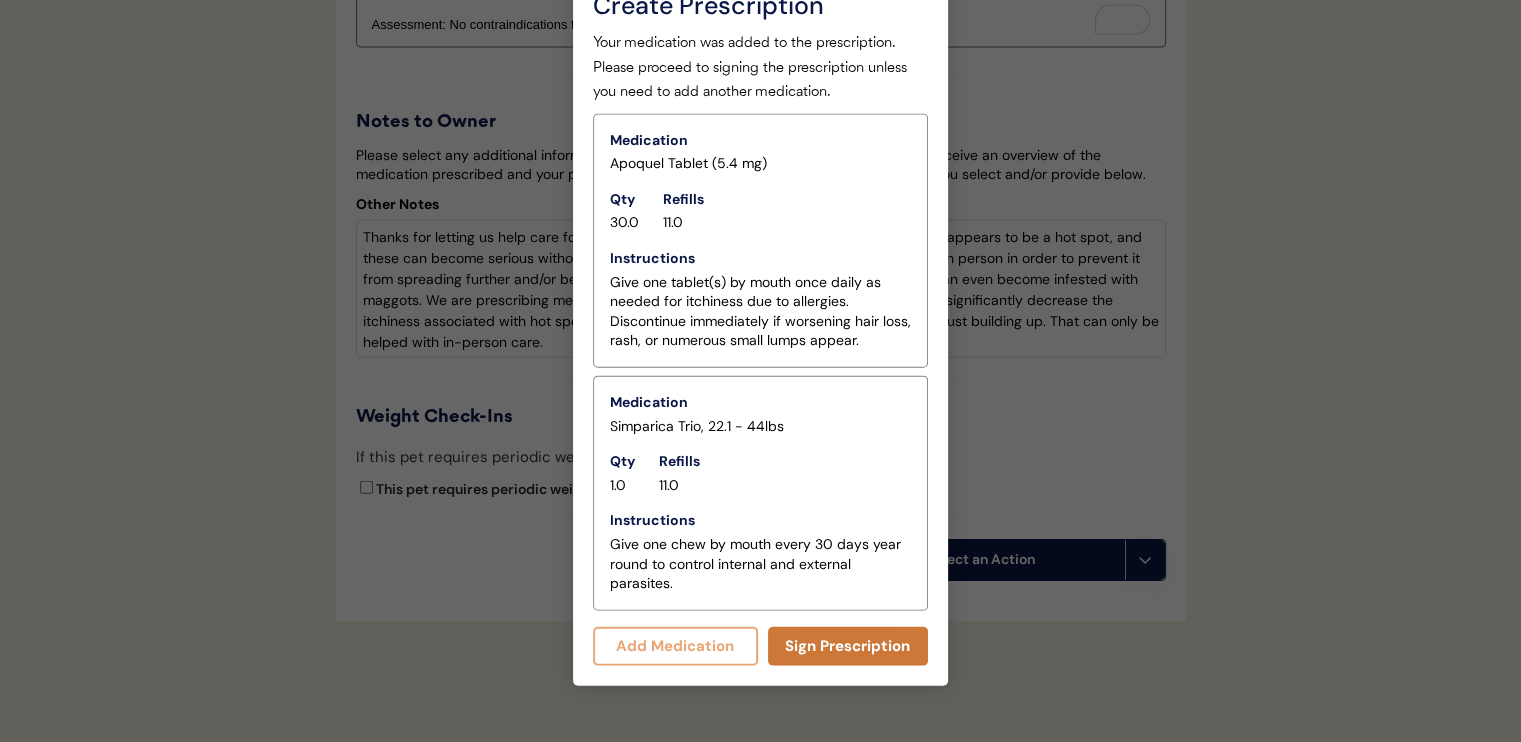 click on "Sign Prescription" at bounding box center [848, 646] 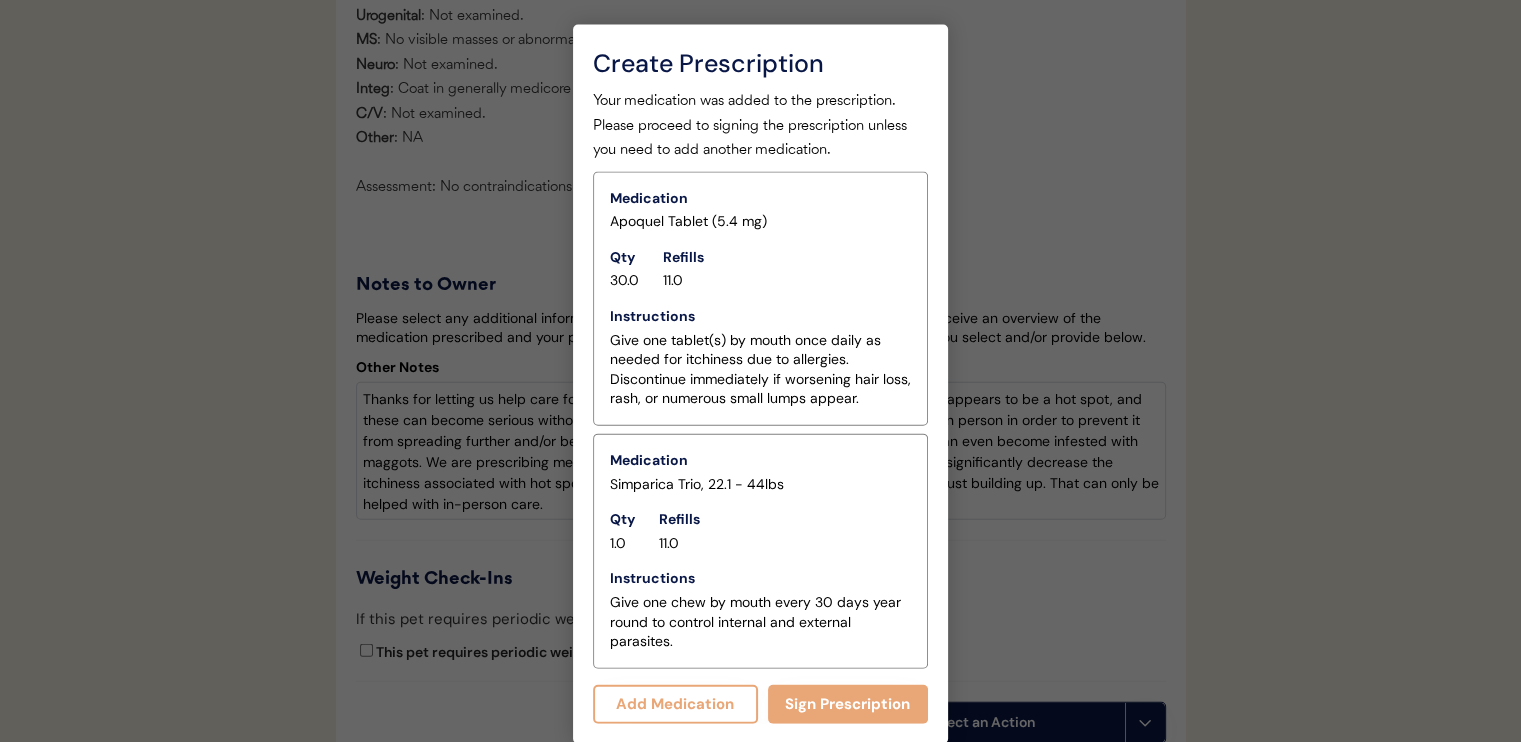 scroll, scrollTop: 4776, scrollLeft: 0, axis: vertical 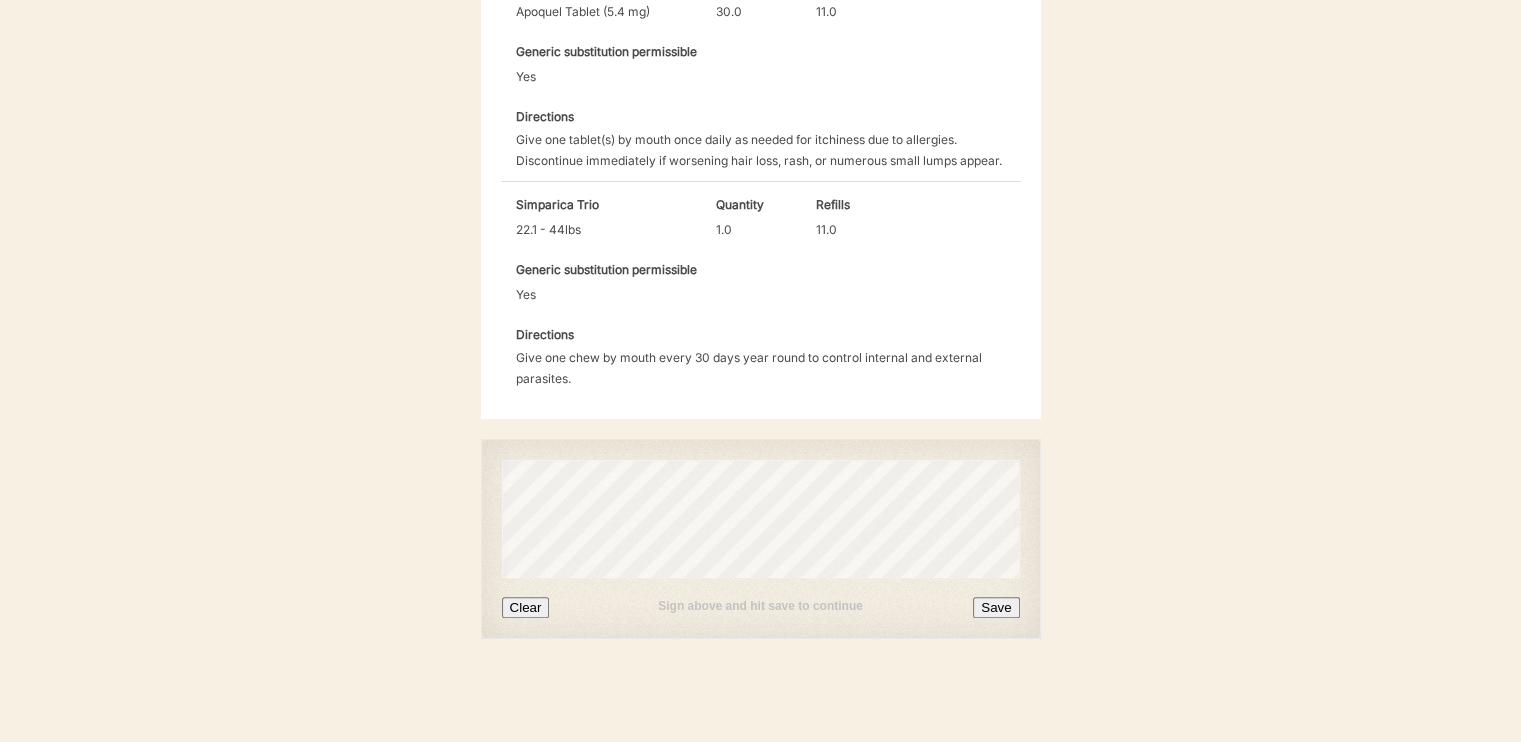 click on "Save" at bounding box center [996, 607] 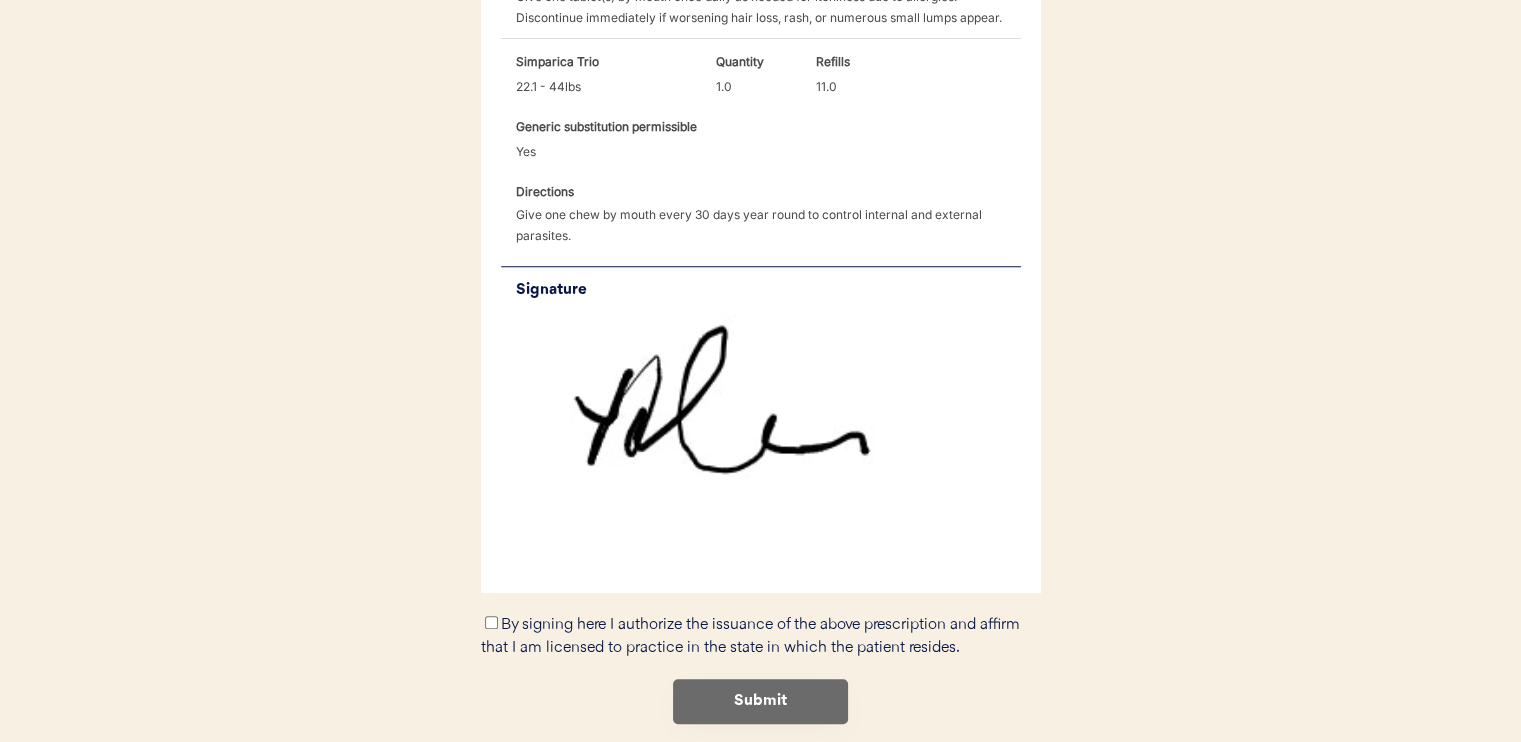 scroll, scrollTop: 884, scrollLeft: 0, axis: vertical 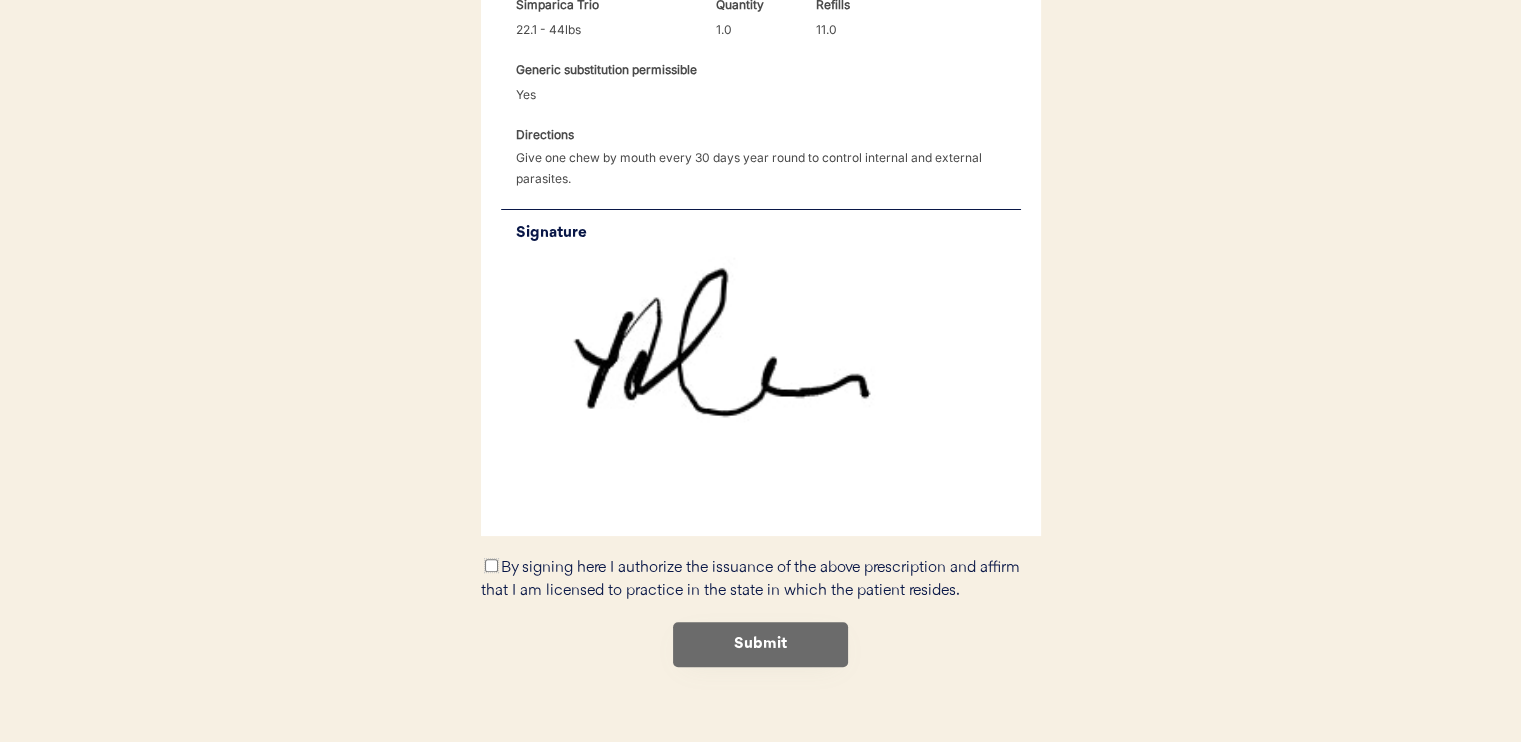 drag, startPoint x: 492, startPoint y: 566, endPoint x: 503, endPoint y: 568, distance: 11.18034 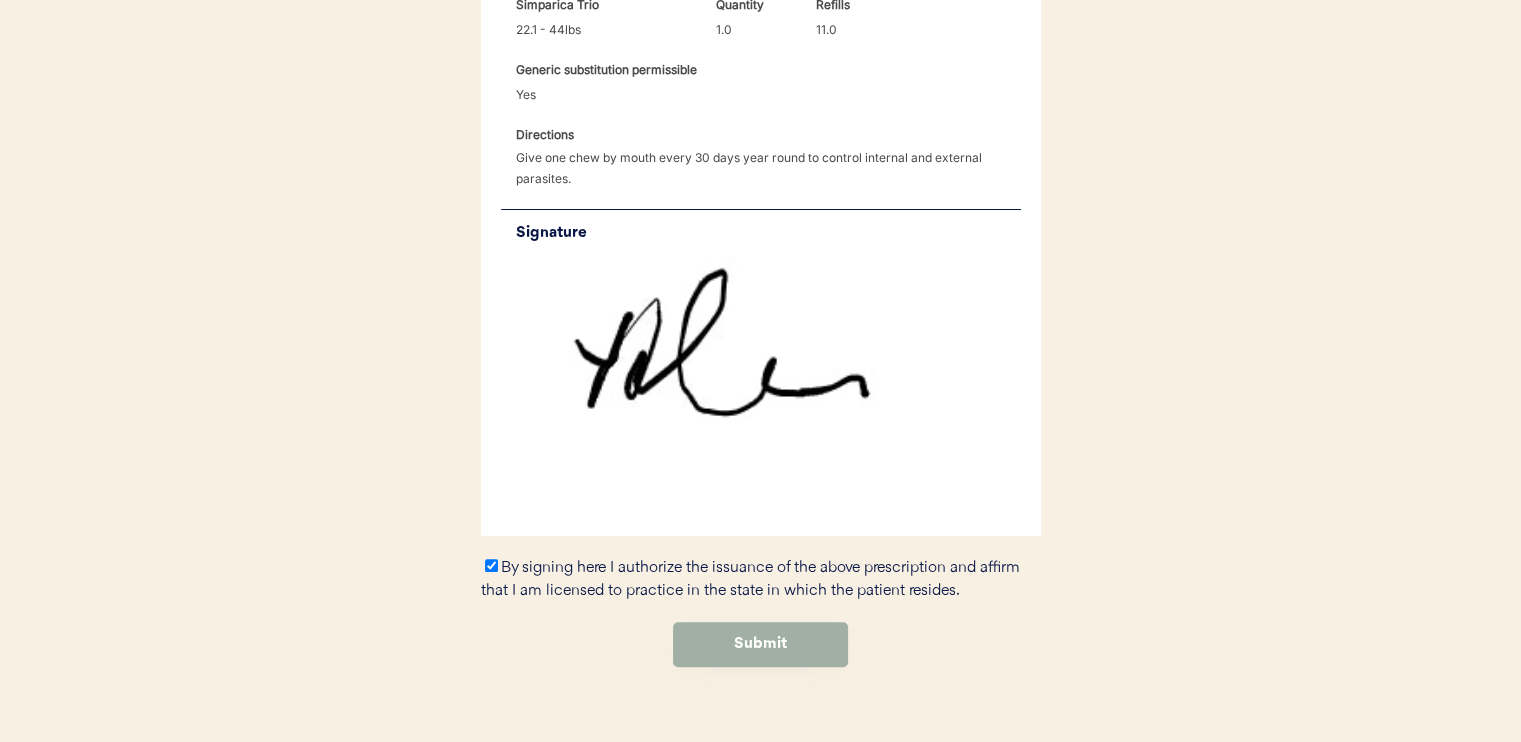 click on "Submit" at bounding box center [760, 644] 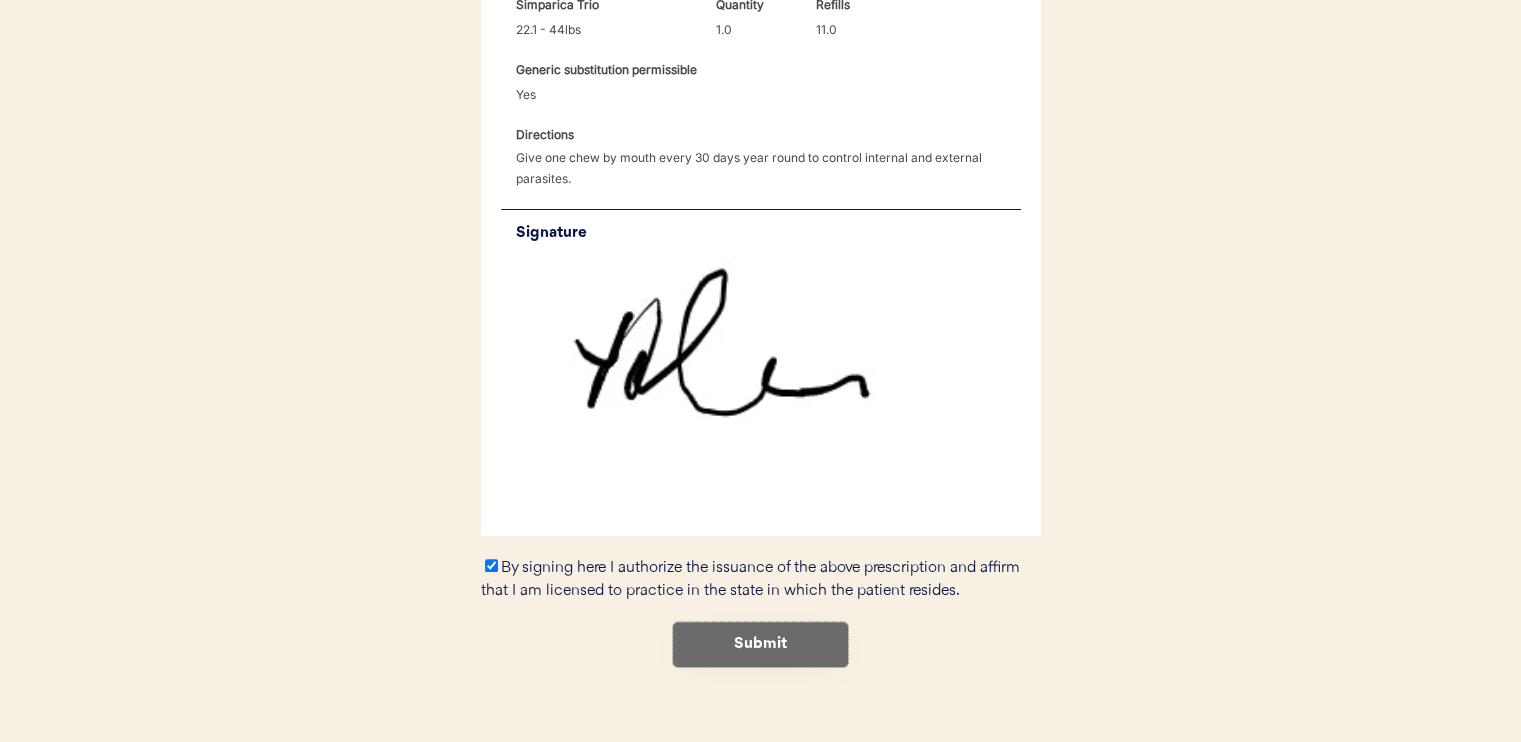scroll, scrollTop: 0, scrollLeft: 0, axis: both 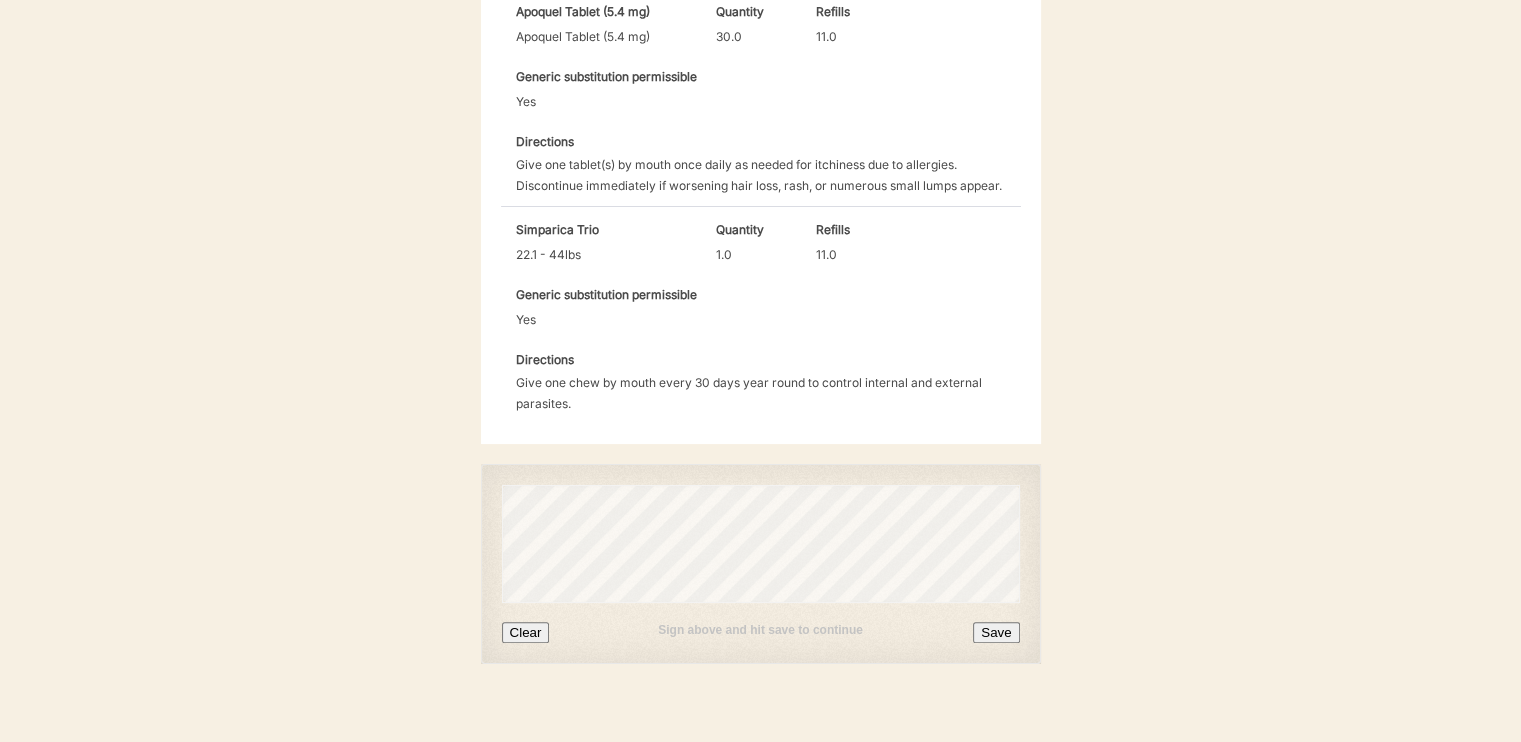 click on "Save" at bounding box center [996, 632] 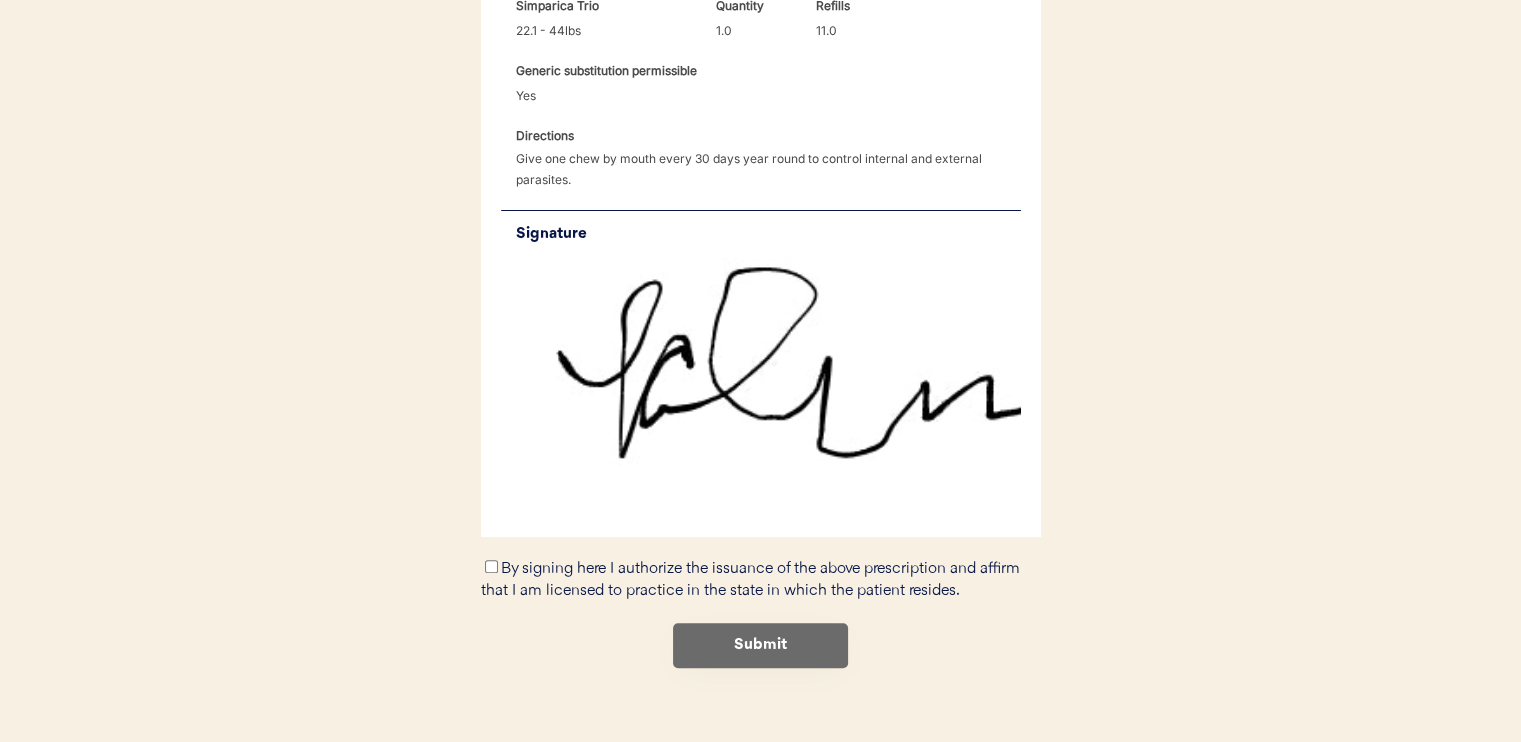 scroll, scrollTop: 912, scrollLeft: 0, axis: vertical 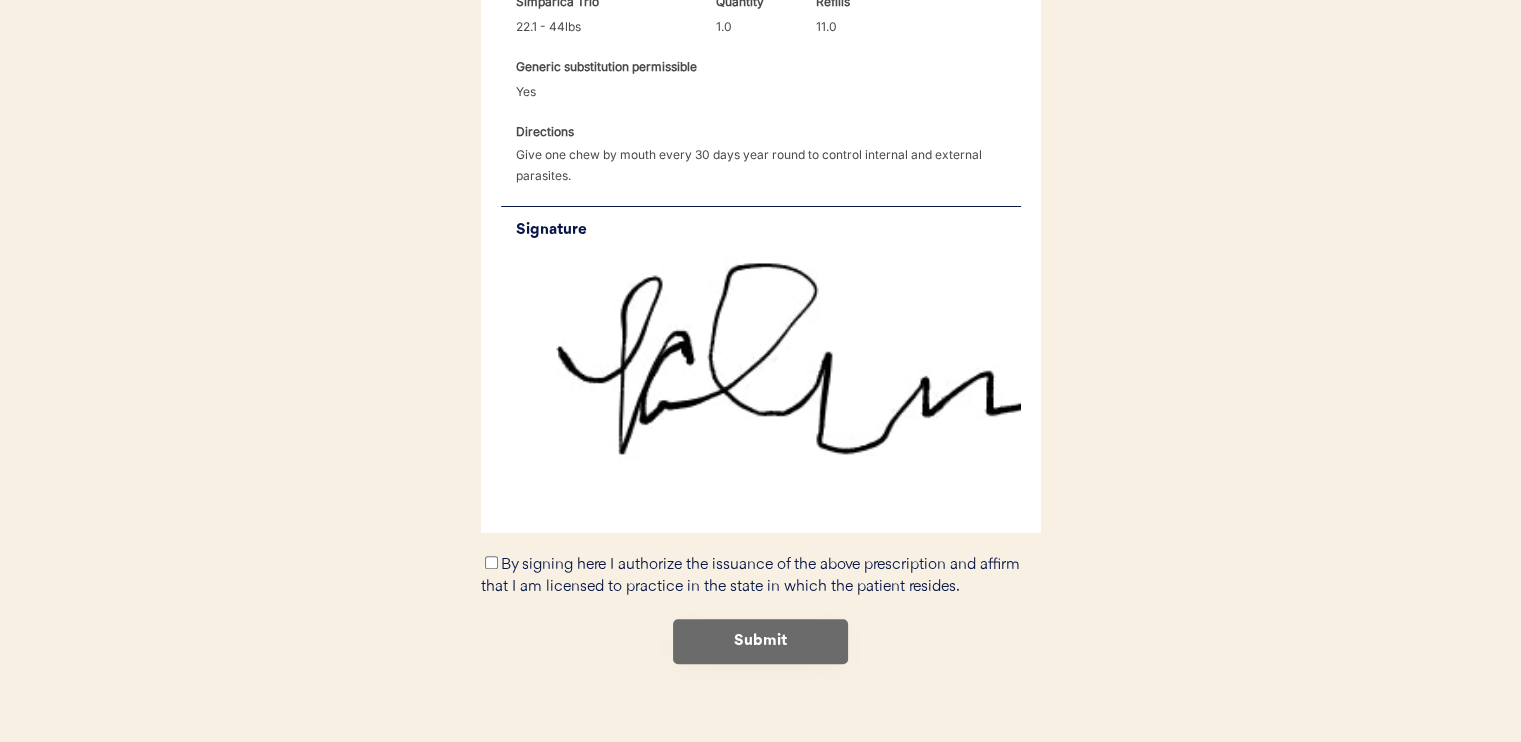 click on "By signing here I authorize the issuance of the above prescription and affirm that I am licensed to practice in the state in which the patient resides." at bounding box center (750, 576) 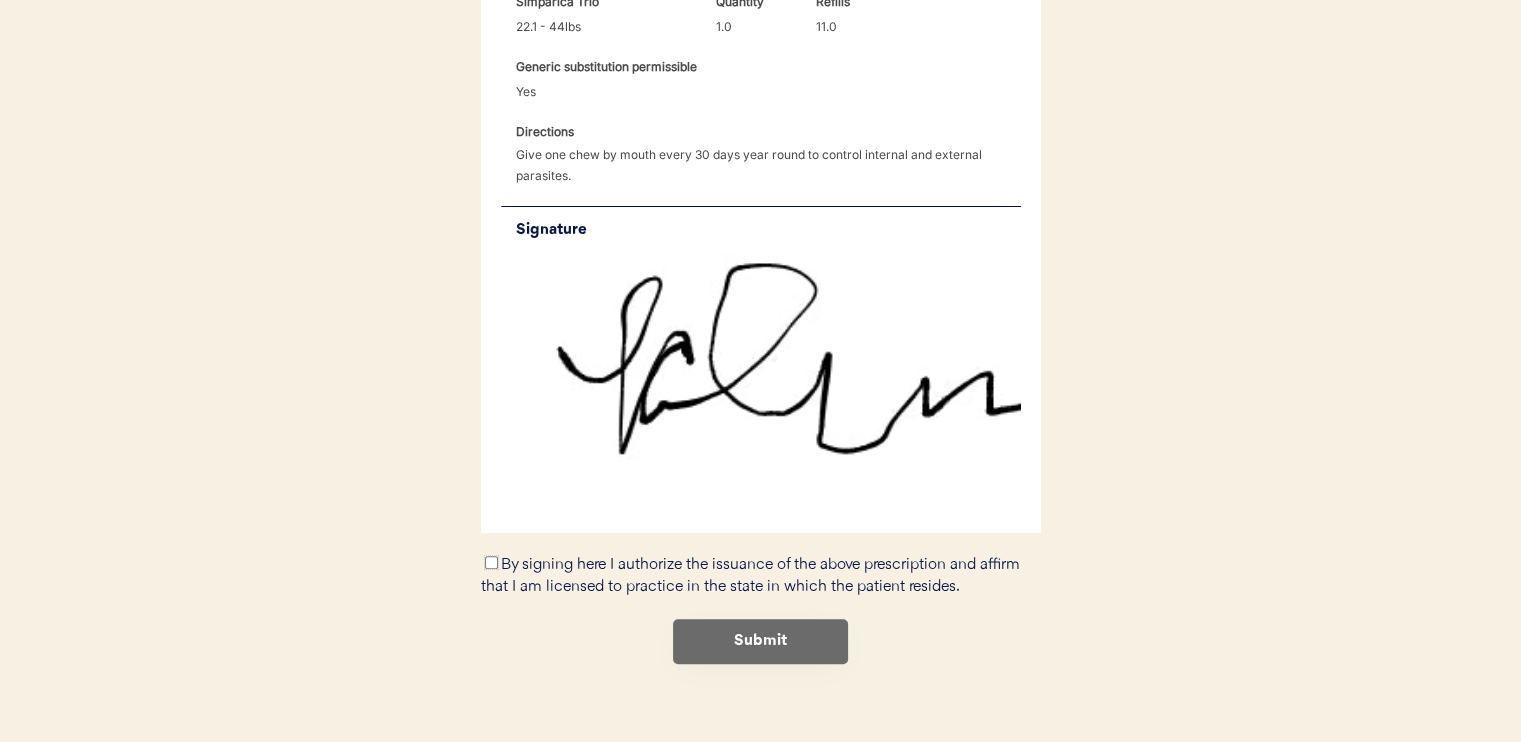 click on "By signing here I authorize the issuance of the above prescription and affirm that I am licensed to practice in the state in which the patient resides." at bounding box center [491, 562] 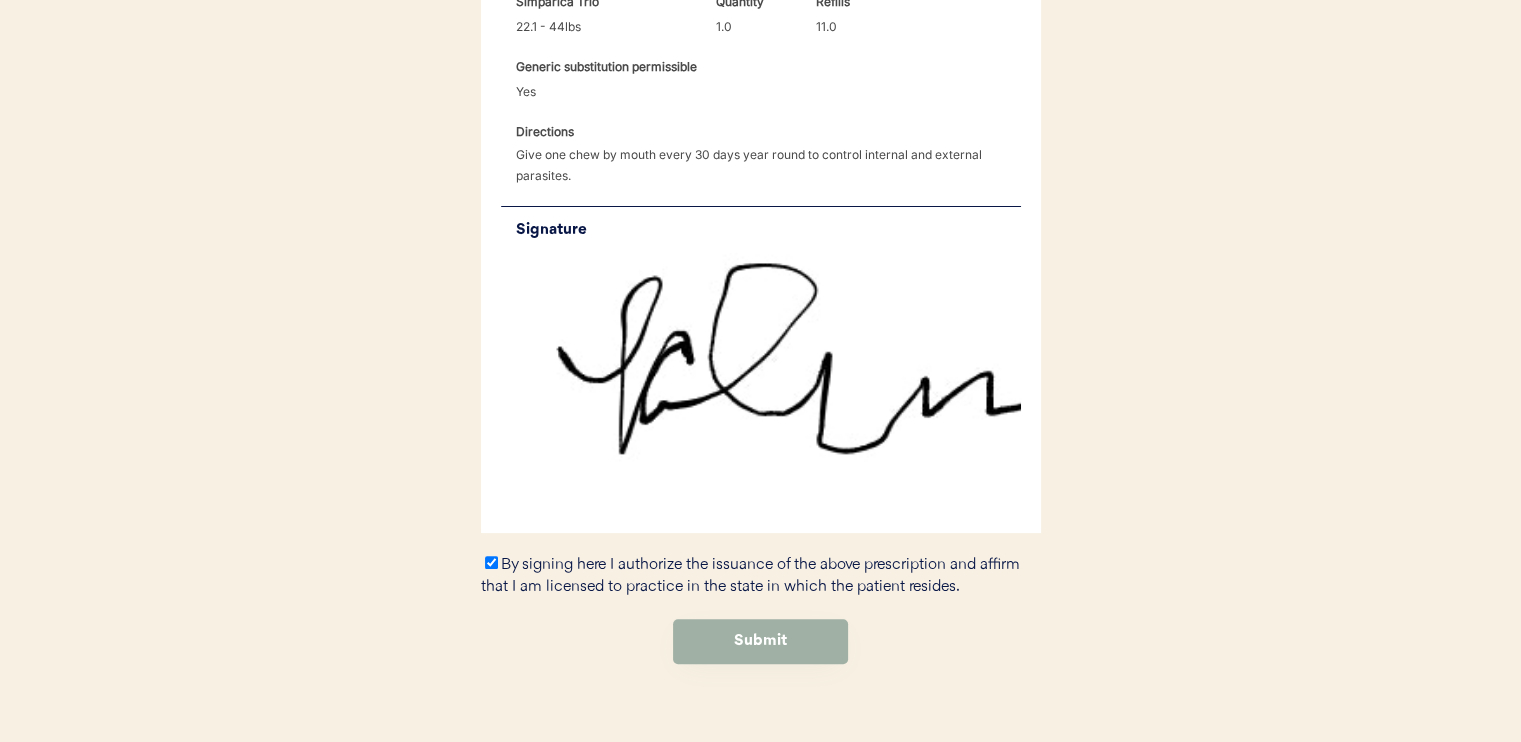 click on "Submit" at bounding box center (760, 641) 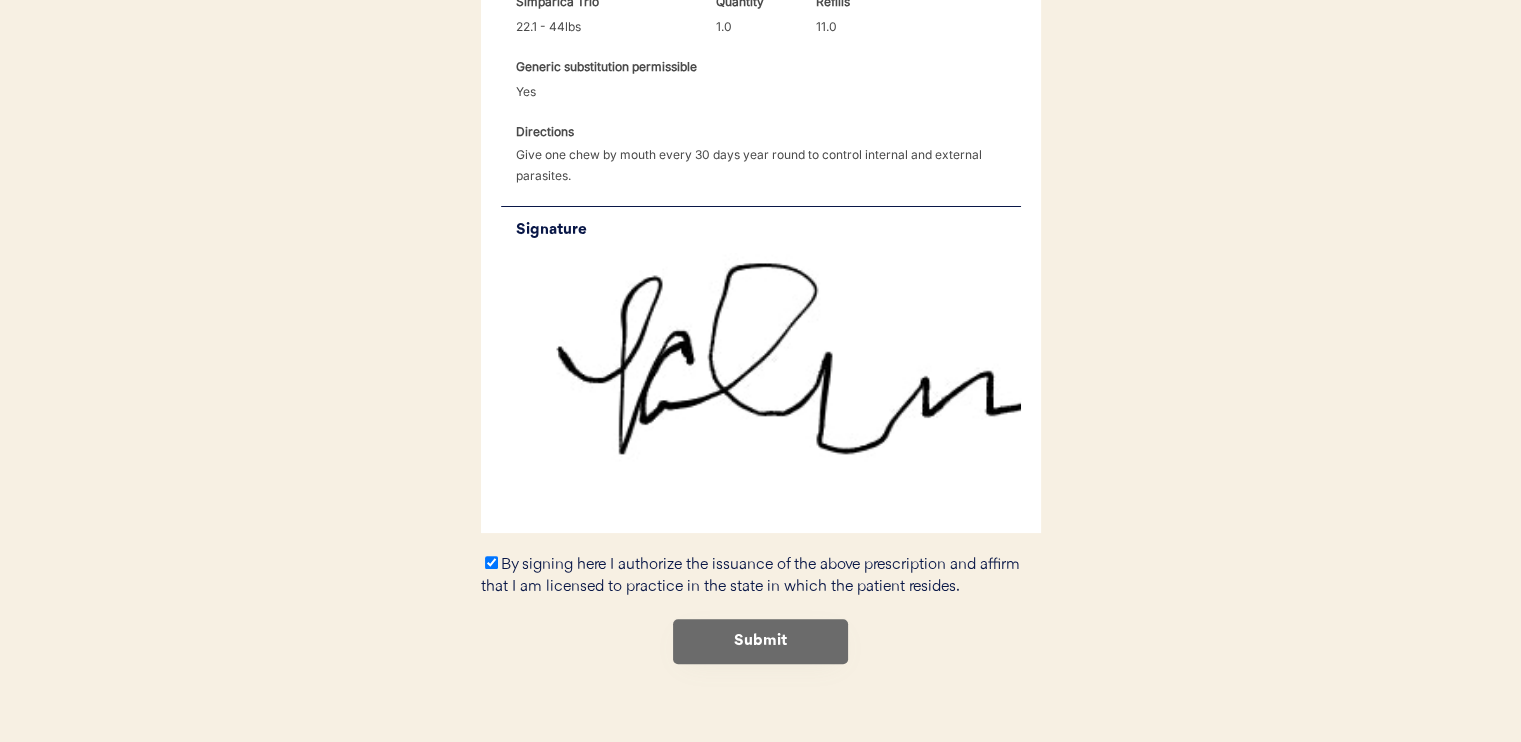 scroll, scrollTop: 0, scrollLeft: 0, axis: both 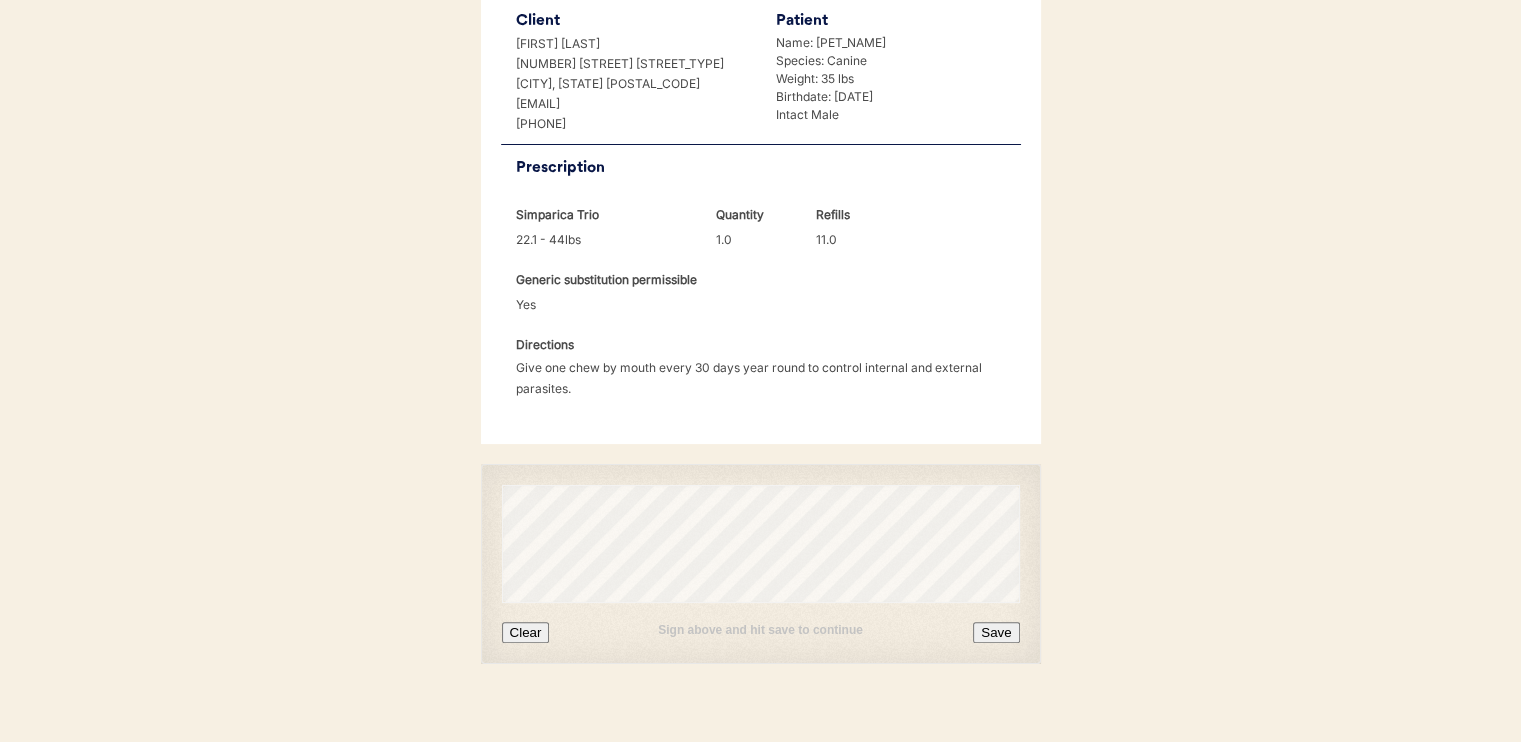 click on "Save" at bounding box center (996, 632) 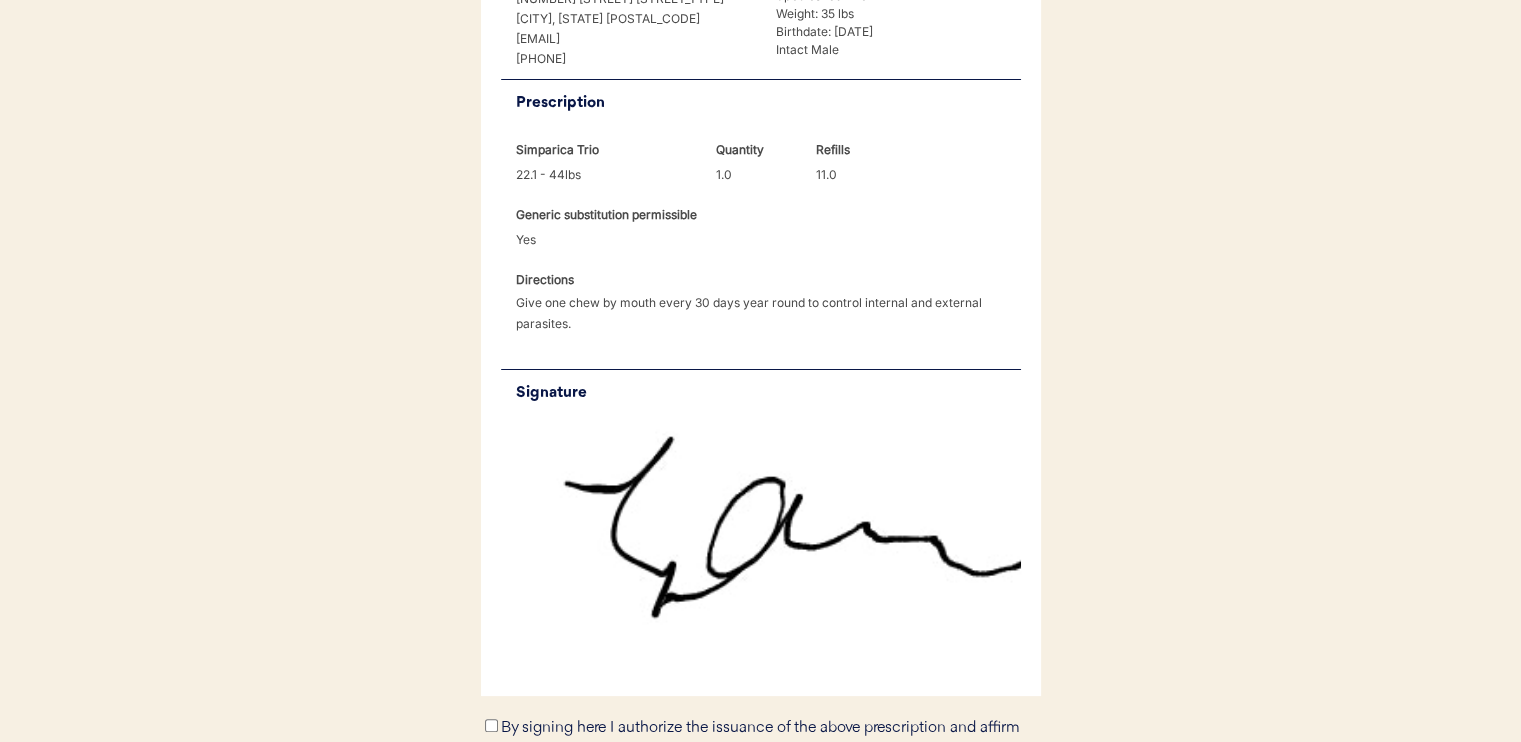 scroll, scrollTop: 708, scrollLeft: 0, axis: vertical 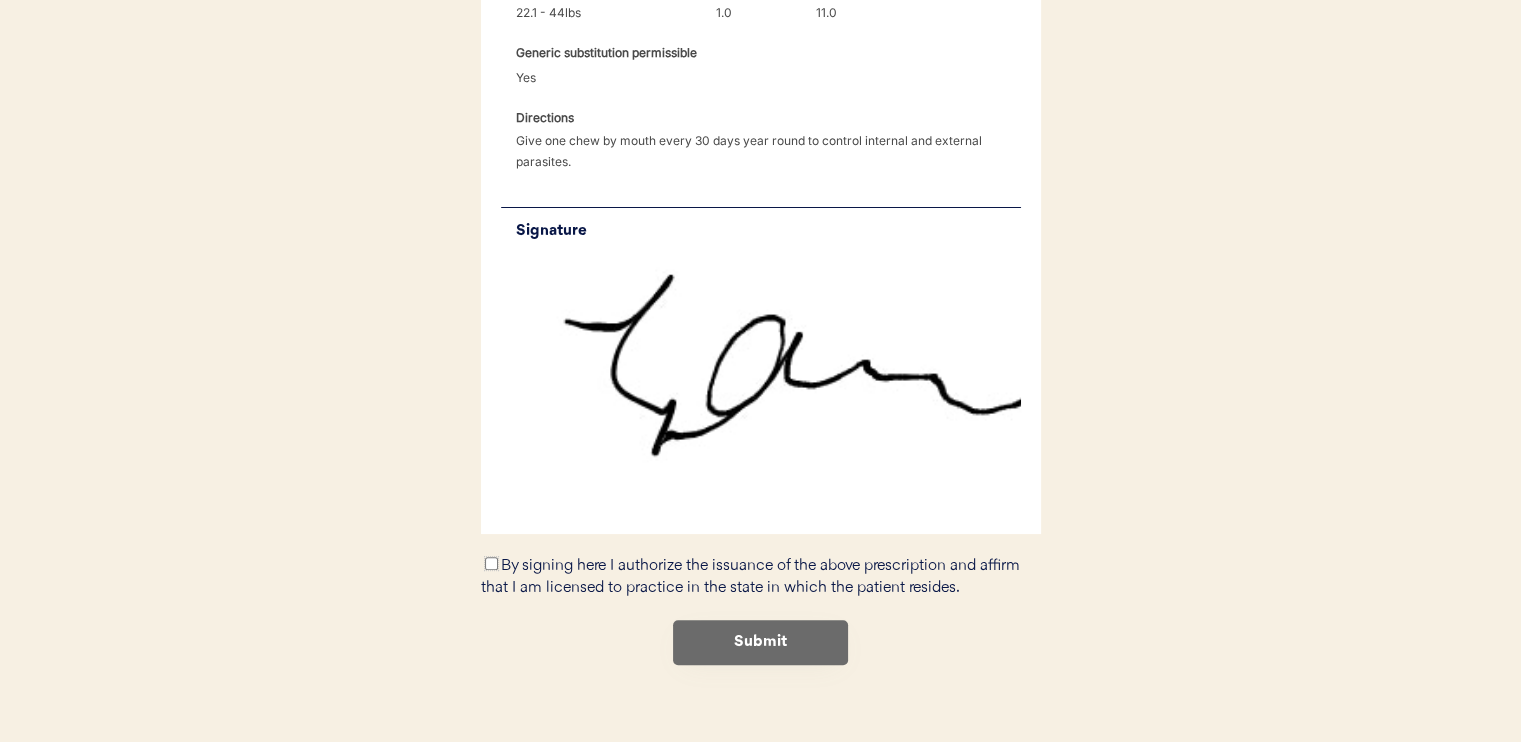 click on "By signing here I authorize the issuance of the above prescription and affirm that I am licensed to practice in the state in which the patient resides." at bounding box center (491, 563) 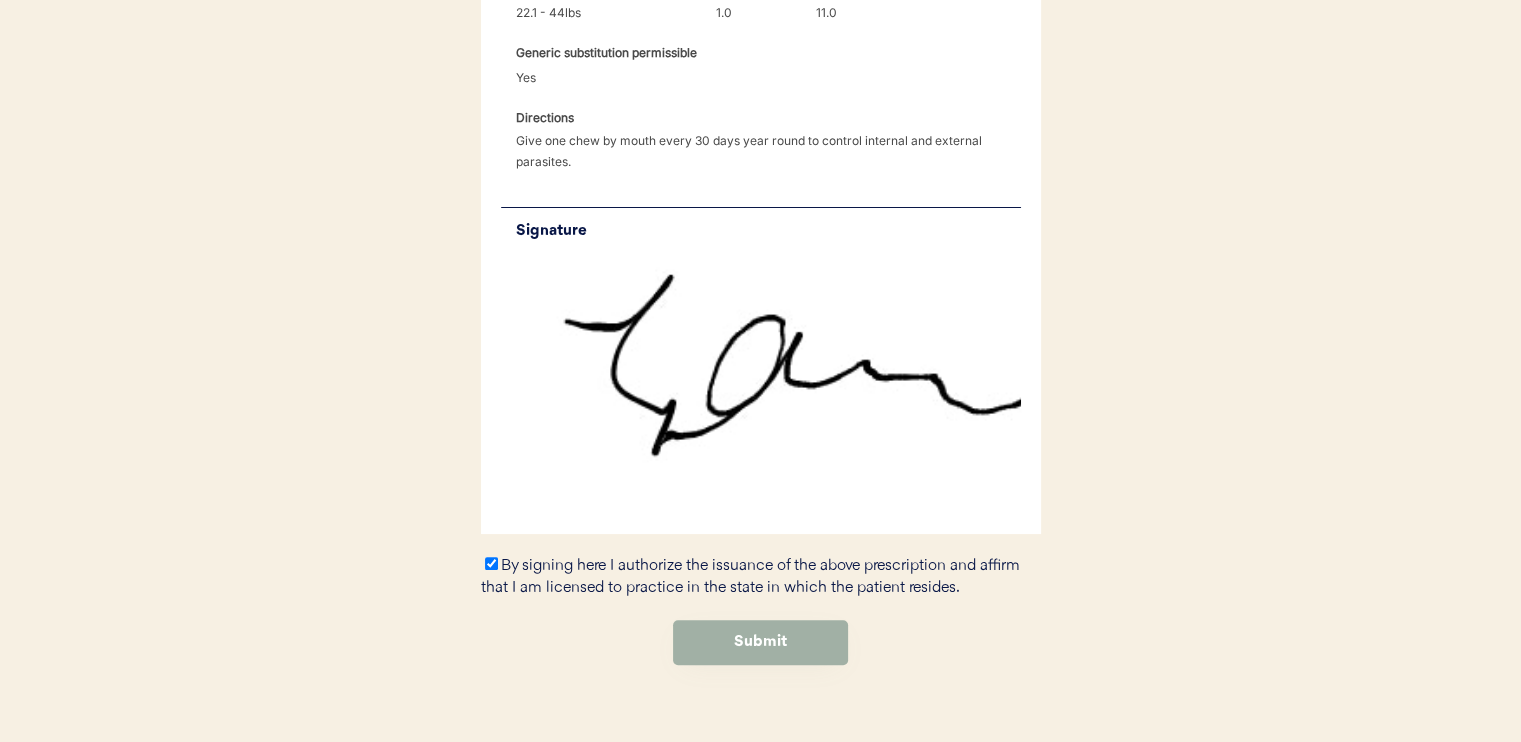 click on "Submit" at bounding box center [760, 642] 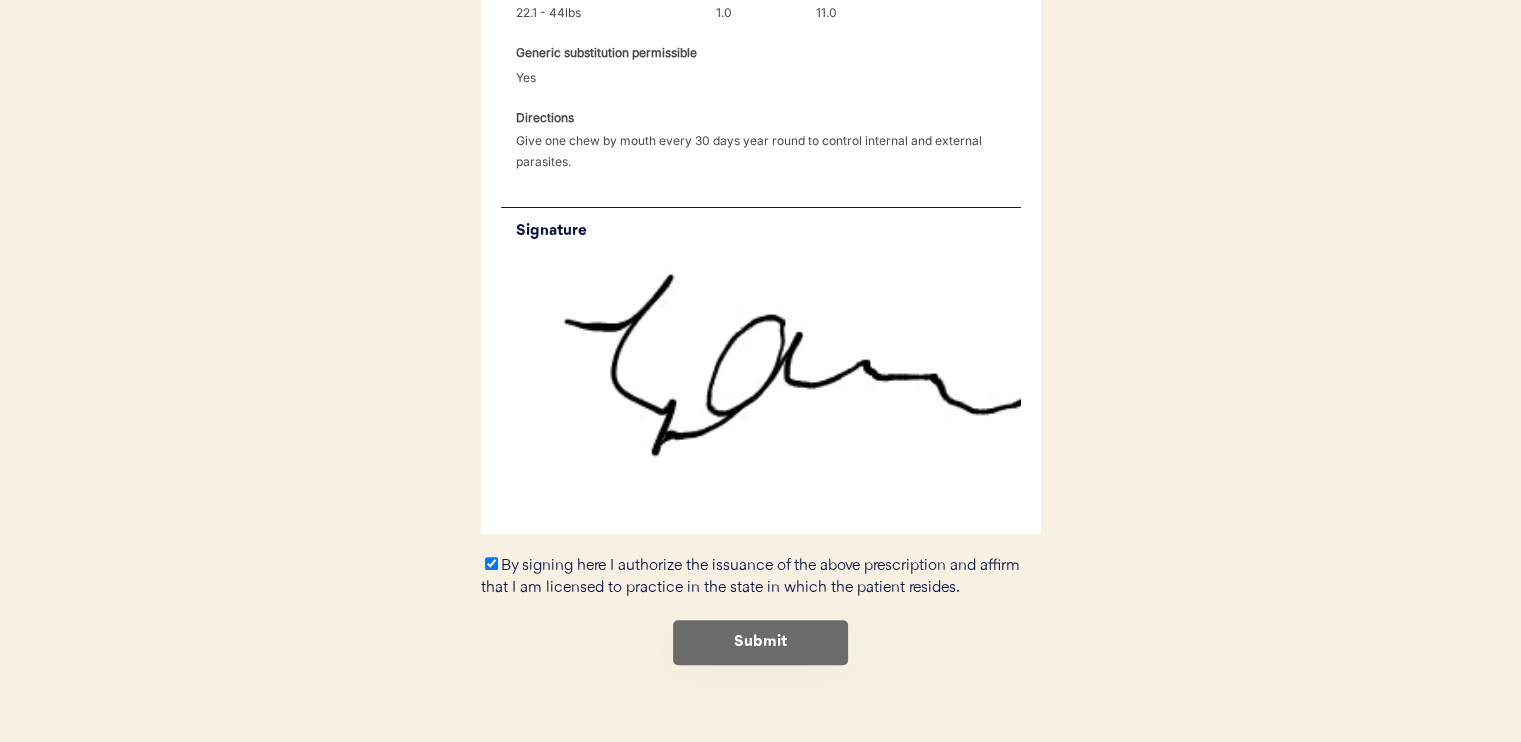 scroll, scrollTop: 0, scrollLeft: 0, axis: both 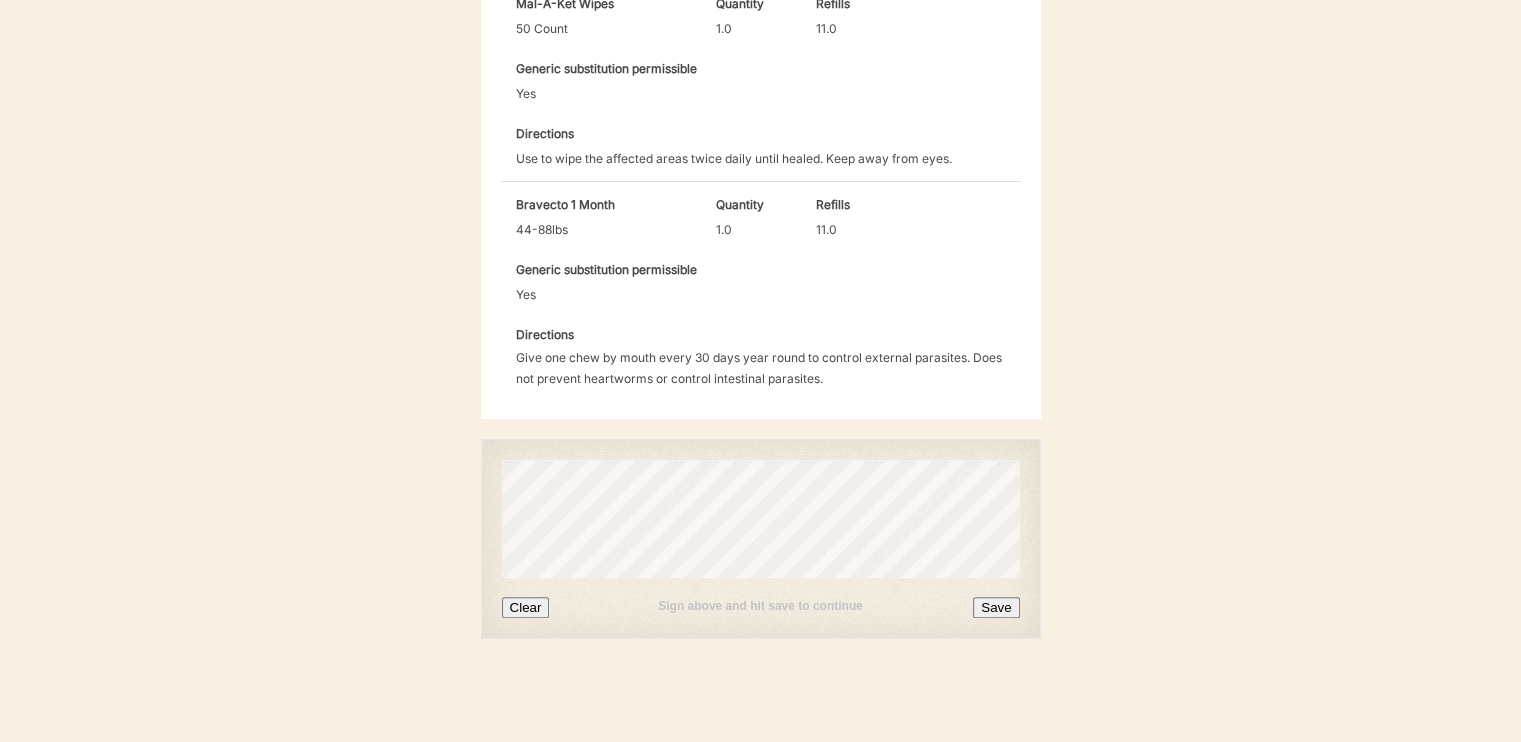 click on "Save" at bounding box center [996, 607] 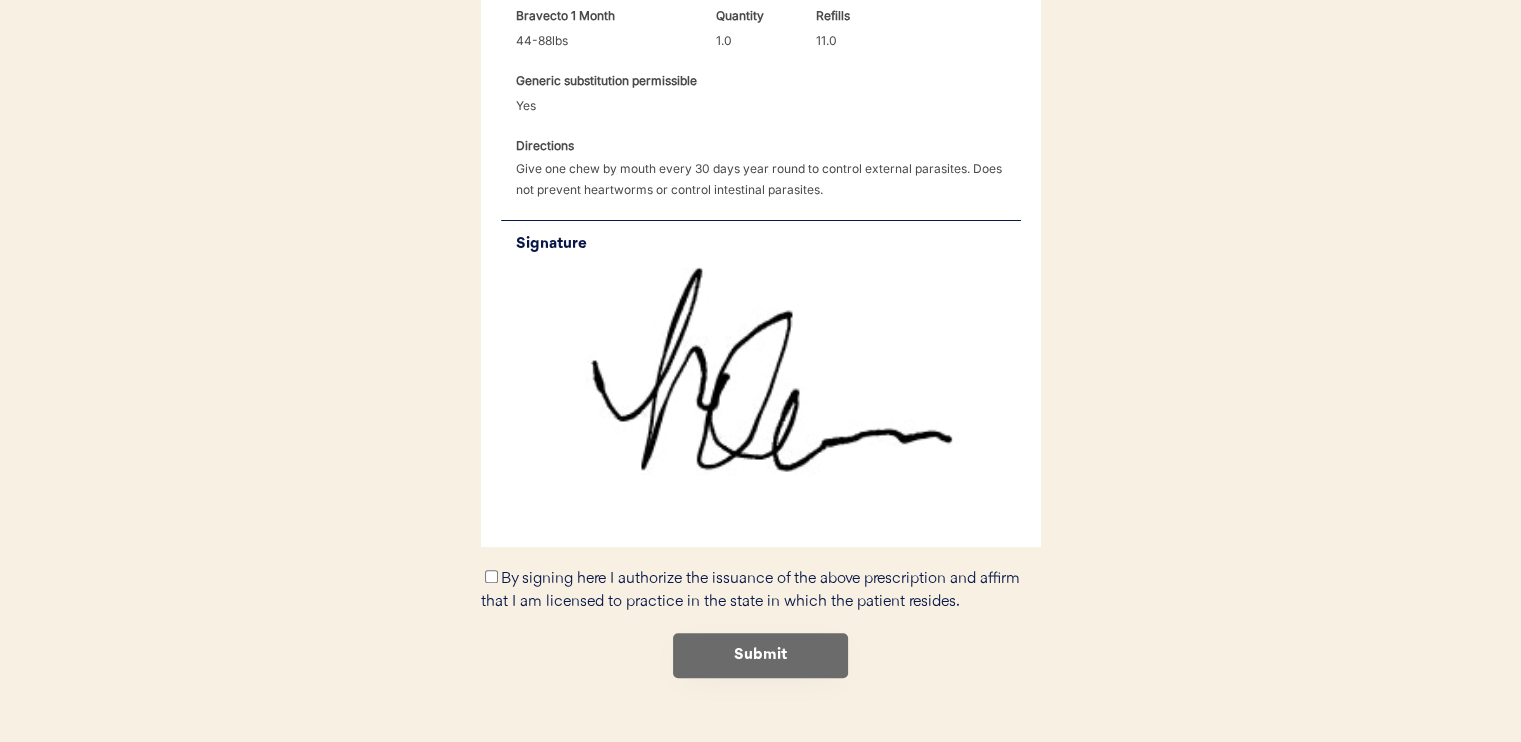 scroll, scrollTop: 1085, scrollLeft: 0, axis: vertical 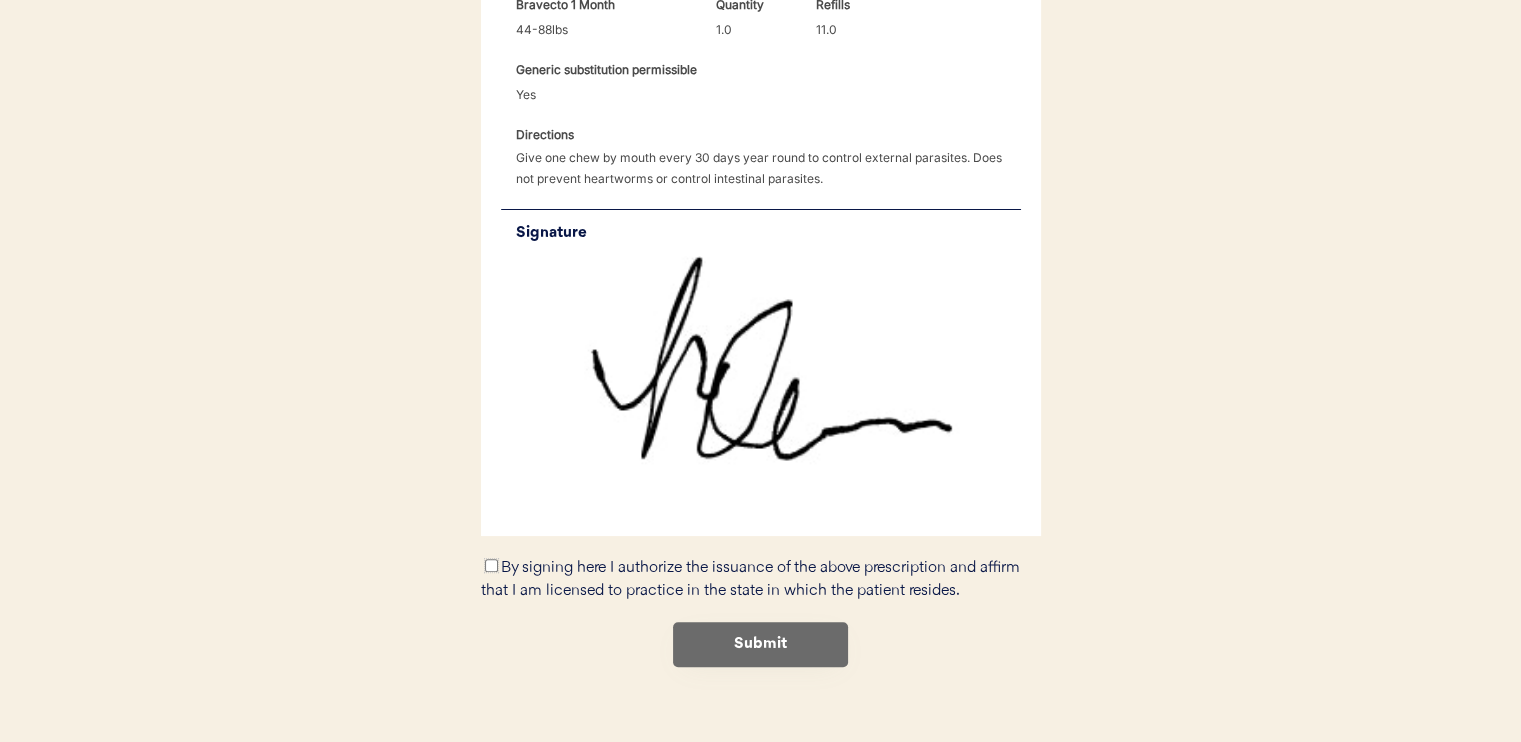 click on "By signing here I authorize the issuance of the above prescription and affirm that I am licensed to practice in the state in which the patient resides." at bounding box center (491, 565) 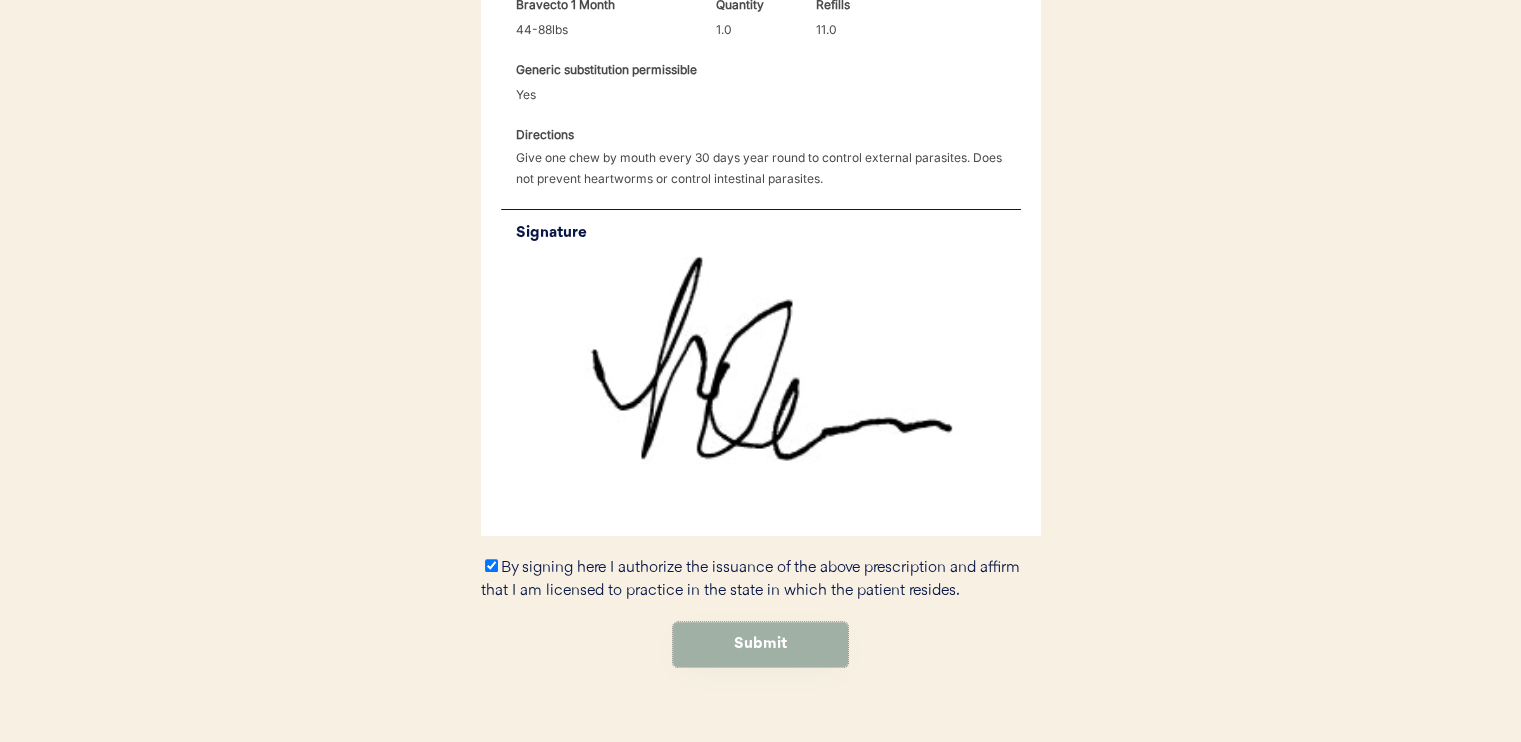 click on "Submit" at bounding box center [760, 644] 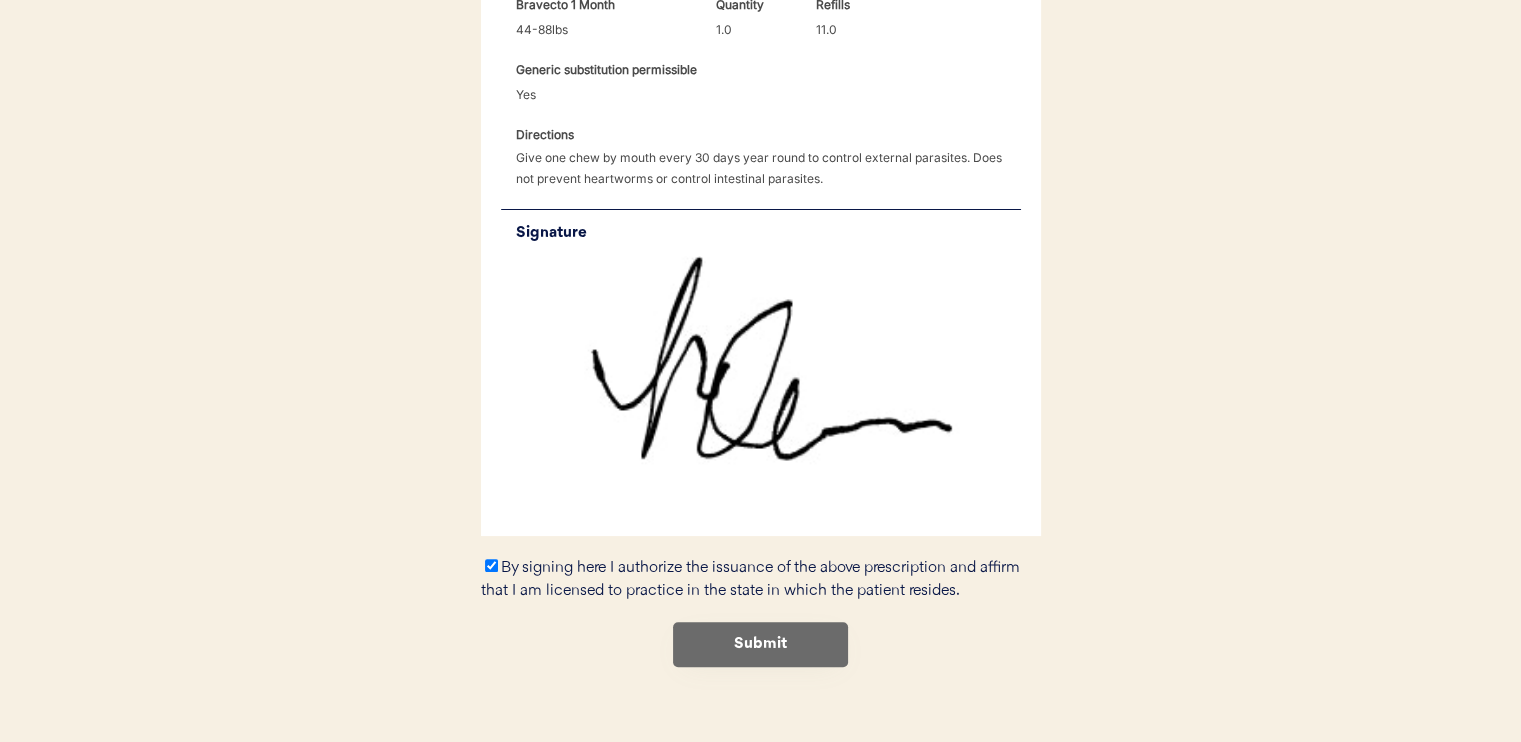 scroll, scrollTop: 0, scrollLeft: 0, axis: both 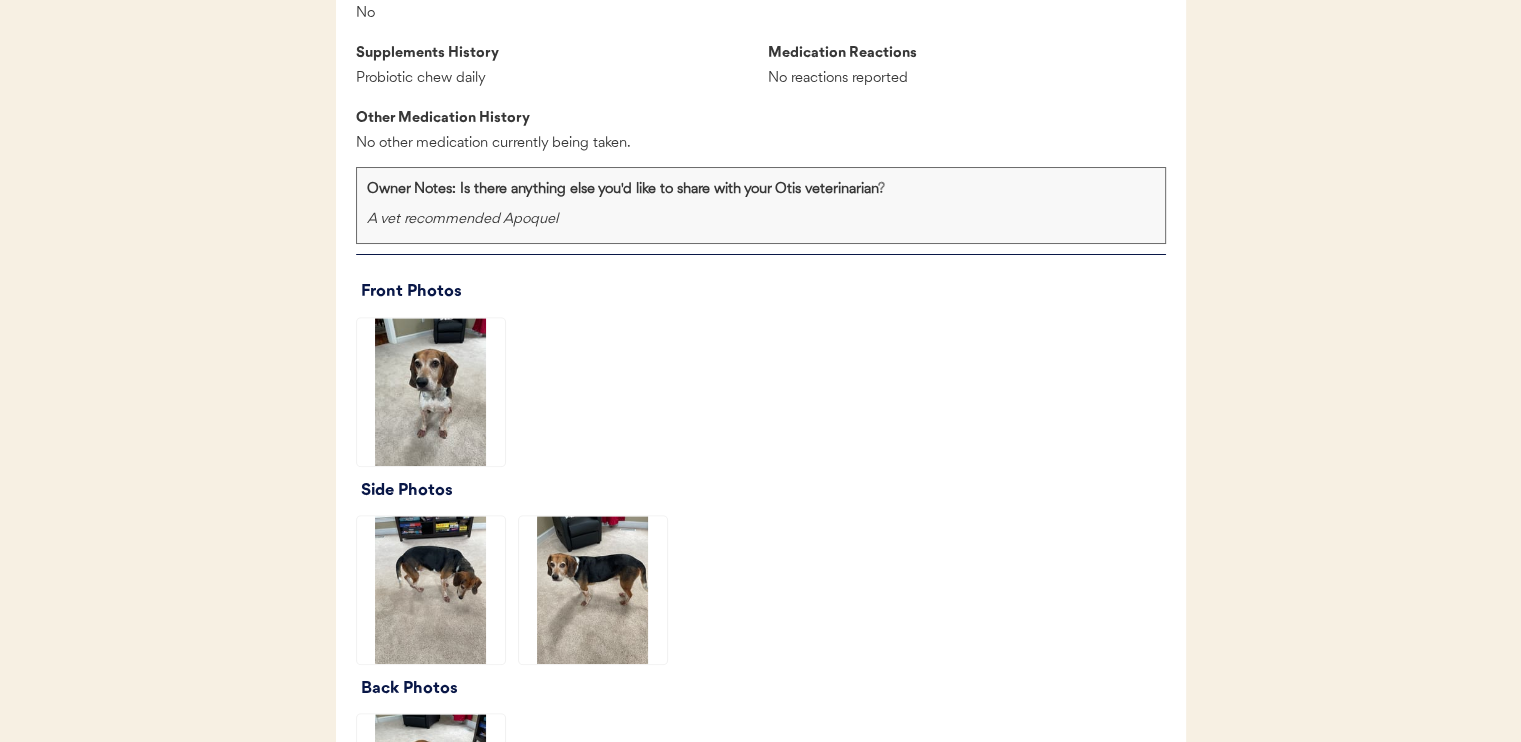 click 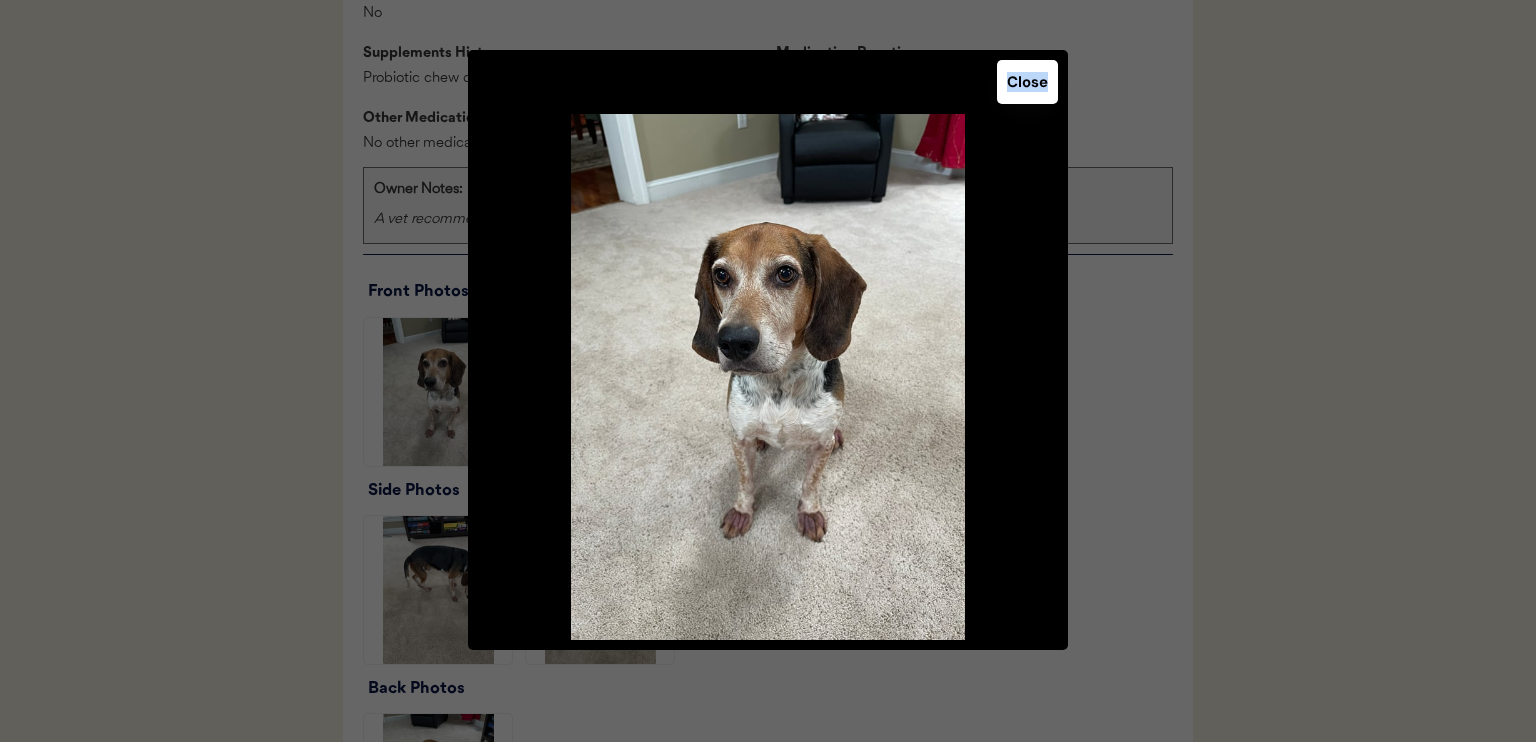 click on "Patient: [PATIENT_NAME]
Loading...
Assigned Veterinarian Dr. [LAST_NAME], DVM This customer has a shipping address in [STATE], a state you are not licensed in. Please reject their request and inform hello@example.com. Client Information [FIRST_NAME] [LAST_NAME] [NUMBER] [STREET] [CITY], [STATE] [EMAIL] [PHONE] Patient Information Species: Canine Breed: Beagle Mix Weight: 50 lbs Gender: Neutered Male Birthdate: [MONTH] [DAY], [YEAR] Patient Notes No note available. Medical History Consults Consult Weight
Submitted Reviewed Status Allergy & itchy skin prescription request 50lbs [MONTH] [DAY], [YEAR] Under Review Under Review Prescriptions No prescriptions on file Consult Overview" at bounding box center [768, -1529] 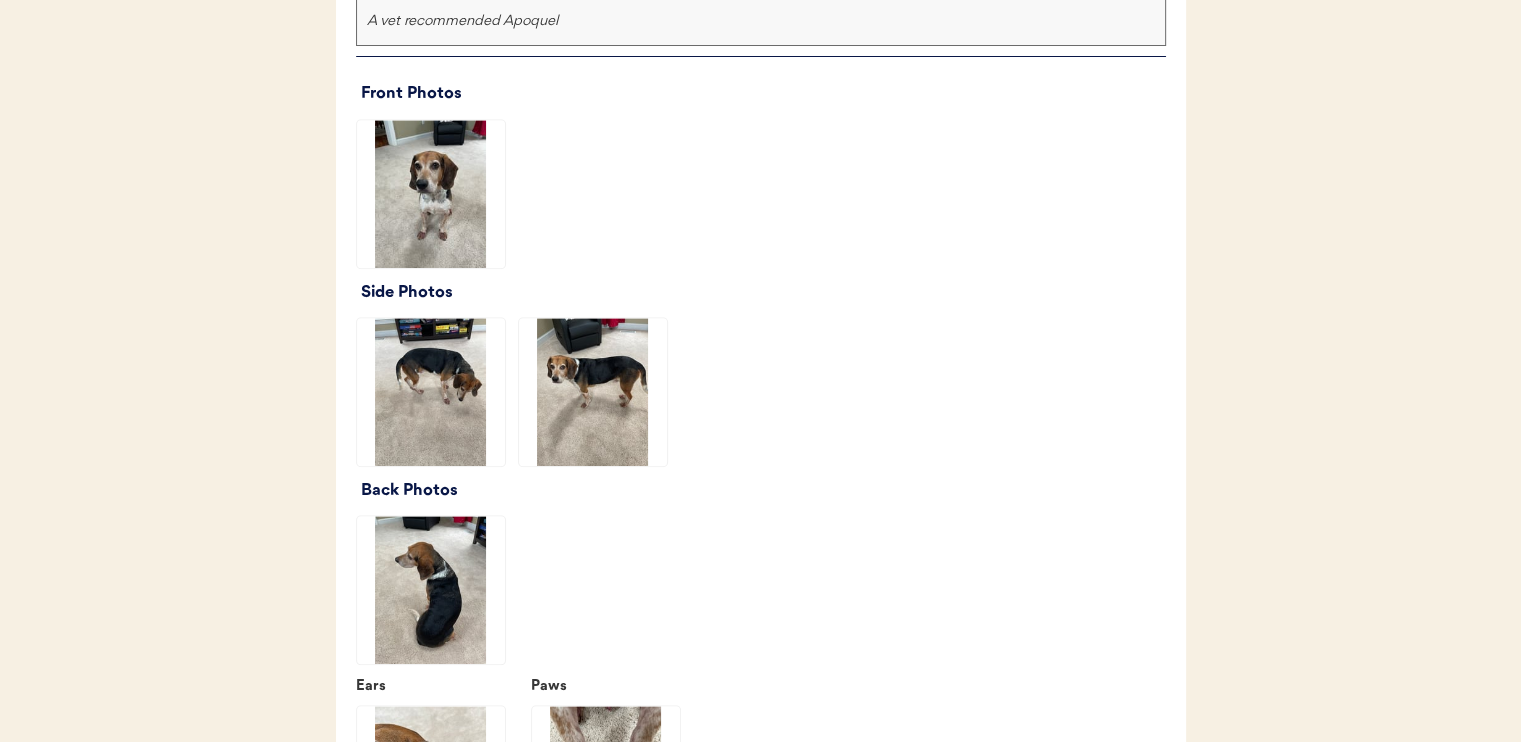scroll, scrollTop: 2100, scrollLeft: 0, axis: vertical 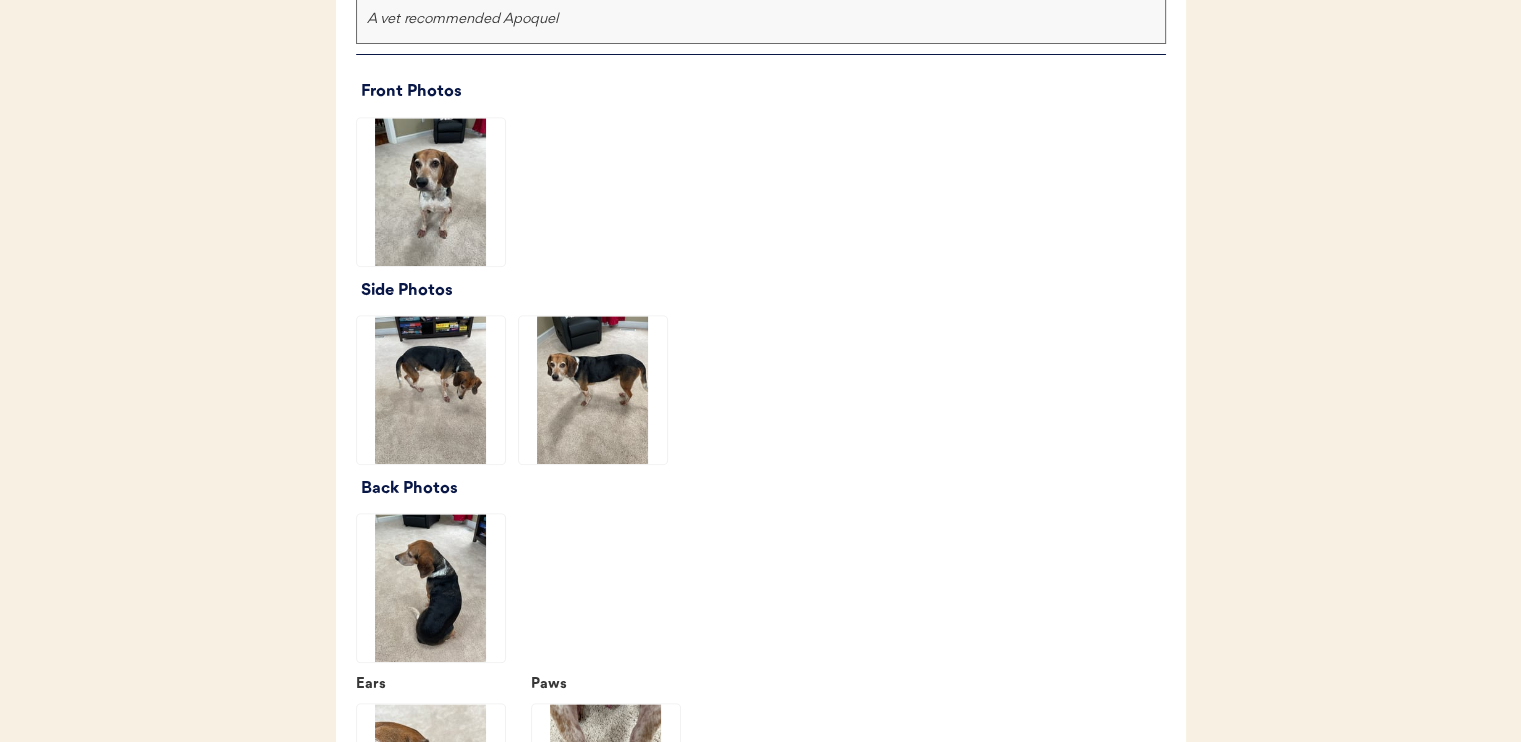 click 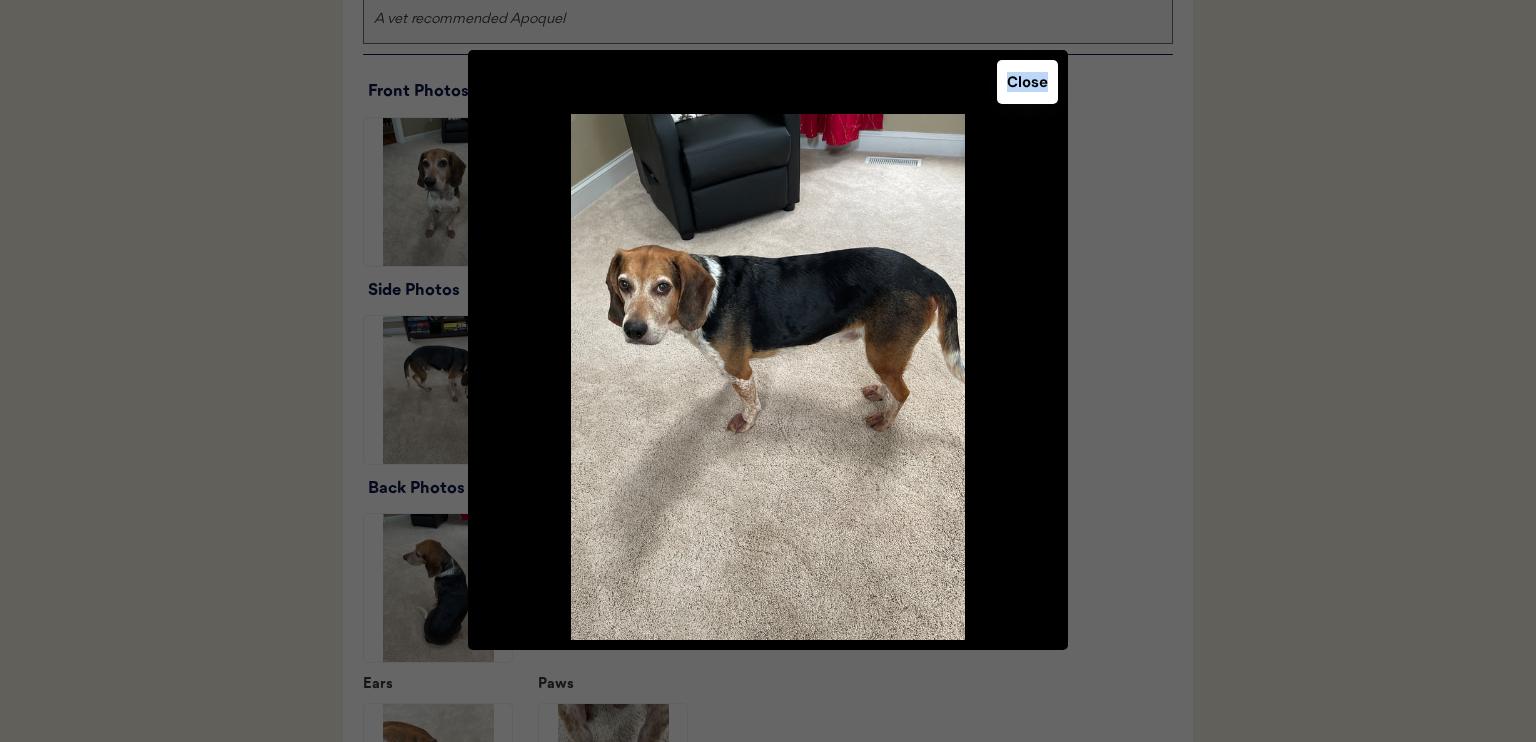 click on "Close" at bounding box center (1027, 82) 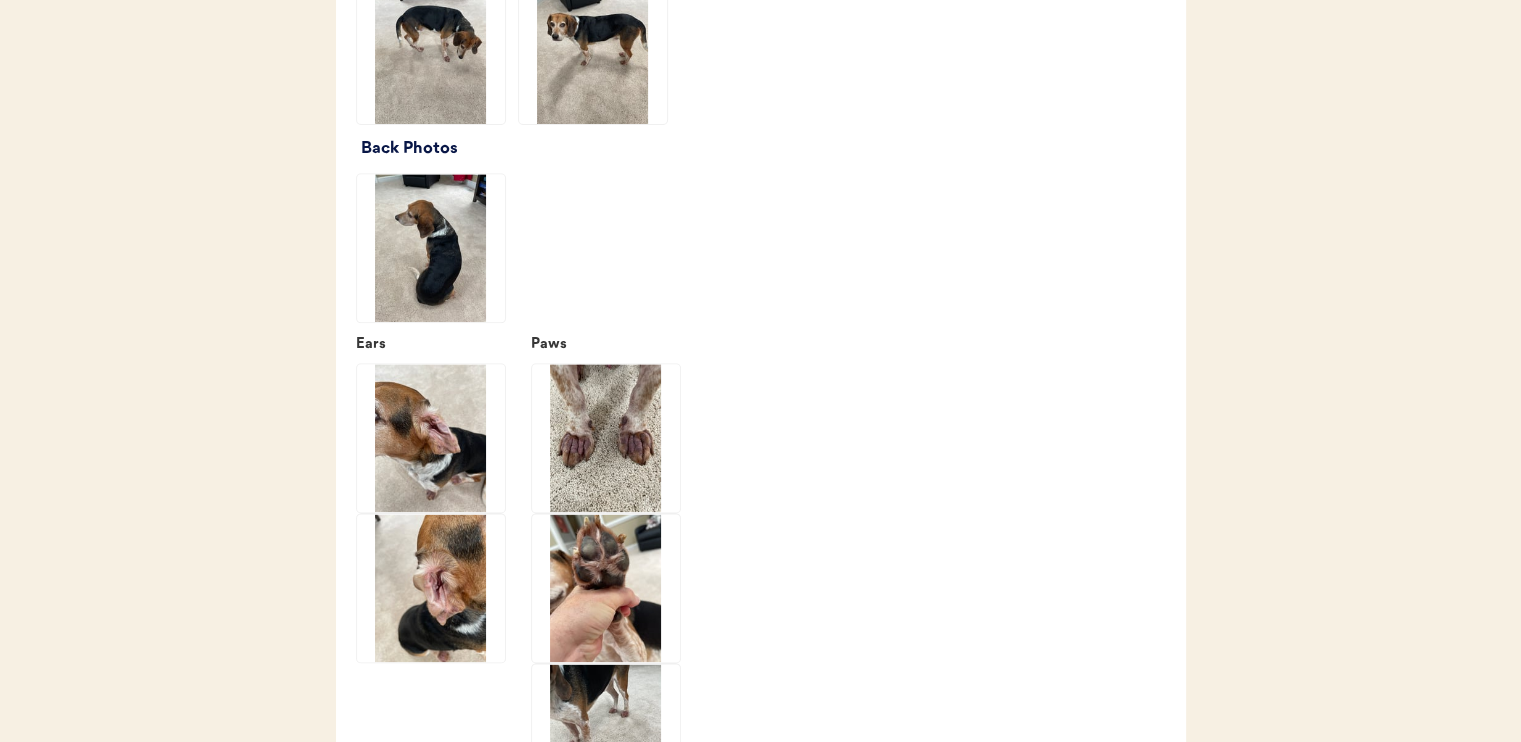 scroll, scrollTop: 2500, scrollLeft: 0, axis: vertical 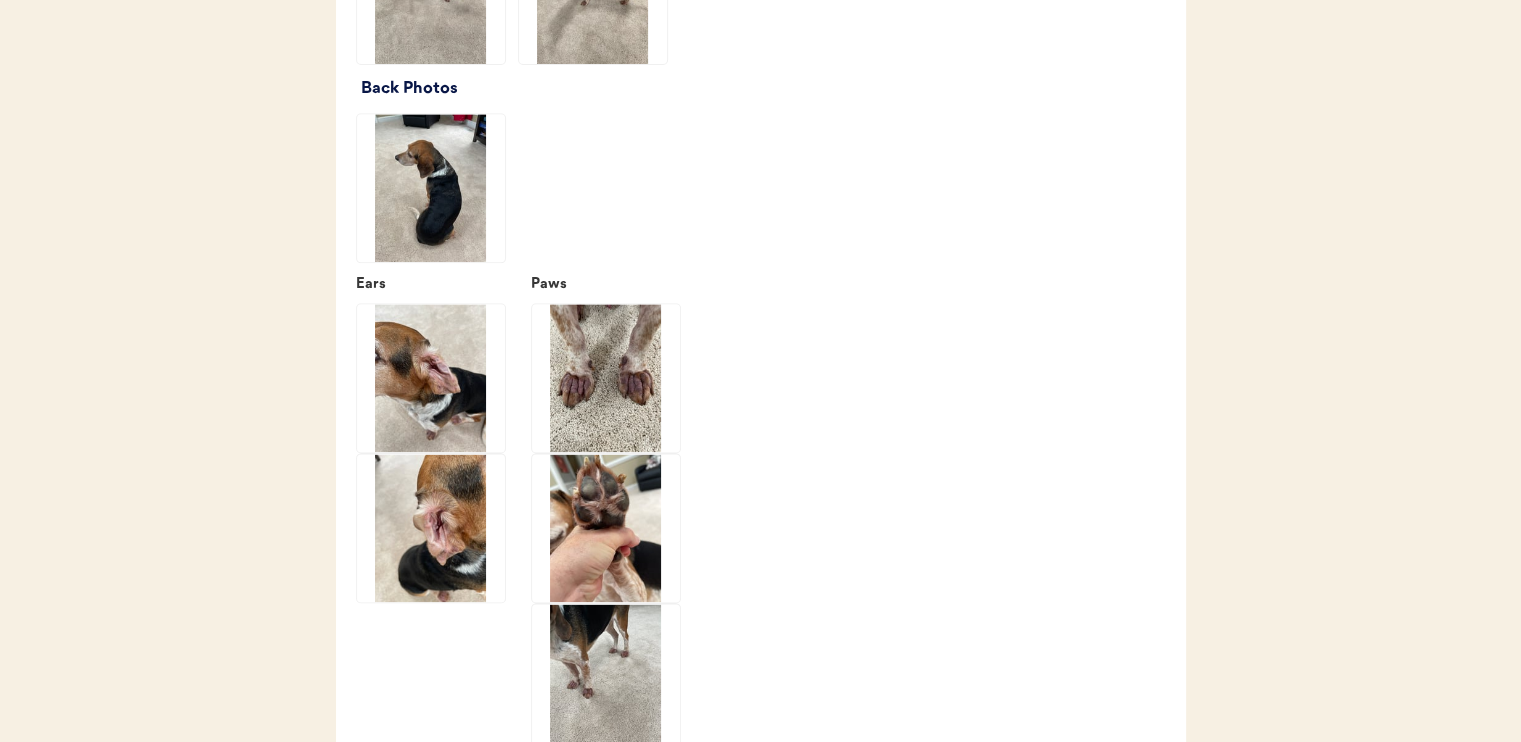 click 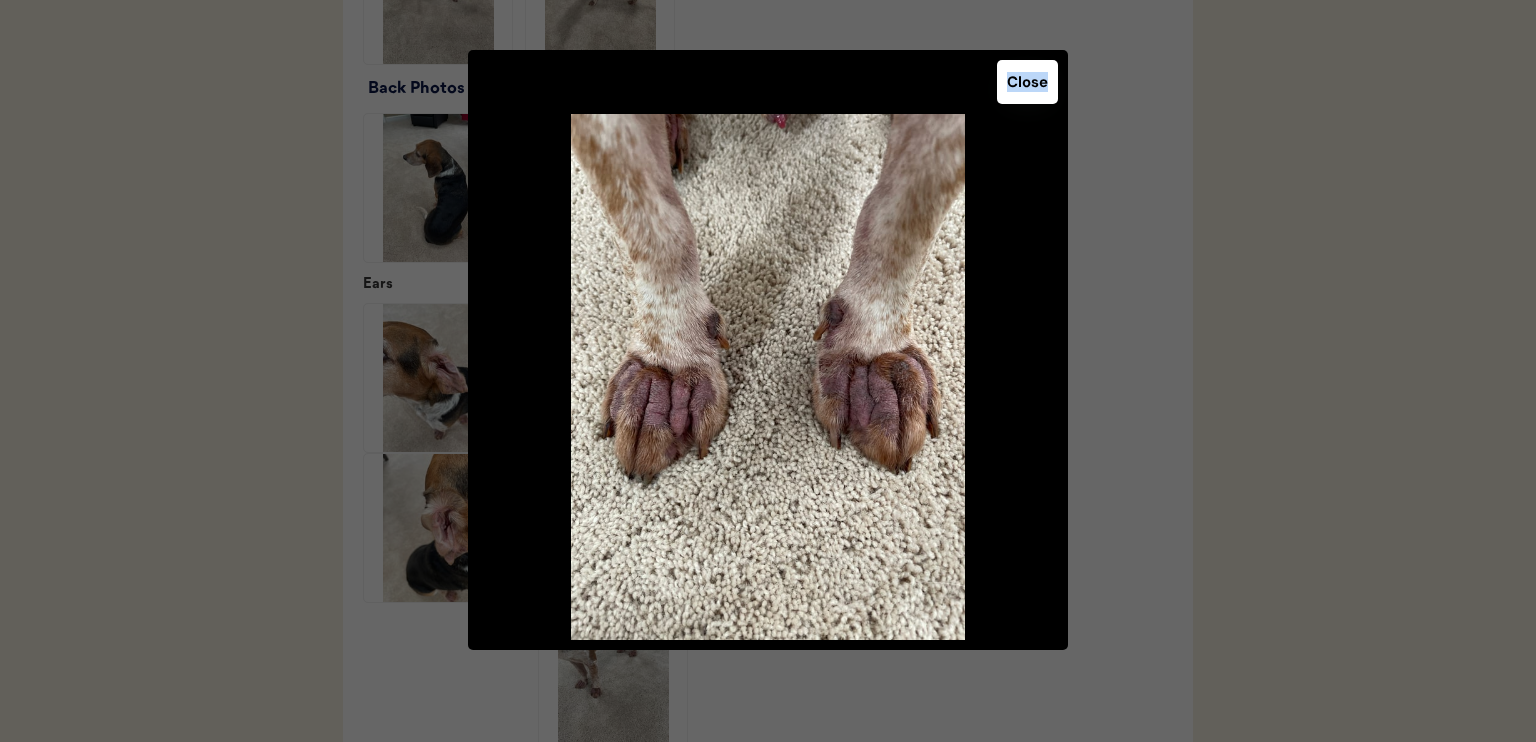 click on "Close" at bounding box center (1027, 82) 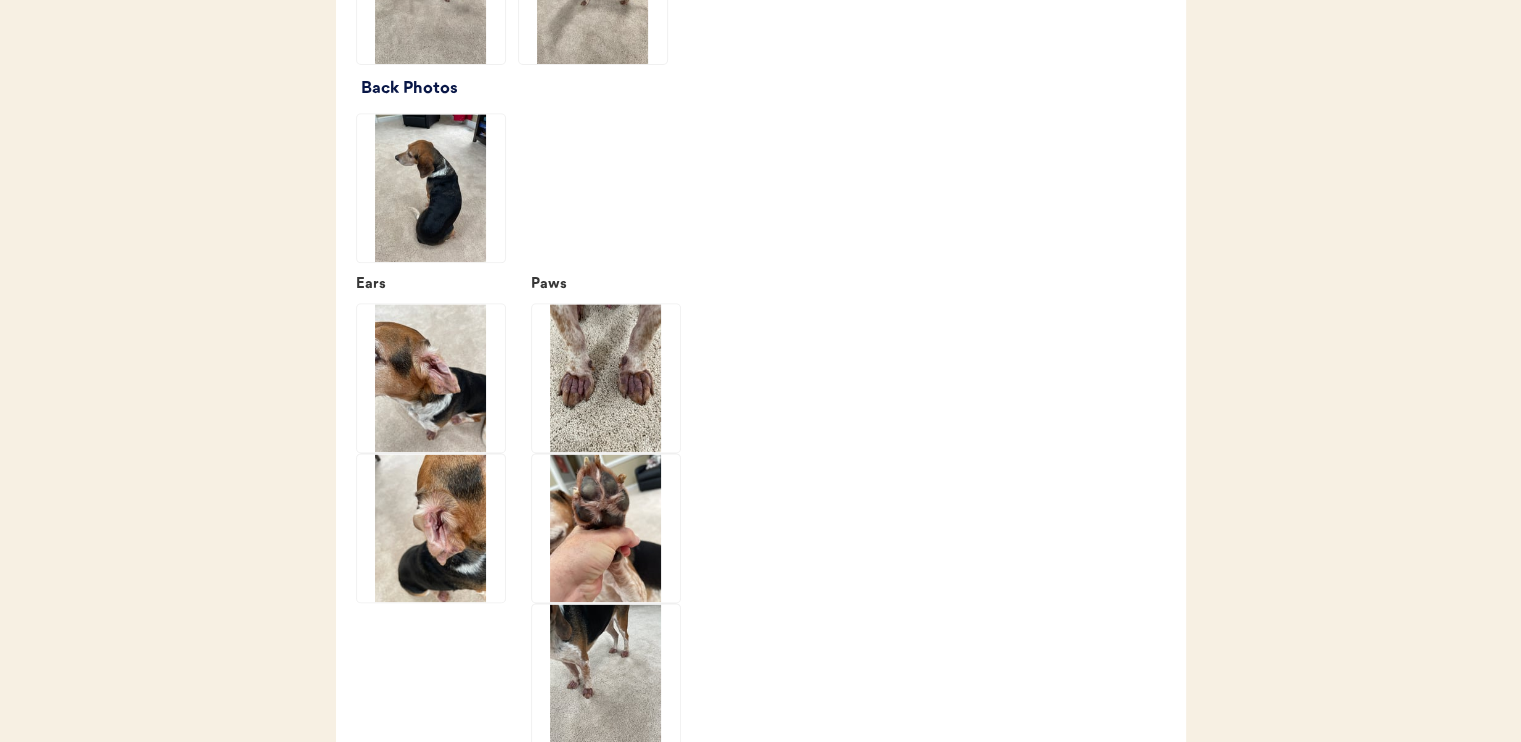 click 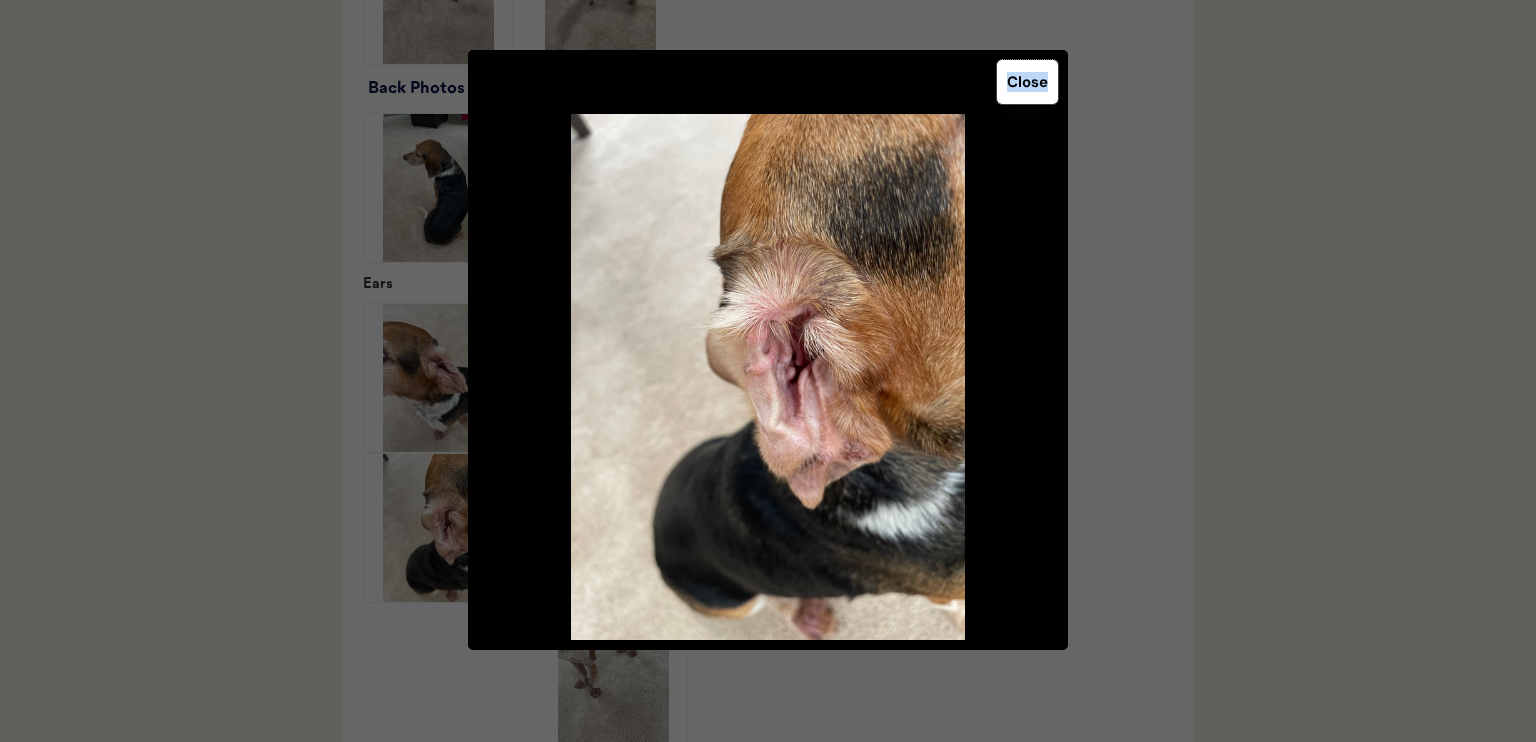 click on "Close" at bounding box center (1027, 82) 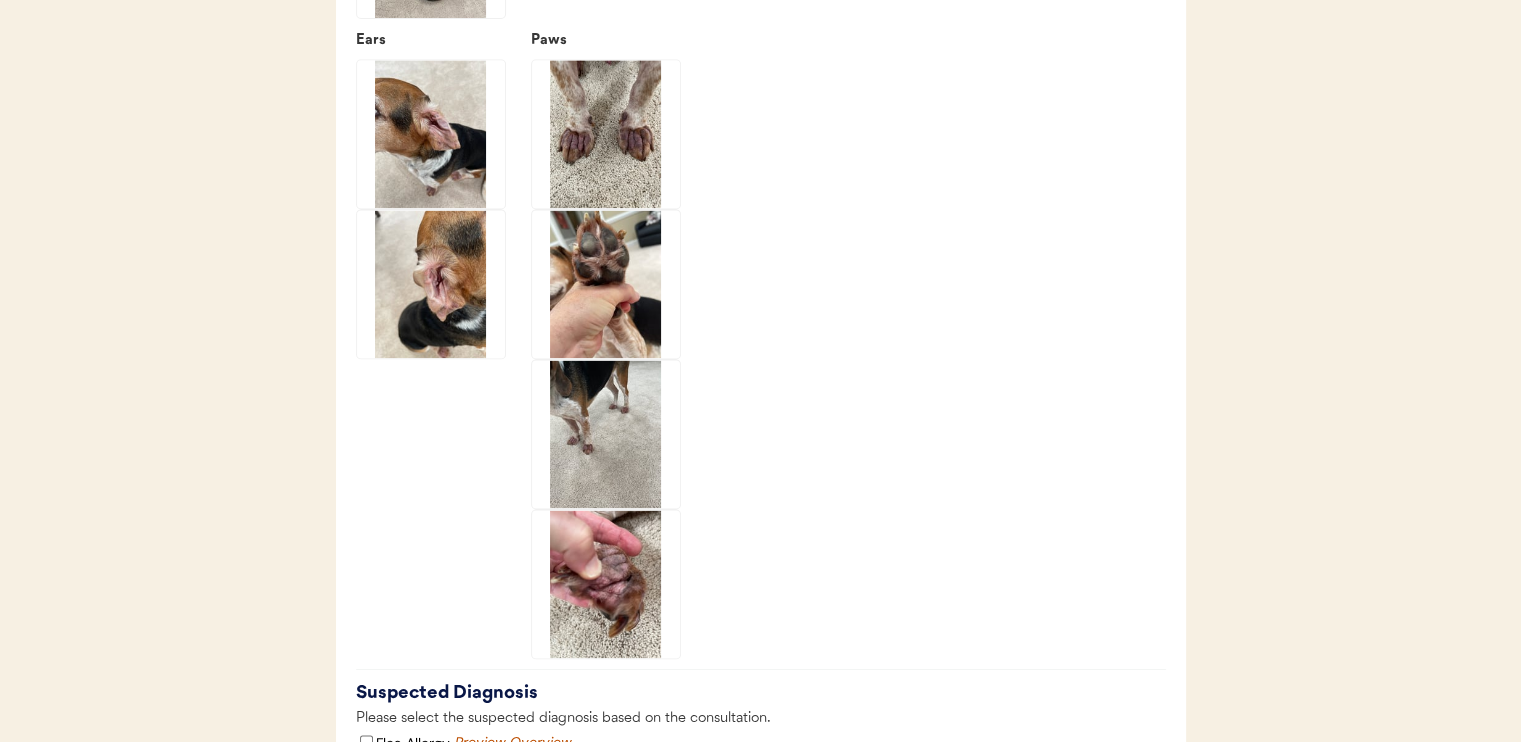 scroll, scrollTop: 2800, scrollLeft: 0, axis: vertical 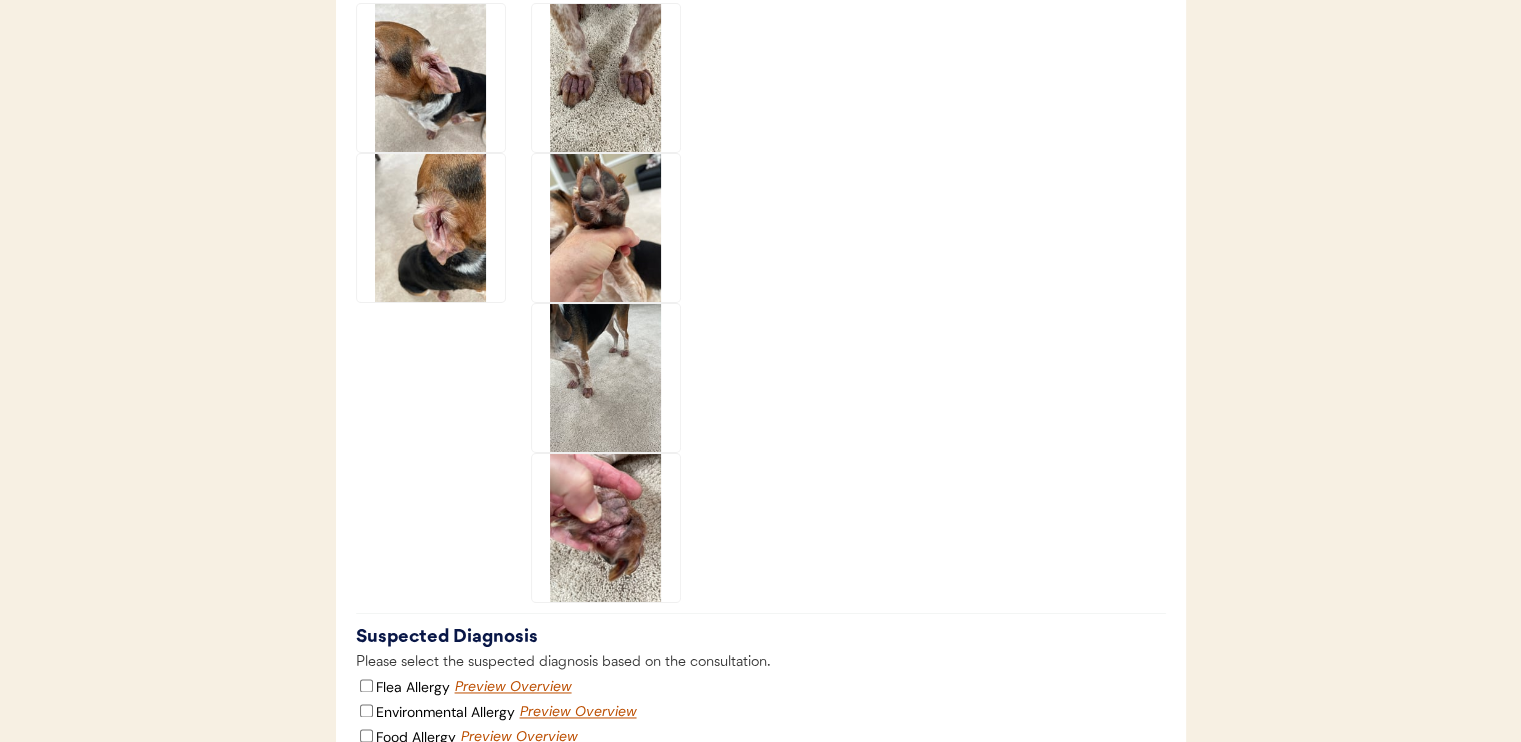 click 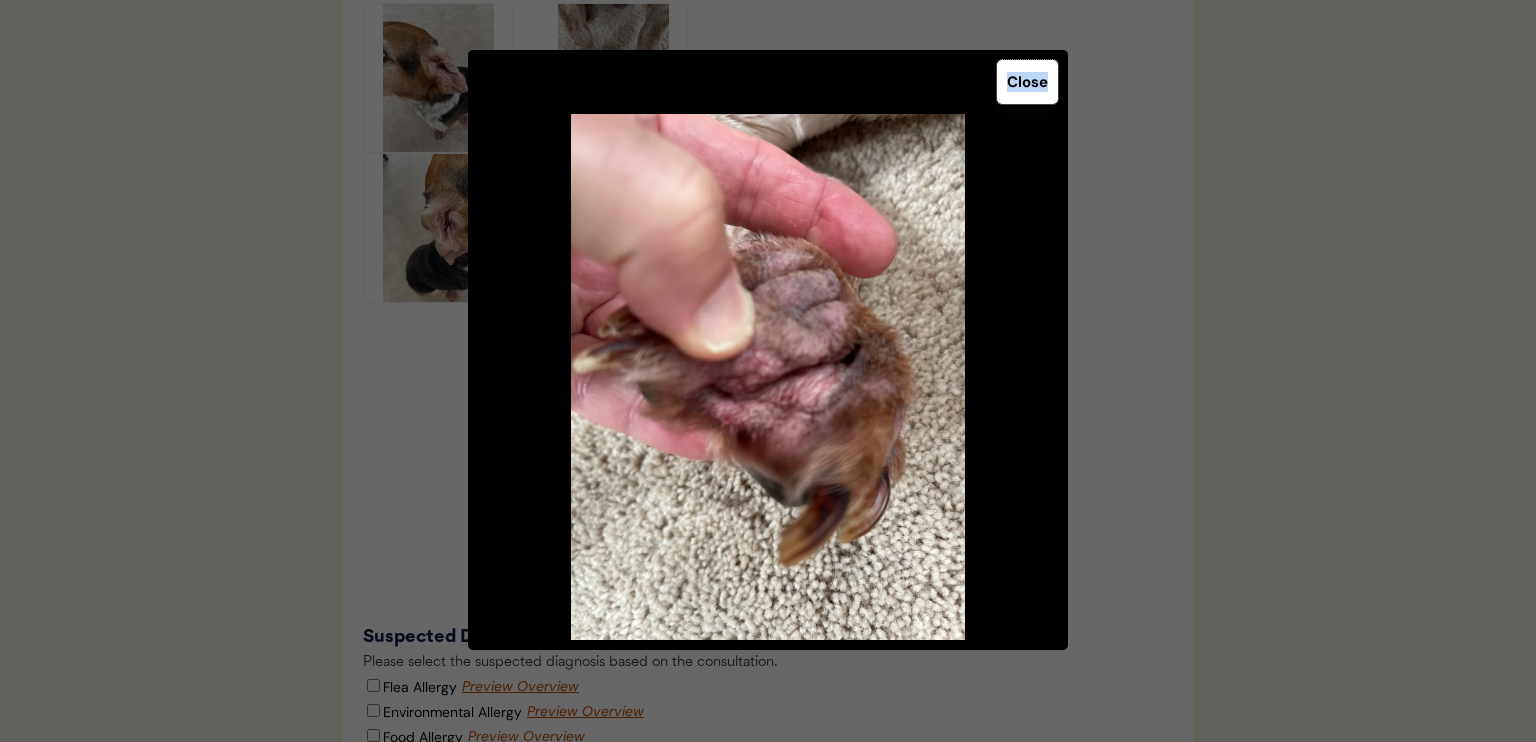 click on "Close" at bounding box center [1027, 82] 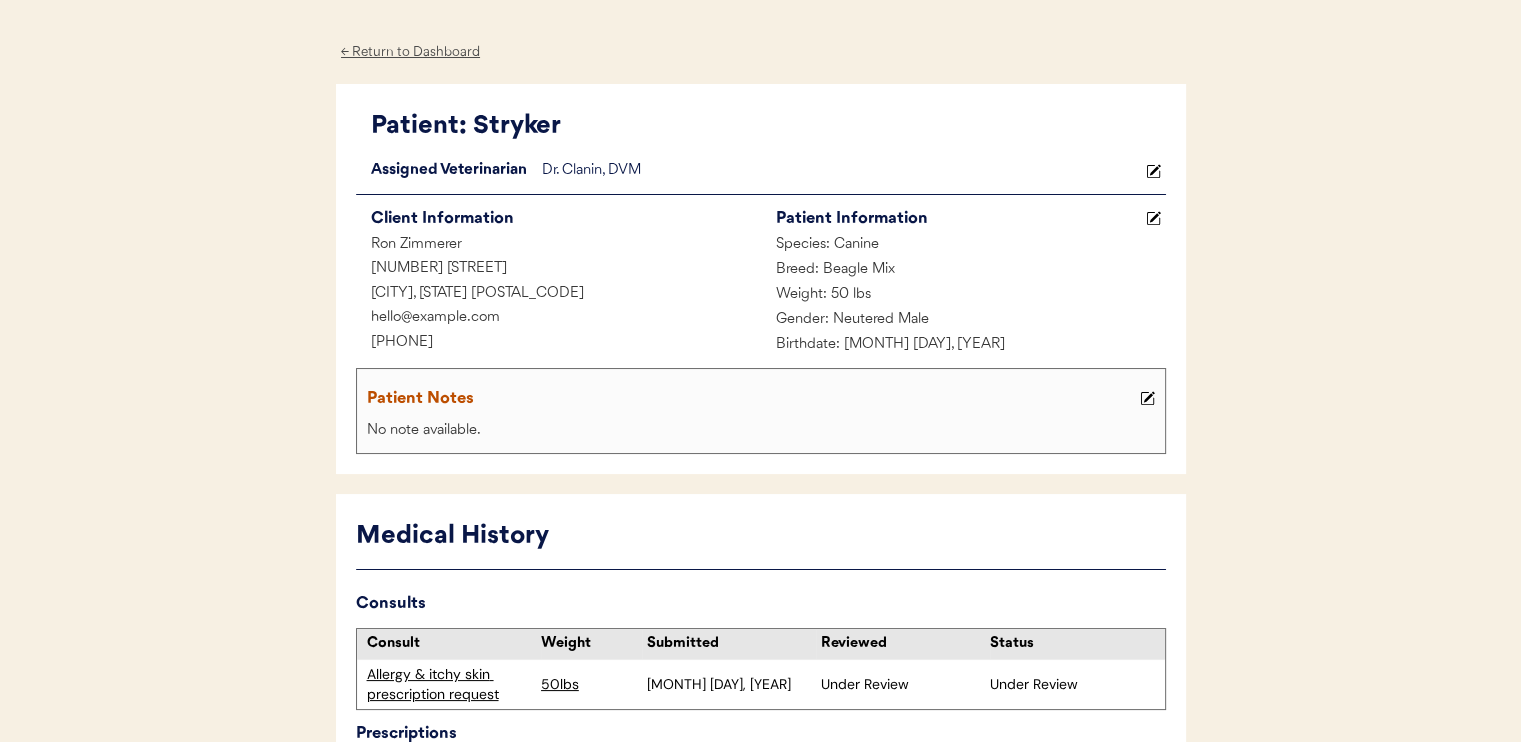 scroll, scrollTop: 0, scrollLeft: 0, axis: both 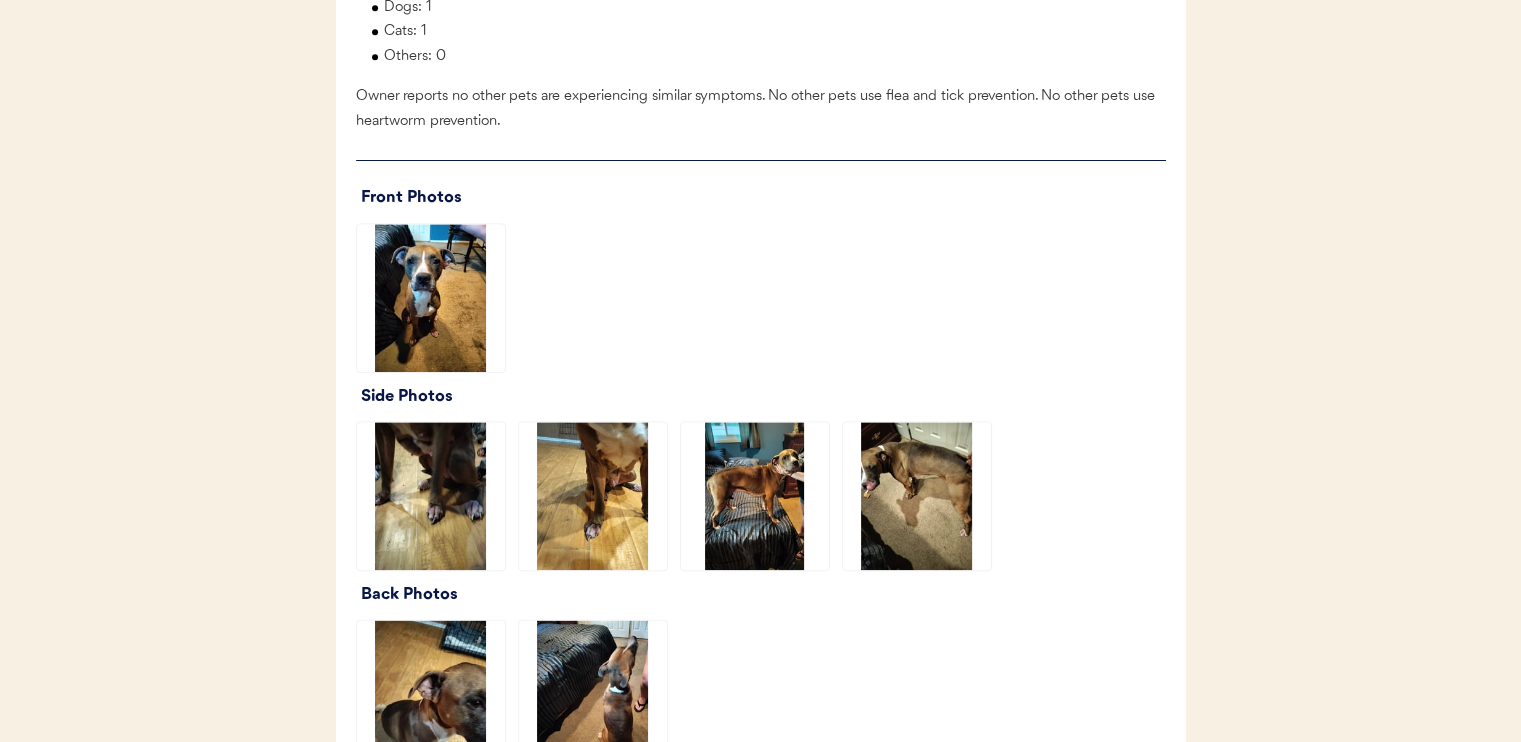 click 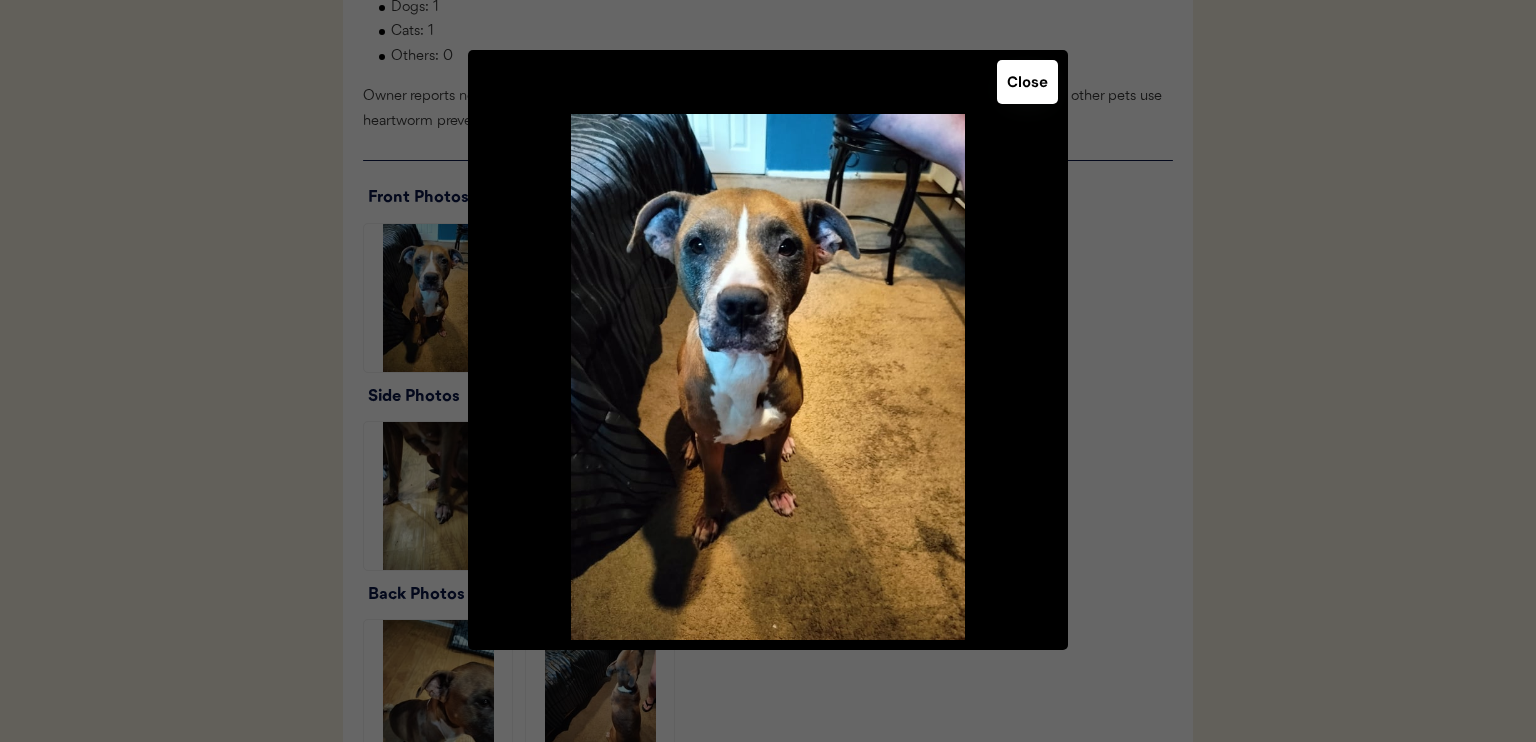 click on "Close" at bounding box center [1027, 82] 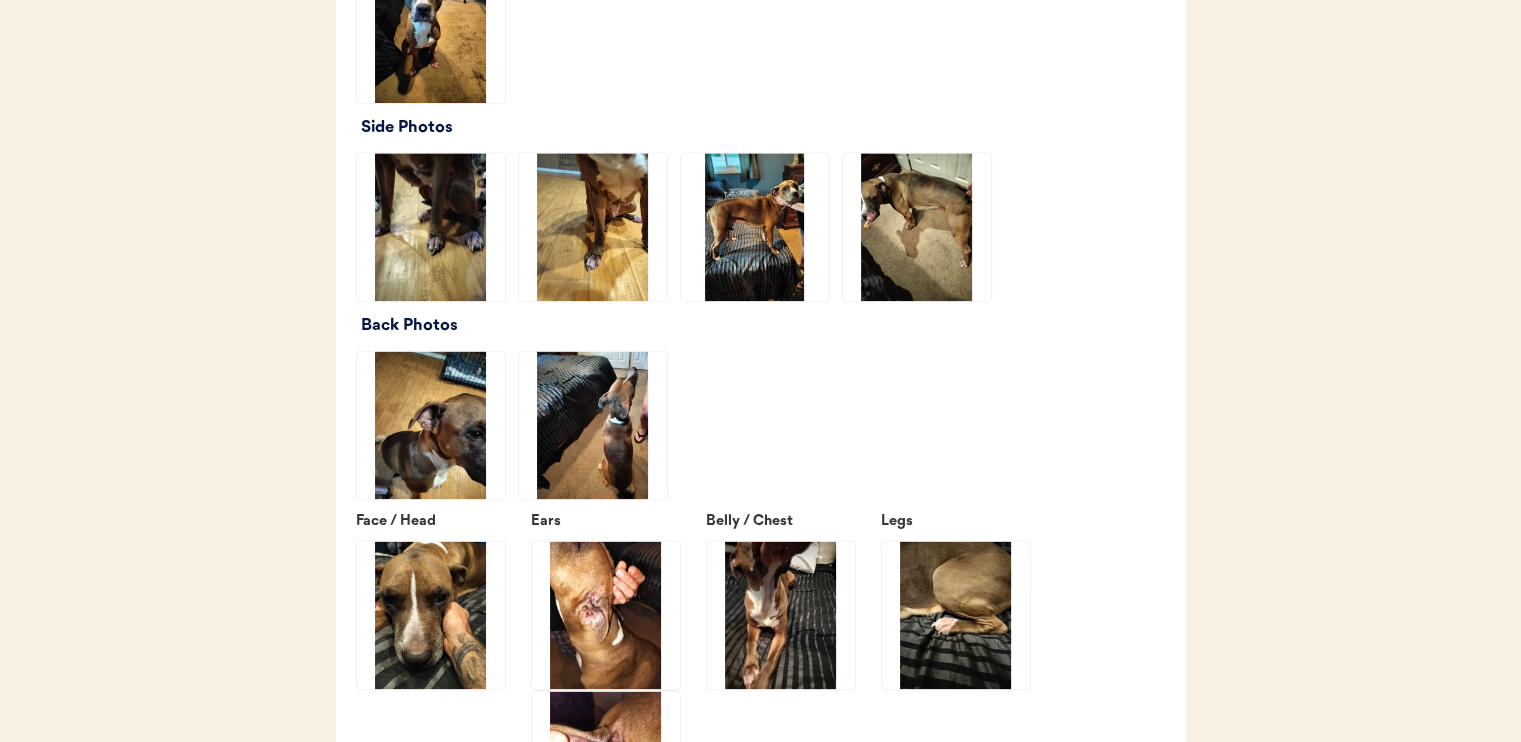 scroll, scrollTop: 2600, scrollLeft: 0, axis: vertical 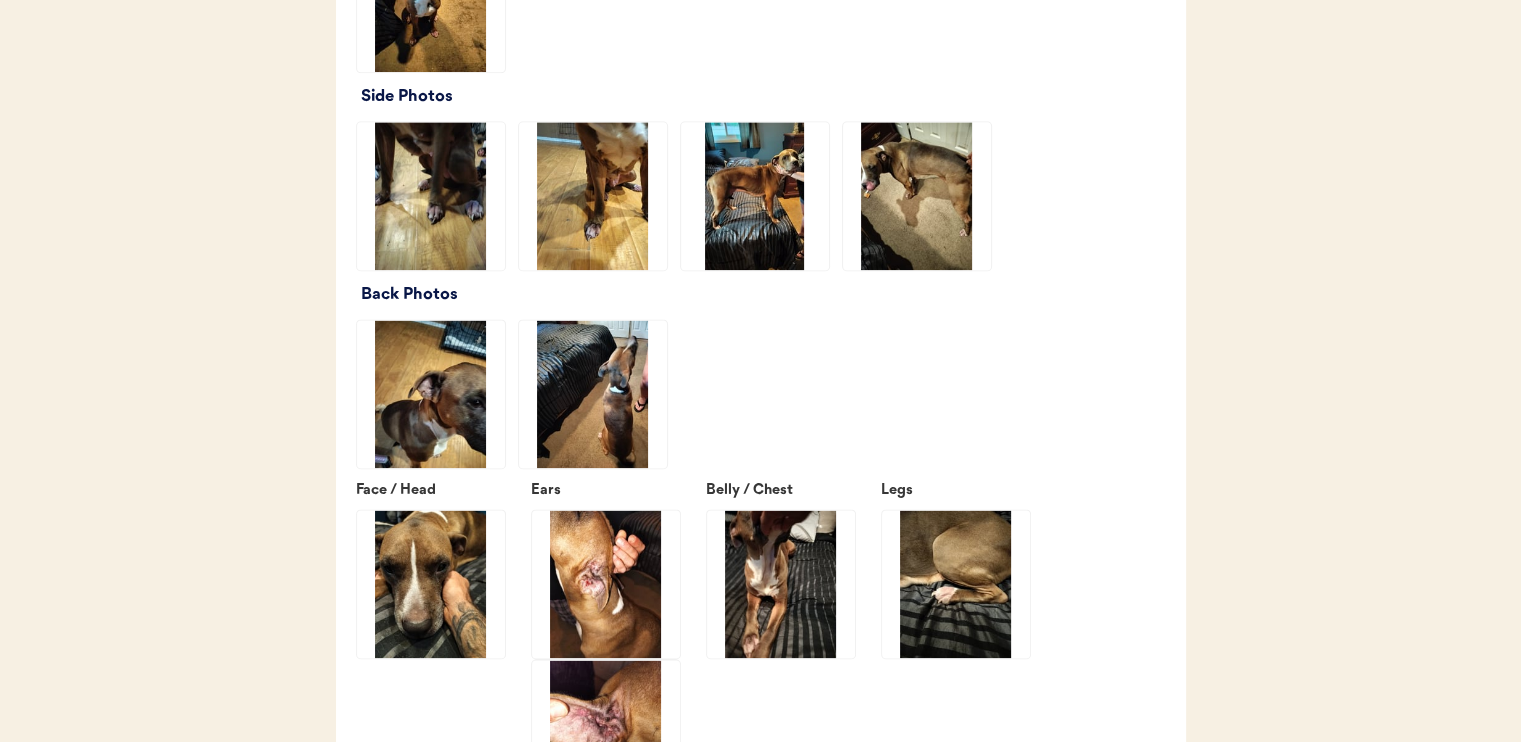 click 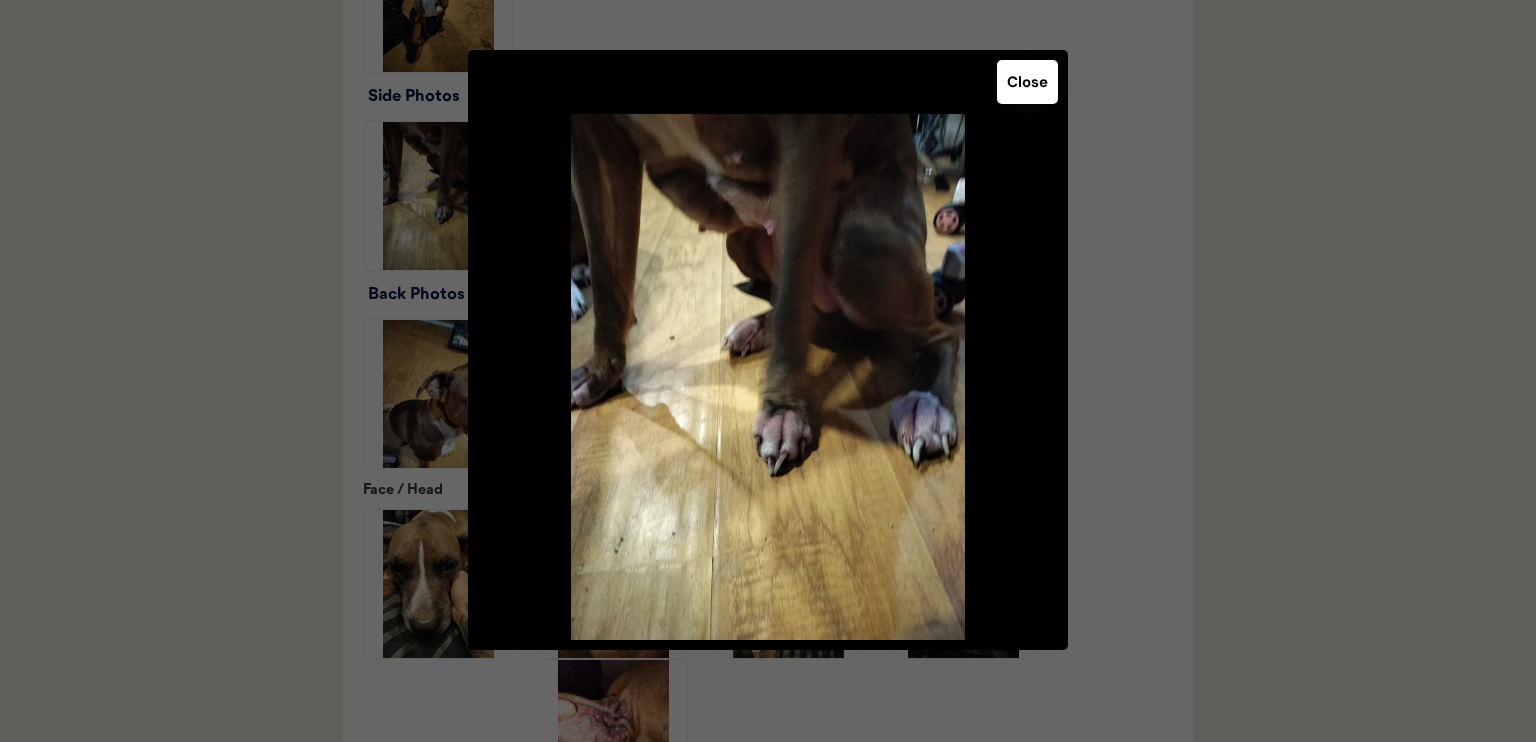 click on "Close" at bounding box center (1027, 82) 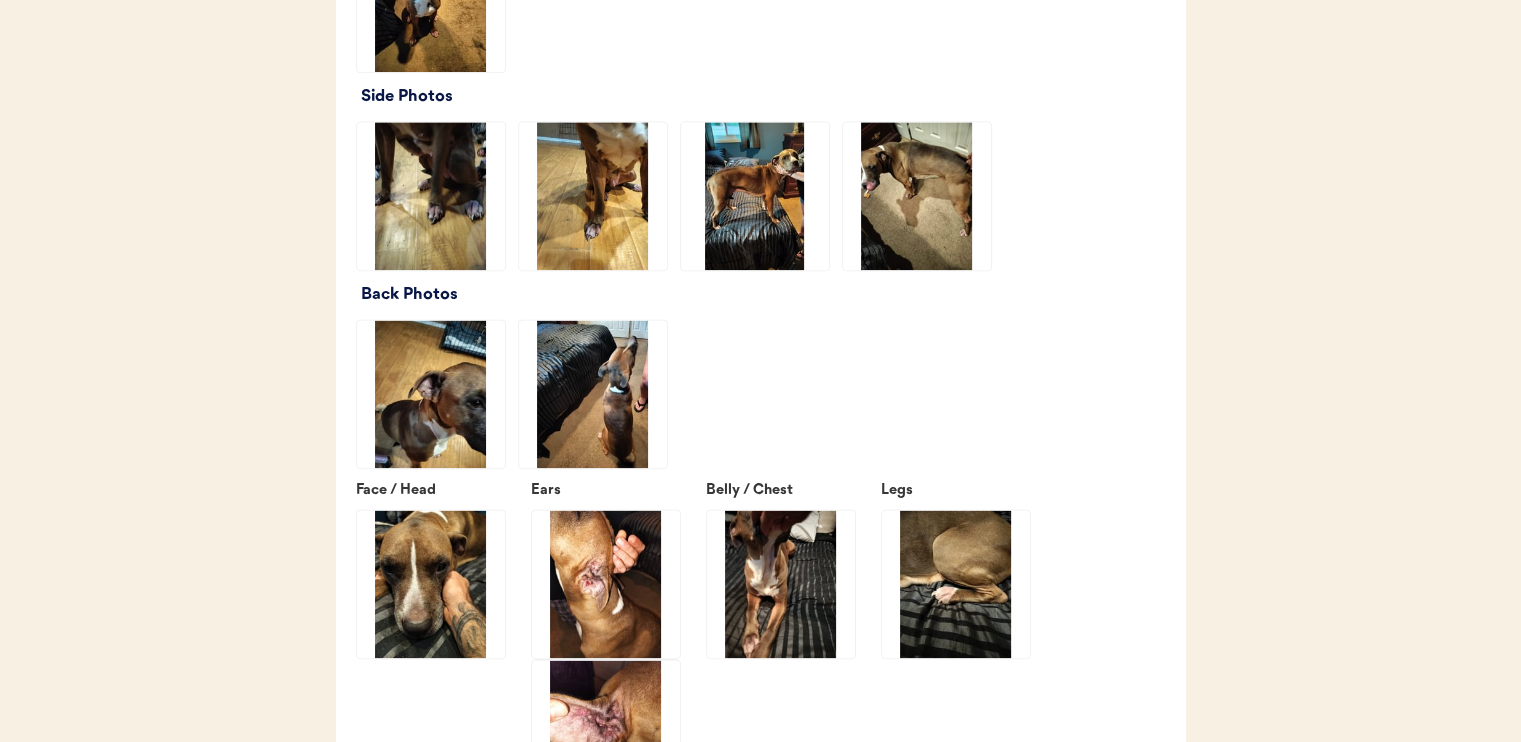 click 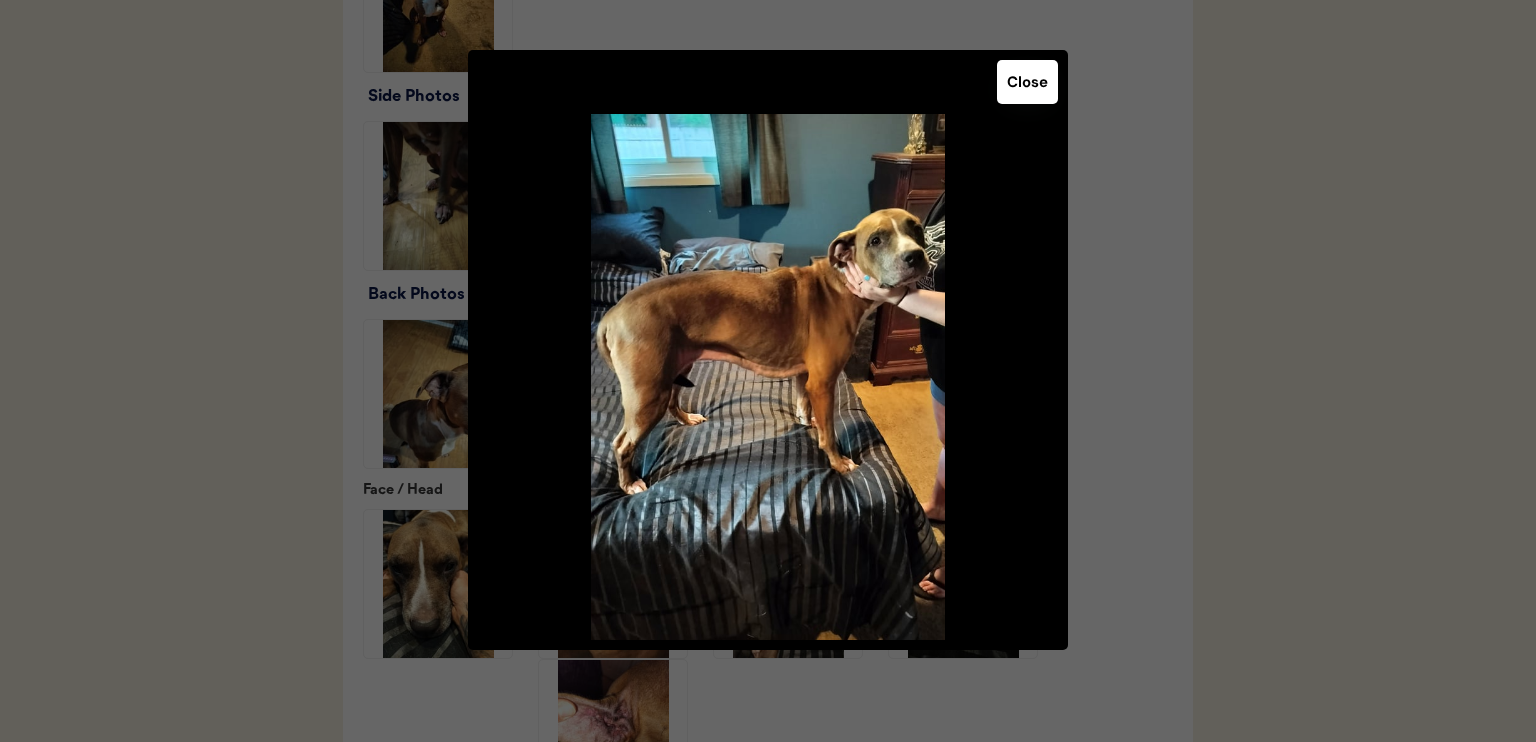 click on "Close" at bounding box center [1027, 82] 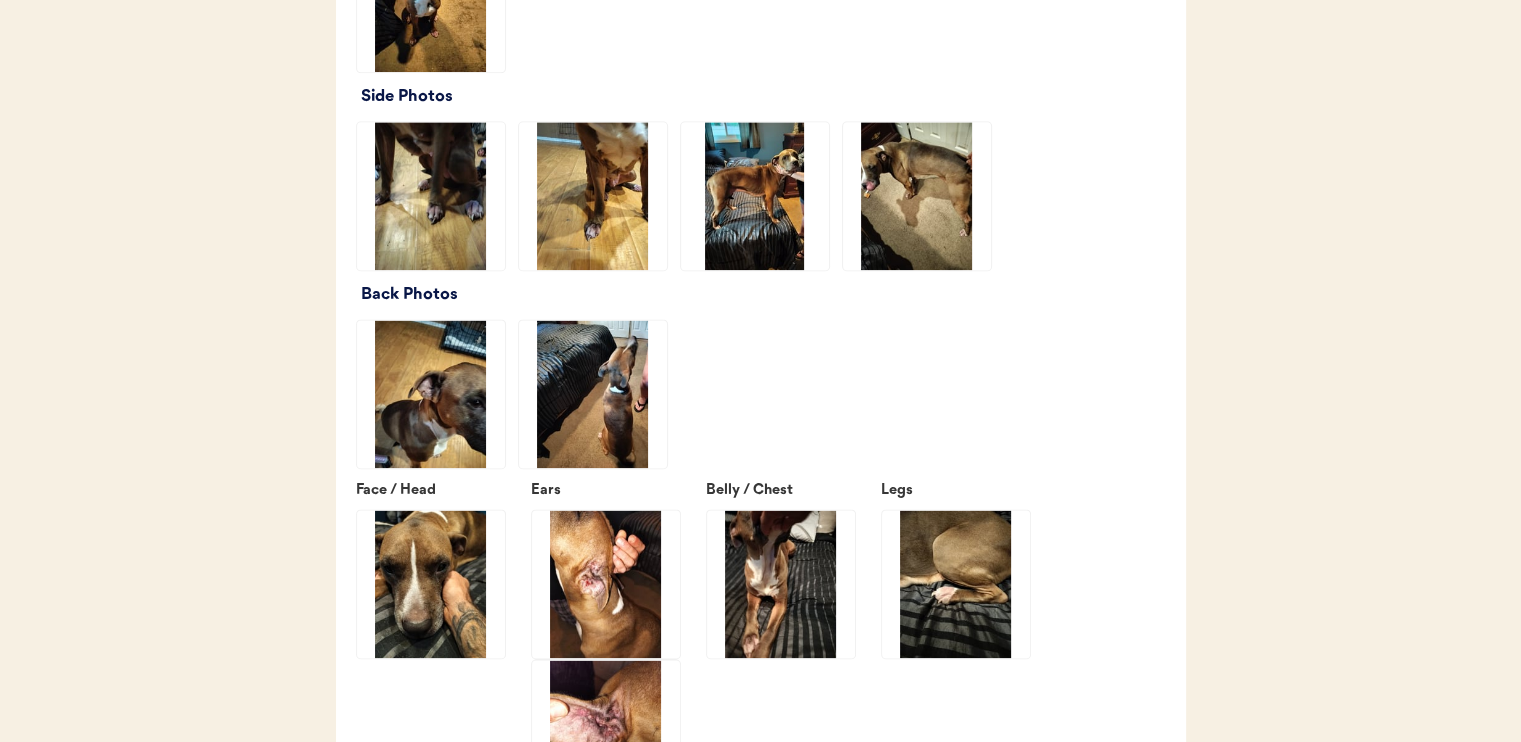 click 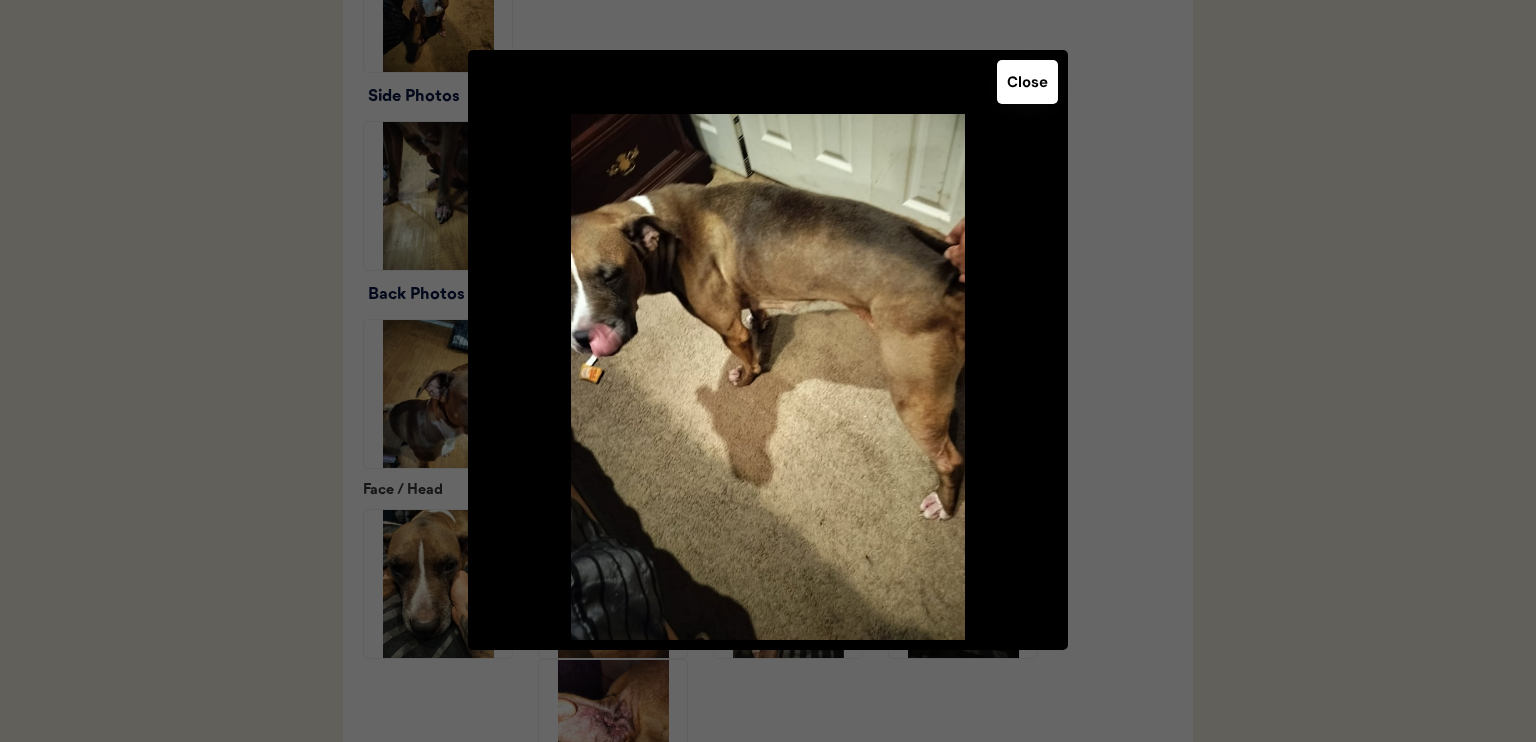 click on "Close" at bounding box center [1027, 82] 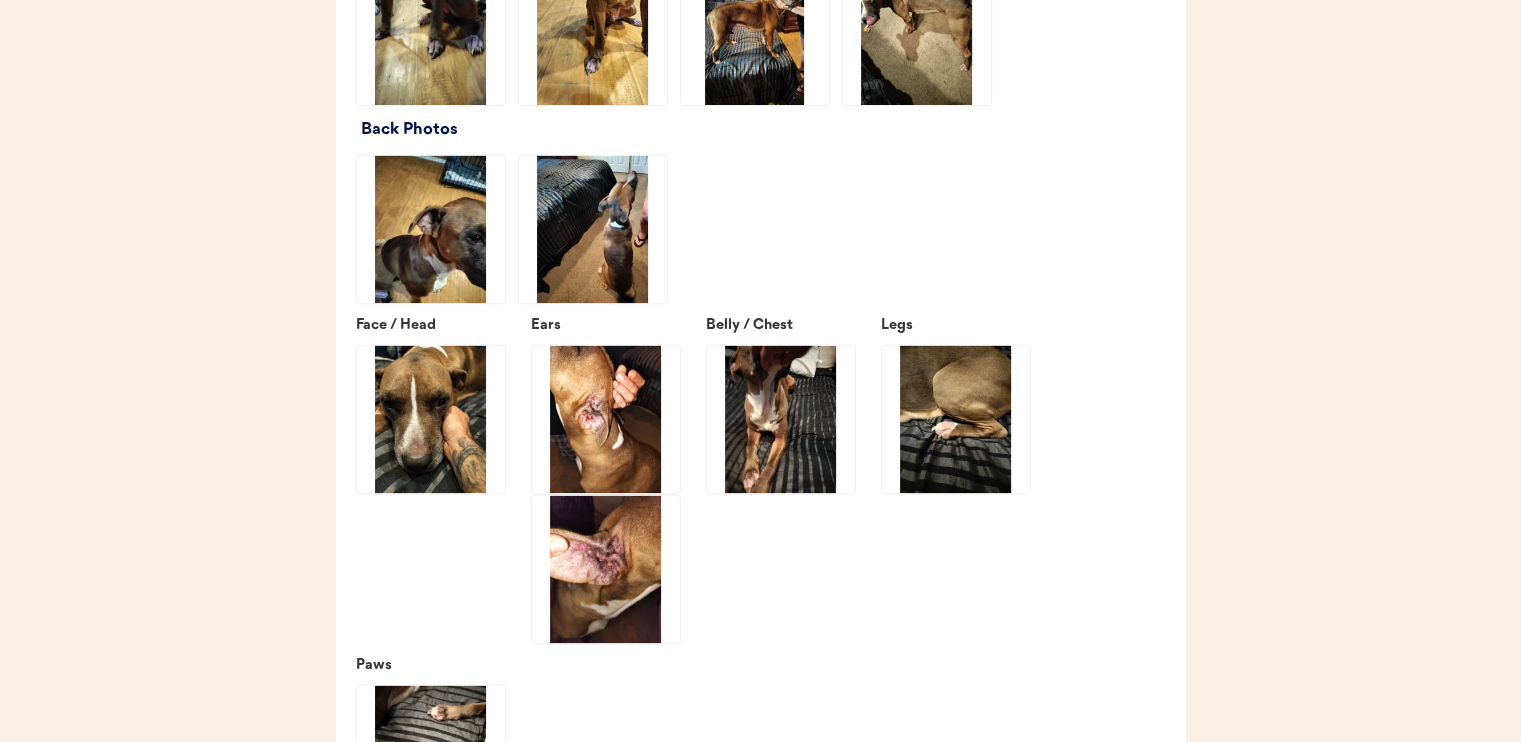 scroll, scrollTop: 2800, scrollLeft: 0, axis: vertical 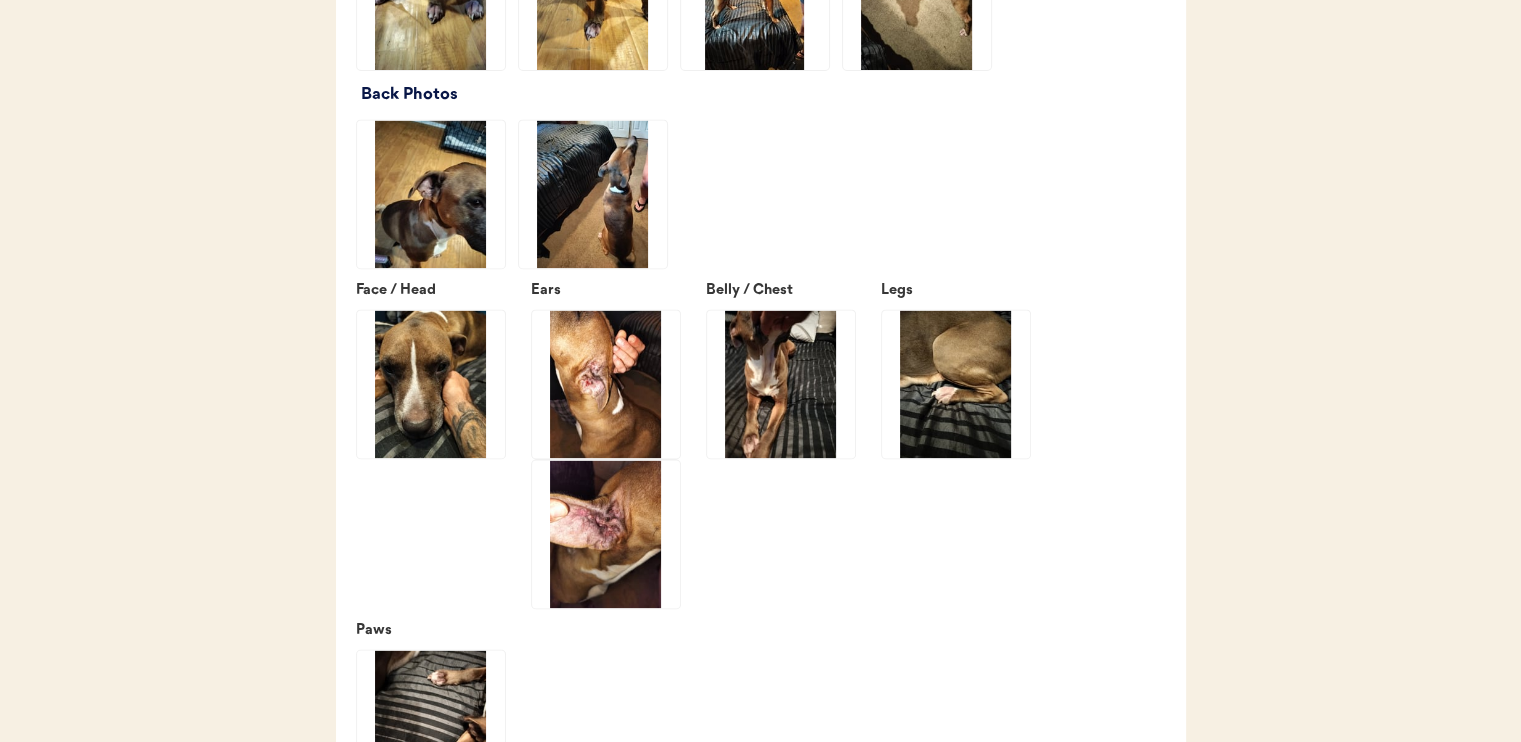 click 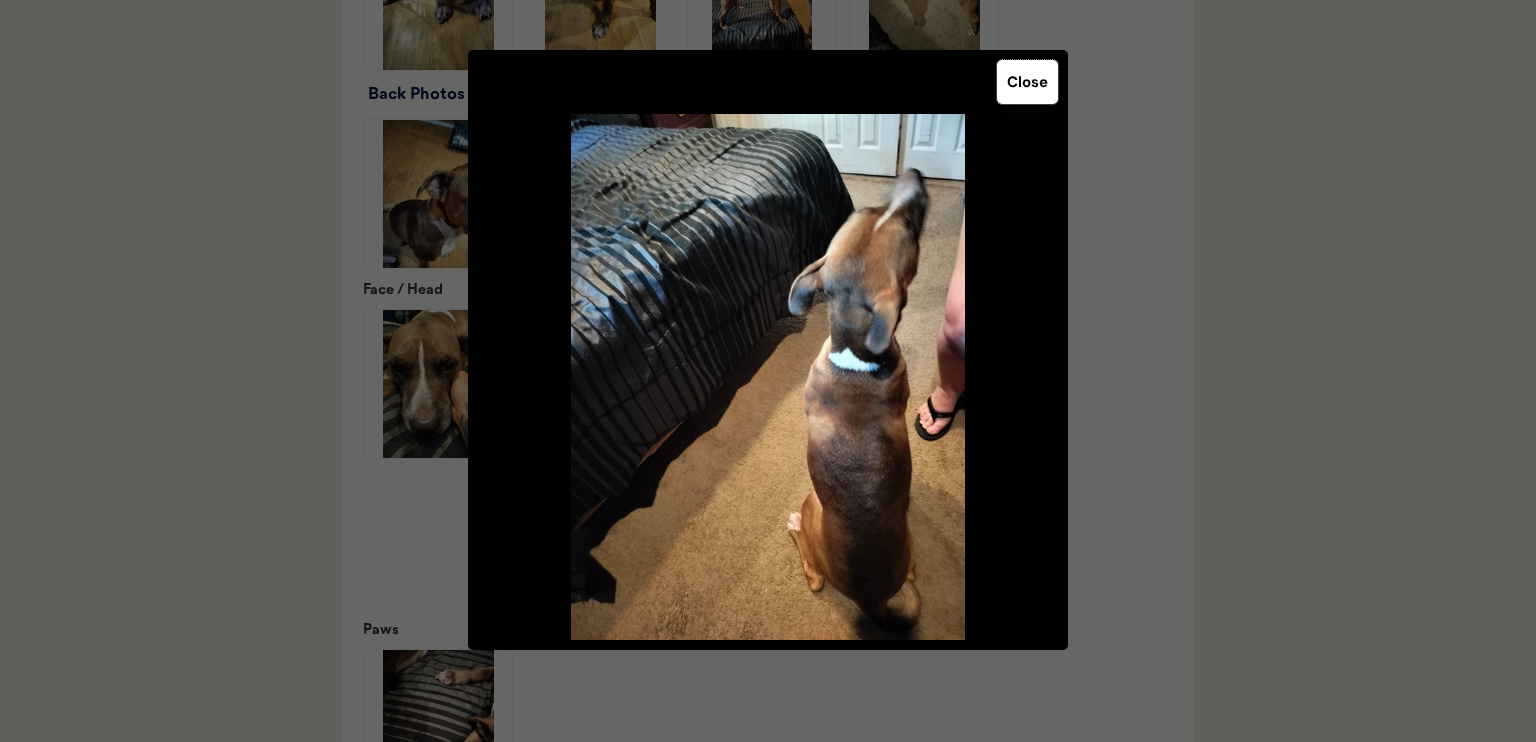 click on "Close" at bounding box center [1027, 82] 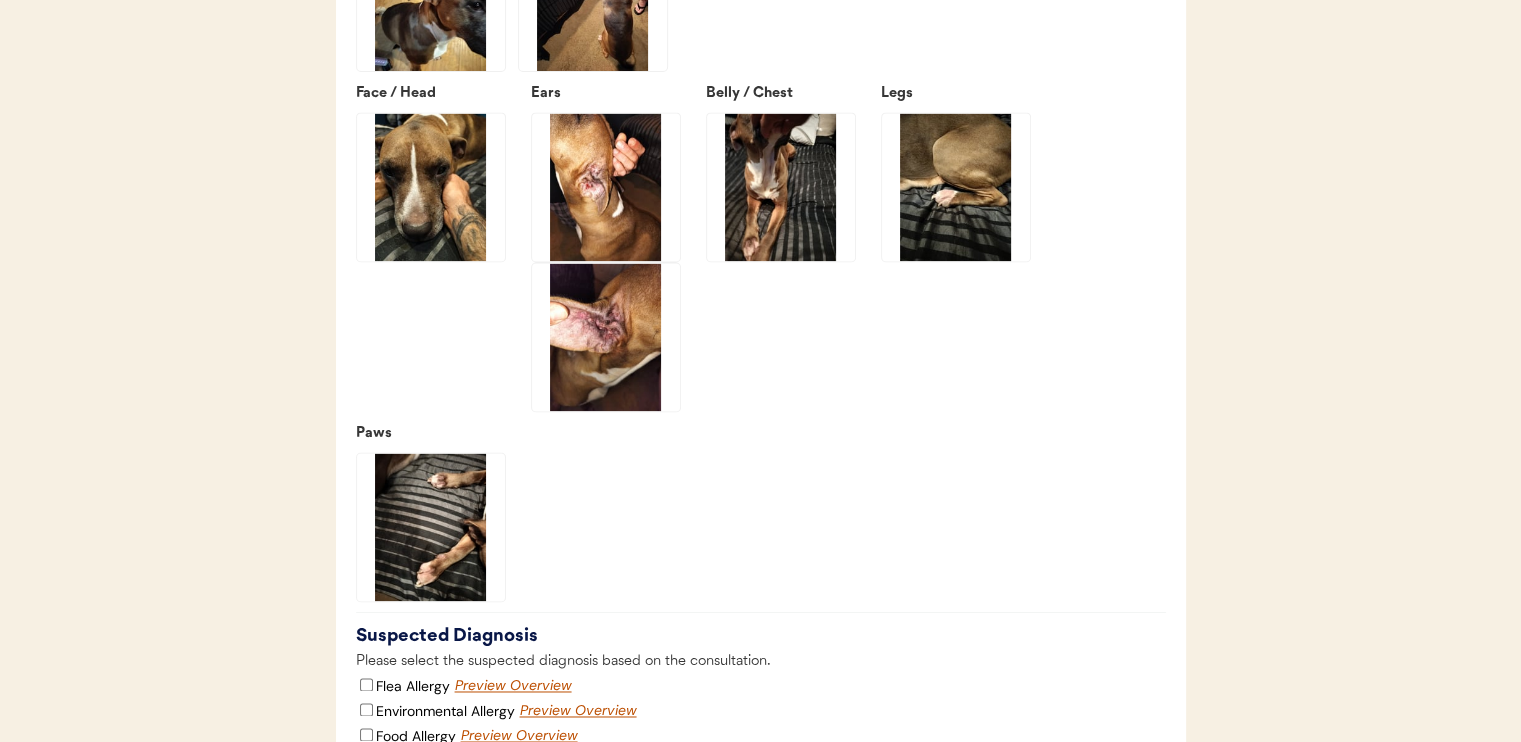 scroll, scrollTop: 3000, scrollLeft: 0, axis: vertical 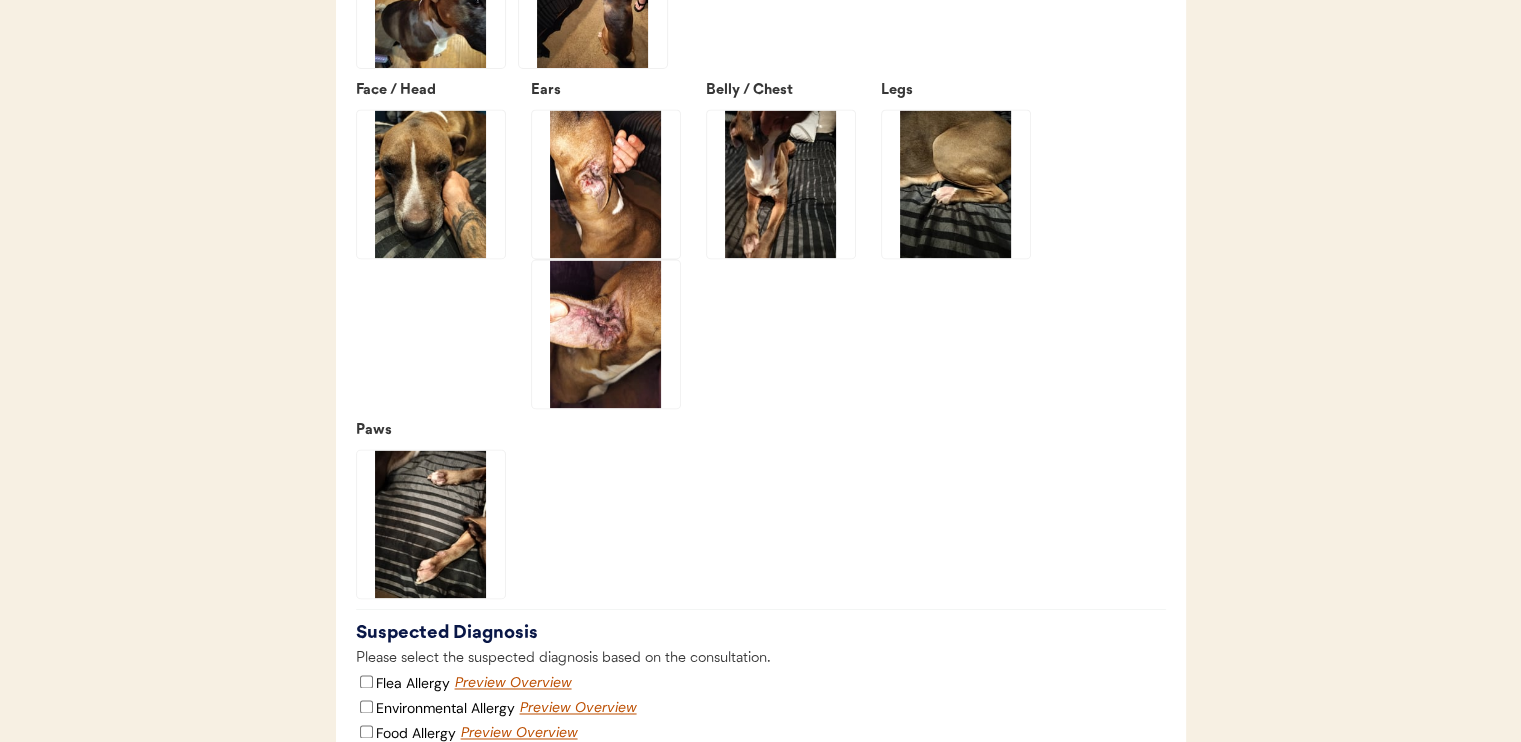 click 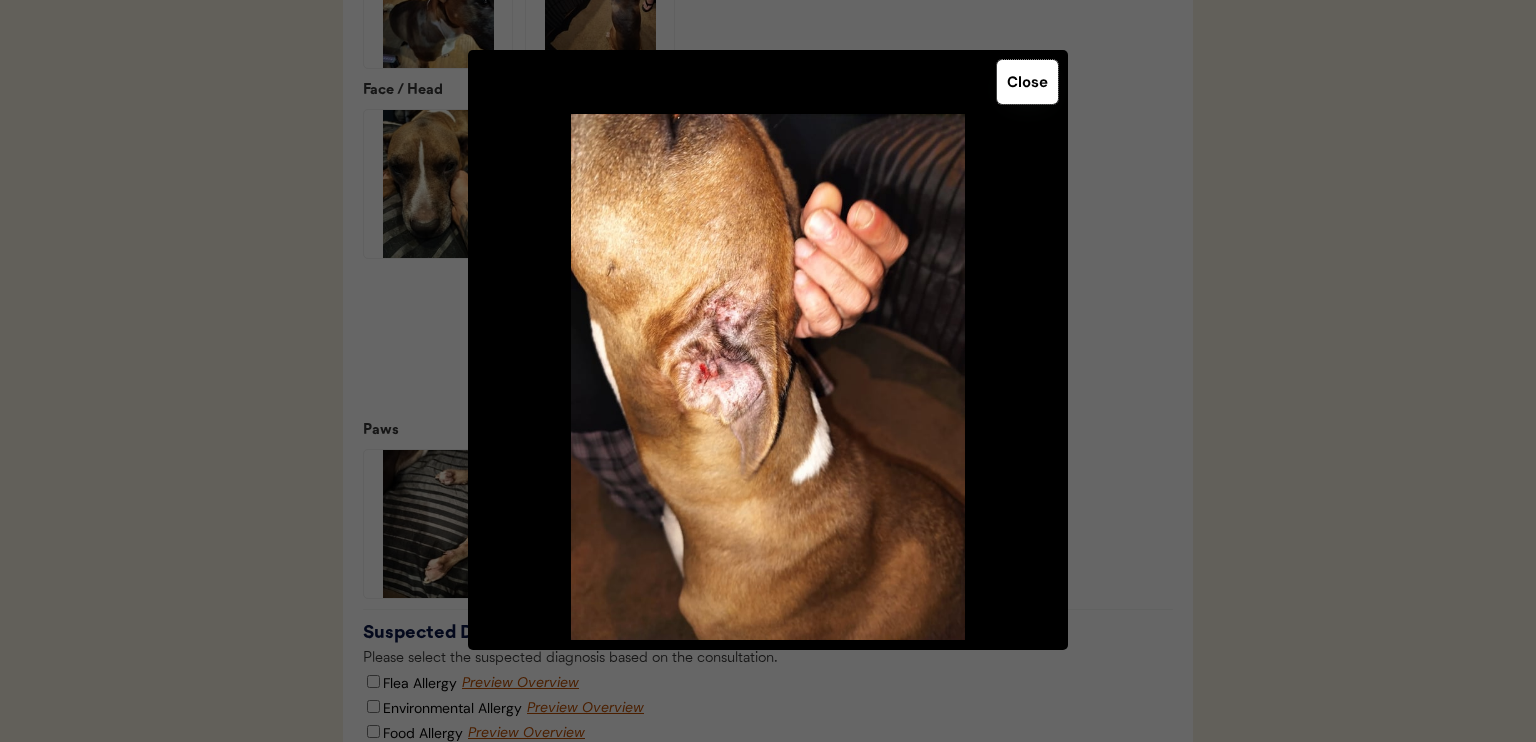 click on "Close" at bounding box center (1027, 82) 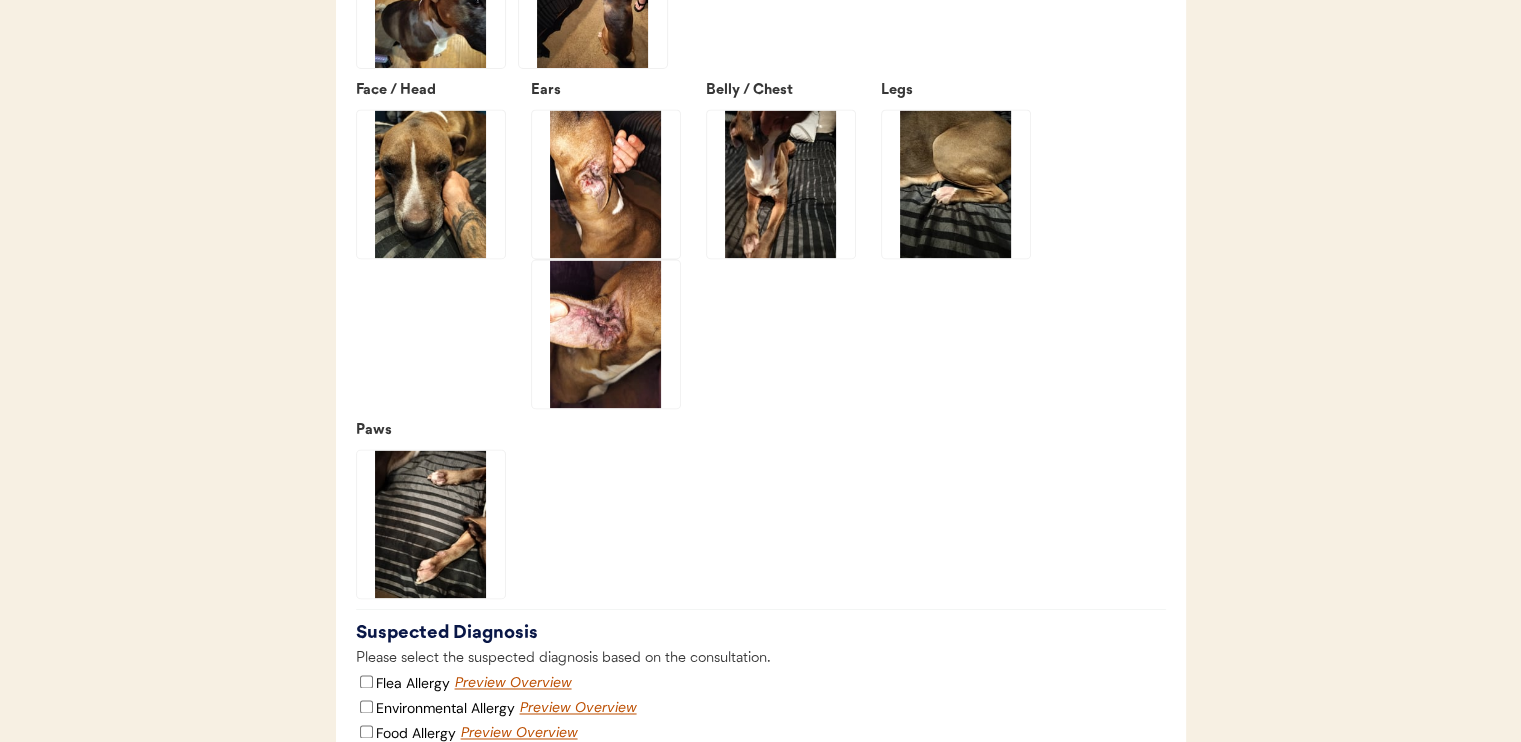 click 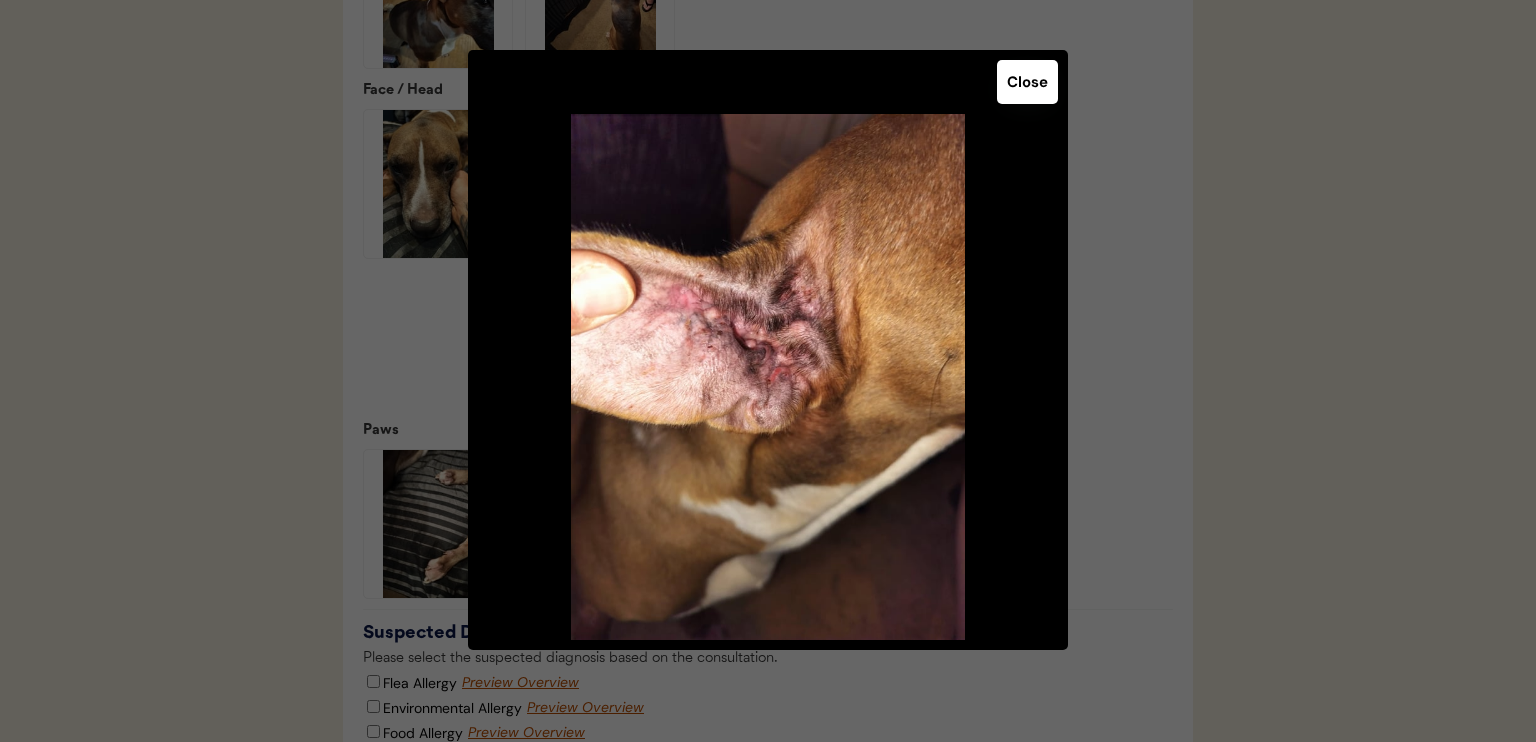 click on "Close" at bounding box center [1027, 82] 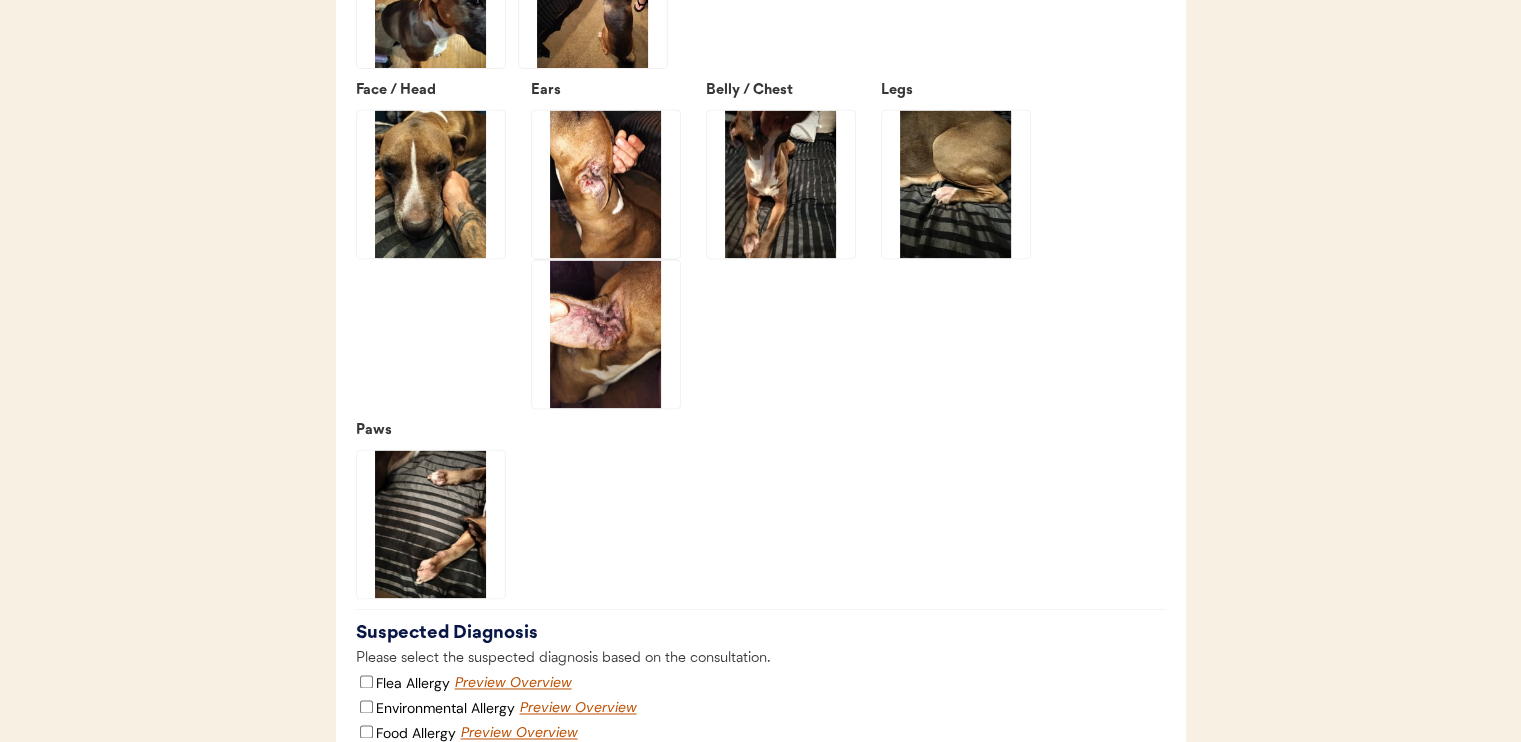 click 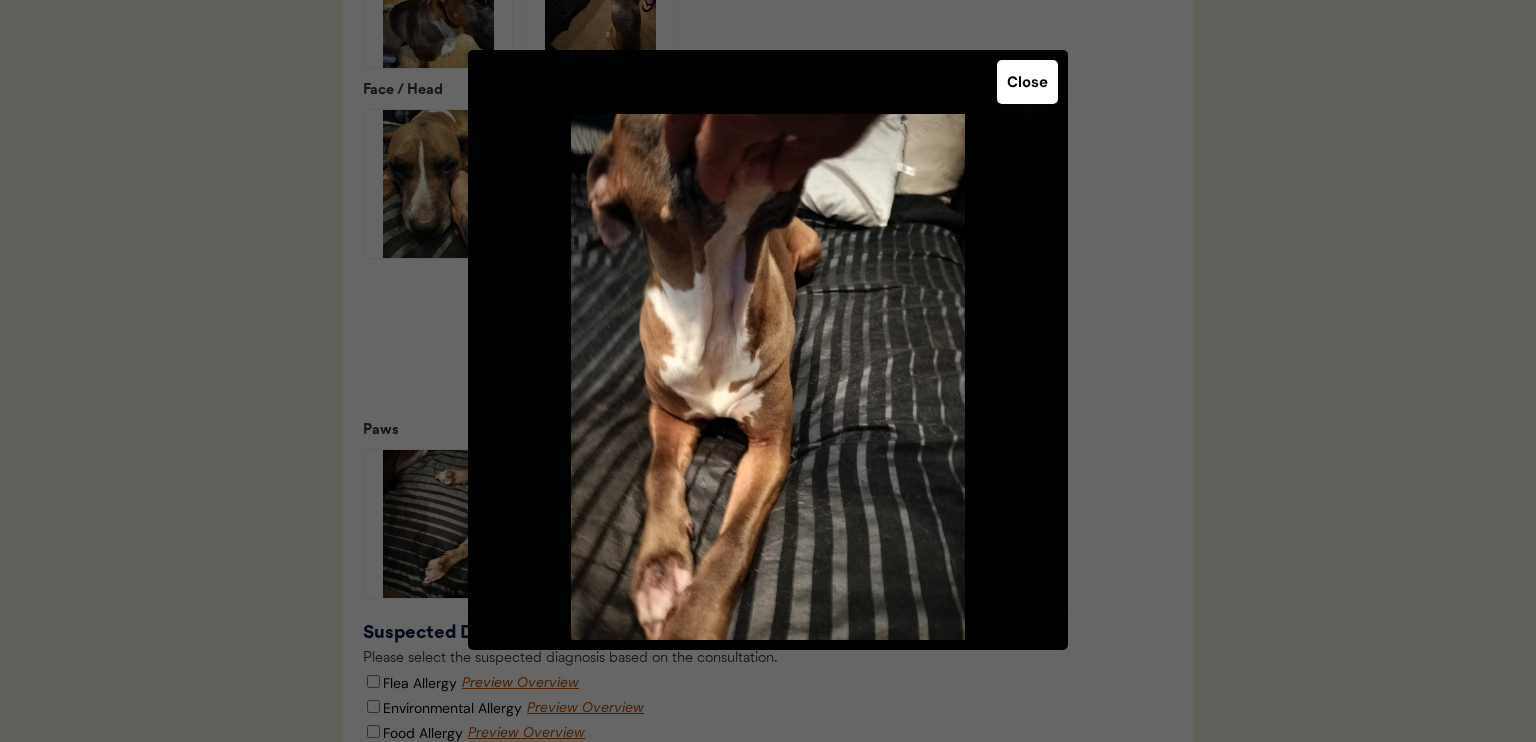 click on "Close" at bounding box center (1027, 82) 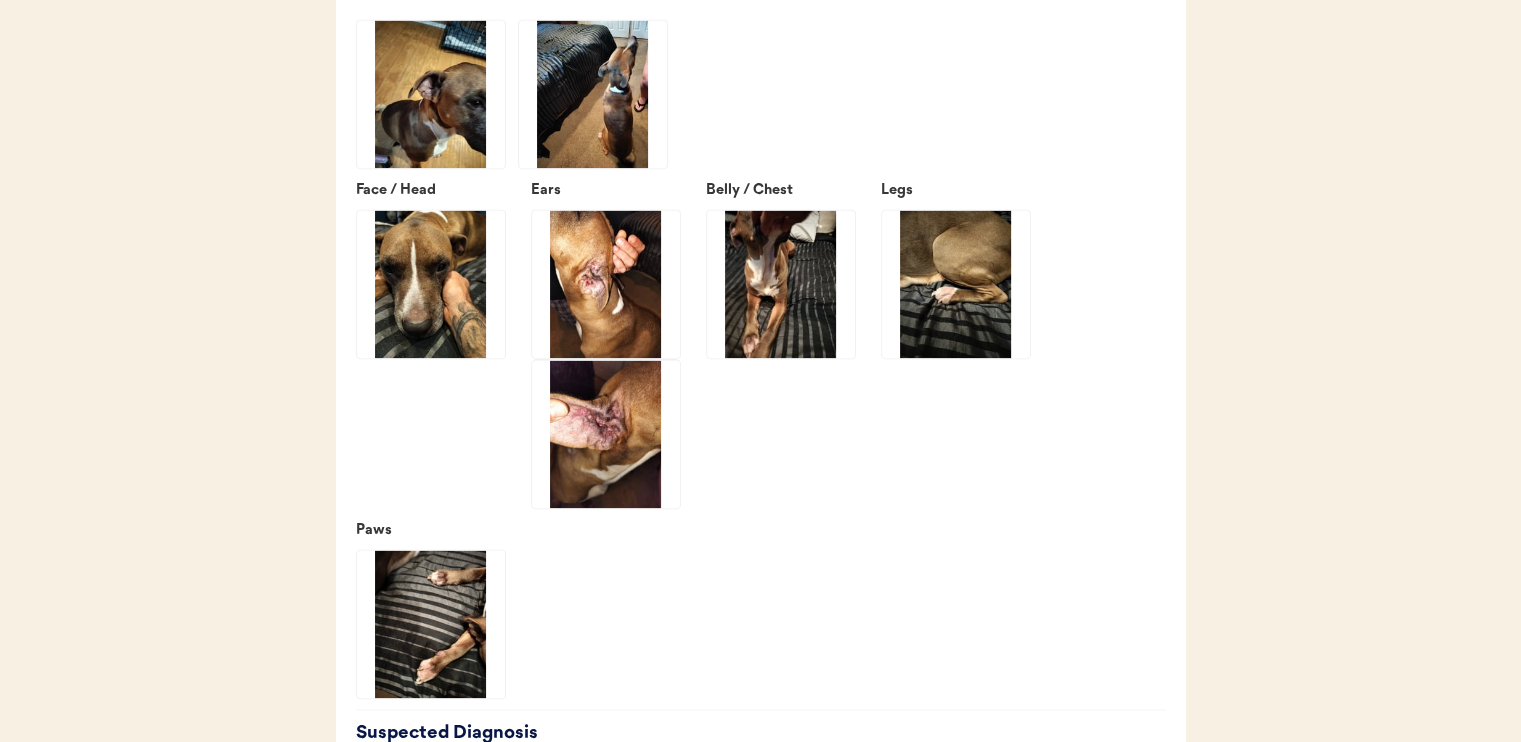 scroll, scrollTop: 3000, scrollLeft: 0, axis: vertical 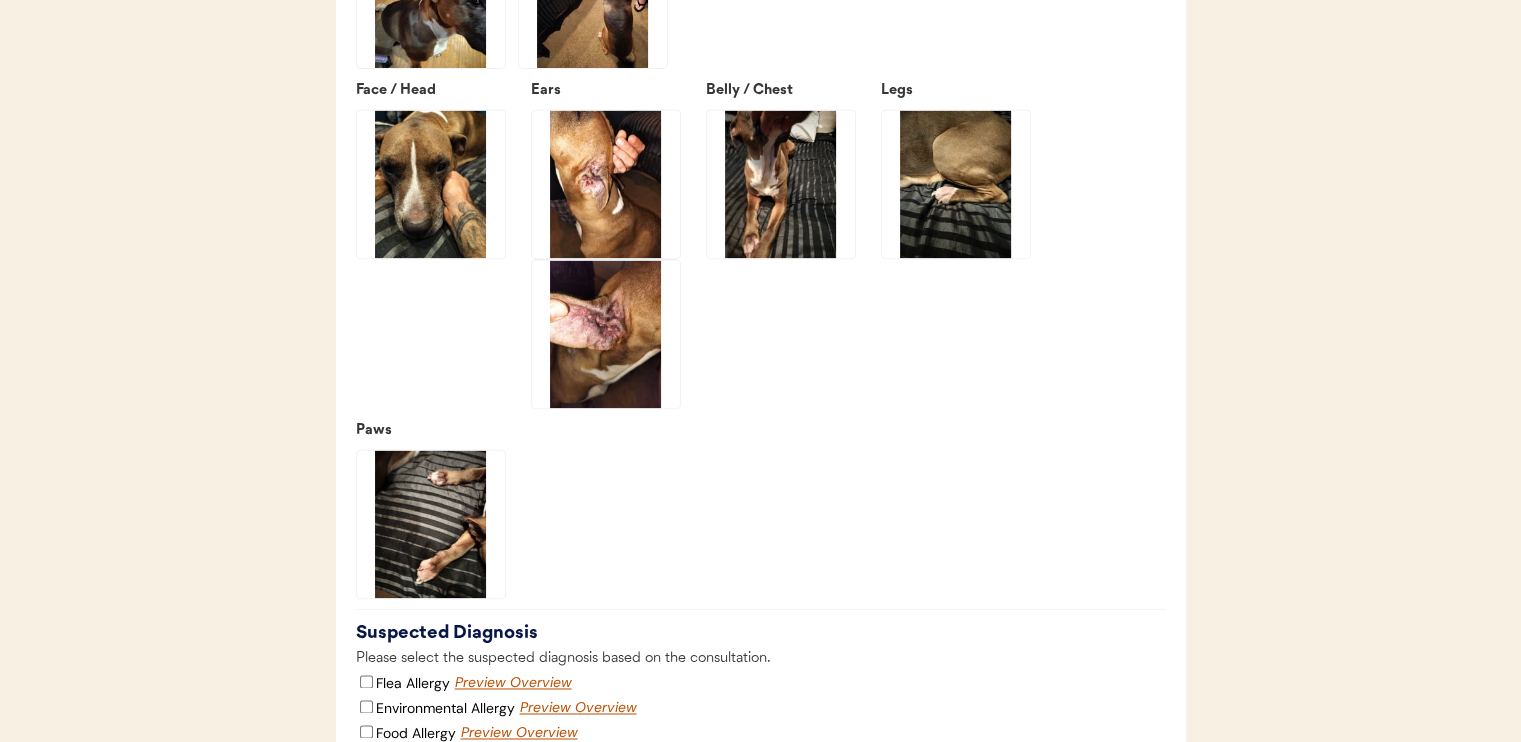 drag, startPoint x: 627, startPoint y: 238, endPoint x: 590, endPoint y: 229, distance: 38.078865 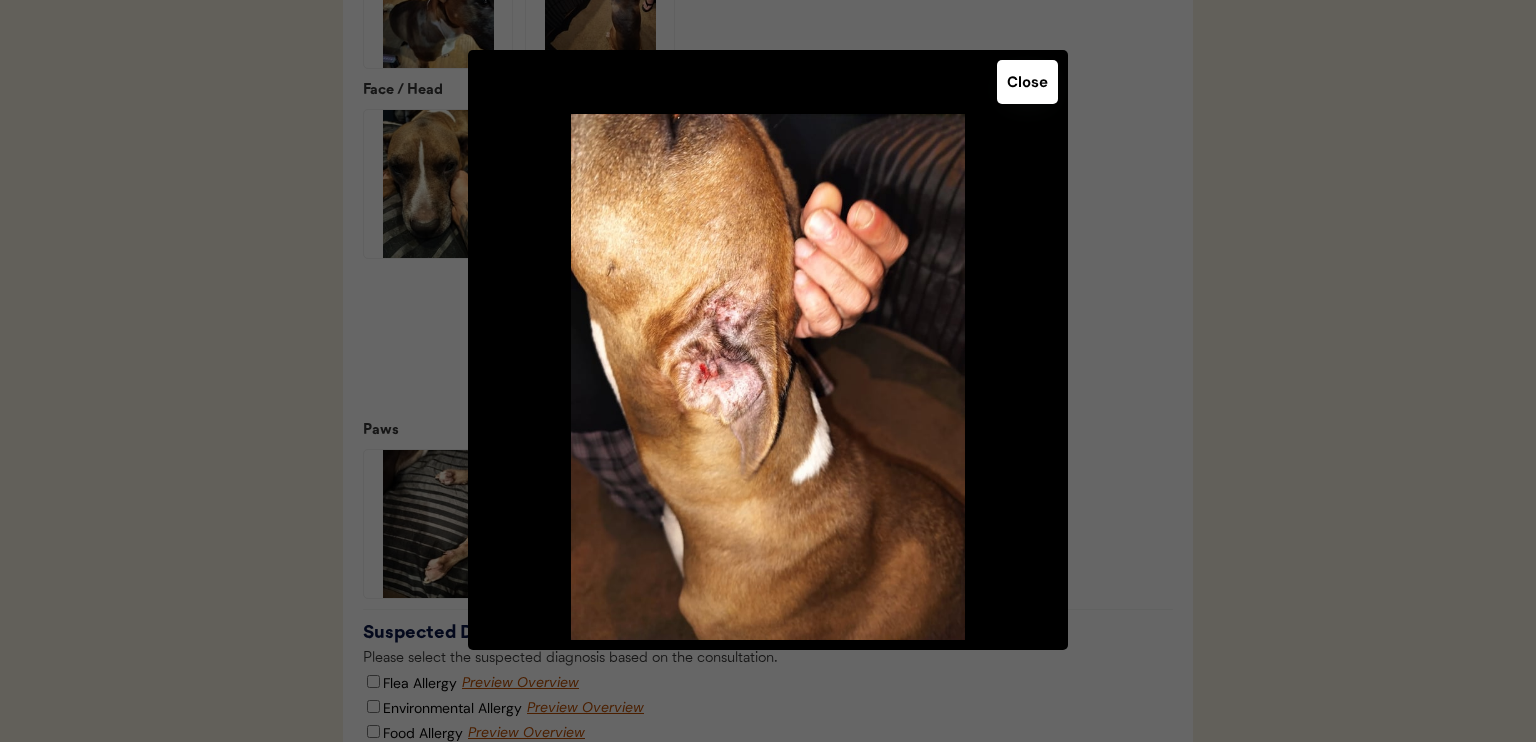click on "Close" at bounding box center [1027, 82] 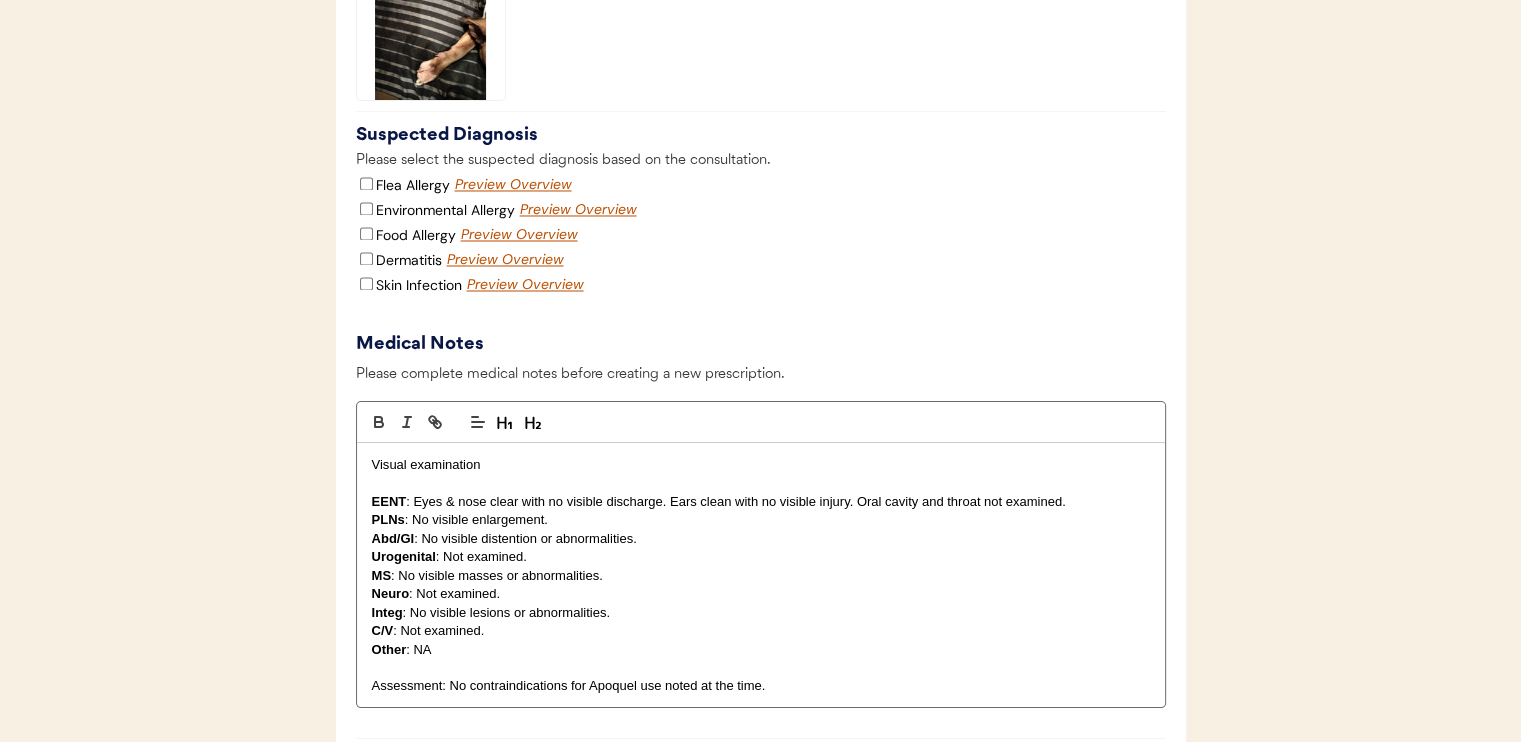 scroll, scrollTop: 3500, scrollLeft: 0, axis: vertical 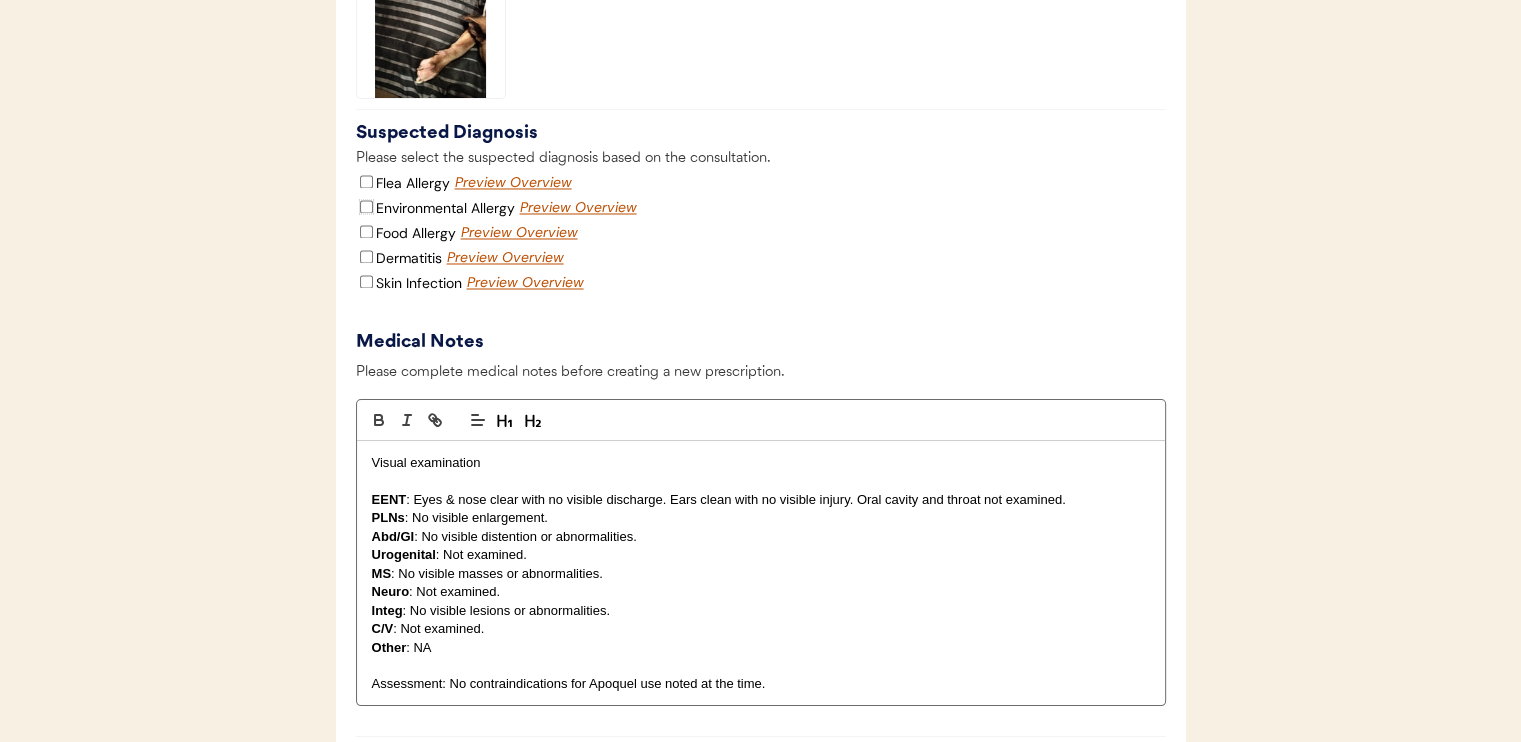 click on "Environmental Allergy" at bounding box center (366, 206) 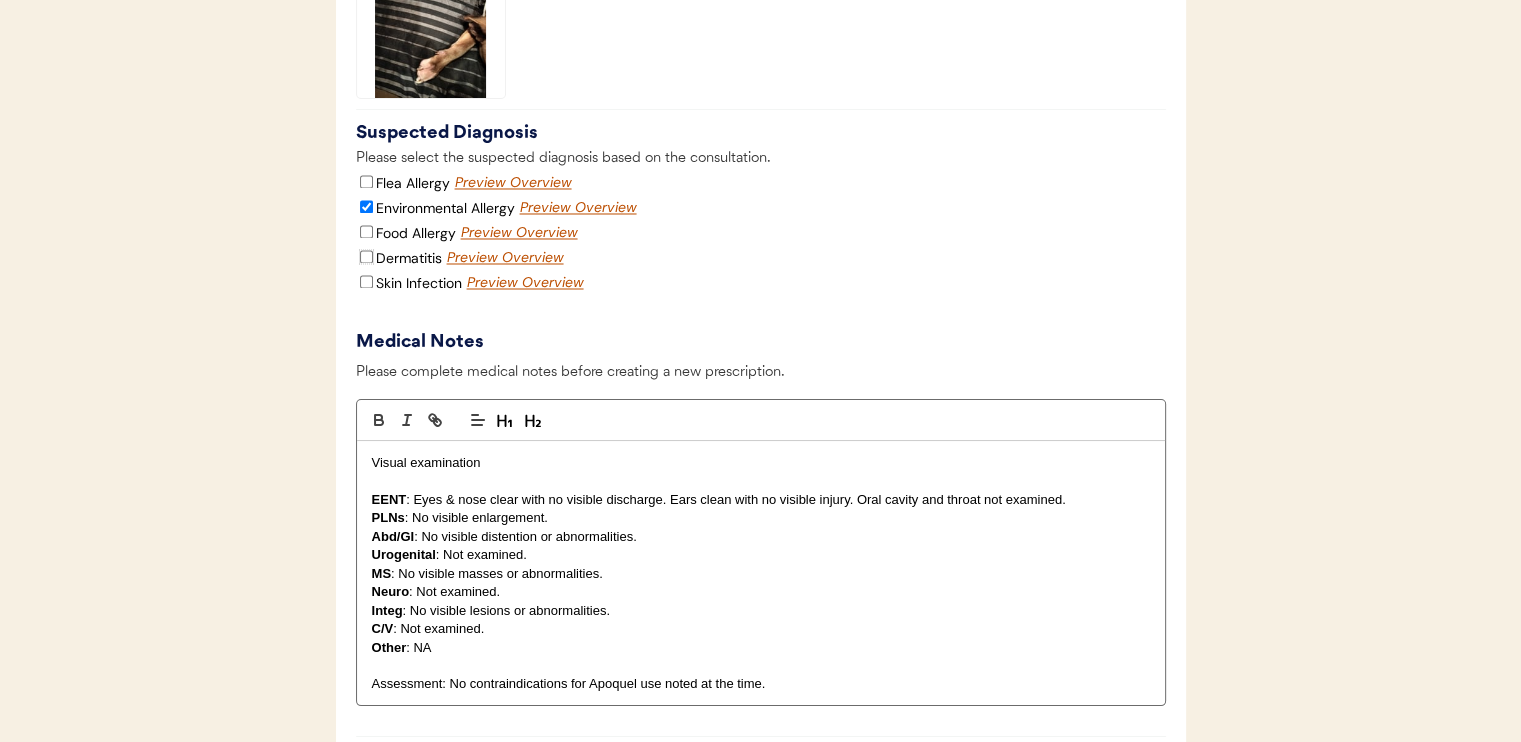 click on "Dermatitis" at bounding box center [366, 256] 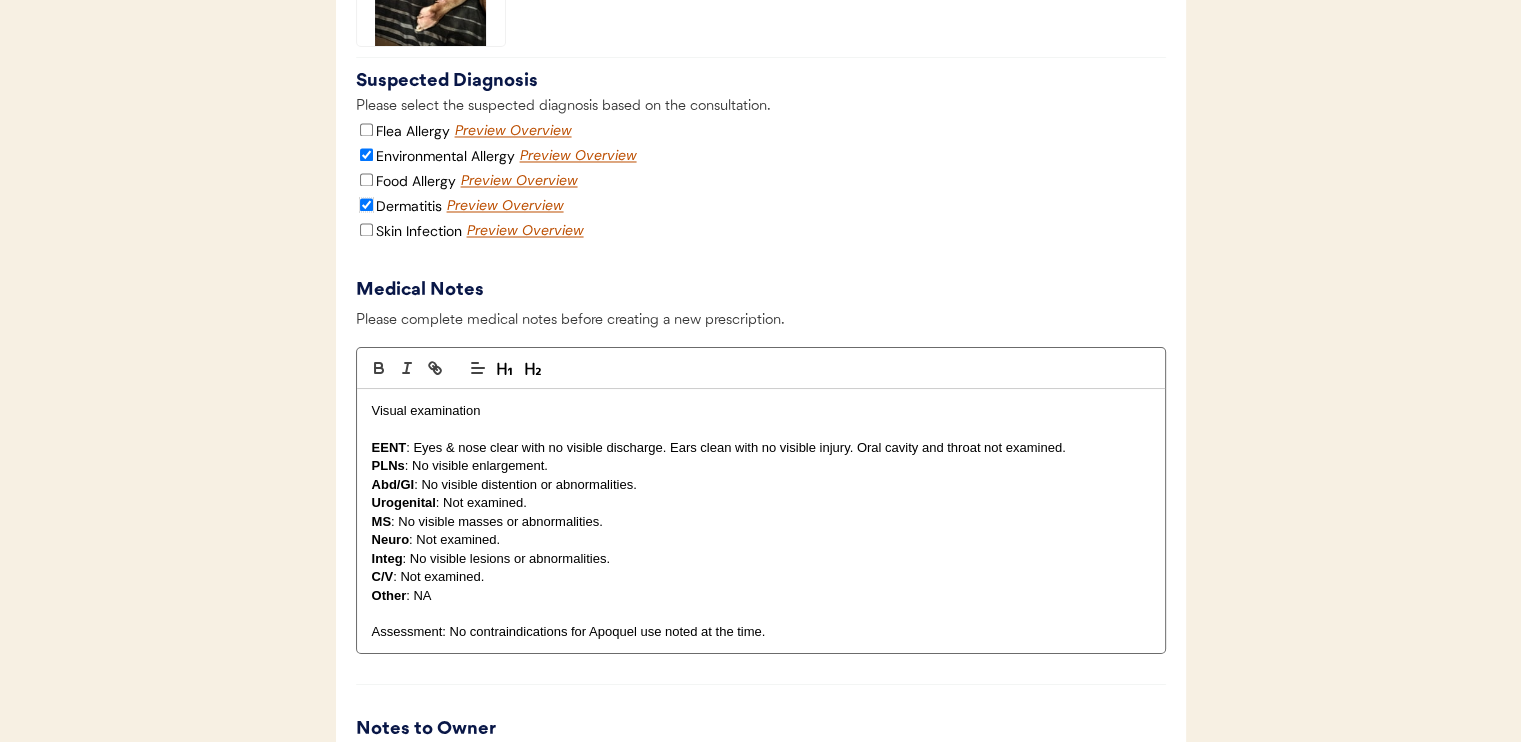 scroll, scrollTop: 3600, scrollLeft: 0, axis: vertical 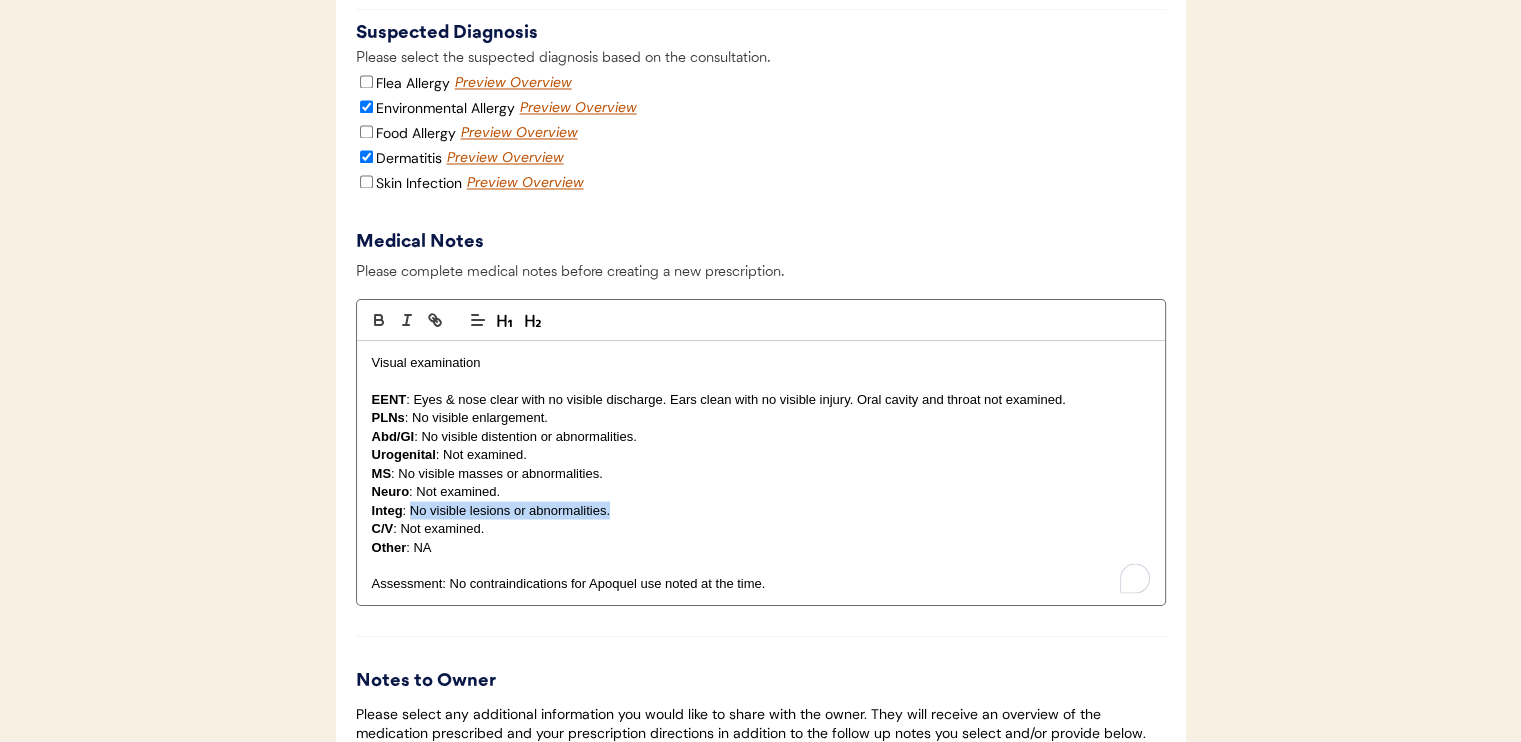 drag, startPoint x: 408, startPoint y: 532, endPoint x: 608, endPoint y: 531, distance: 200.0025 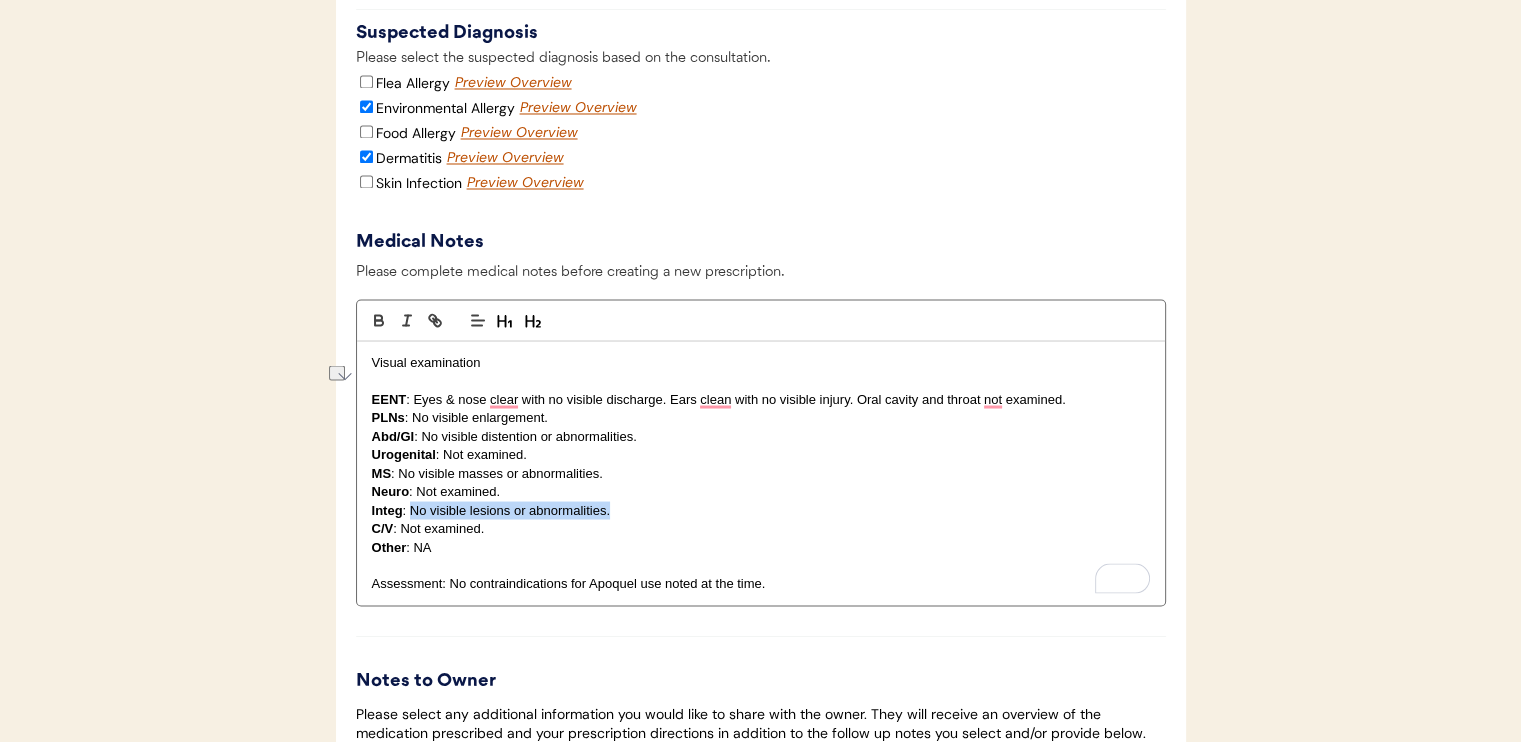 type 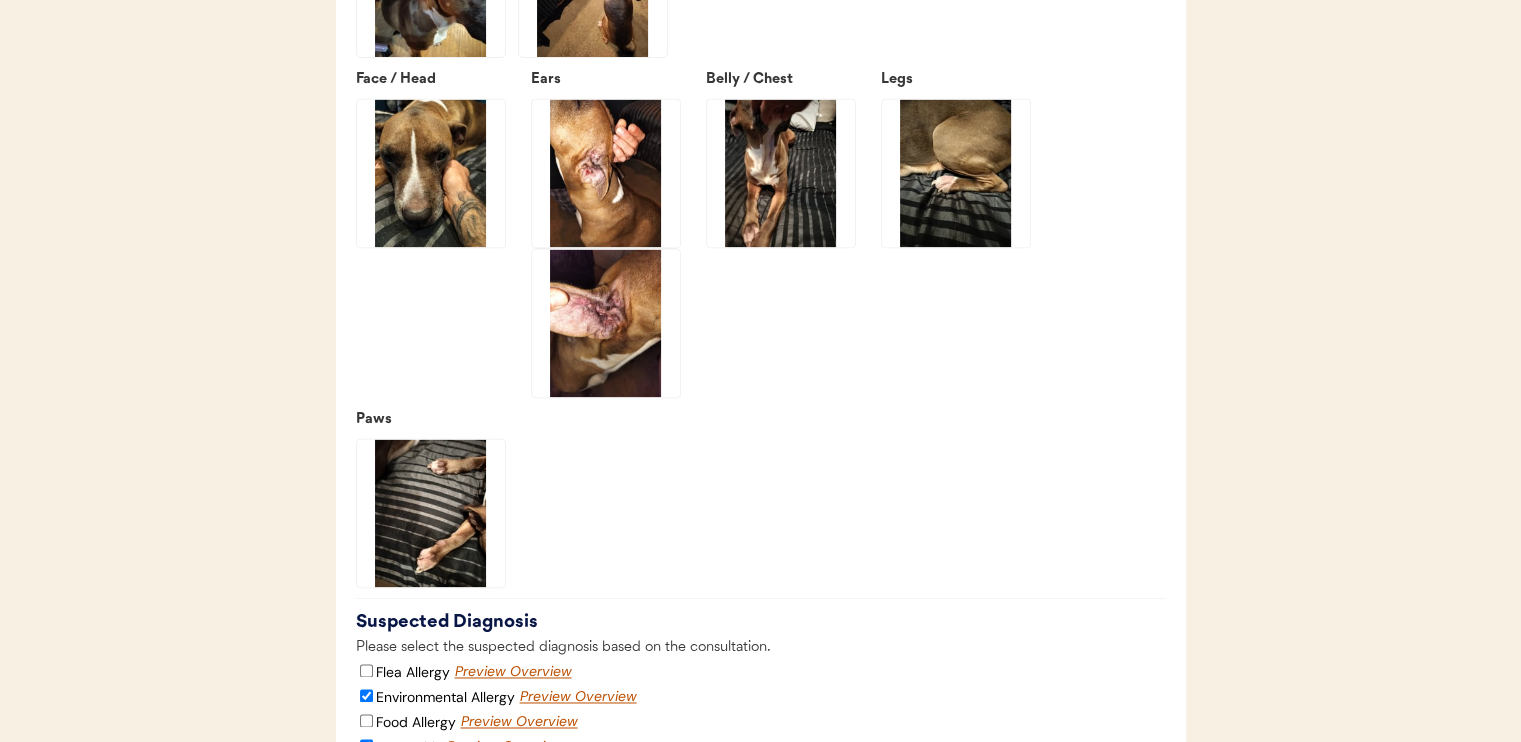 scroll, scrollTop: 2900, scrollLeft: 0, axis: vertical 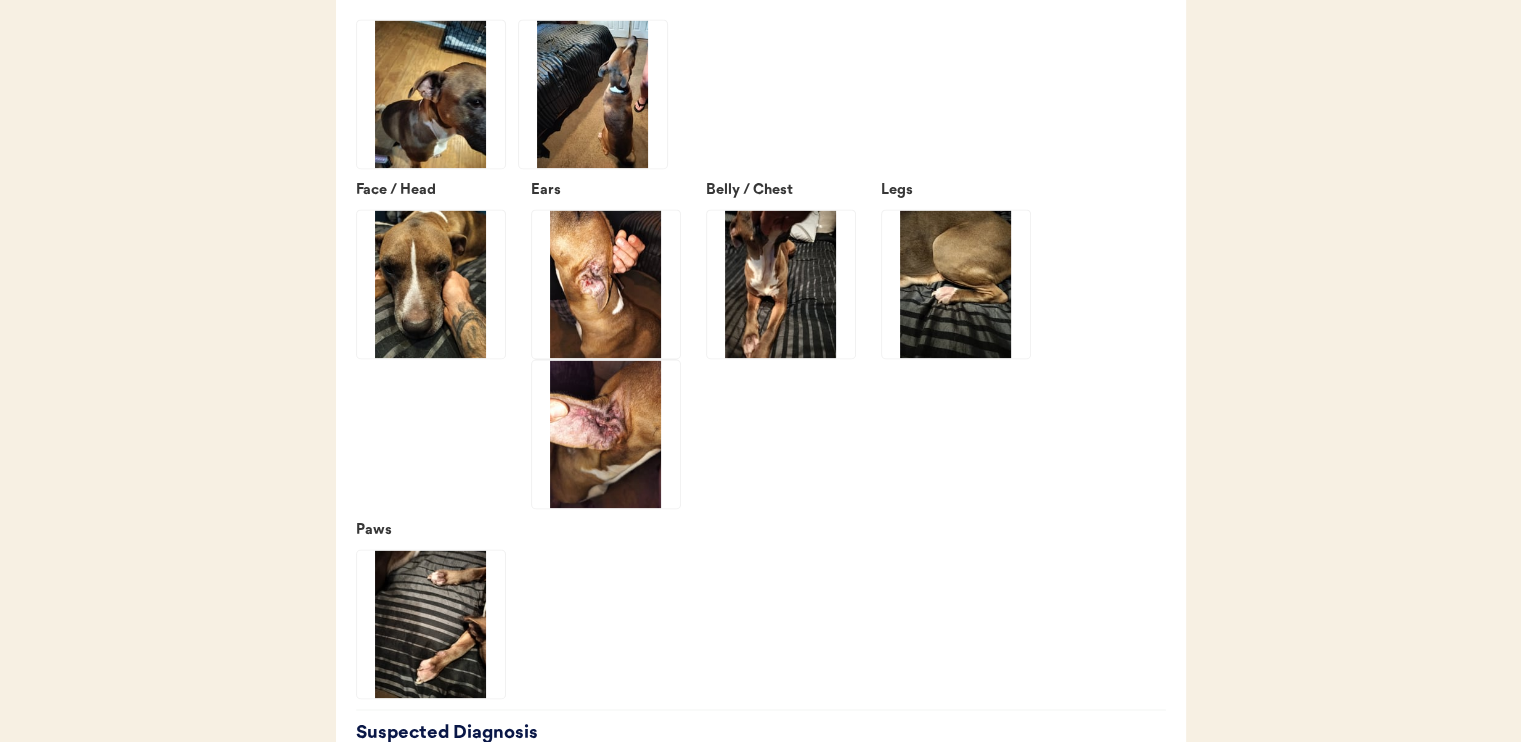 click 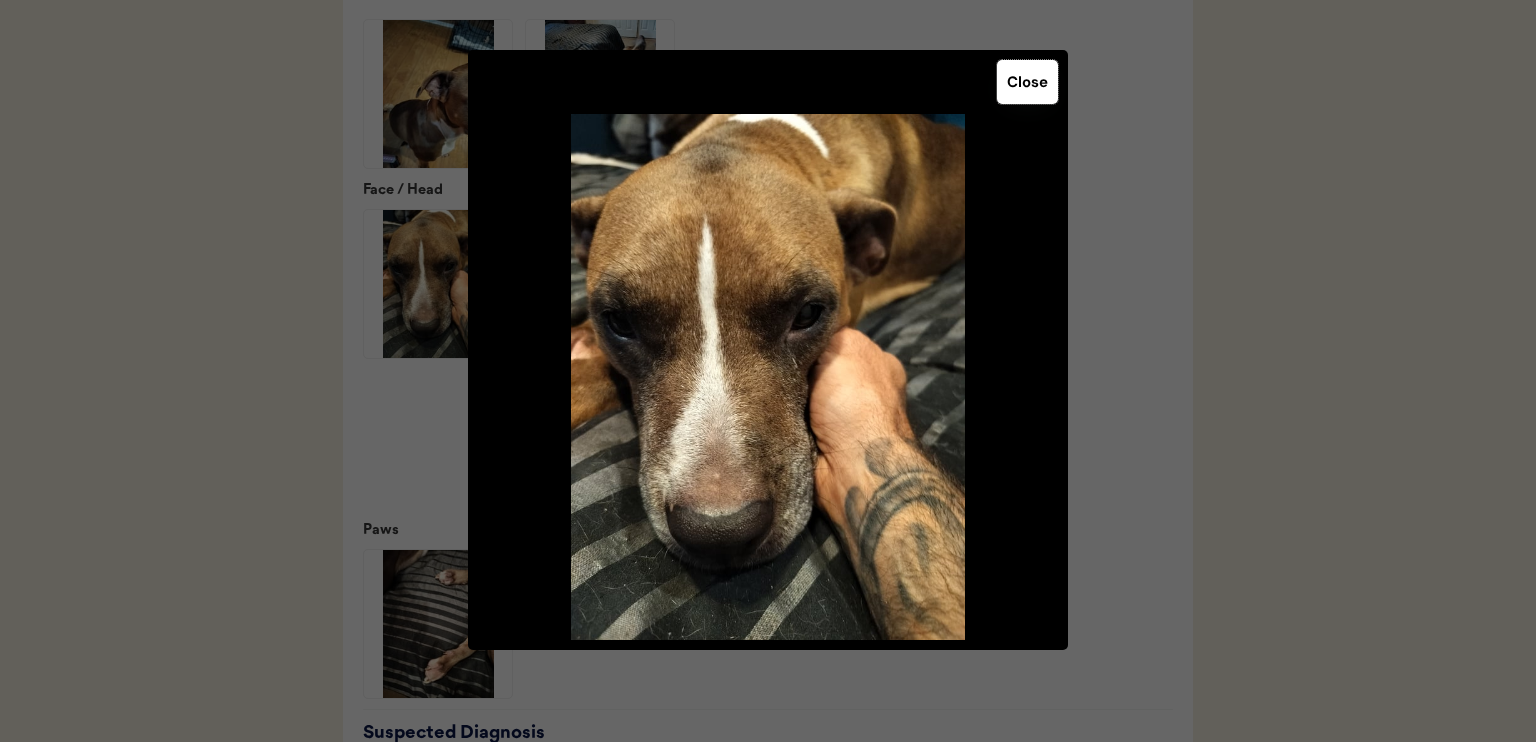 click on "Close" at bounding box center (1027, 82) 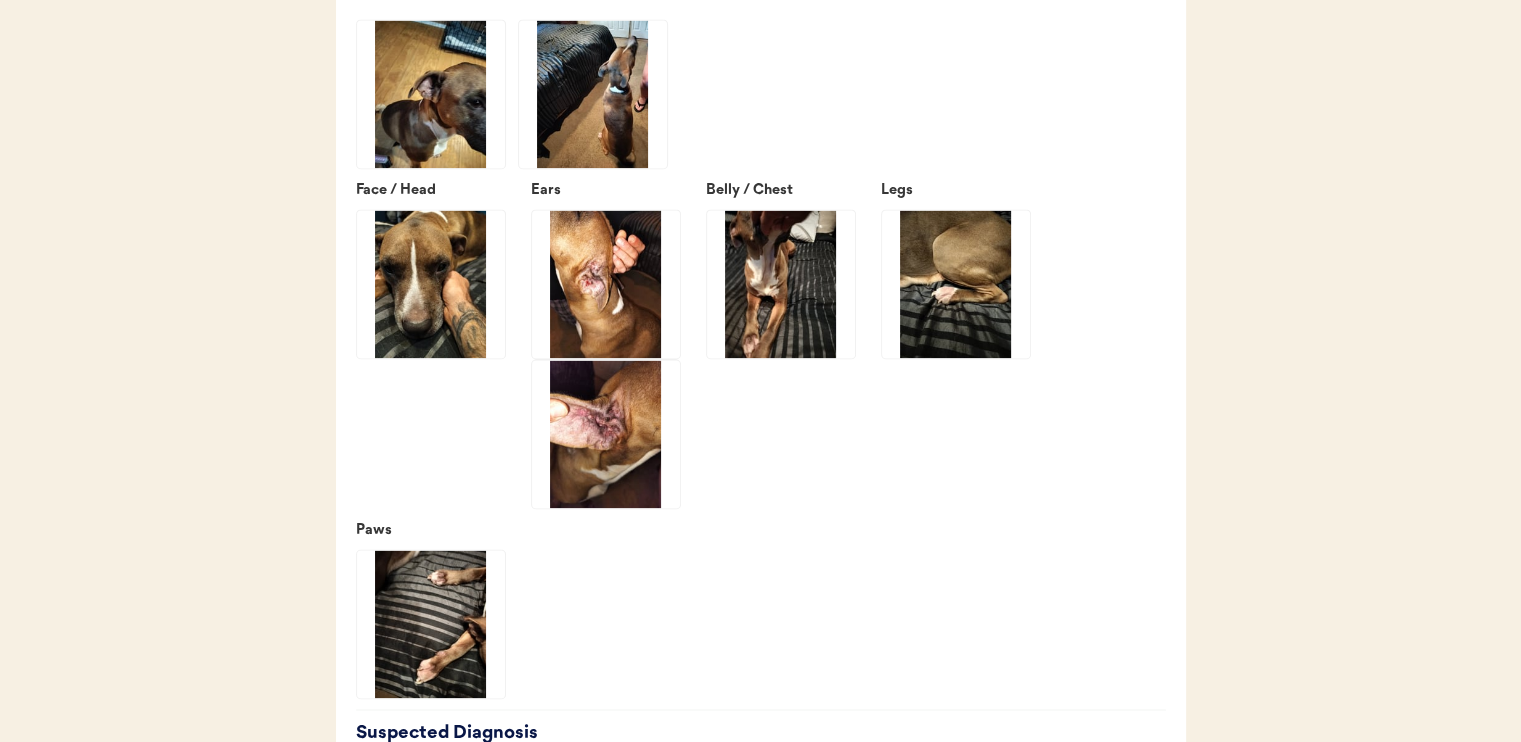 click 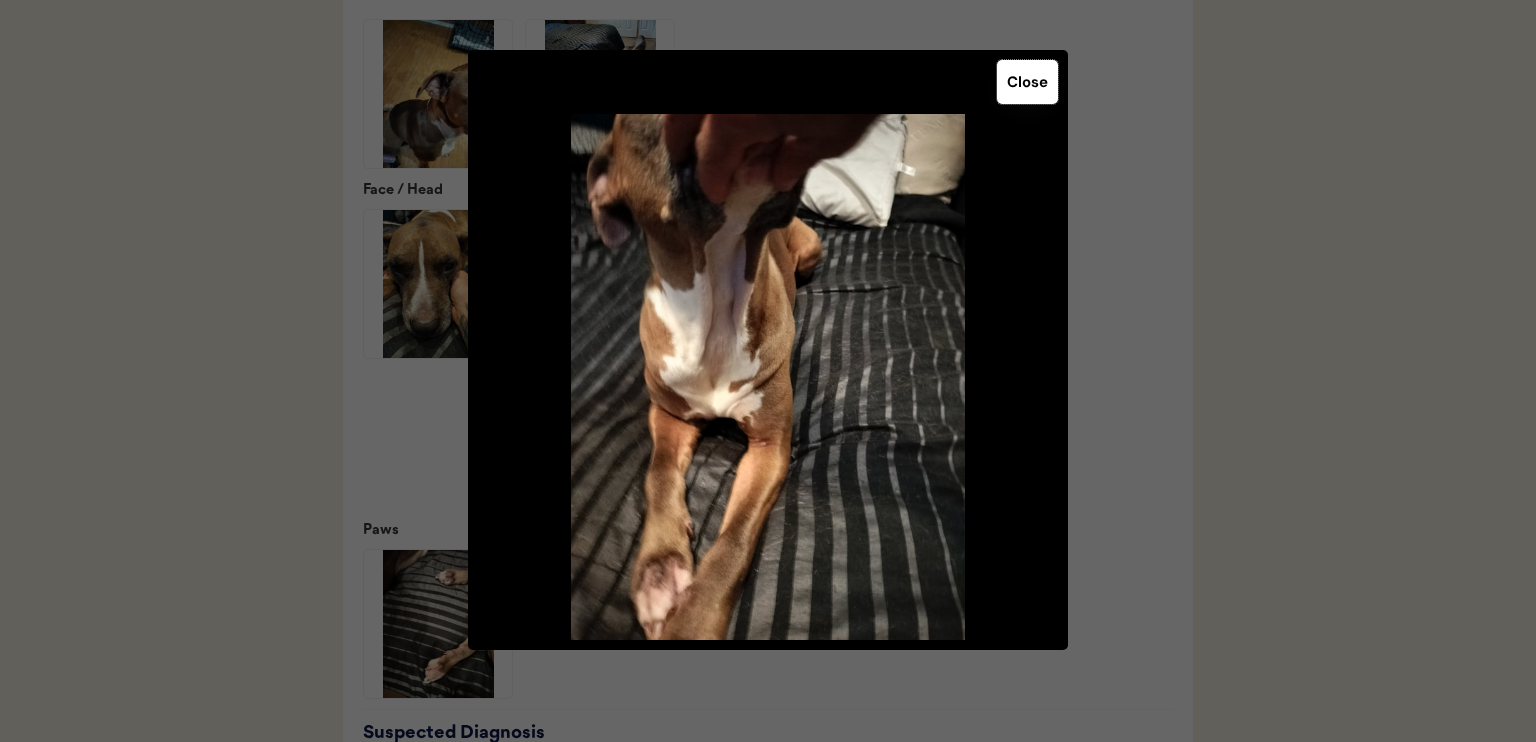 click on "Close" at bounding box center [1027, 82] 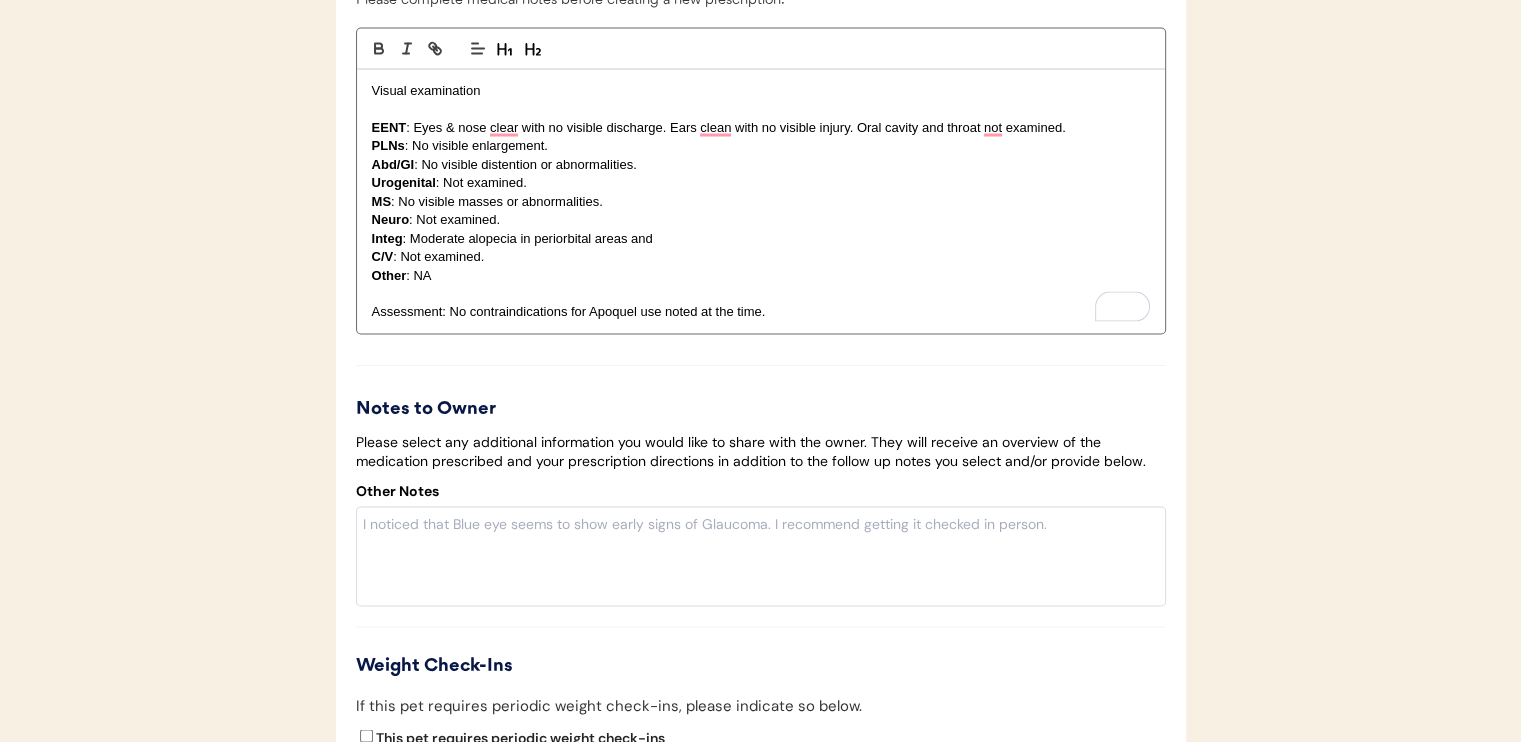 scroll, scrollTop: 3821, scrollLeft: 0, axis: vertical 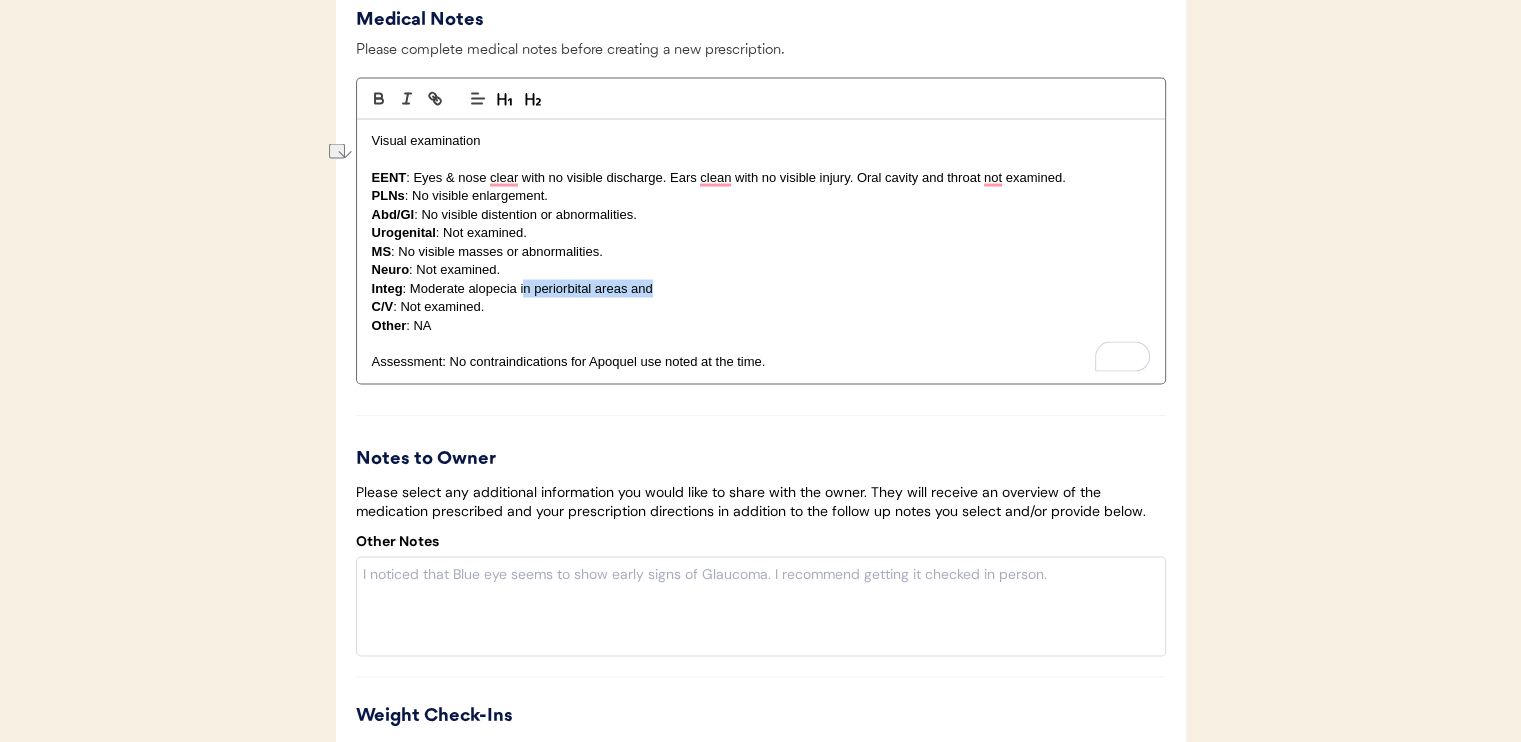 drag, startPoint x: 531, startPoint y: 308, endPoint x: 649, endPoint y: 310, distance: 118.016945 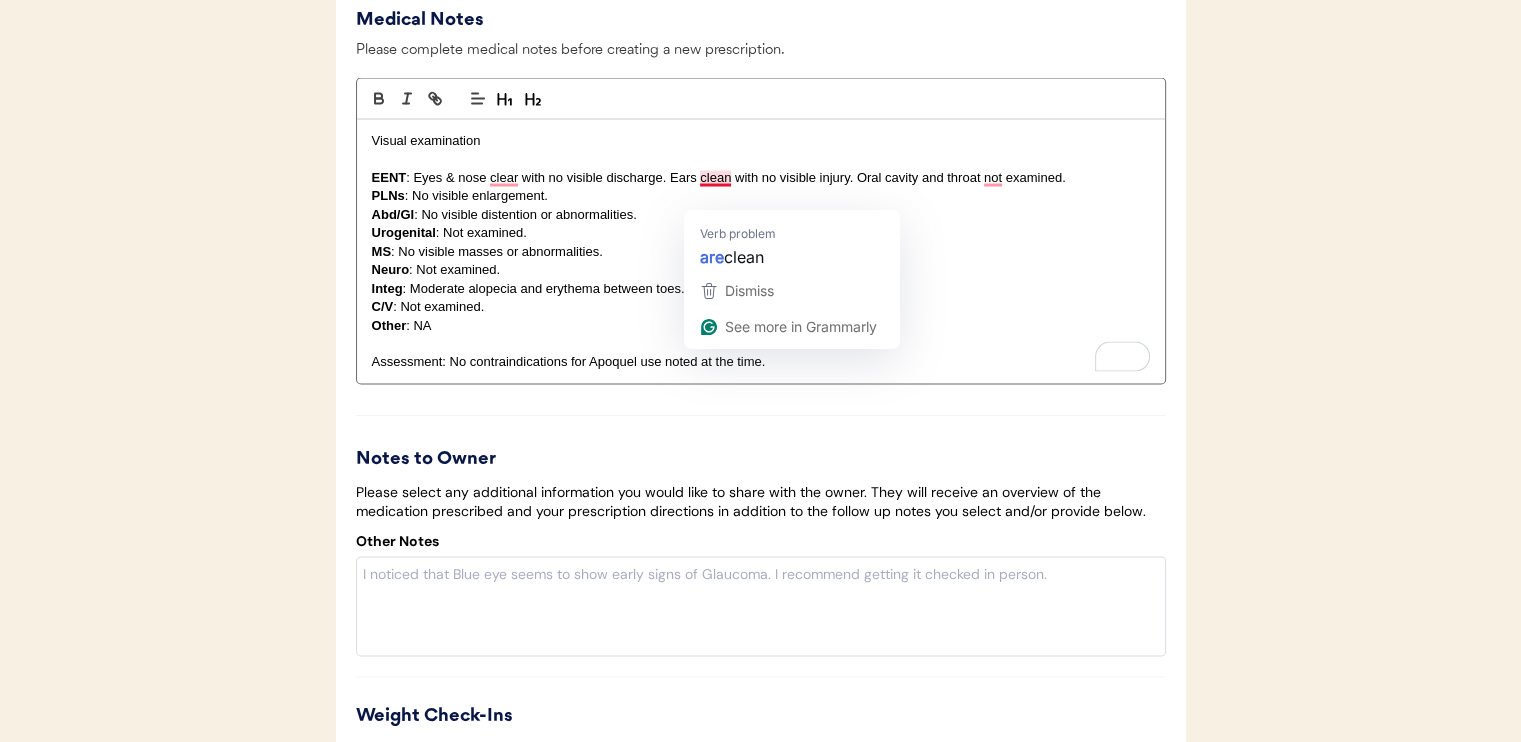 click on "EENT : Eyes & nose clear with no visible discharge. Ears clean with no visible injury. Oral cavity and throat not examined." at bounding box center [761, 178] 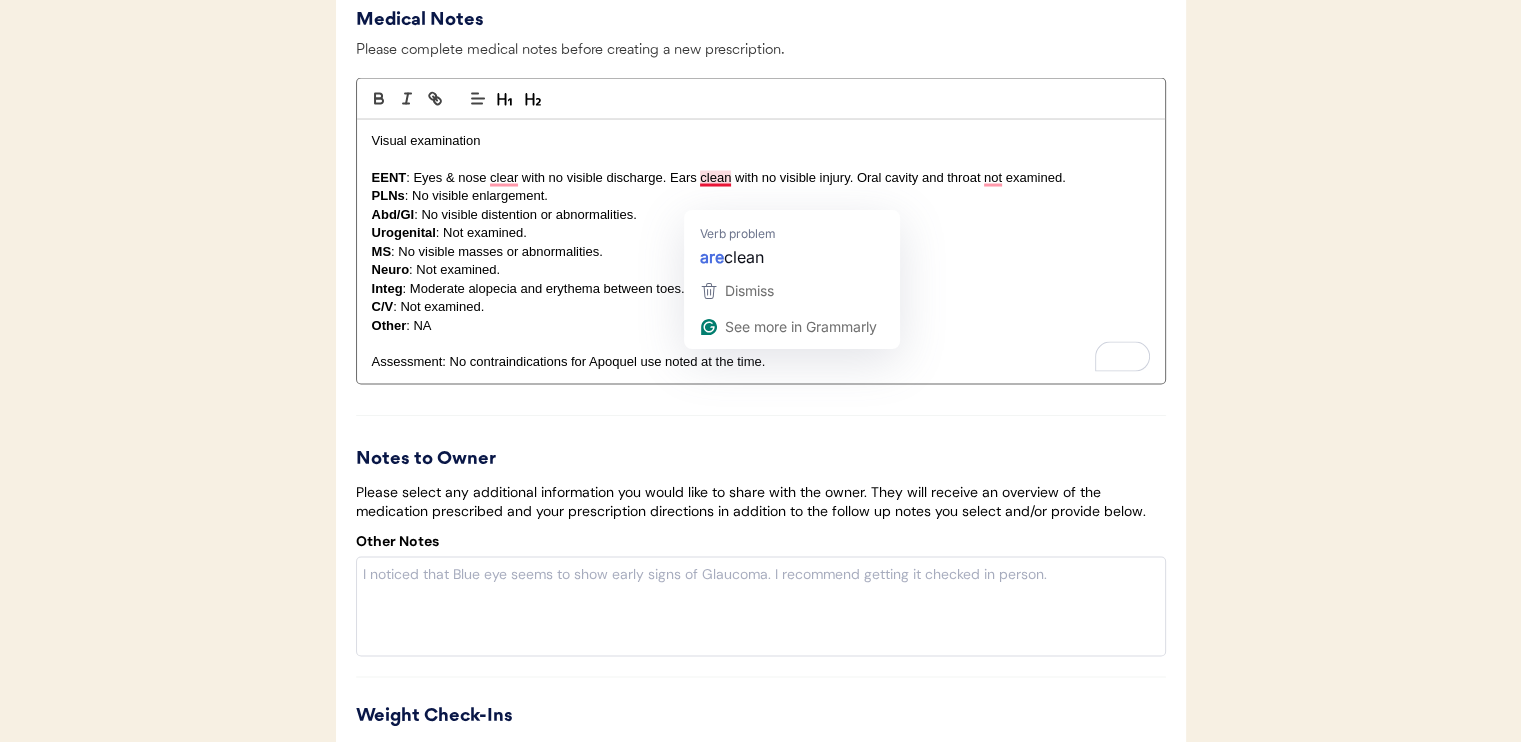 click on "EENT : Eyes & nose clear with no visible discharge. Ears clean with no visible injury. Oral cavity and throat not examined." at bounding box center (761, 178) 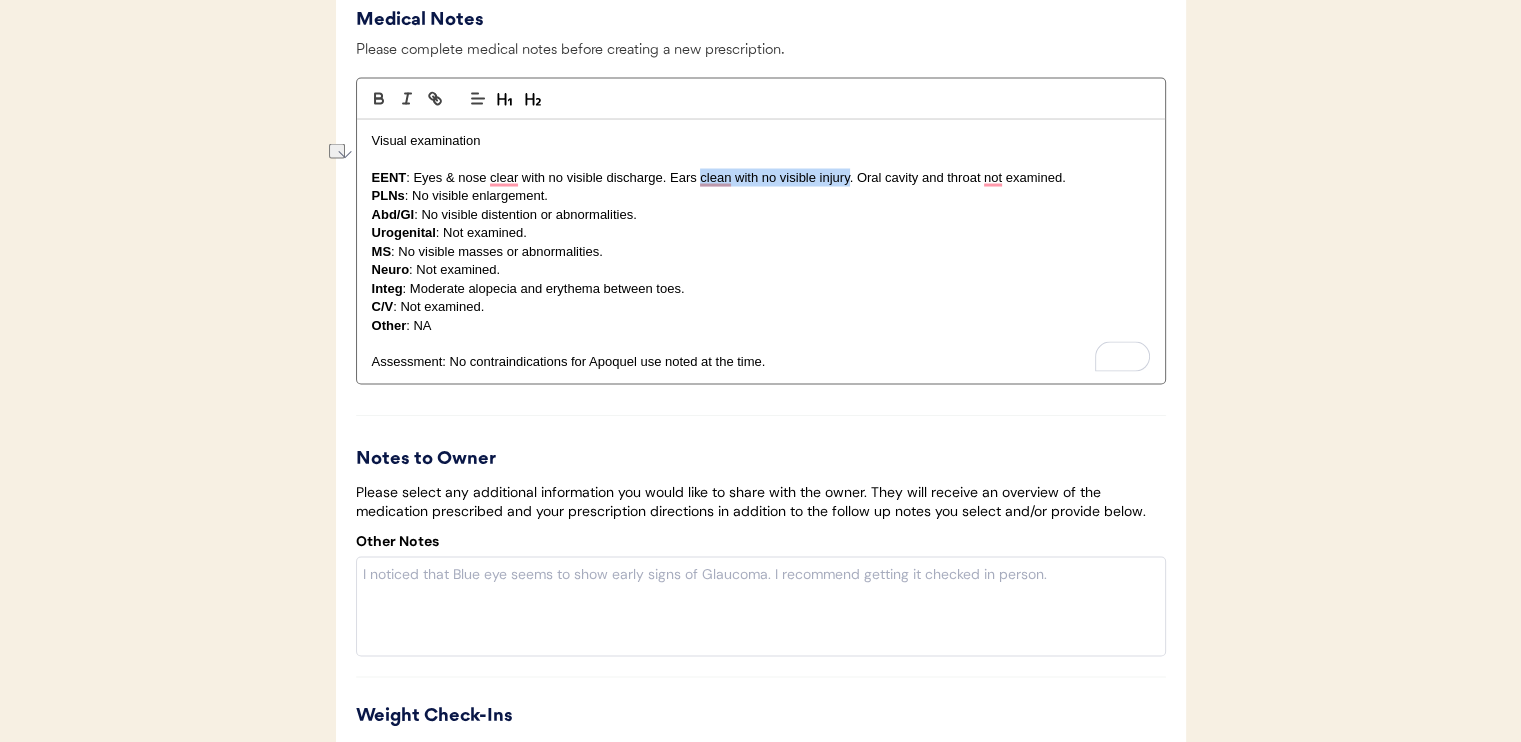 drag, startPoint x: 700, startPoint y: 200, endPoint x: 849, endPoint y: 204, distance: 149.05368 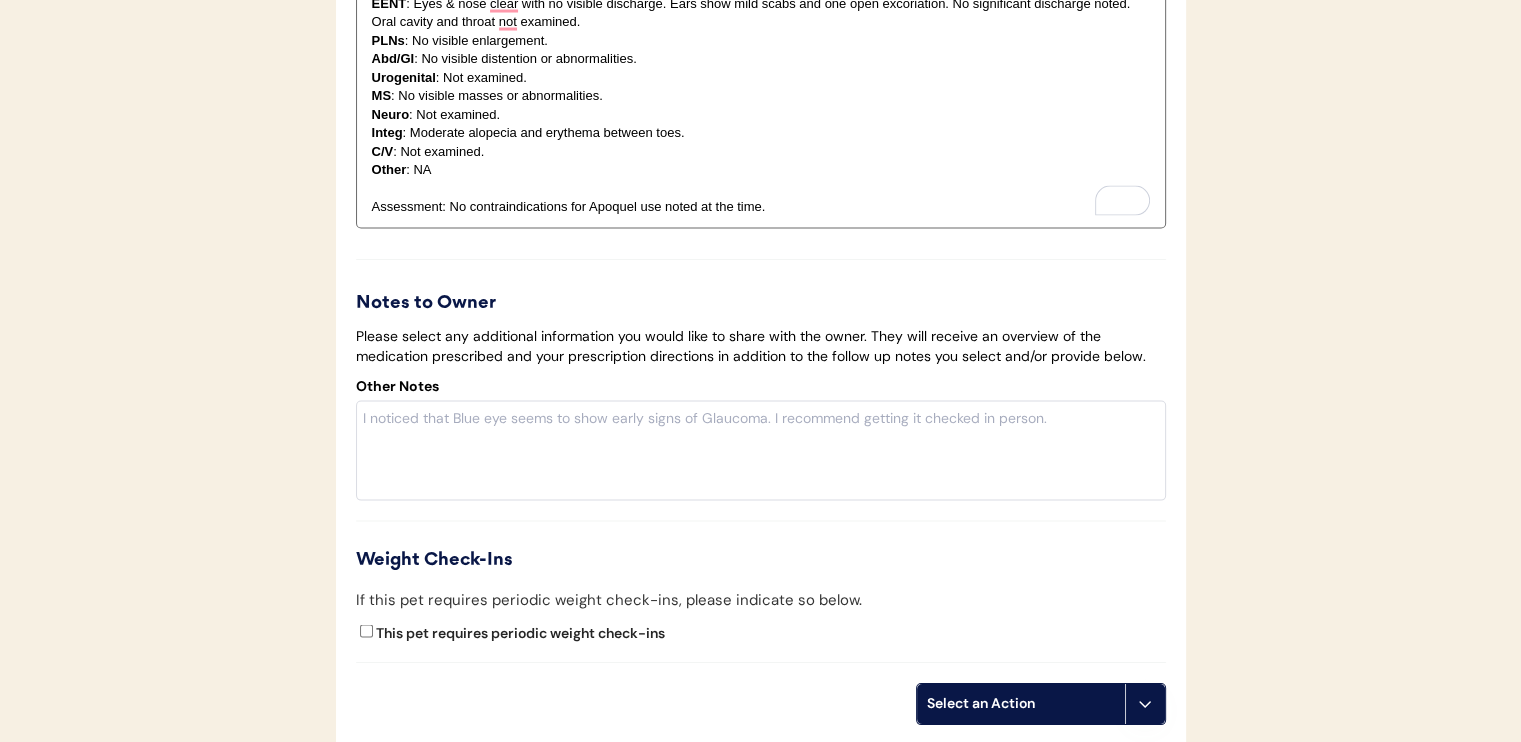 scroll, scrollTop: 4021, scrollLeft: 0, axis: vertical 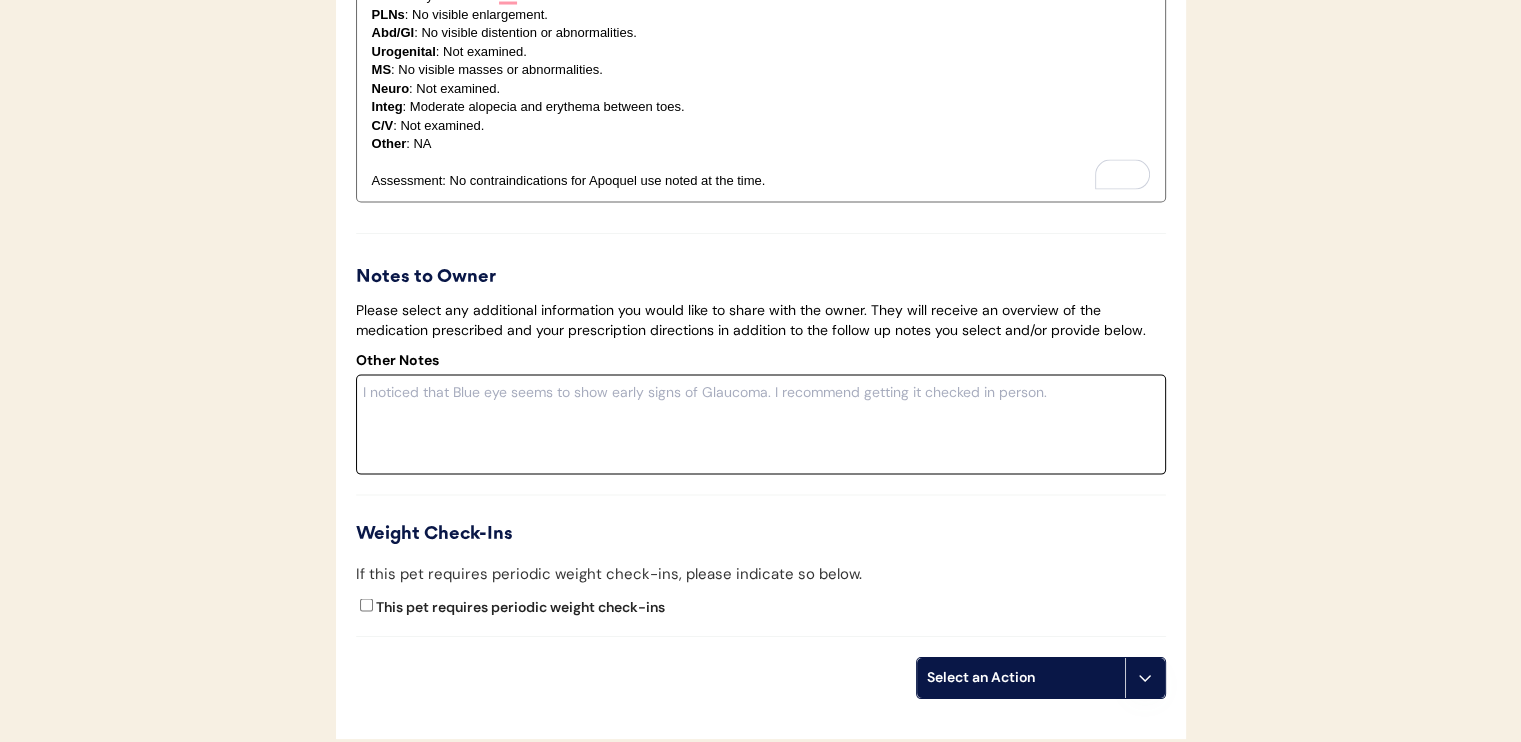 click at bounding box center (761, 425) 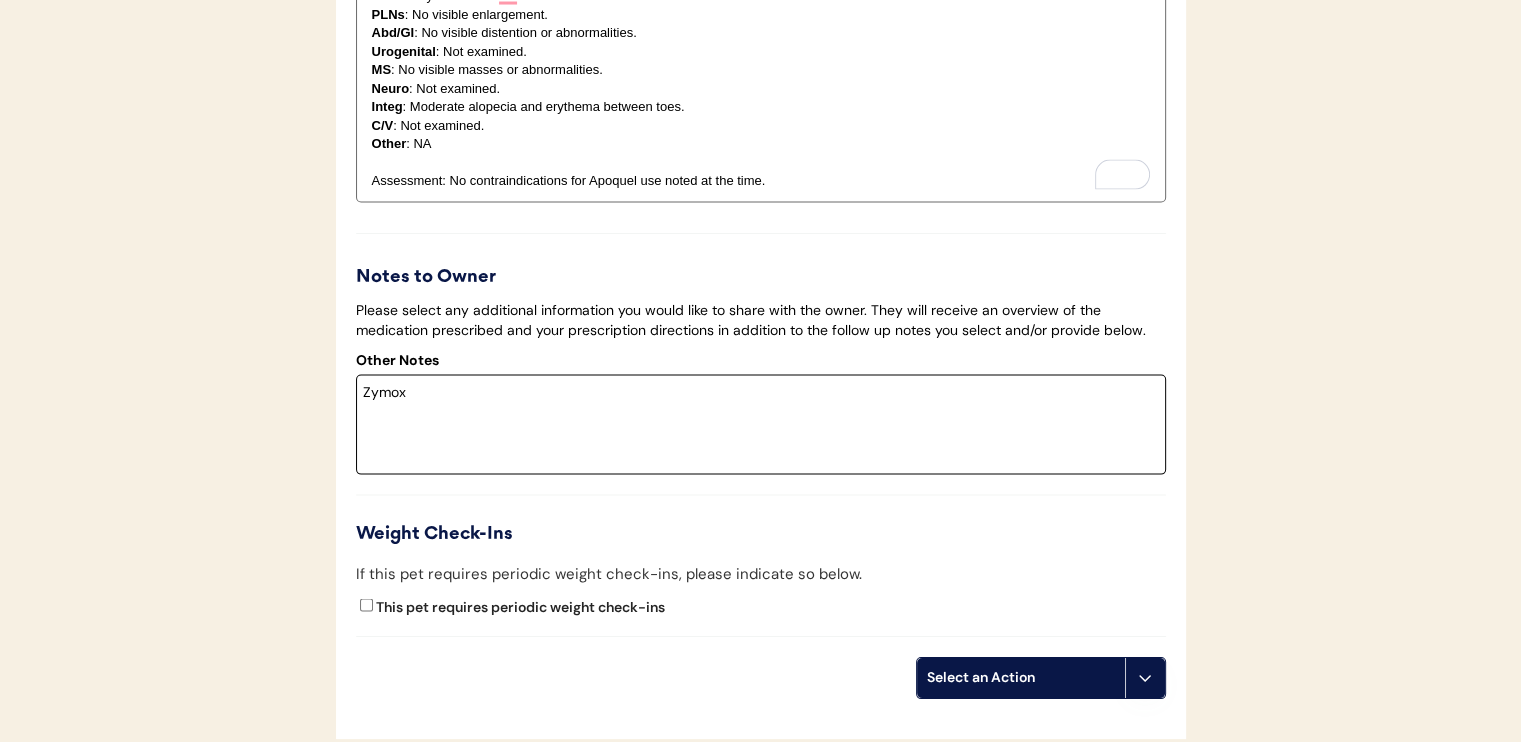 drag, startPoint x: 628, startPoint y: 427, endPoint x: 338, endPoint y: 422, distance: 290.0431 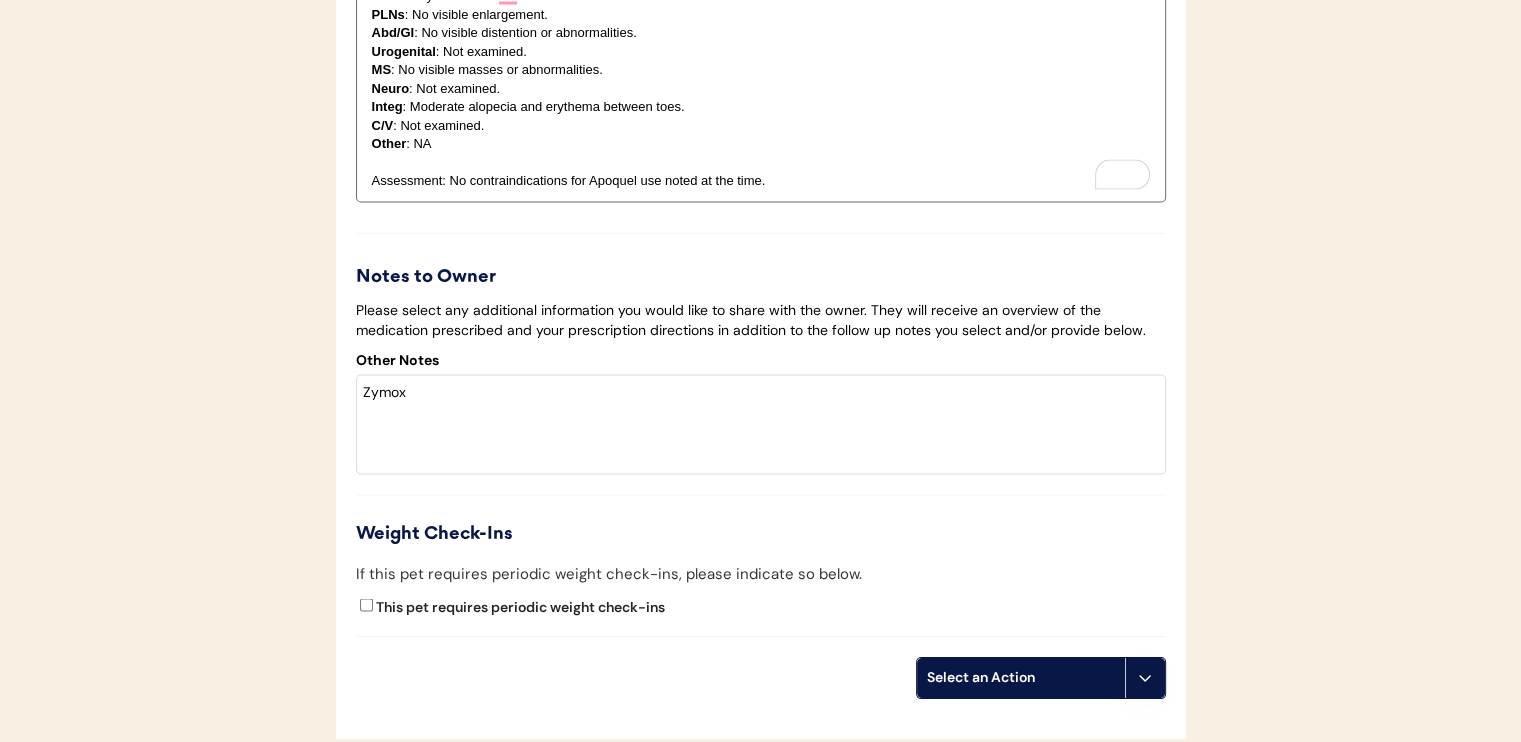 click at bounding box center [0, -3279] 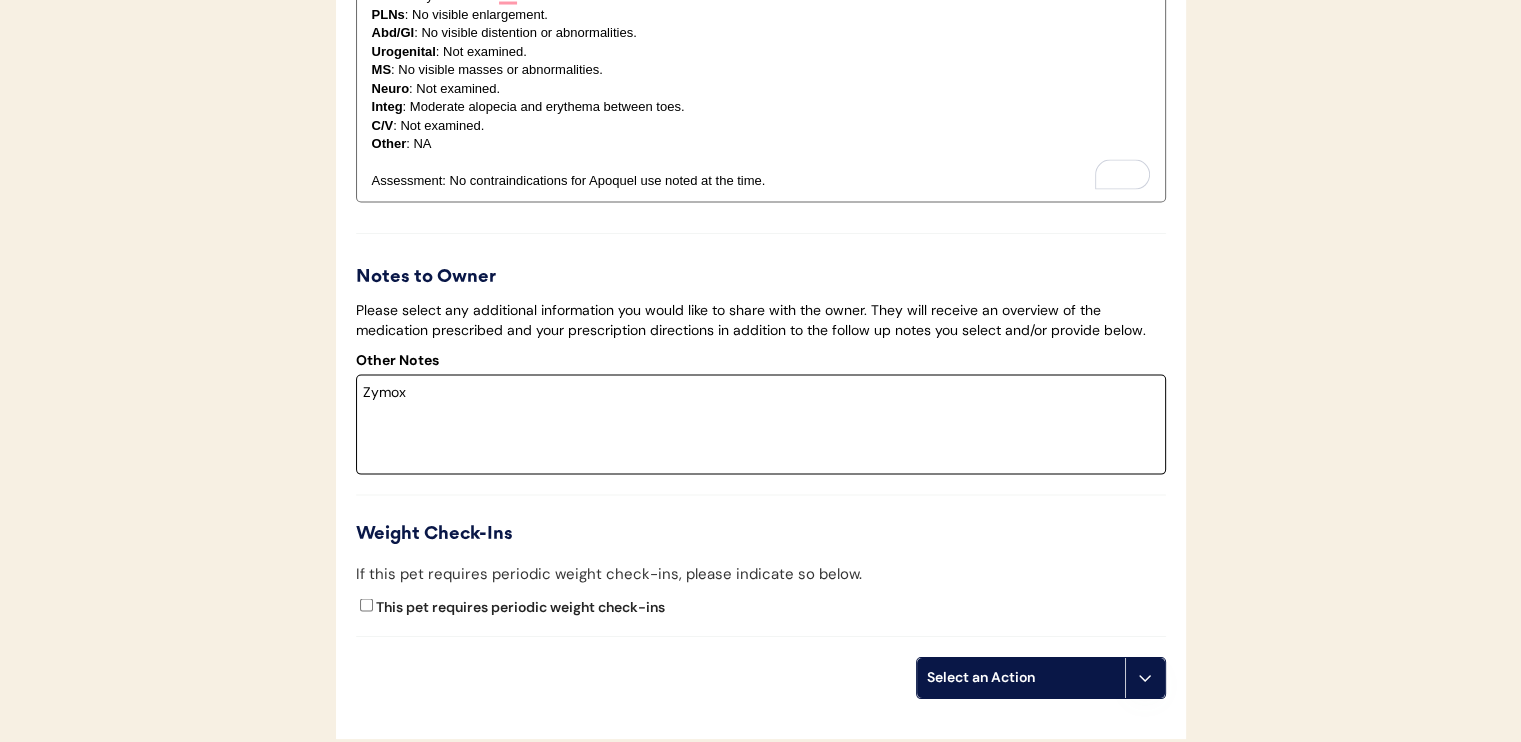 drag, startPoint x: 432, startPoint y: 412, endPoint x: 303, endPoint y: 411, distance: 129.00388 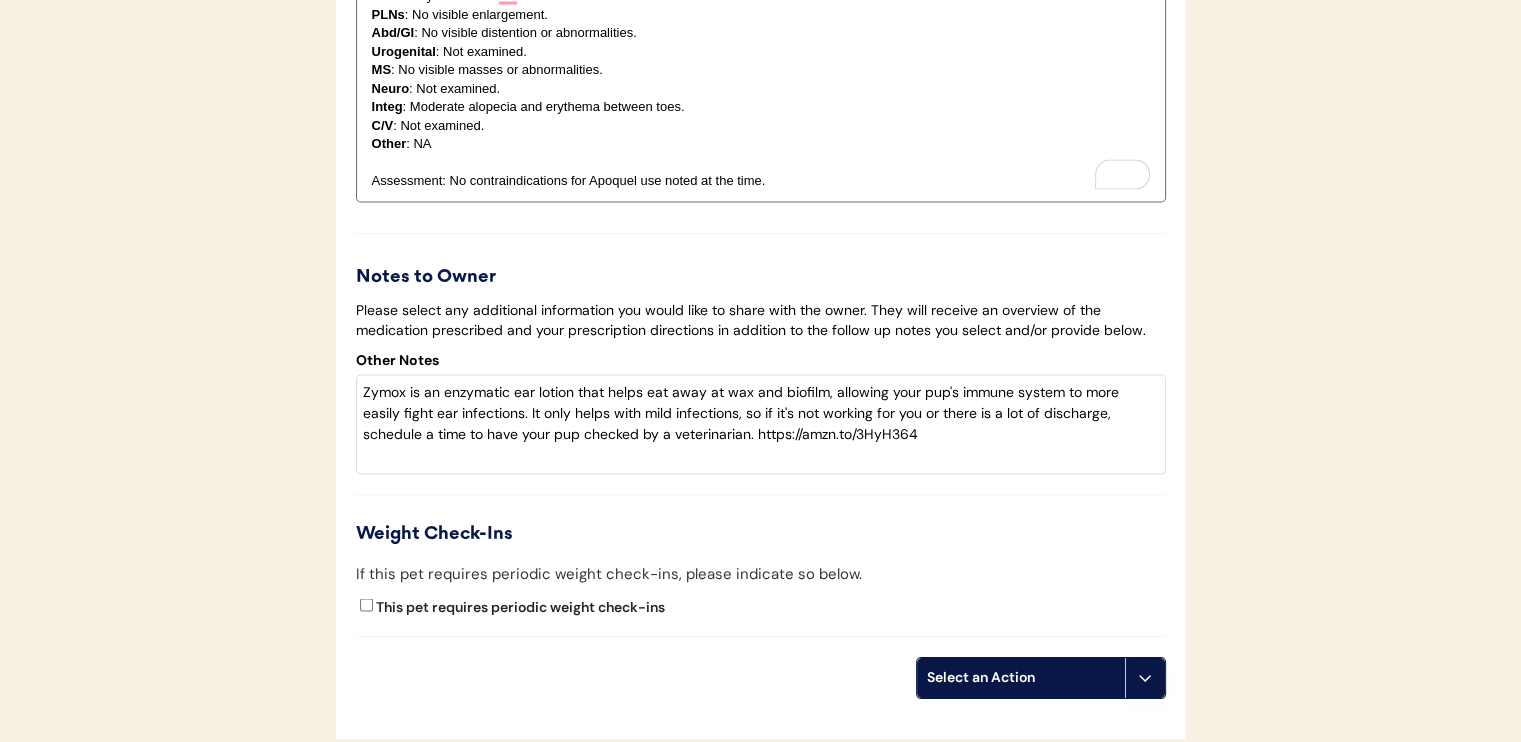 type on "It looks like Bruna is having trouble with her ears as well as her feet. Zymox is an enzymatic ear lotion that helps eat away at wax and biofilm, allowing your pup's immune system to more easily fight ear infections. It only helps with mild infections, so if it's not working for you or there is a lot of discharge, schedule a time to have your pup checked by a veterinarian. https://amzn.to/3HyH364" 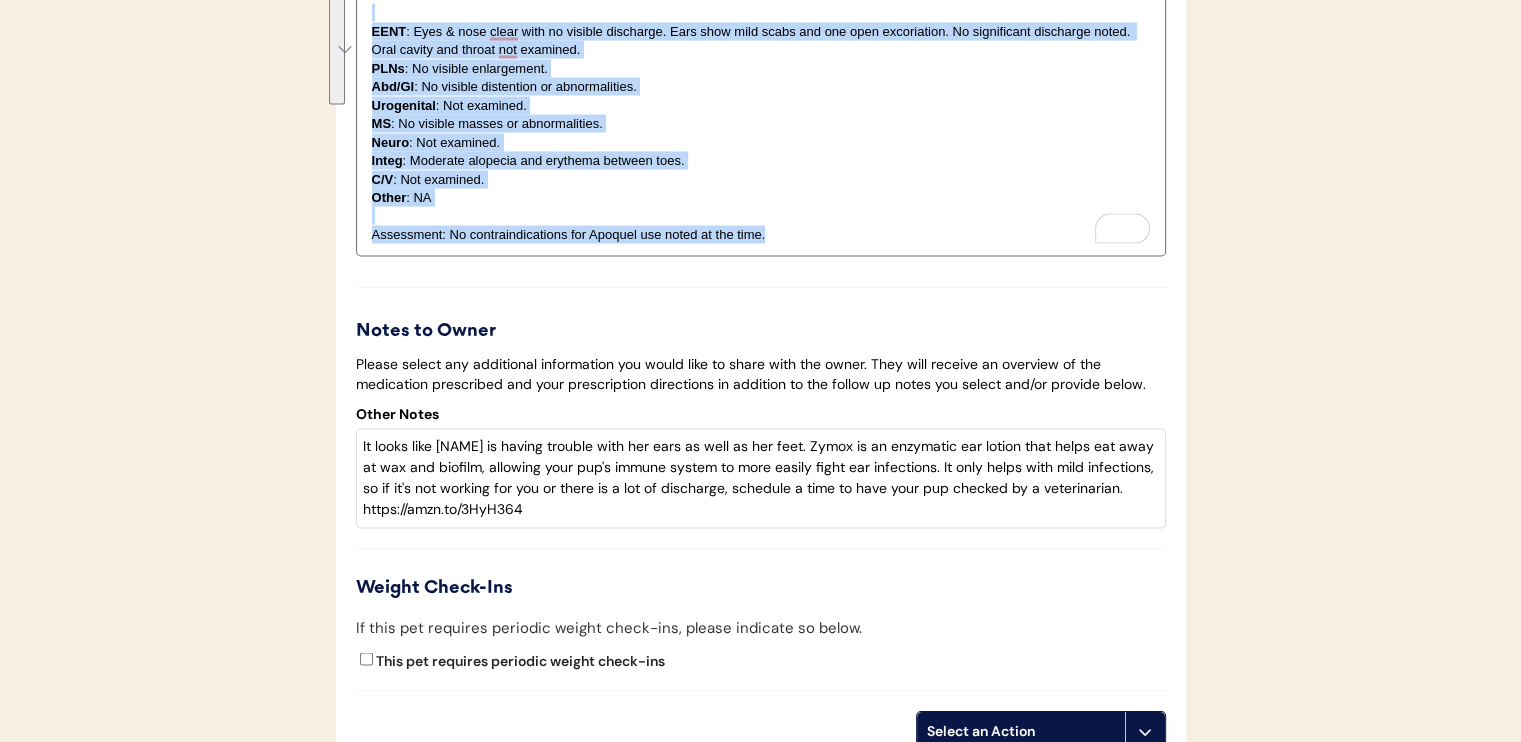 scroll, scrollTop: 3821, scrollLeft: 0, axis: vertical 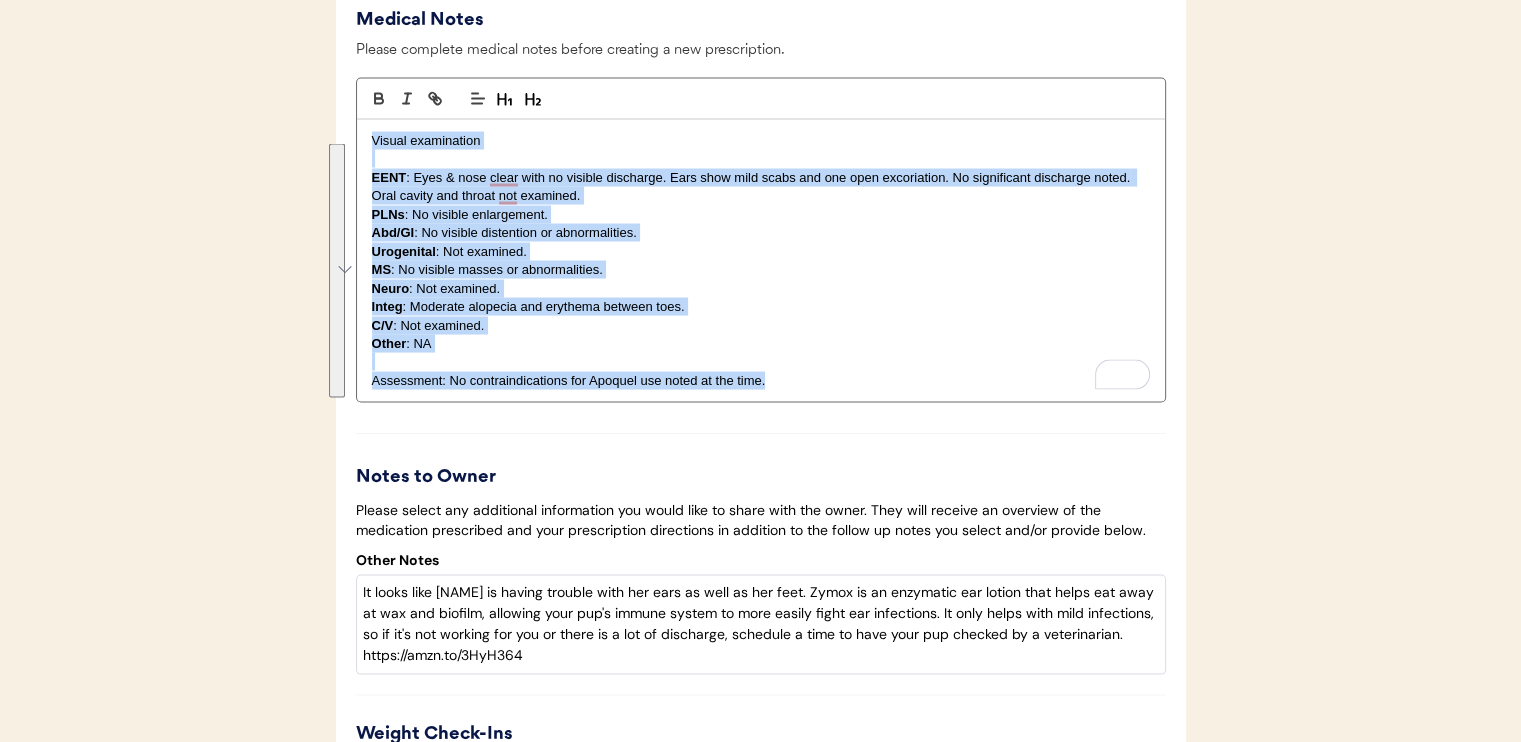 drag, startPoint x: 781, startPoint y: 205, endPoint x: 339, endPoint y: 135, distance: 447.50867 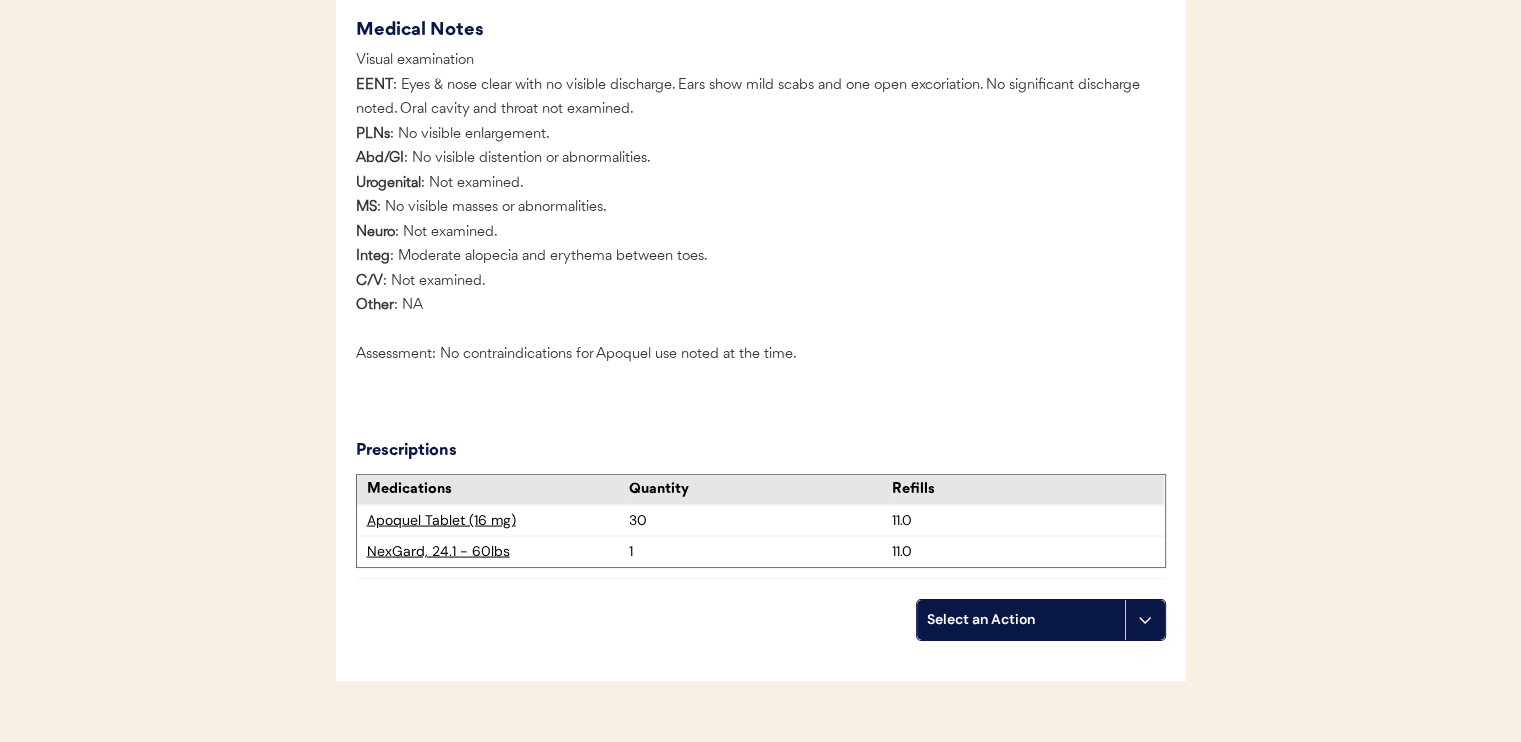 scroll, scrollTop: 3831, scrollLeft: 0, axis: vertical 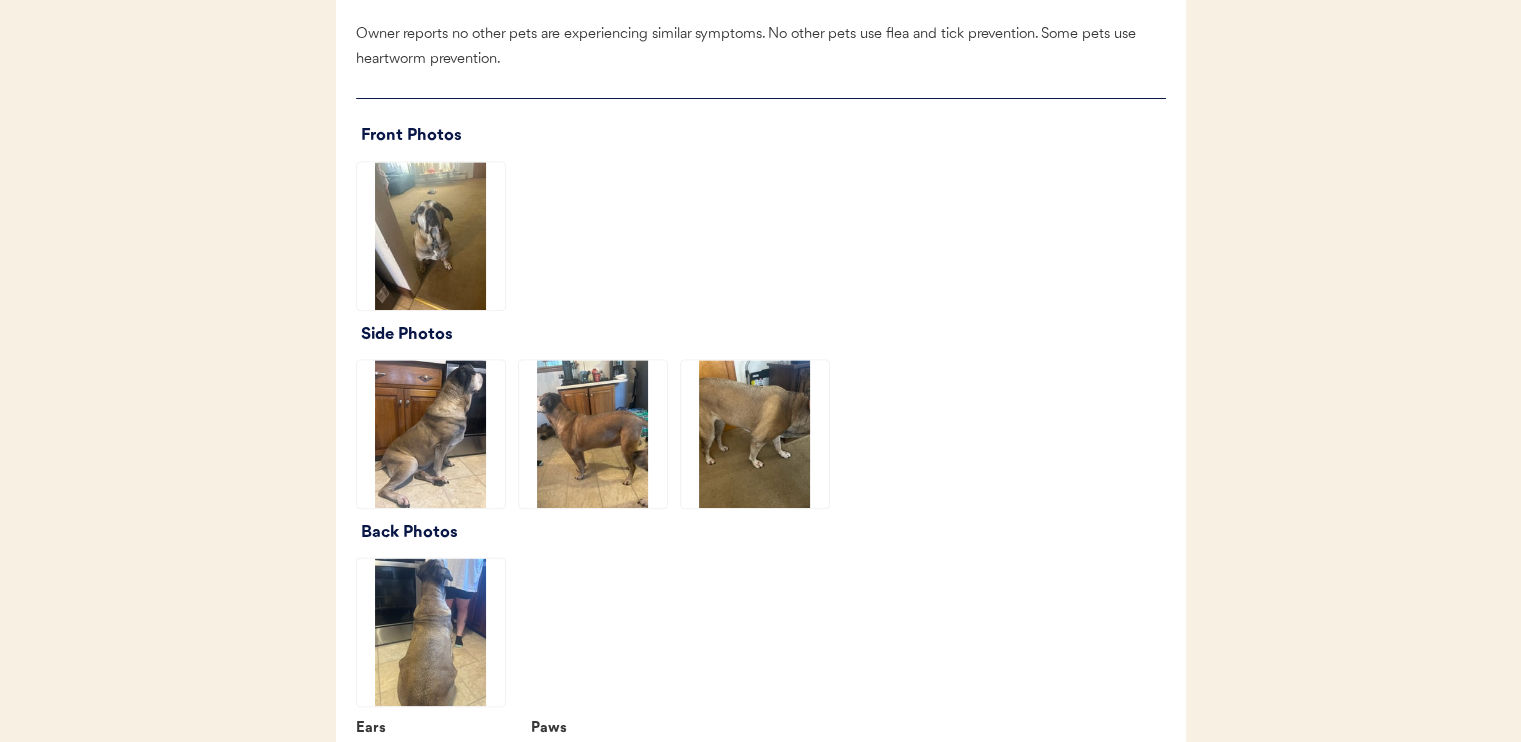 click 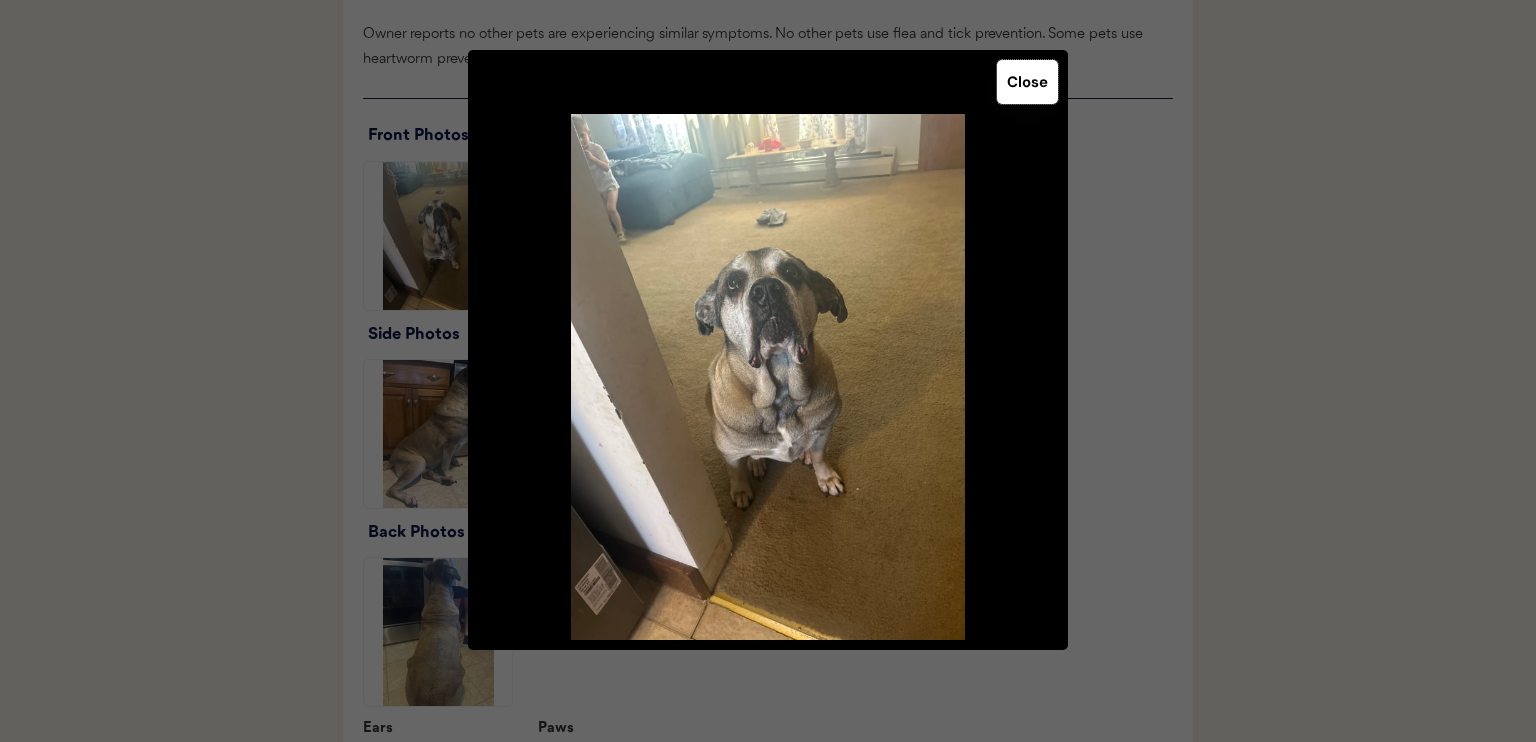 click on "Close" at bounding box center [1027, 82] 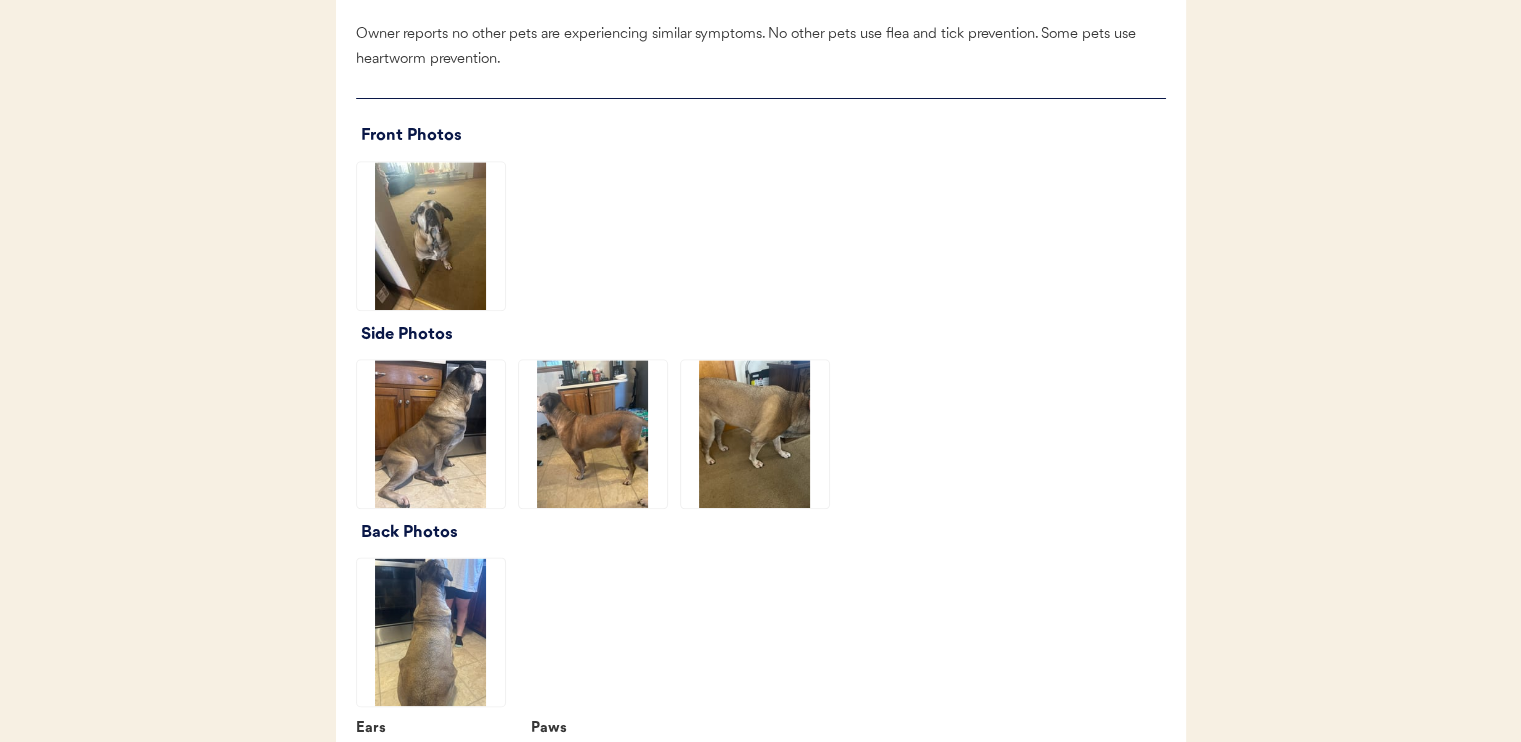click 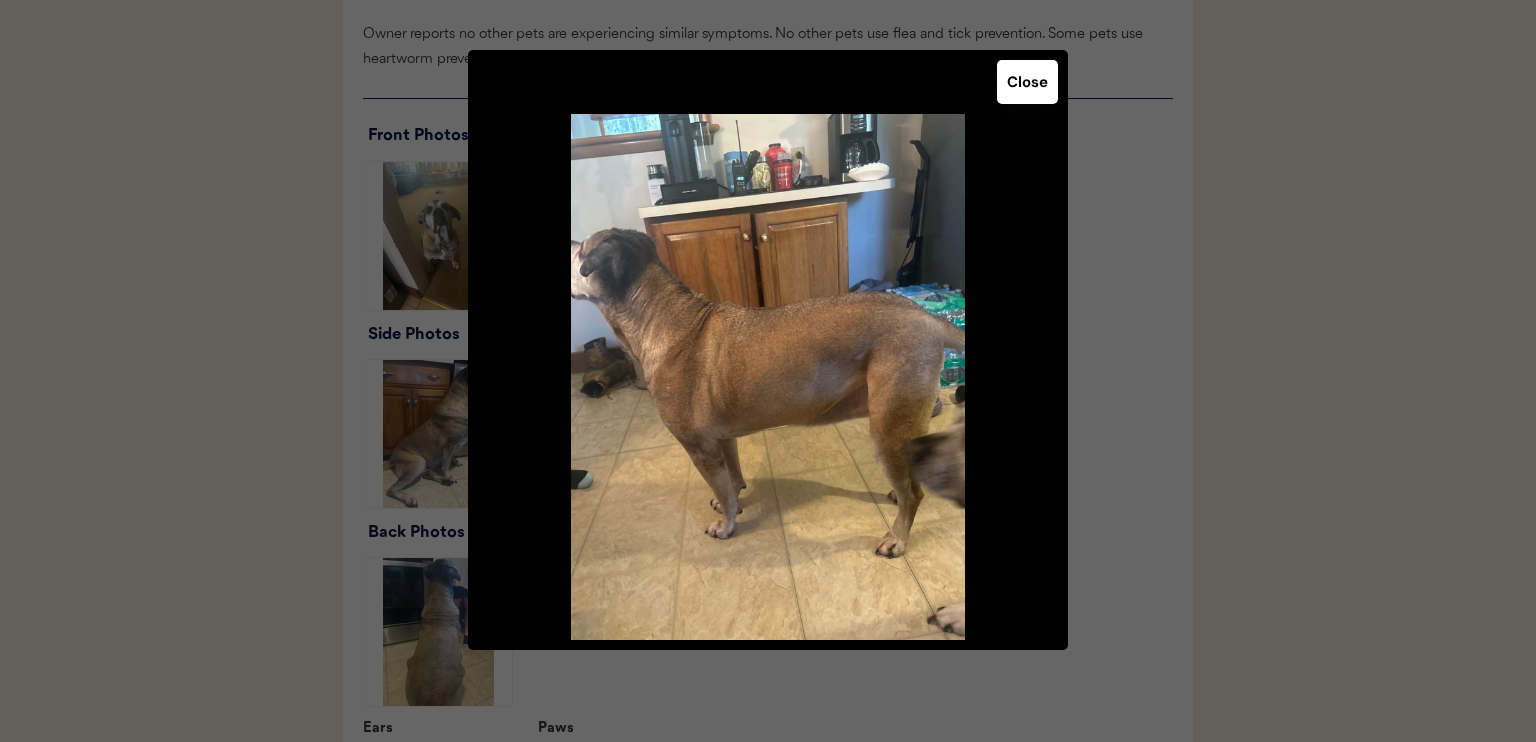 click on "Close" at bounding box center (1027, 82) 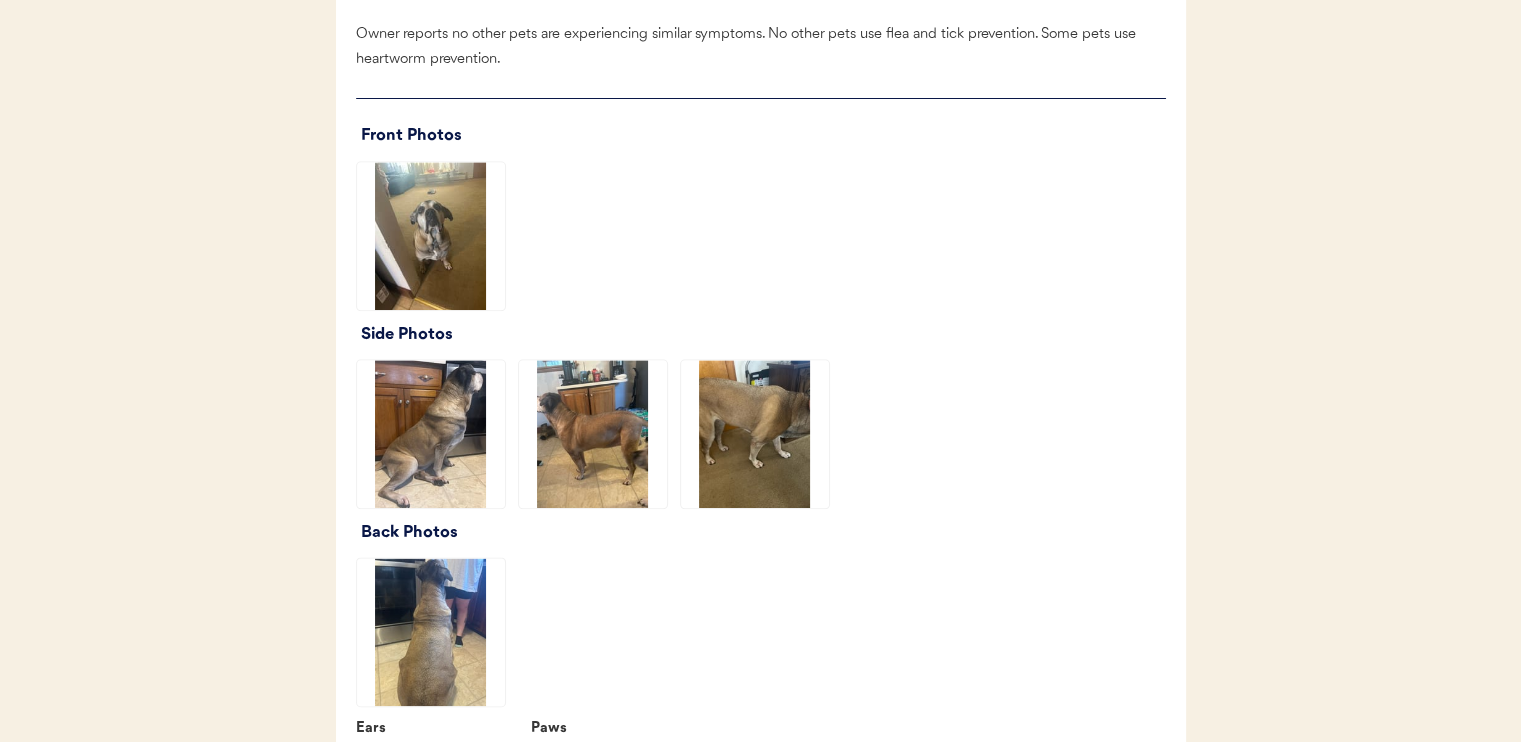 click 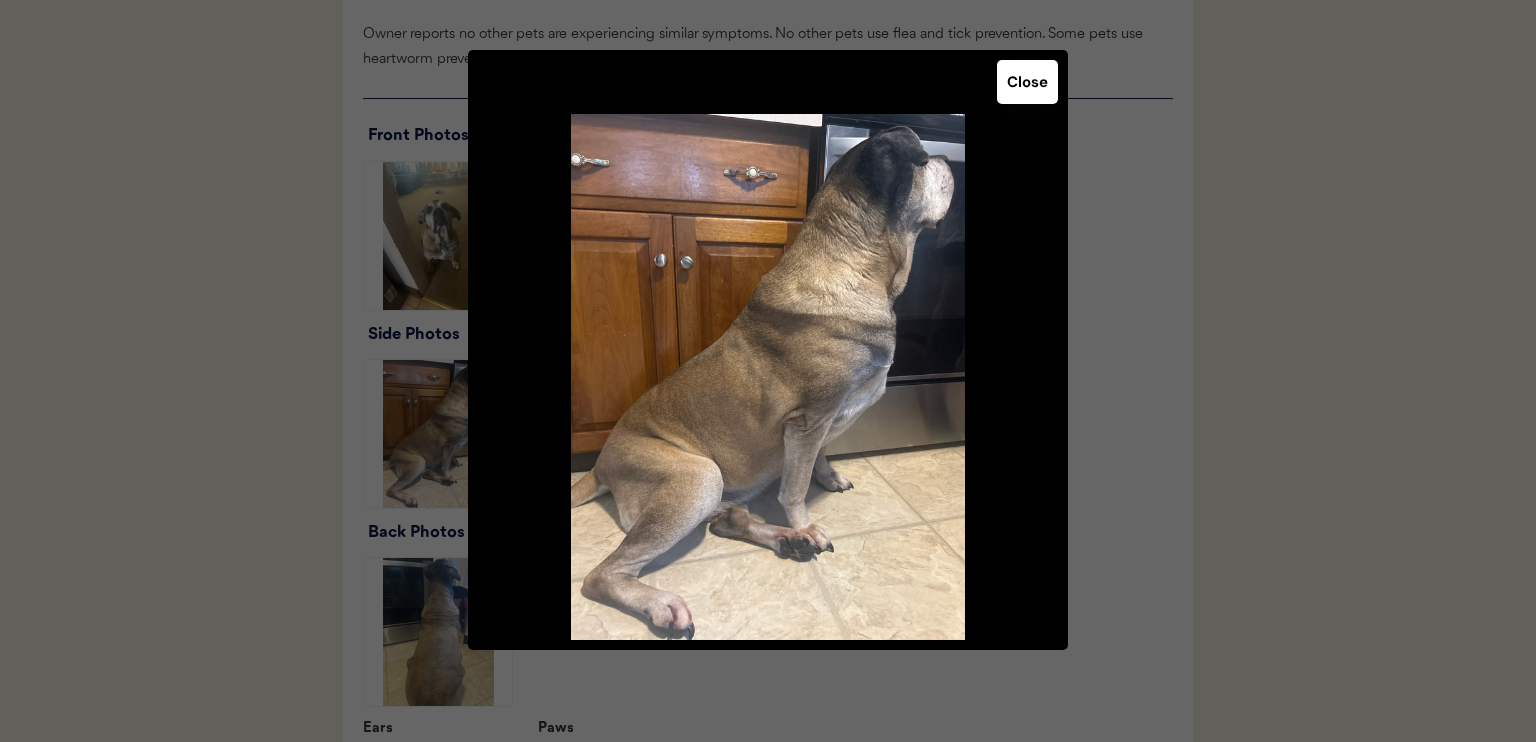 click on "Close" at bounding box center (1027, 82) 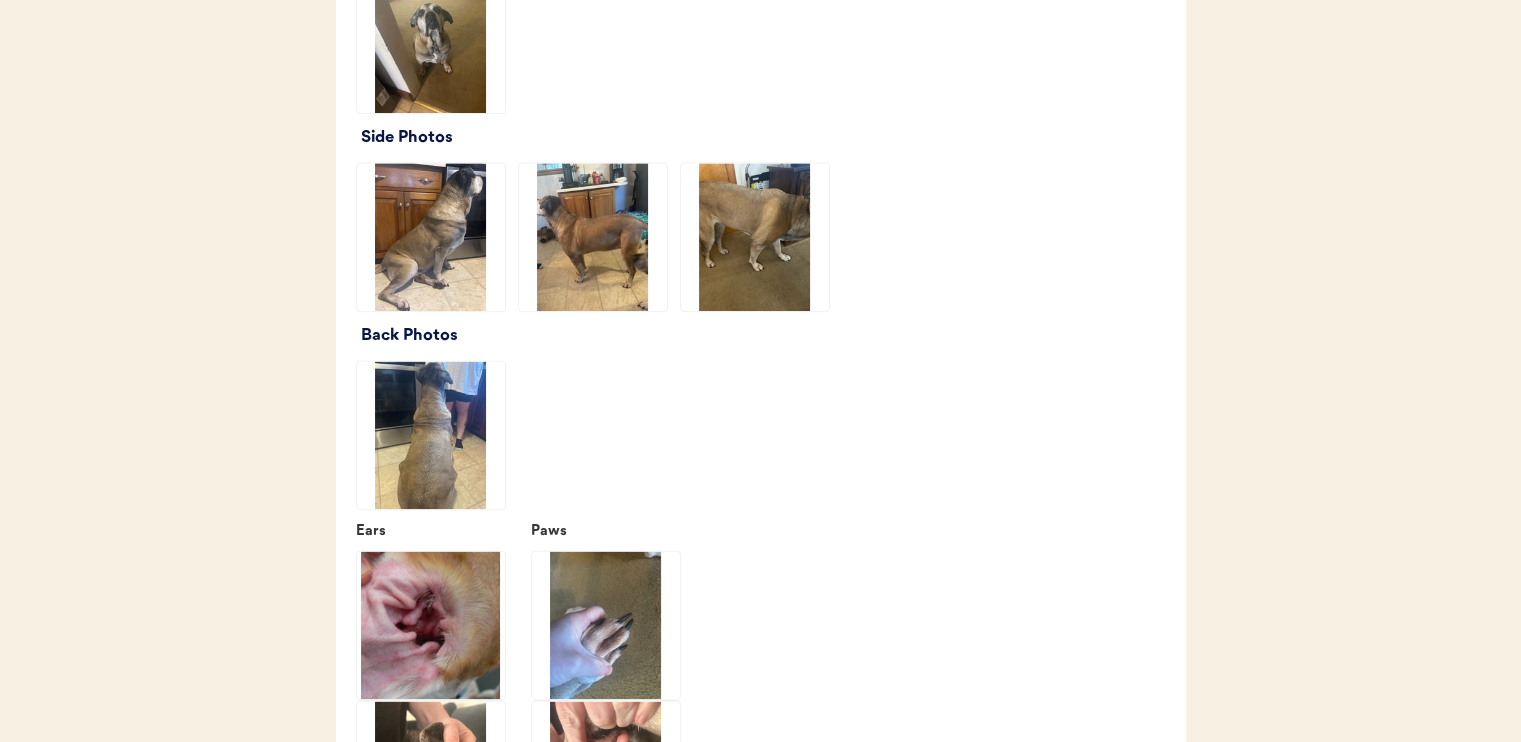 scroll, scrollTop: 2500, scrollLeft: 0, axis: vertical 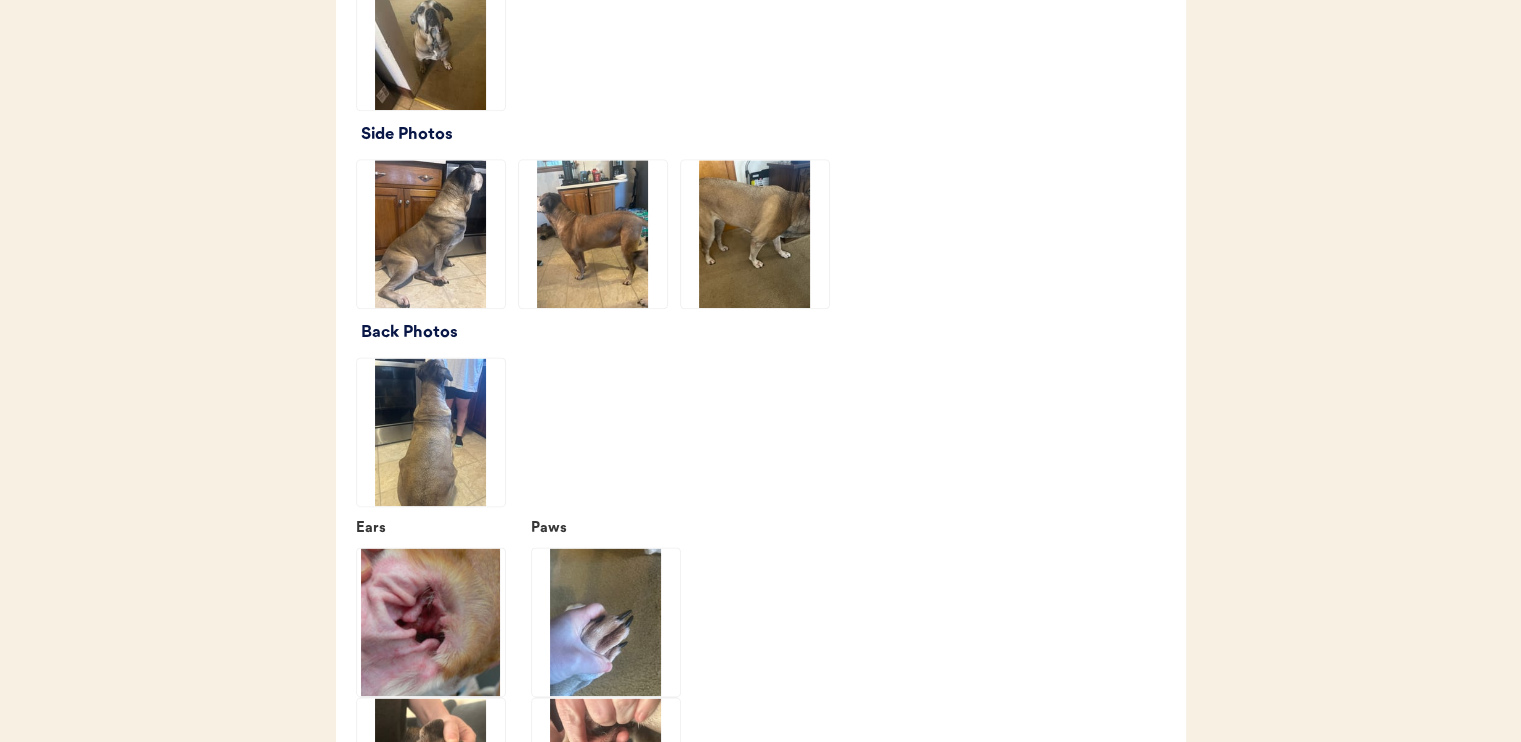 click 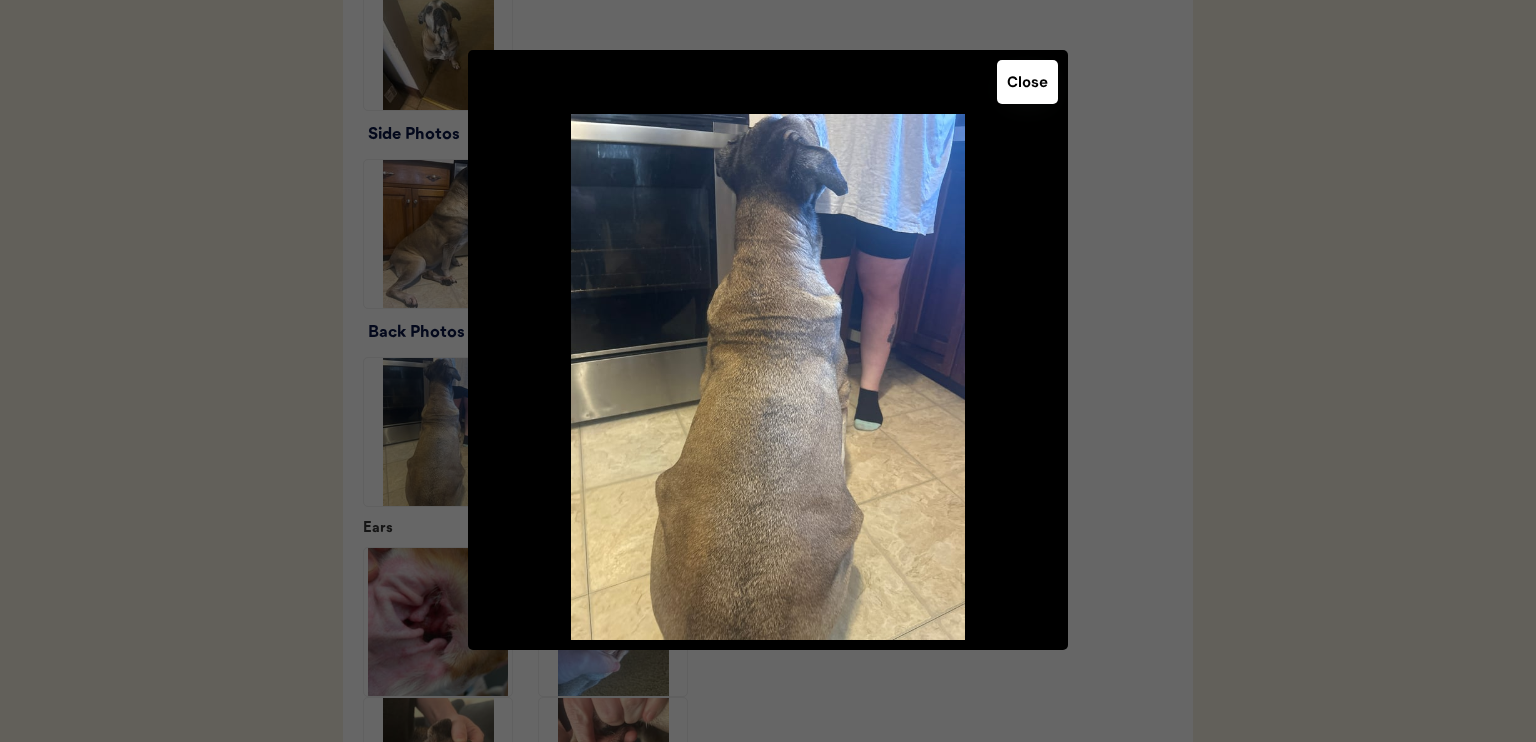 click on "Close" at bounding box center (1027, 82) 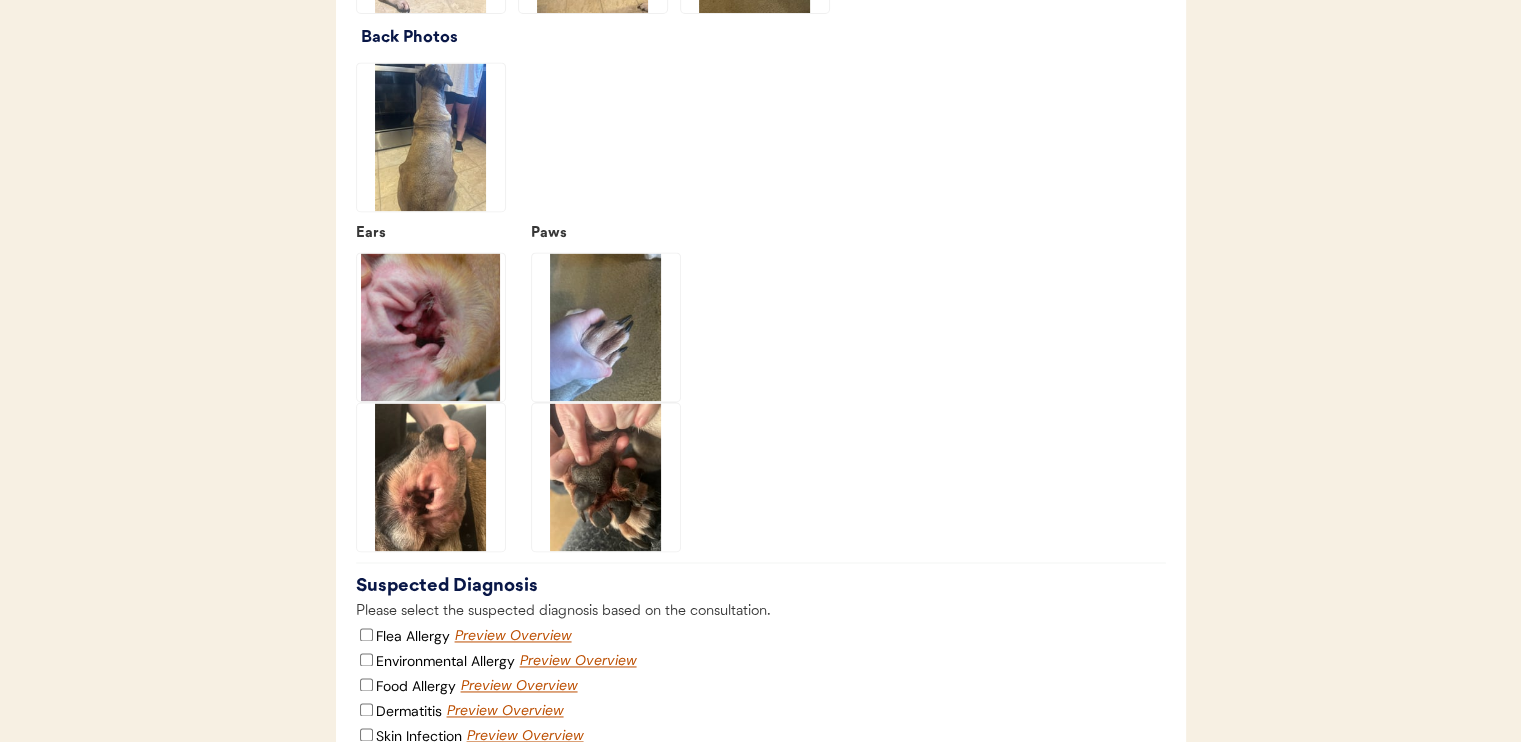 scroll, scrollTop: 2800, scrollLeft: 0, axis: vertical 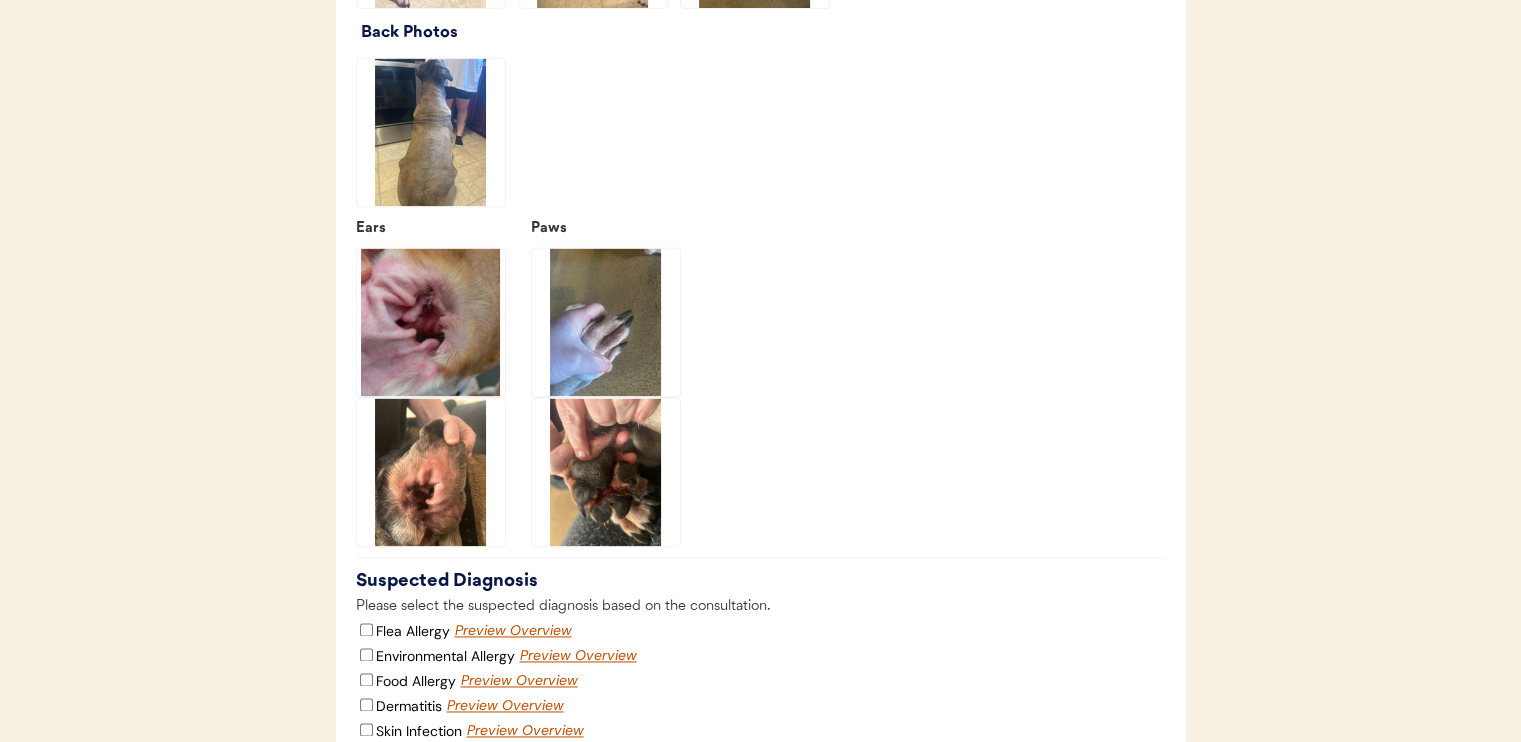 click 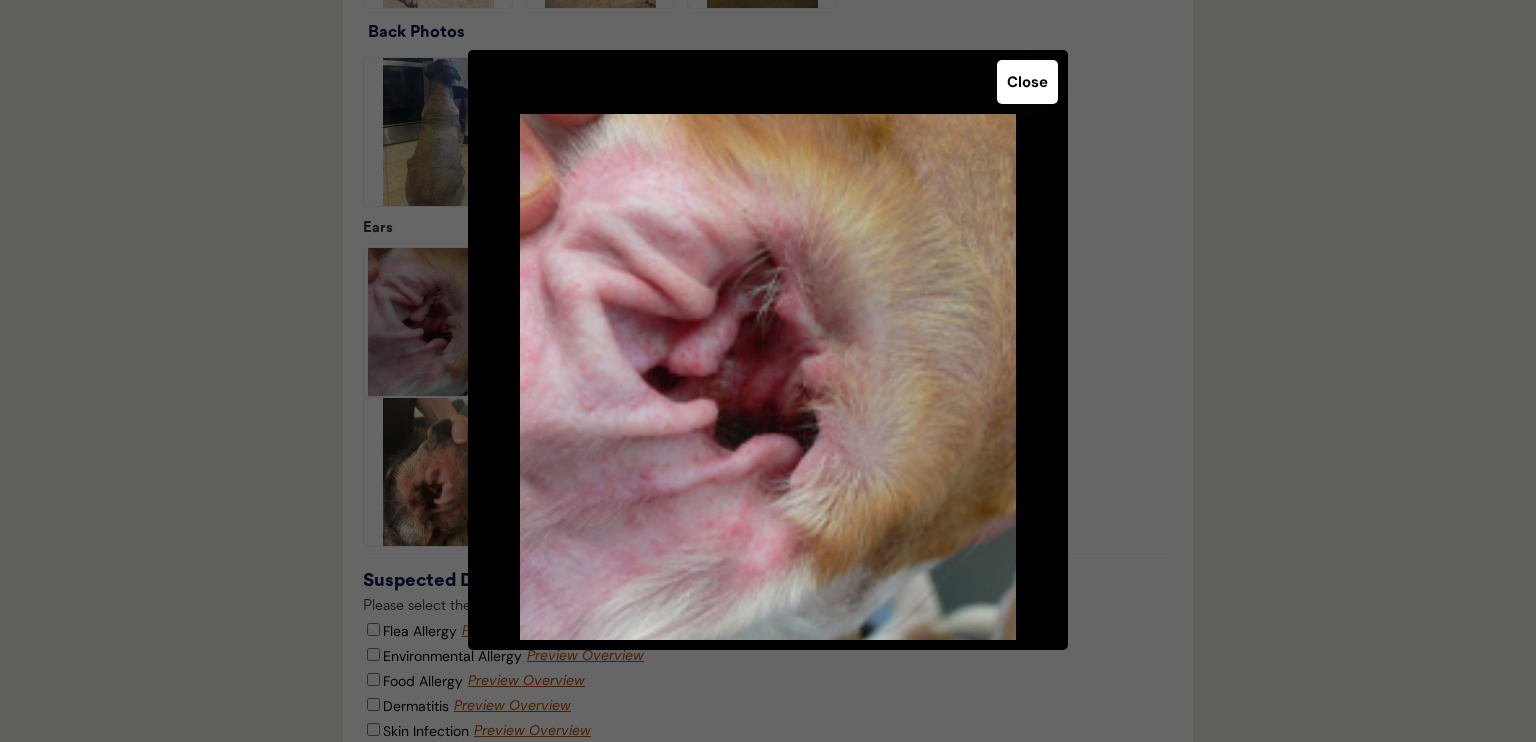 click on "Close" at bounding box center (1027, 82) 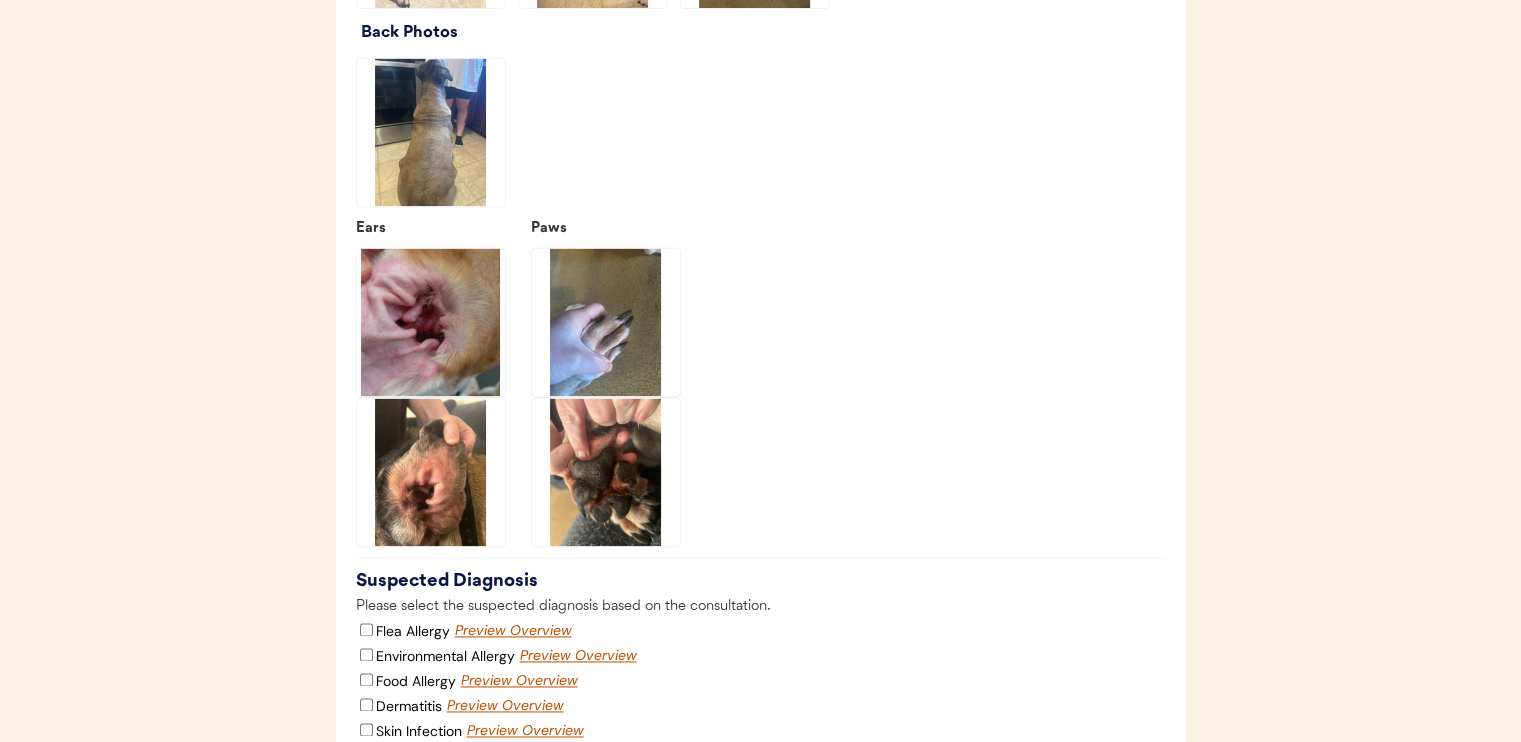 click 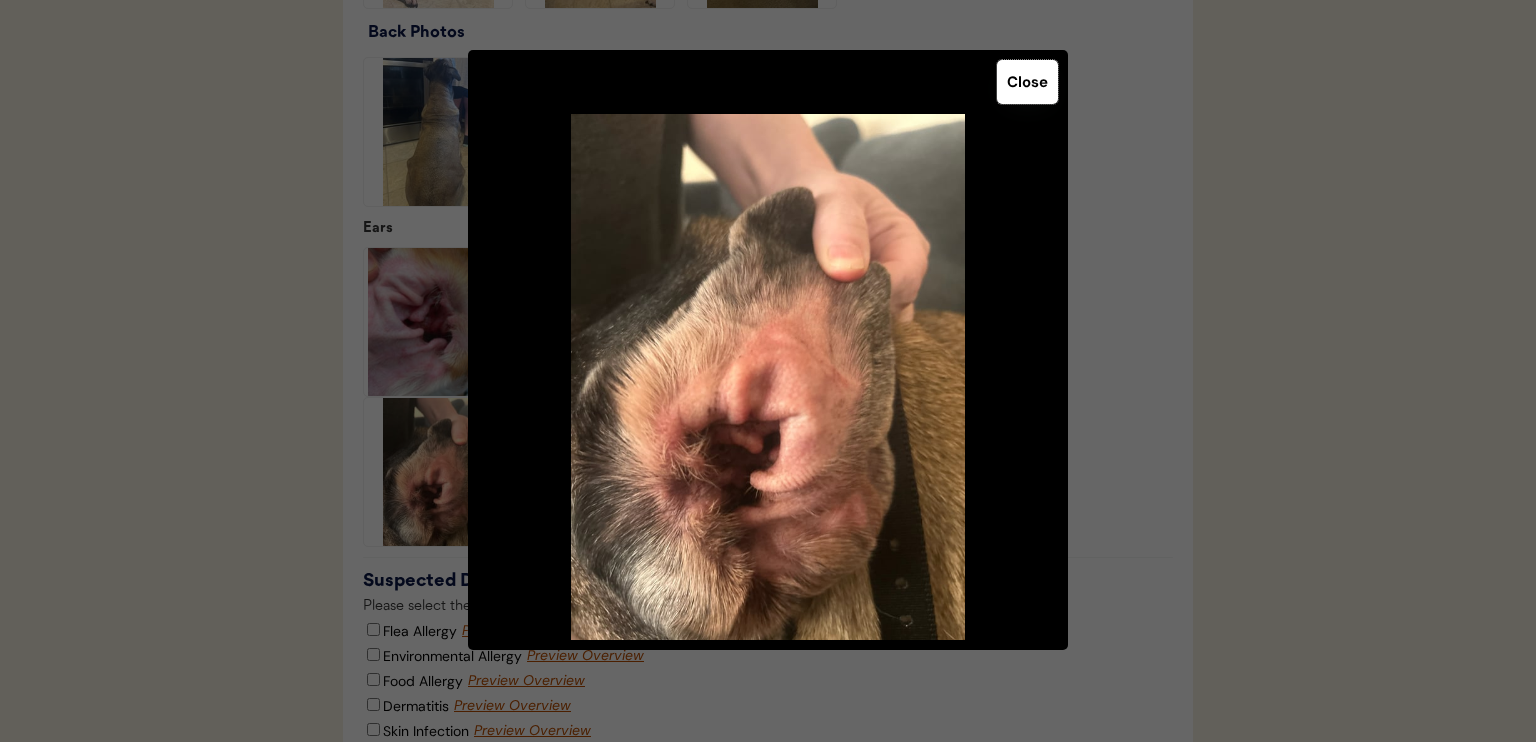 click on "Close" at bounding box center (1027, 82) 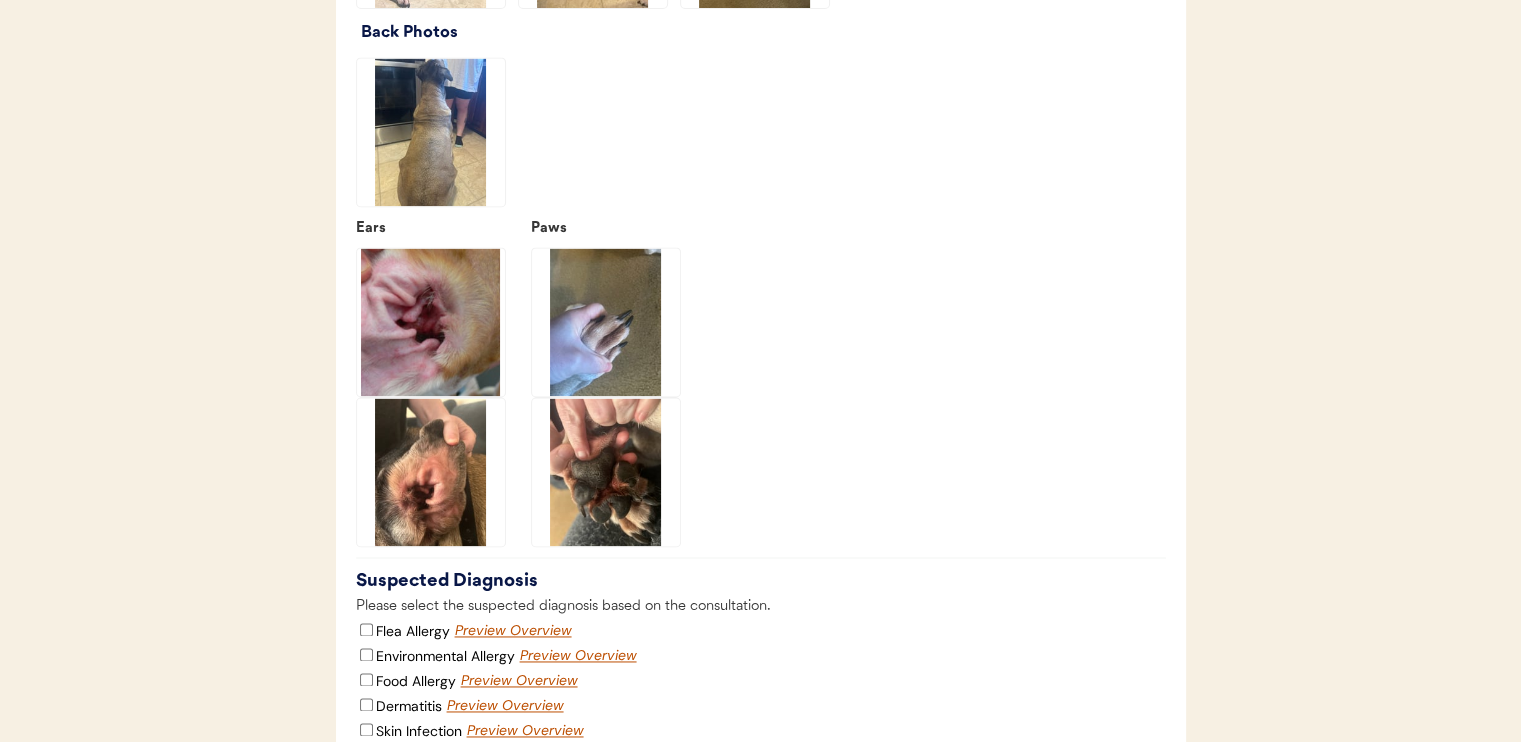 click 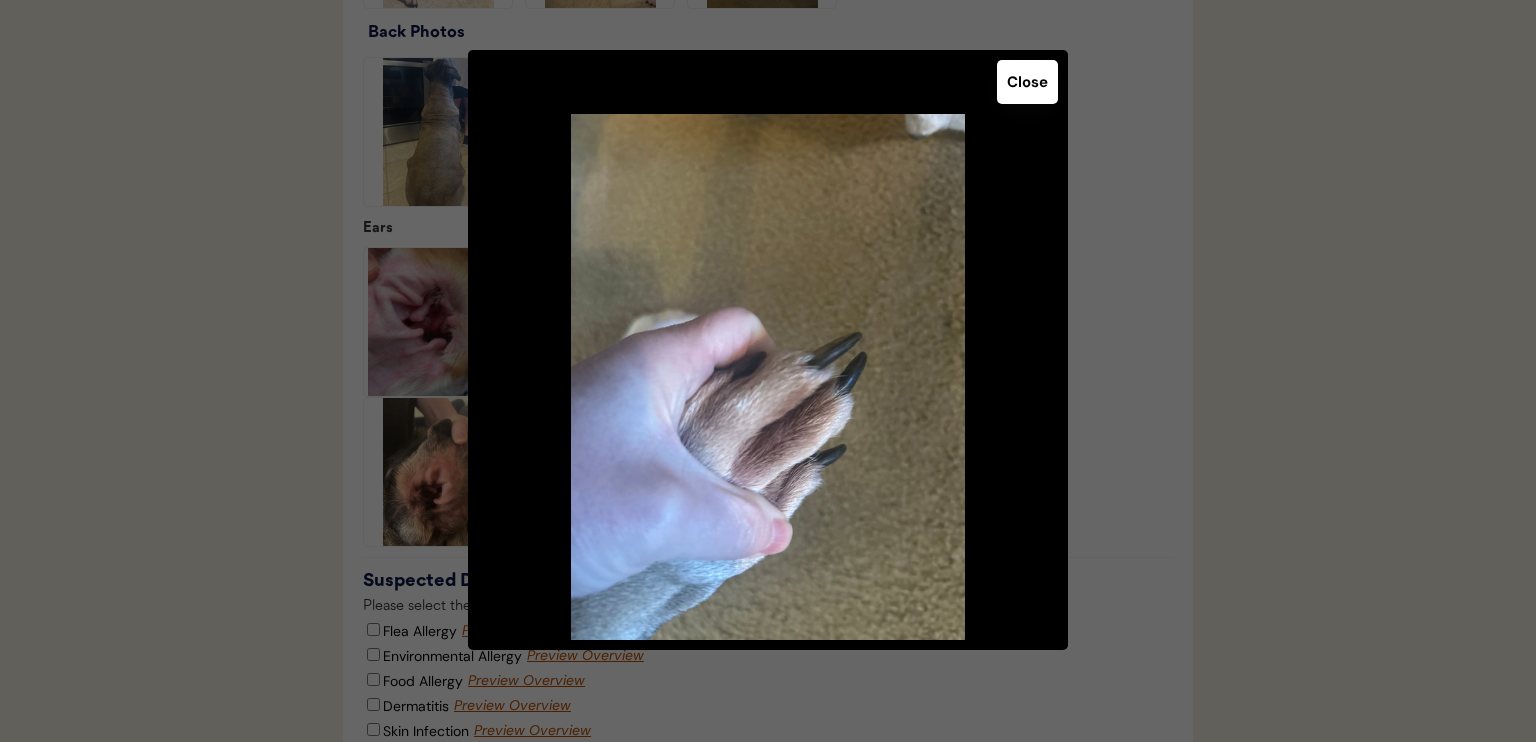 click on "Close" at bounding box center (1027, 82) 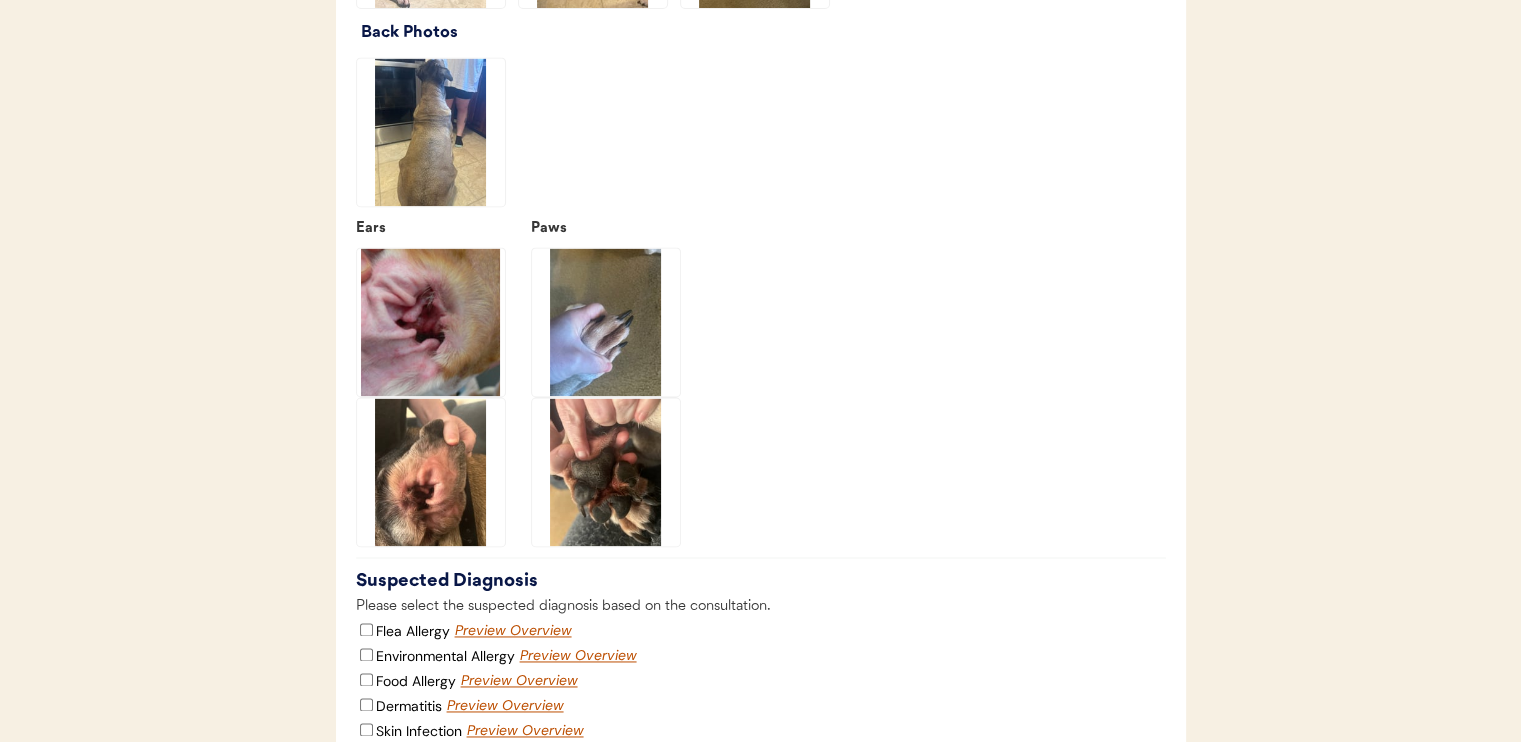 click 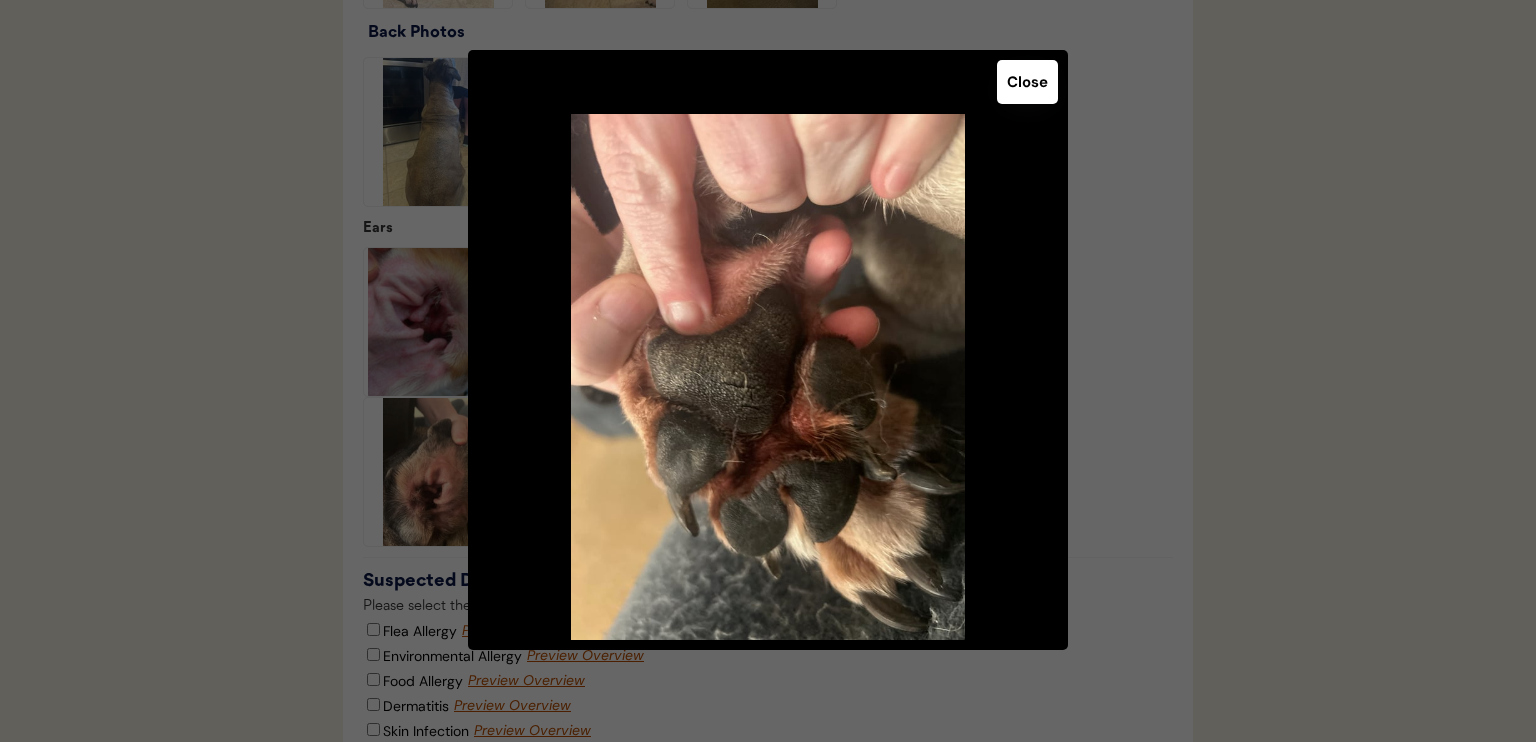 click on "Close" at bounding box center [1027, 82] 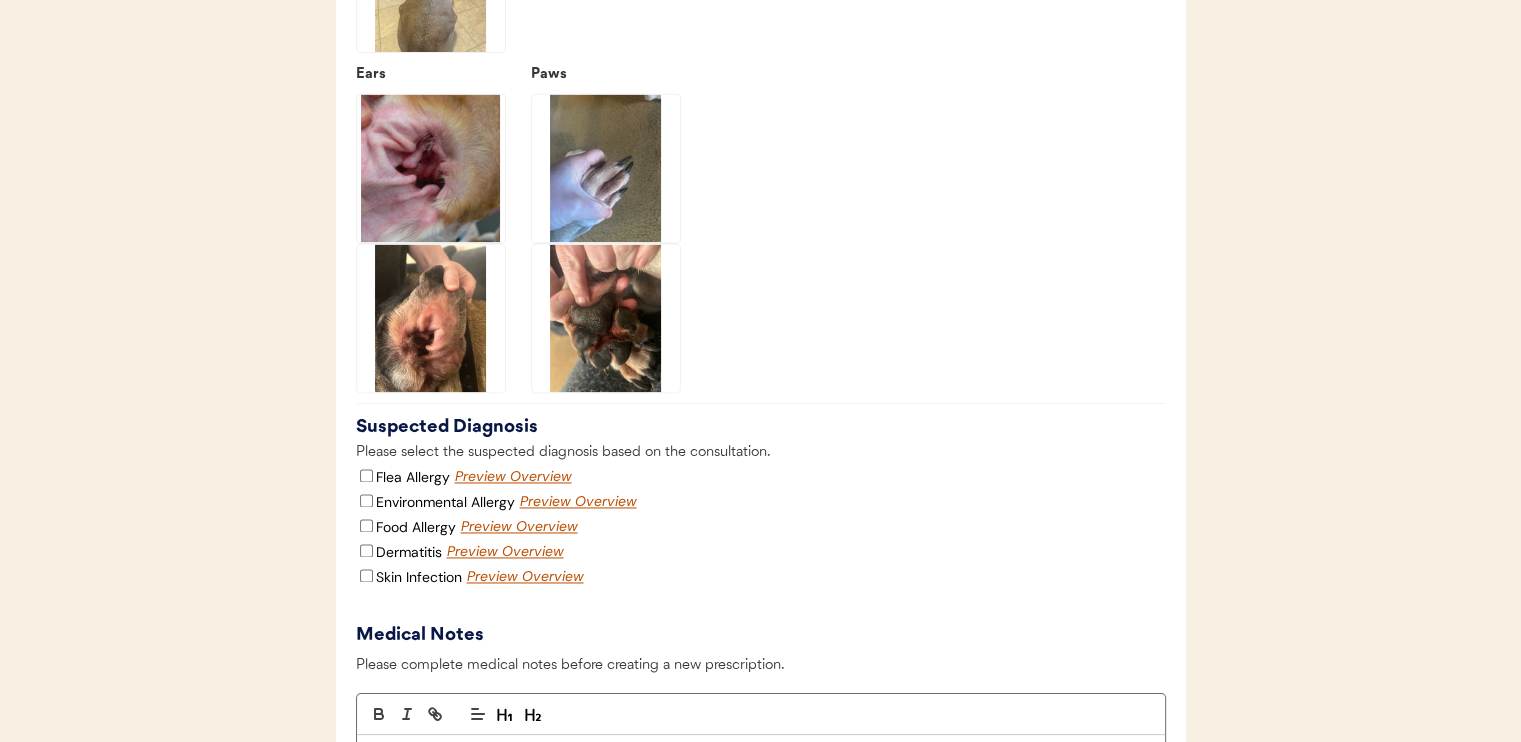 scroll, scrollTop: 3000, scrollLeft: 0, axis: vertical 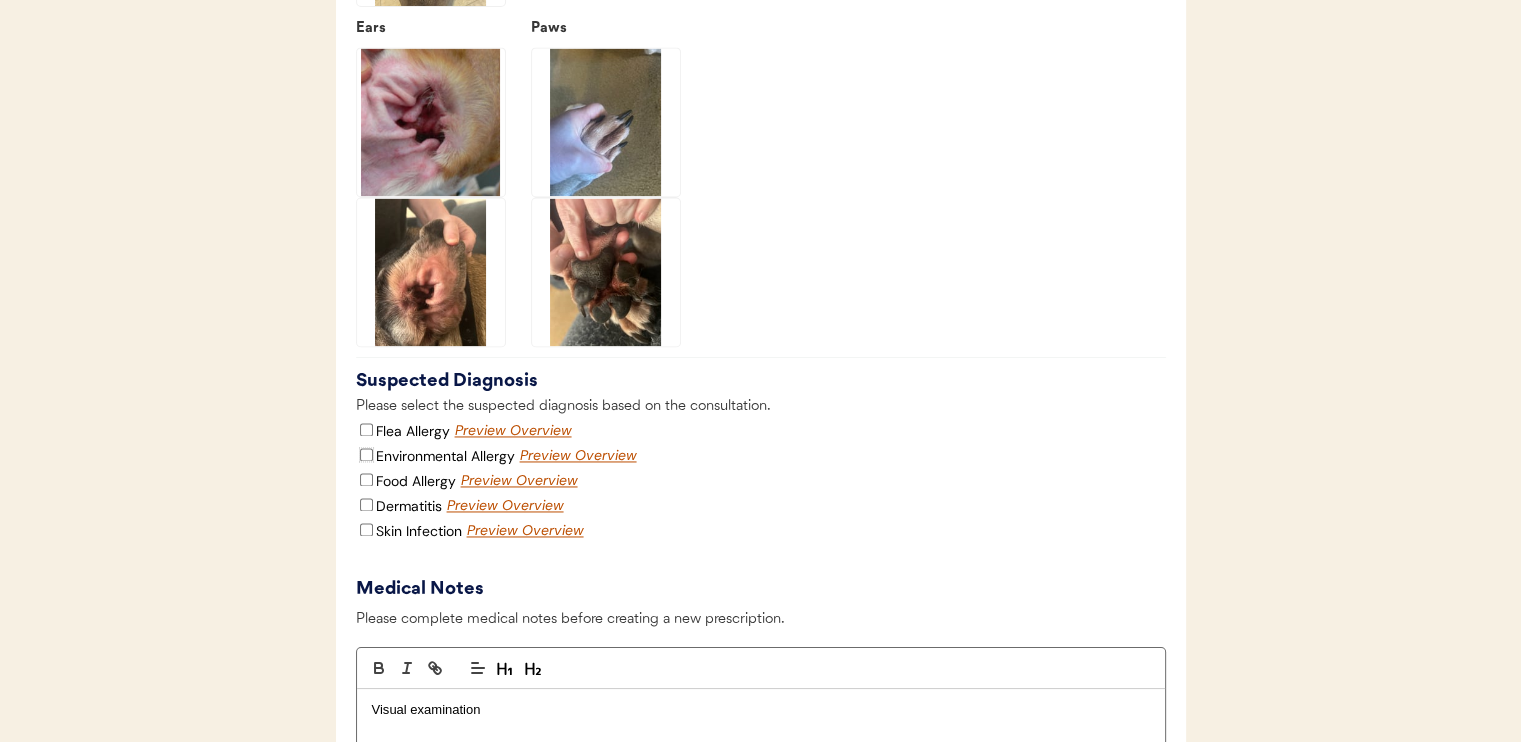 click on "Environmental Allergy" at bounding box center [366, 454] 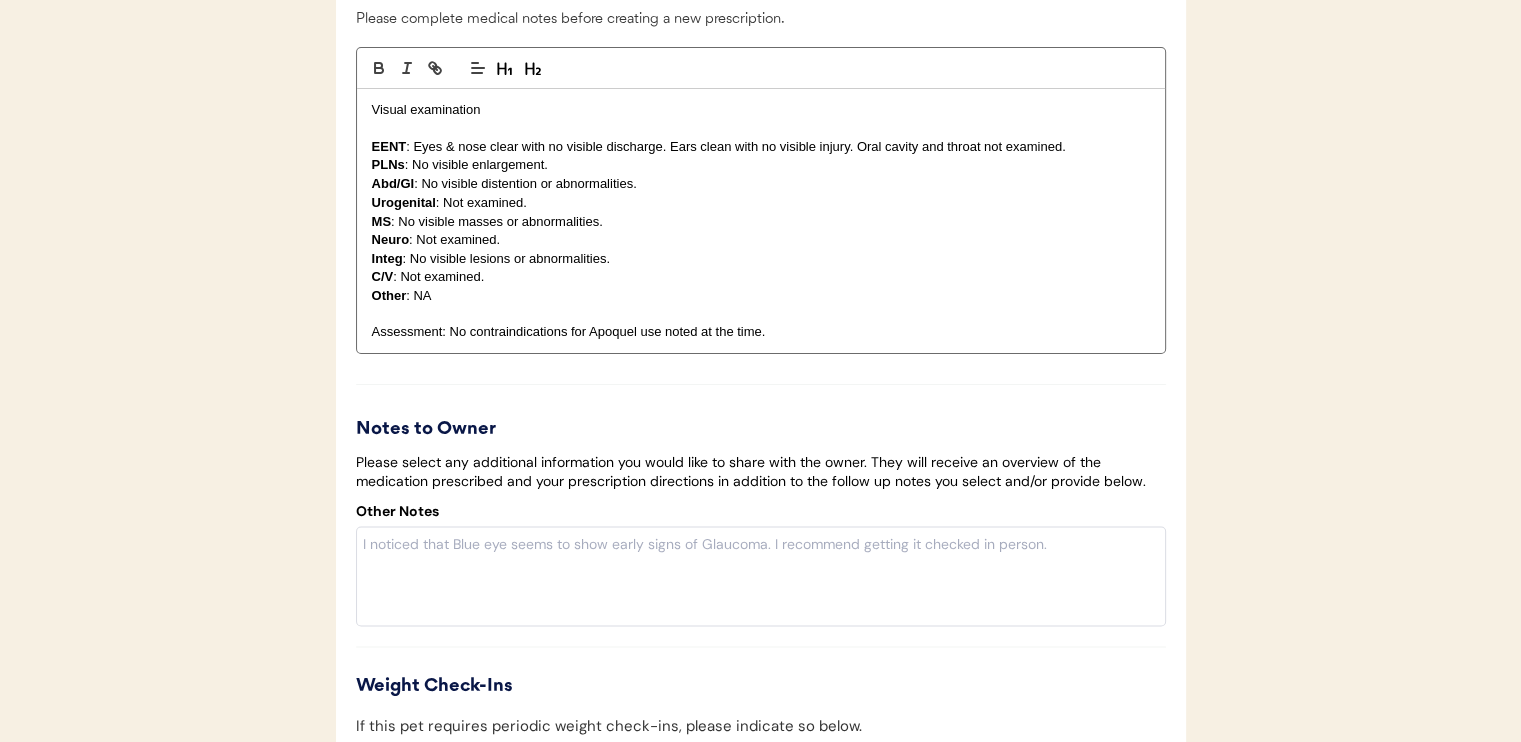 scroll, scrollTop: 3700, scrollLeft: 0, axis: vertical 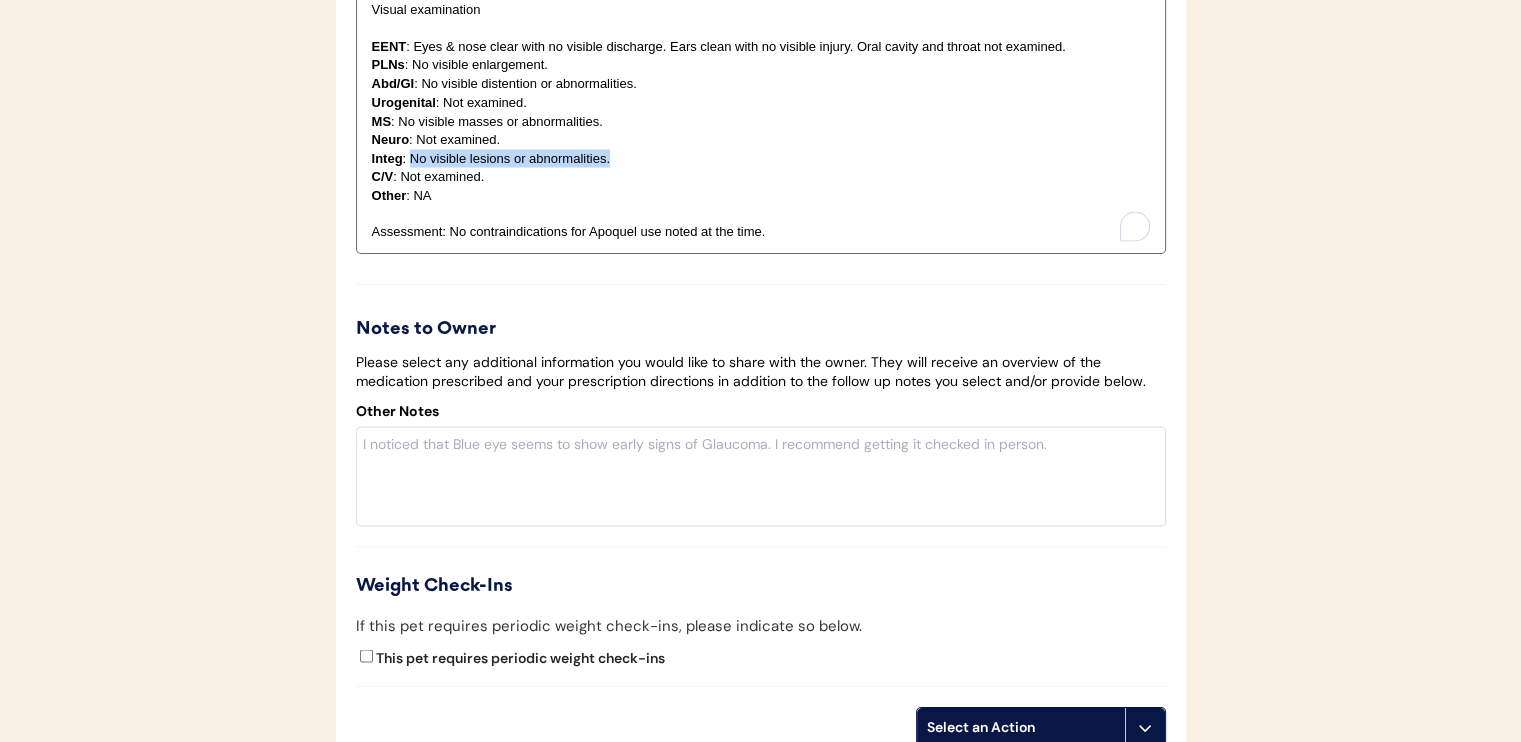 drag, startPoint x: 411, startPoint y: 175, endPoint x: 609, endPoint y: 176, distance: 198.00252 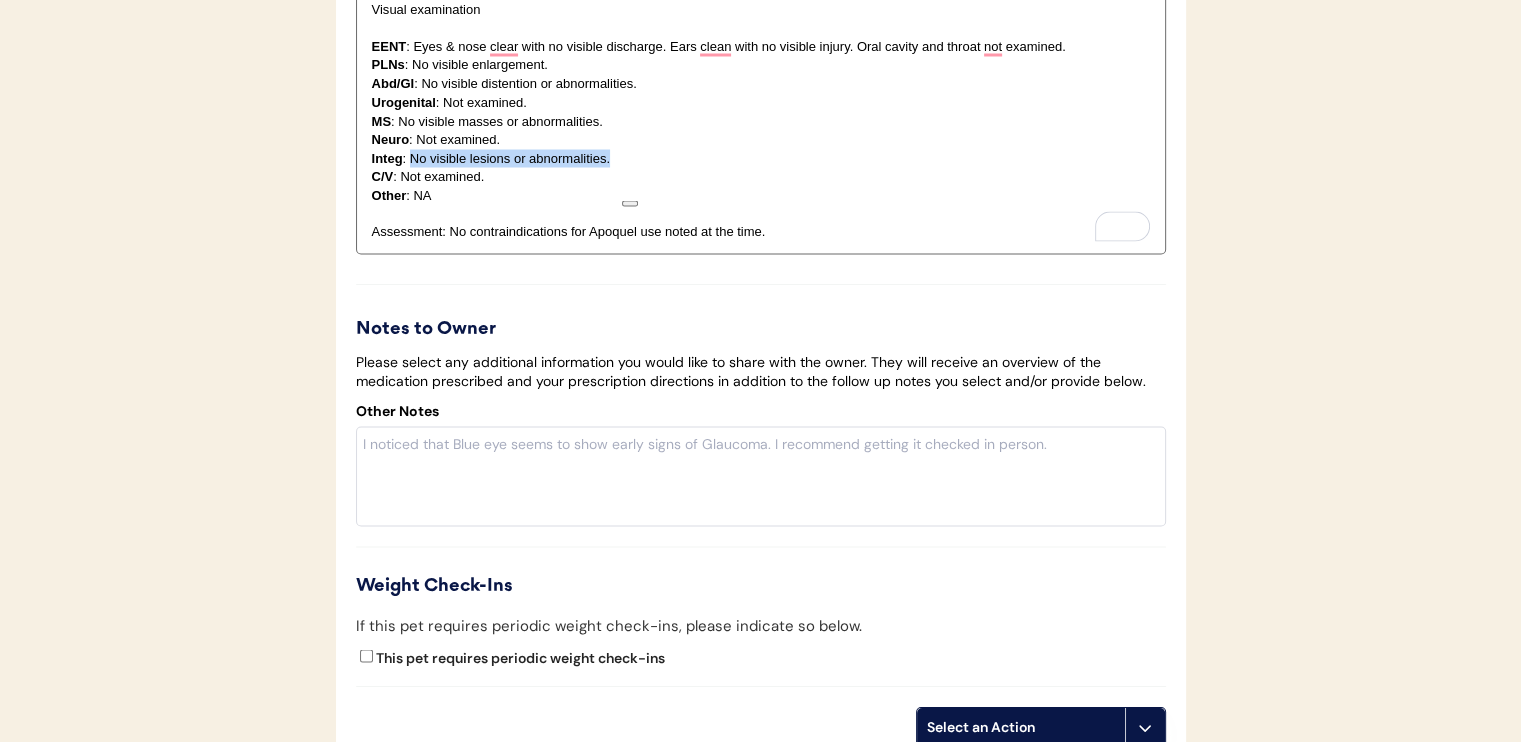 type 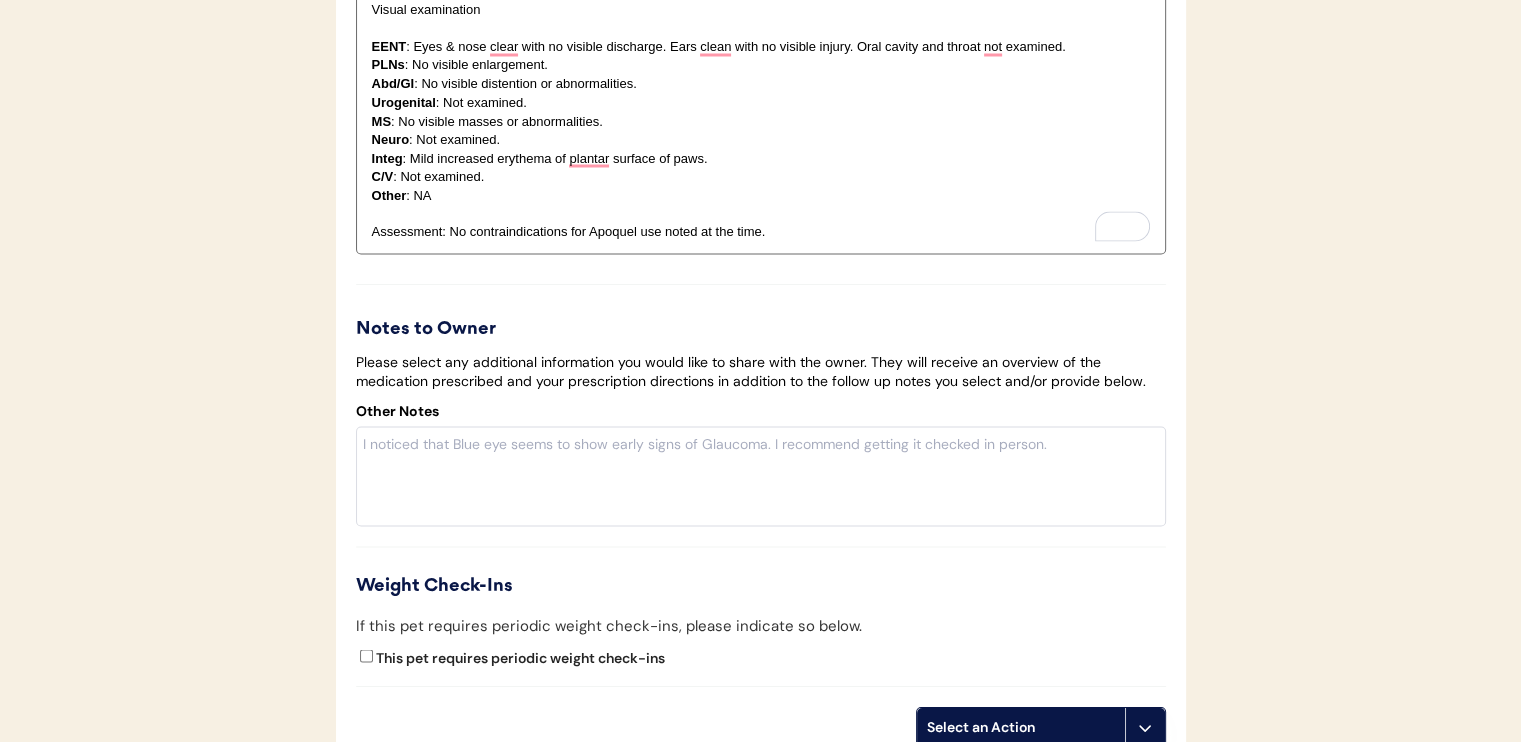 click on "Integ : Mild increased erythema of plantar surface of paws." at bounding box center [761, 158] 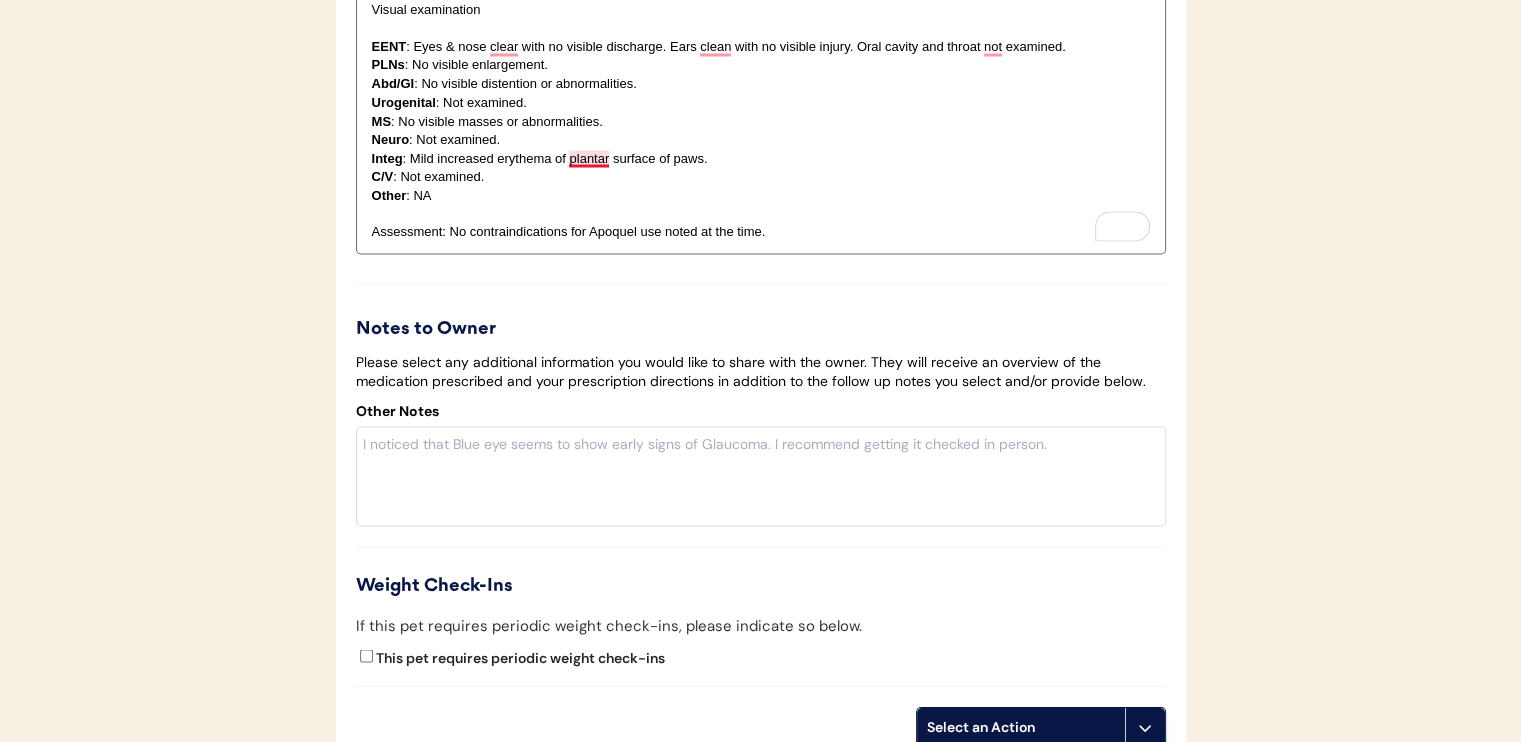 click on "Integ : Mild increased erythema of plantar surface of paws." at bounding box center [761, 158] 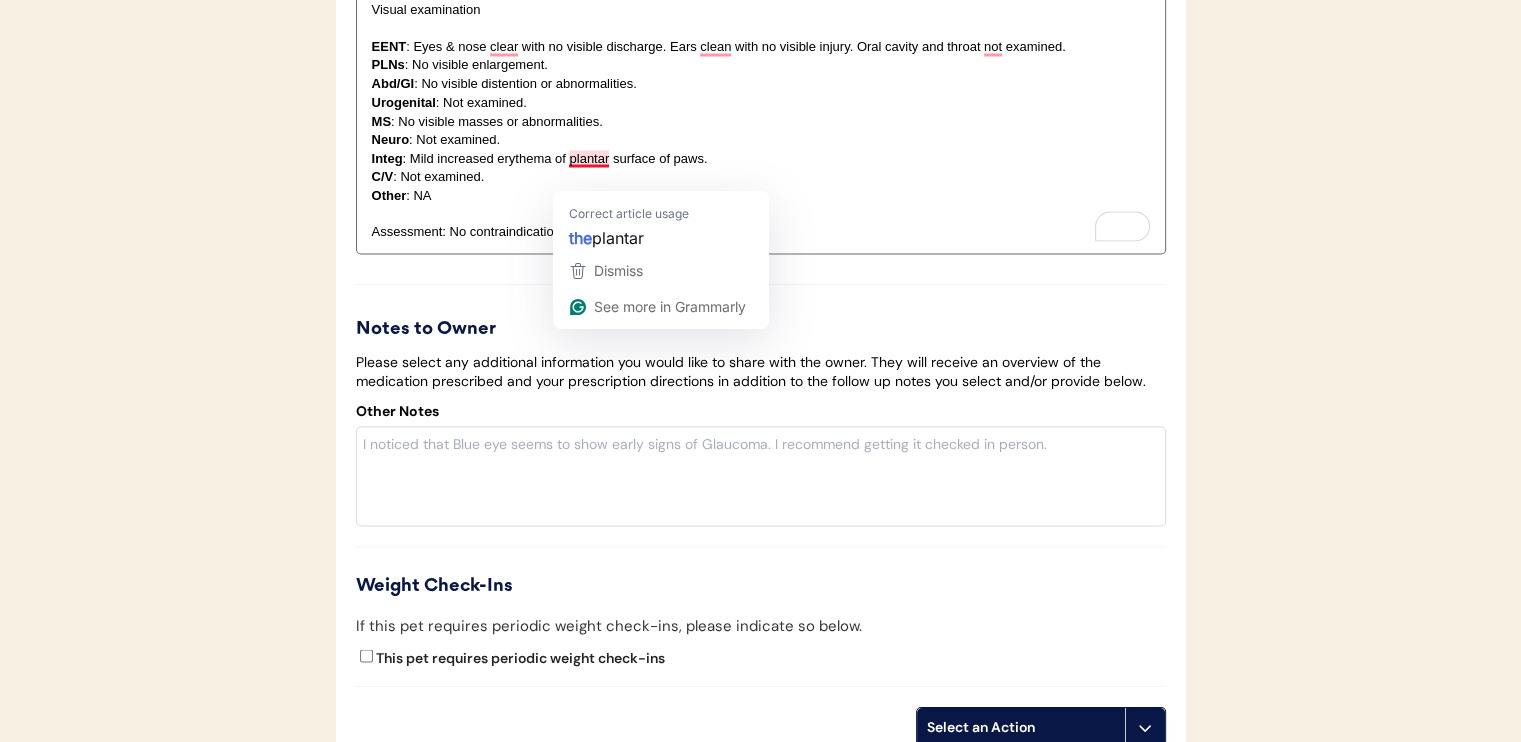 click on "Integ : Mild increased erythema of plantar surface of paws." at bounding box center [761, 158] 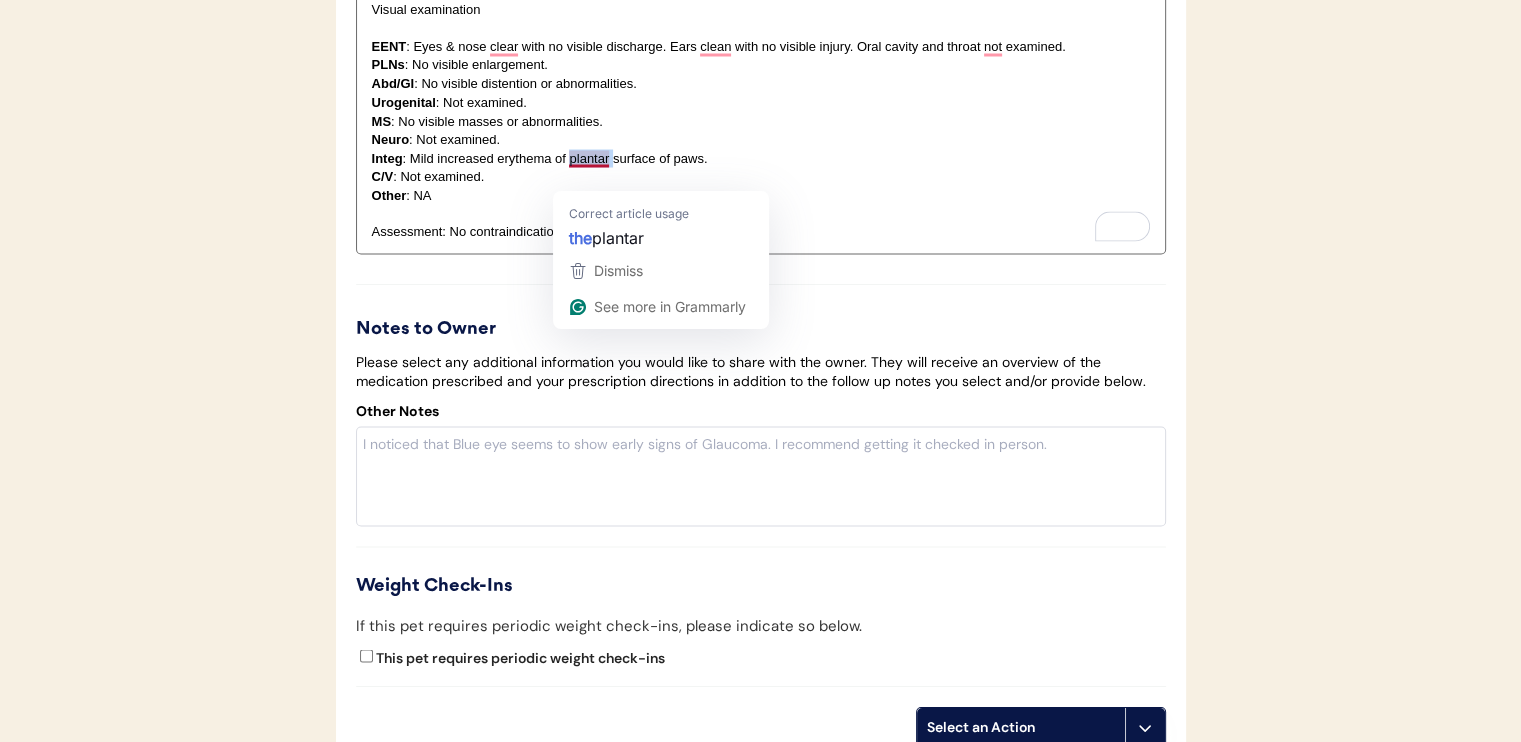 click on "Integ : Mild increased erythema of plantar surface of paws." at bounding box center [761, 158] 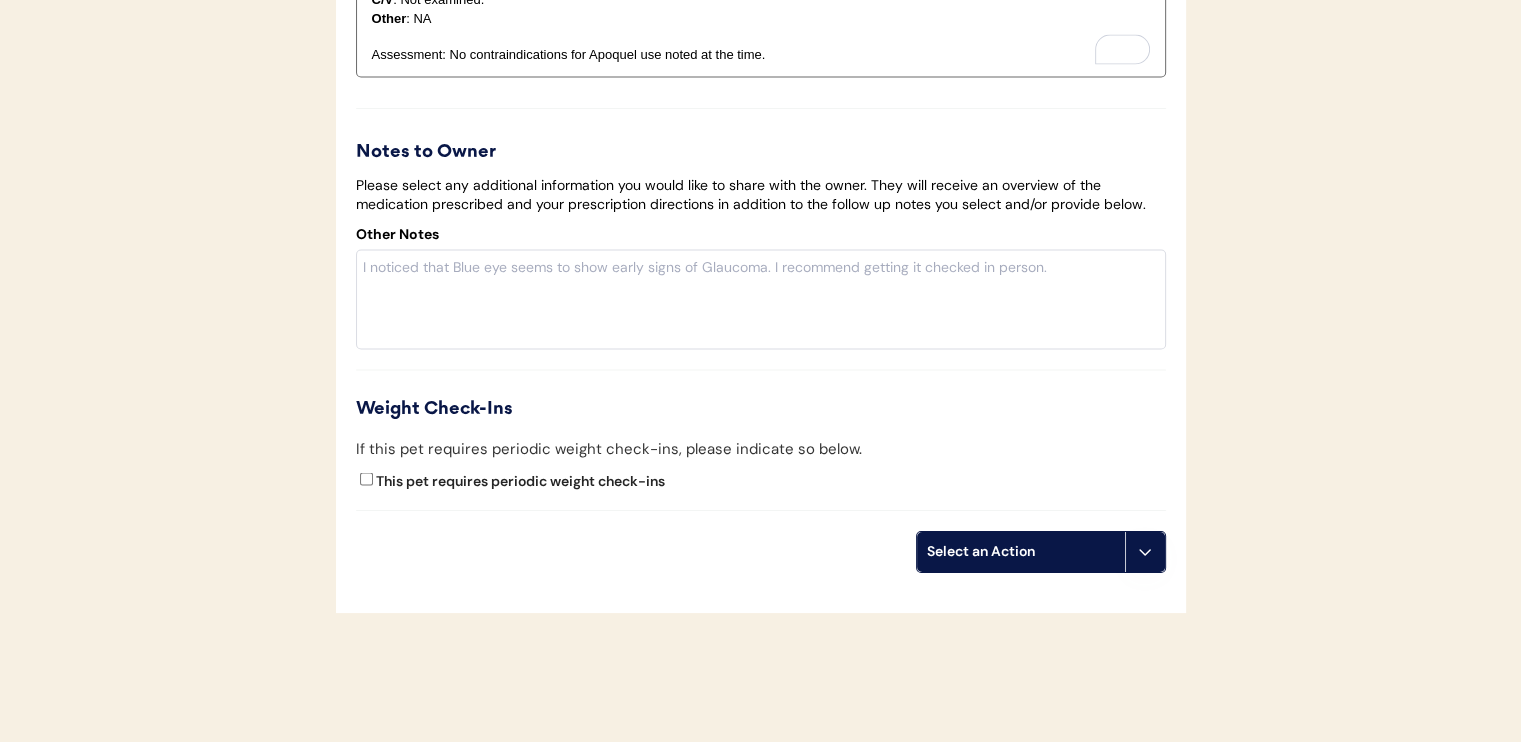scroll, scrollTop: 3969, scrollLeft: 0, axis: vertical 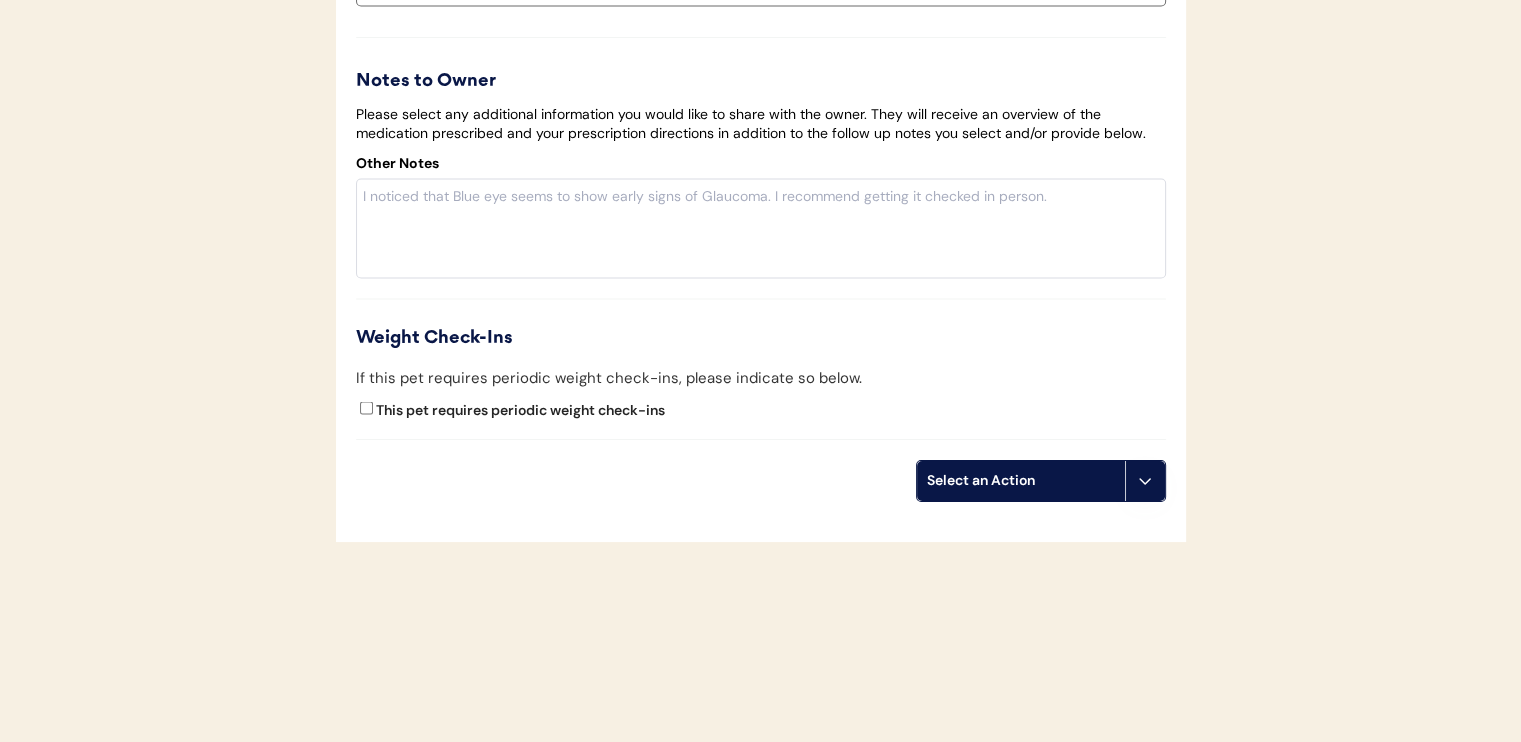 click on "Select an Action" at bounding box center [1021, 481] 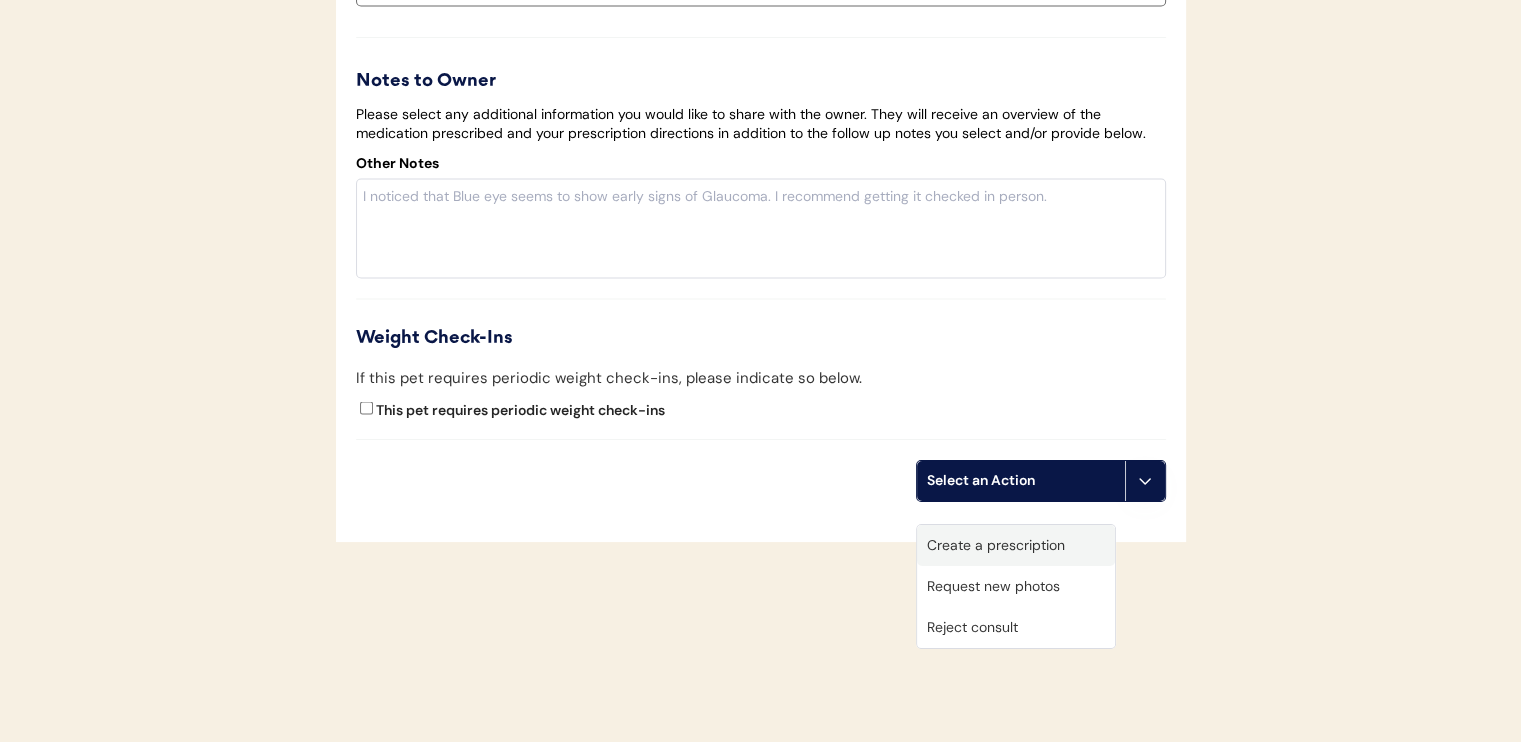 click on "Create a prescription" at bounding box center [1016, 545] 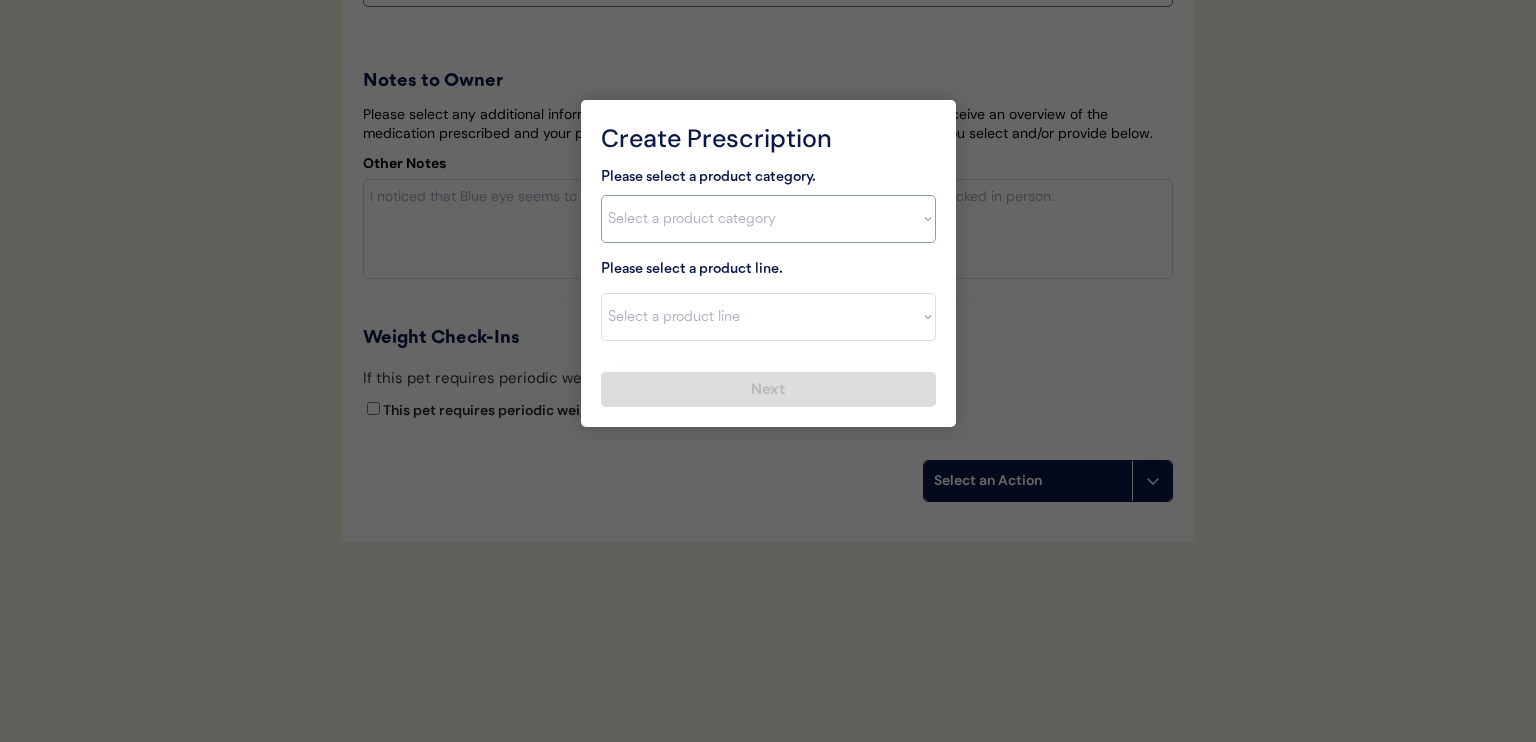 click on "Select a product category Allergies Antibiotics Anxiety Combo Parasite Prevention Flea & Tick Heartworm" at bounding box center (768, 219) 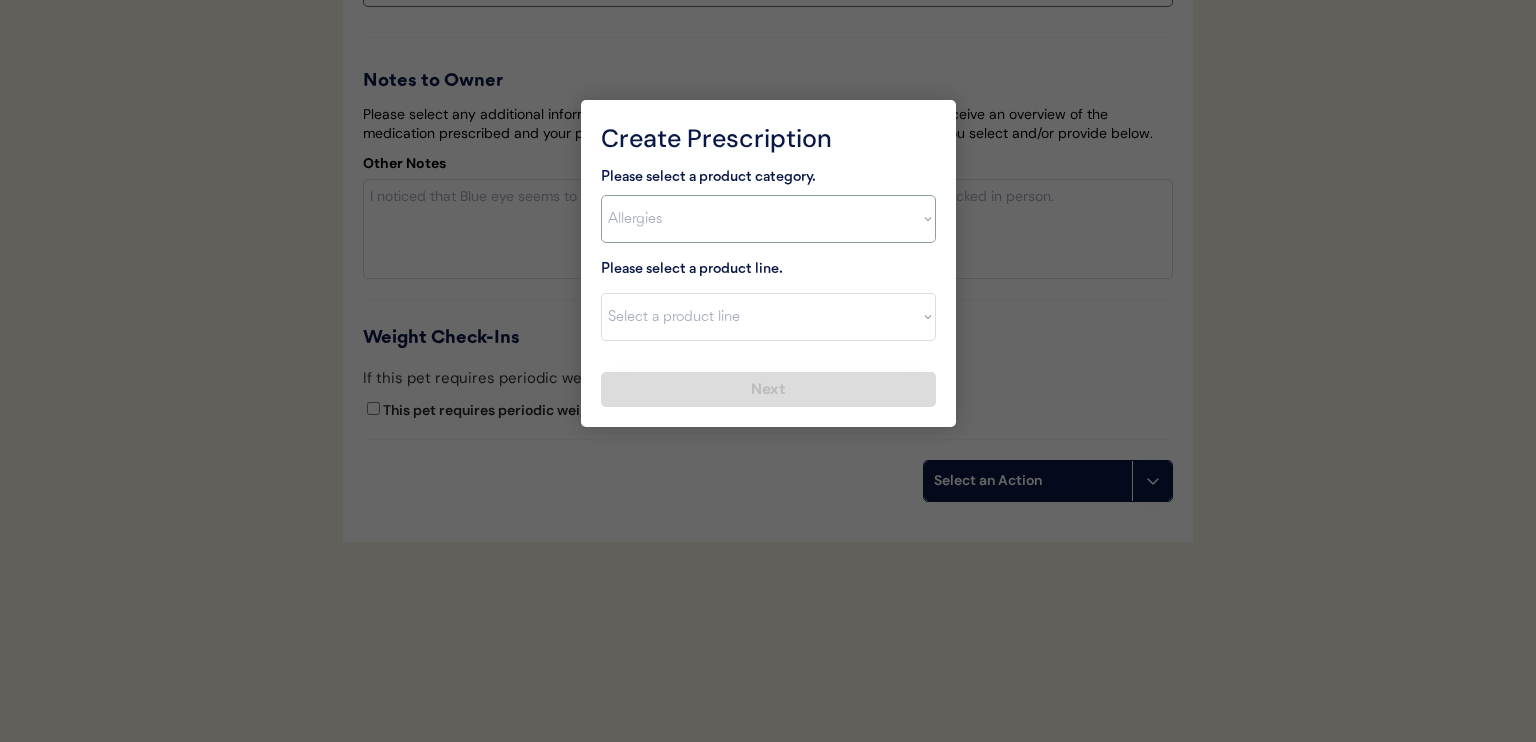 click on "Select a product category Allergies Antibiotics Anxiety Combo Parasite Prevention Flea & Tick Heartworm" at bounding box center (768, 219) 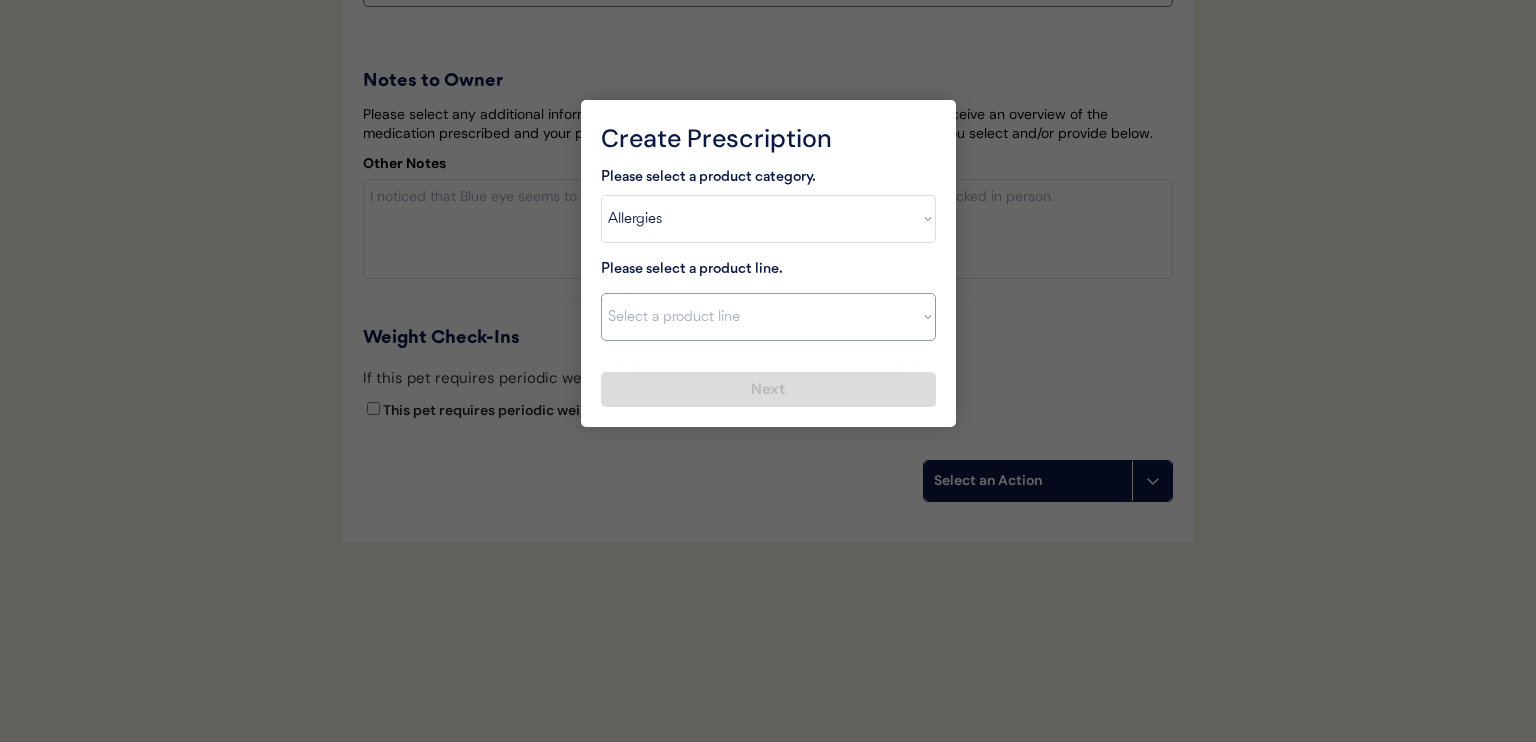 click on "Select a product line Apoquel Chewable Tablet Apoquel Tablet Cyclosporine DermaBenSs Shampoo Hydroxyzine Mal-A-Ket Shampoo Mal-A-Ket Wipes Malaseb Shampoo MiconaHex+Triz Mousse MiconaHex+Triz Wipes Prednisone Temaril-P" at bounding box center (768, 317) 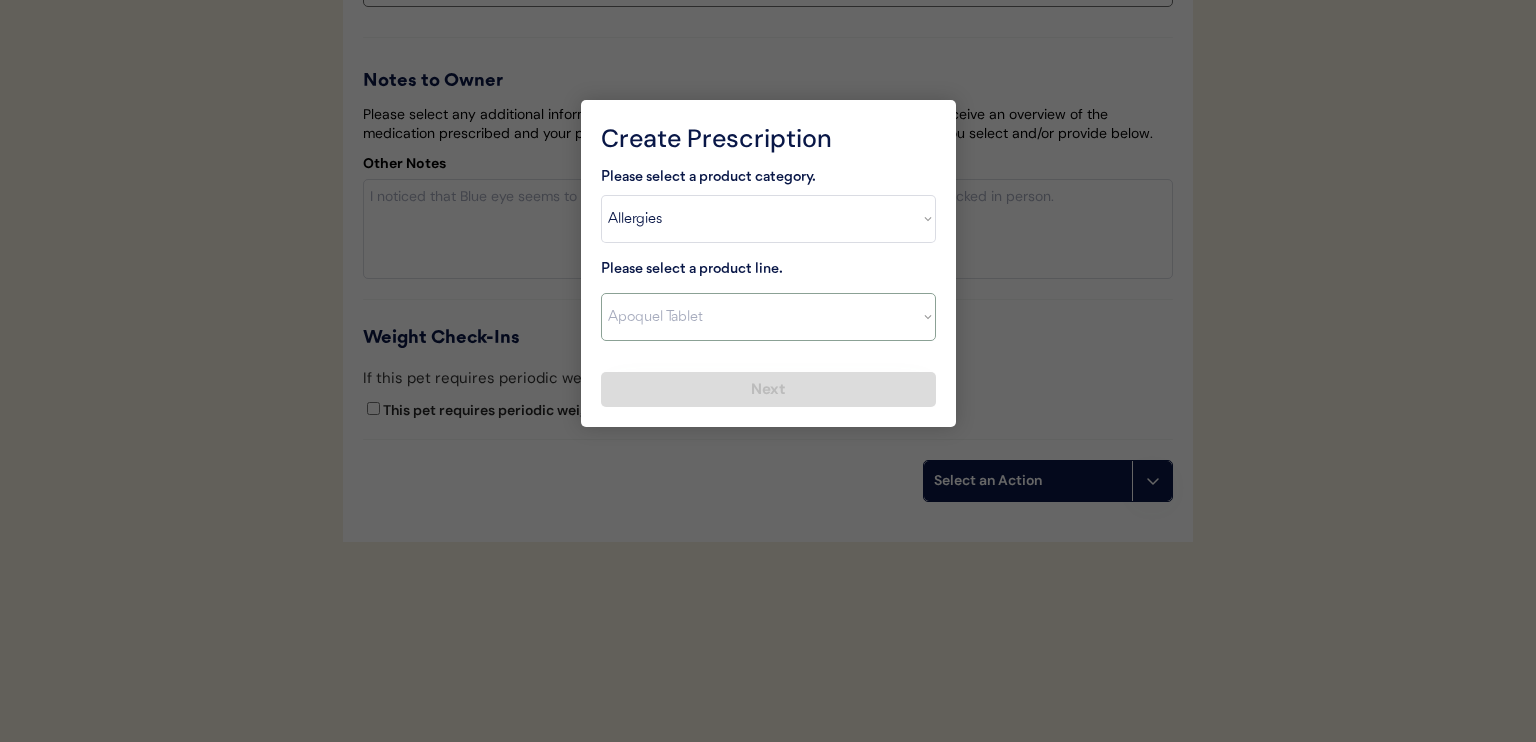 click on "Select a product line Apoquel Chewable Tablet Apoquel Tablet Cyclosporine DermaBenSs Shampoo Hydroxyzine Mal-A-Ket Shampoo Mal-A-Ket Wipes Malaseb Shampoo MiconaHex+Triz Mousse MiconaHex+Triz Wipes Prednisone Temaril-P" at bounding box center [768, 317] 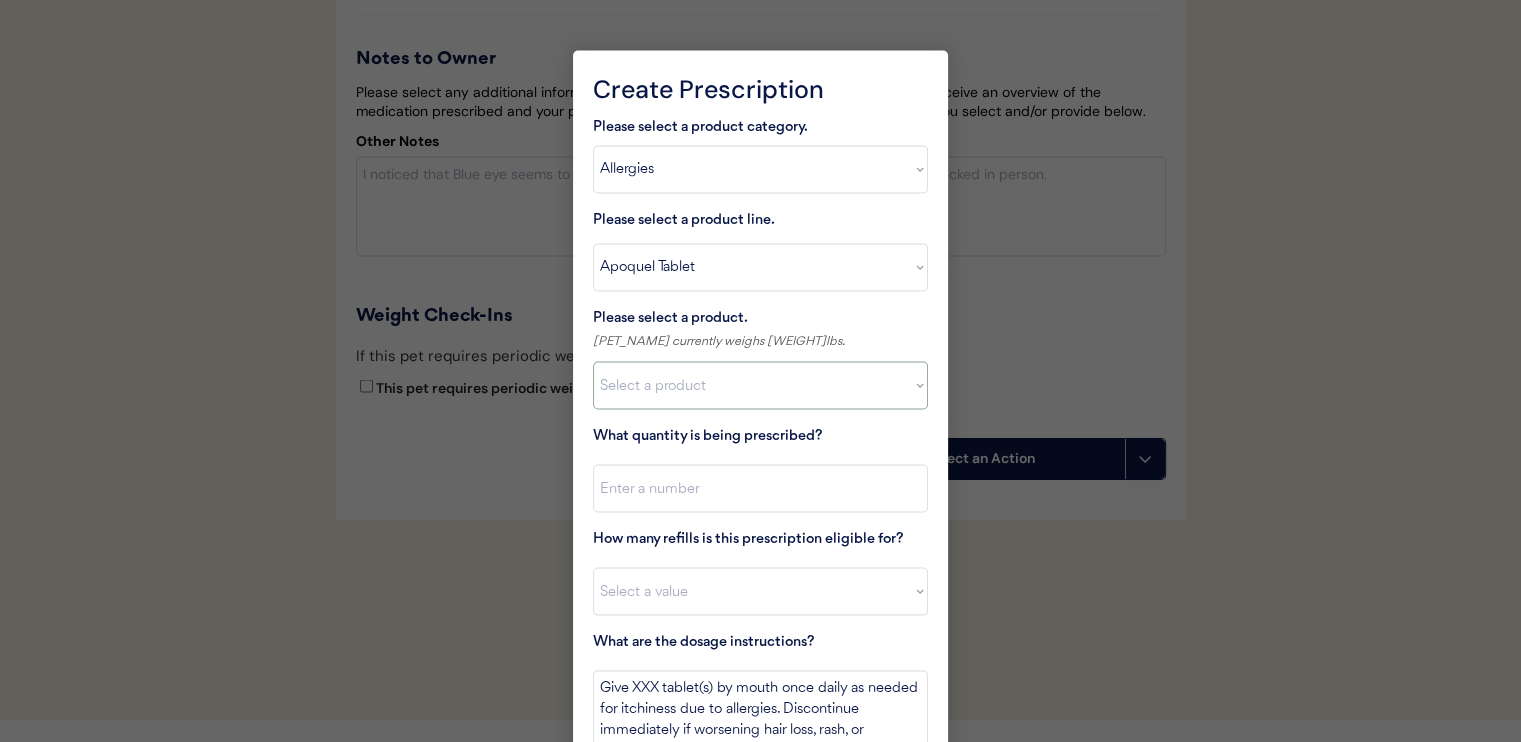 click on "Select a product Apoquel Tablet (16 mg) Apoquel Tablet (3.6 mg) Apoquel Tablet (5.4 mg)" at bounding box center (760, 386) 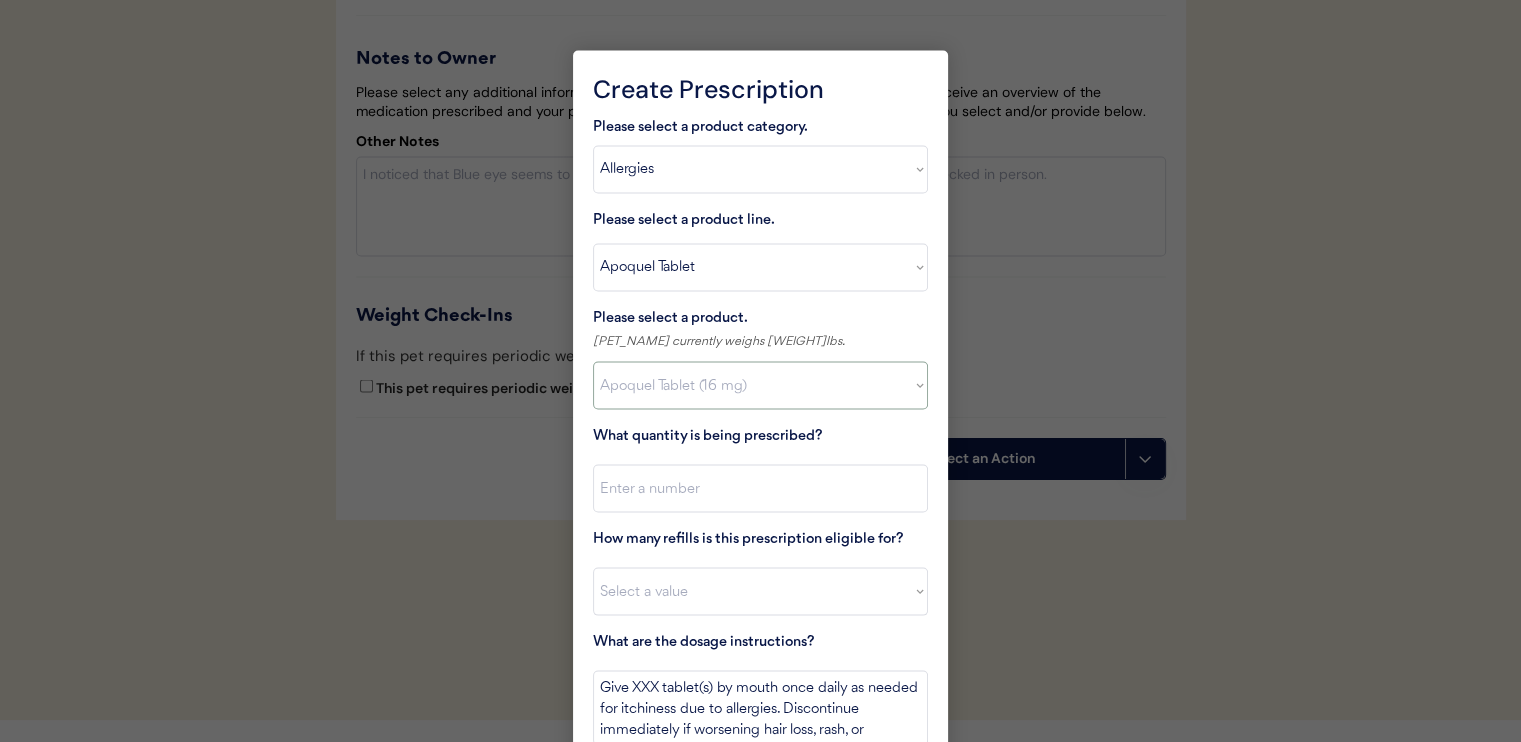 click on "Select a product Apoquel Tablet (16 mg) Apoquel Tablet (3.6 mg) Apoquel Tablet (5.4 mg)" at bounding box center (760, 386) 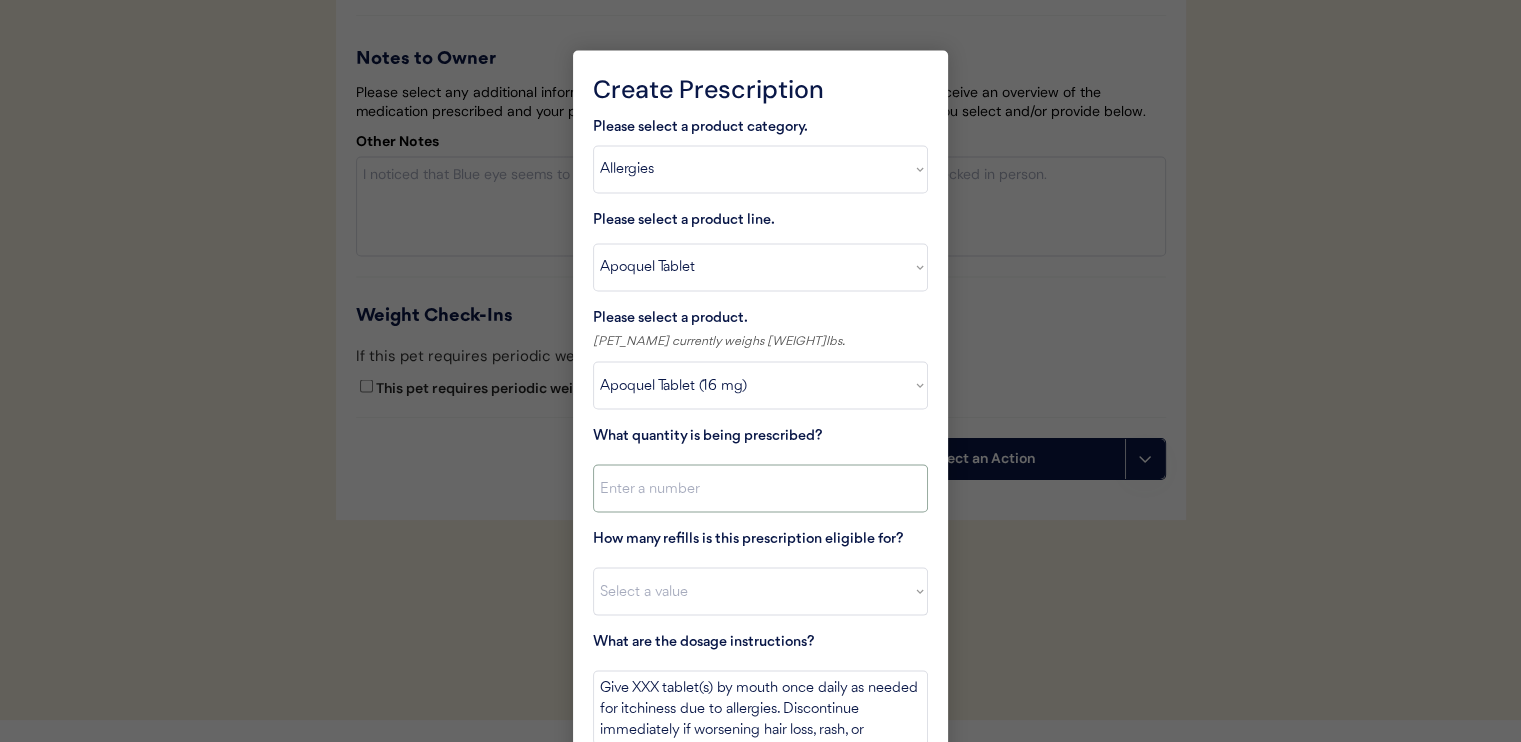 click at bounding box center (760, 489) 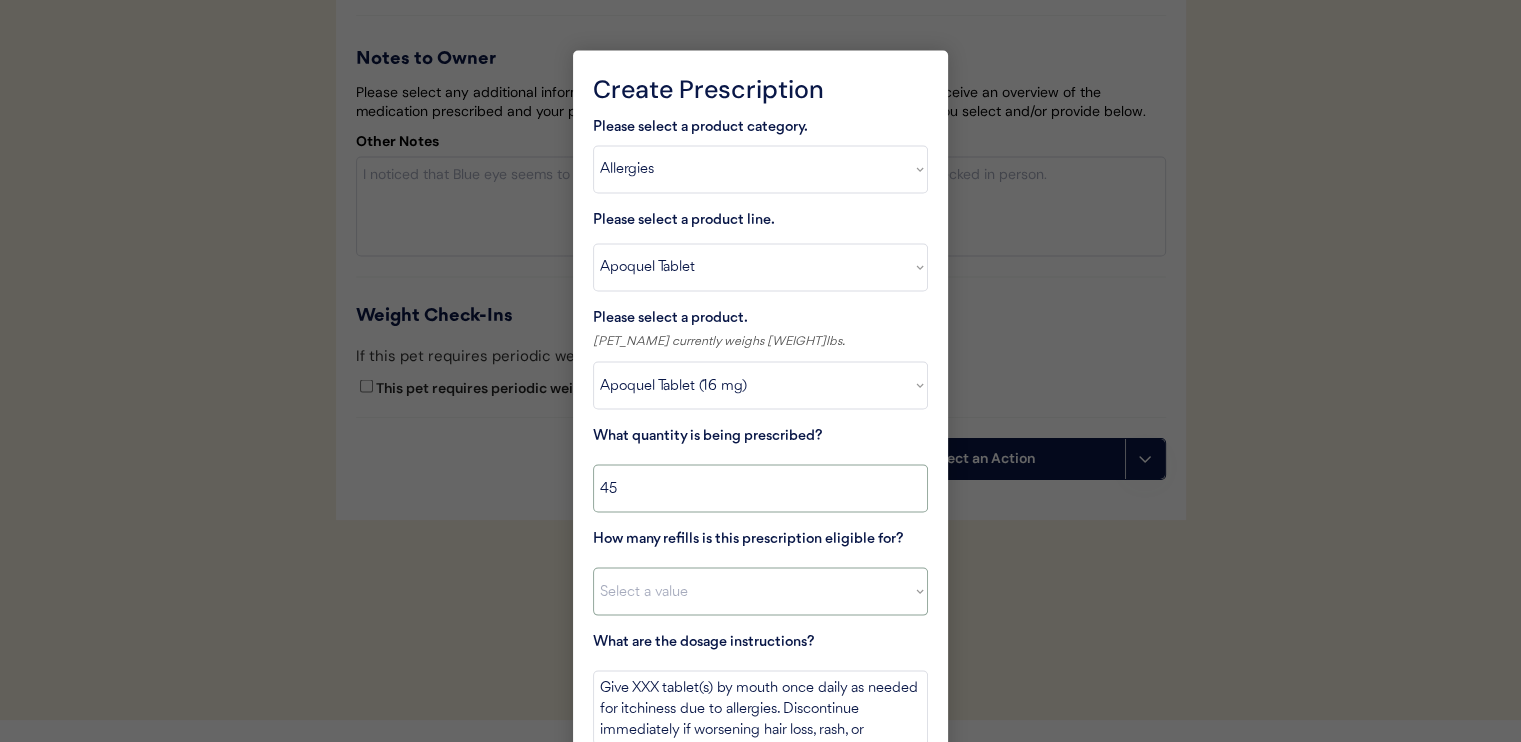 type on "45" 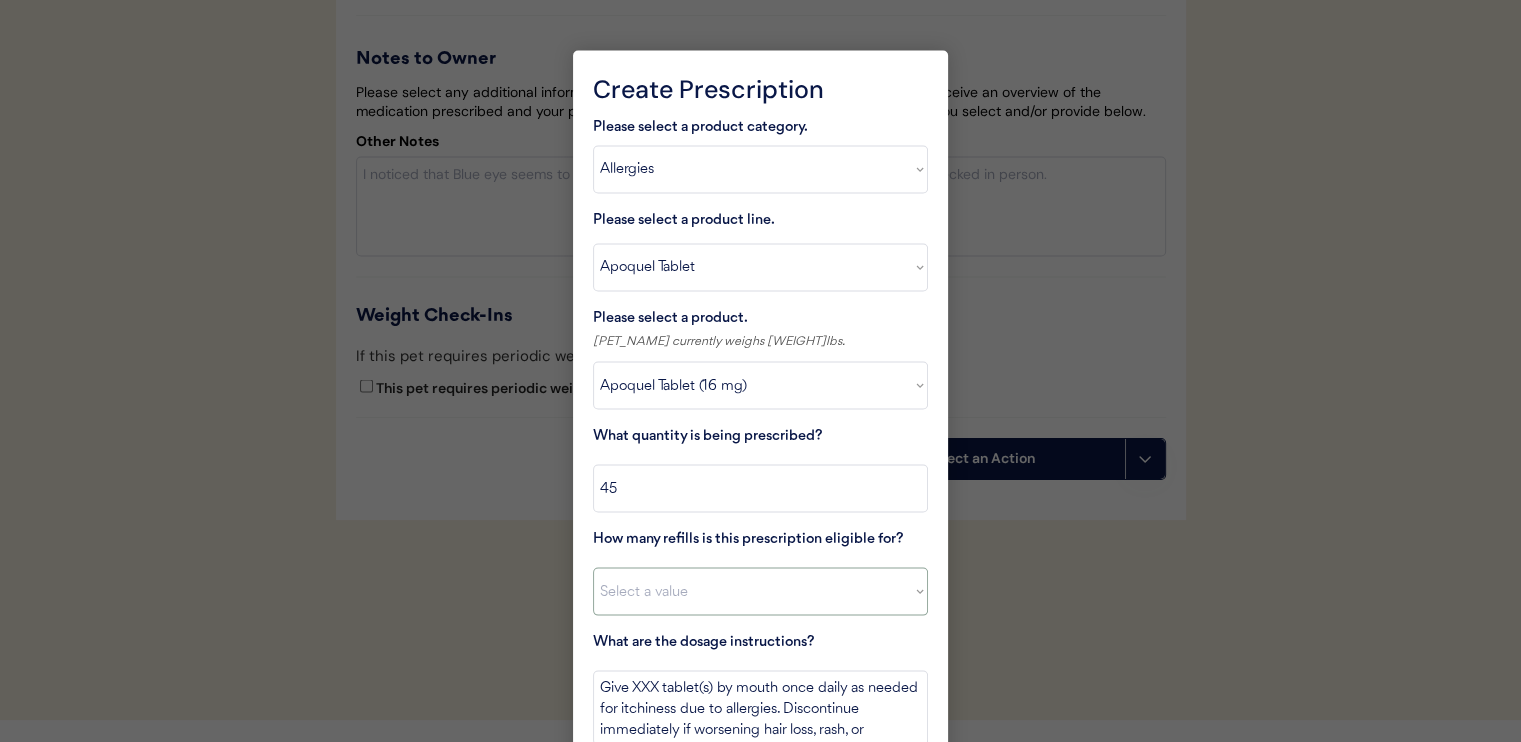 drag, startPoint x: 748, startPoint y: 588, endPoint x: 747, endPoint y: 574, distance: 14.035668 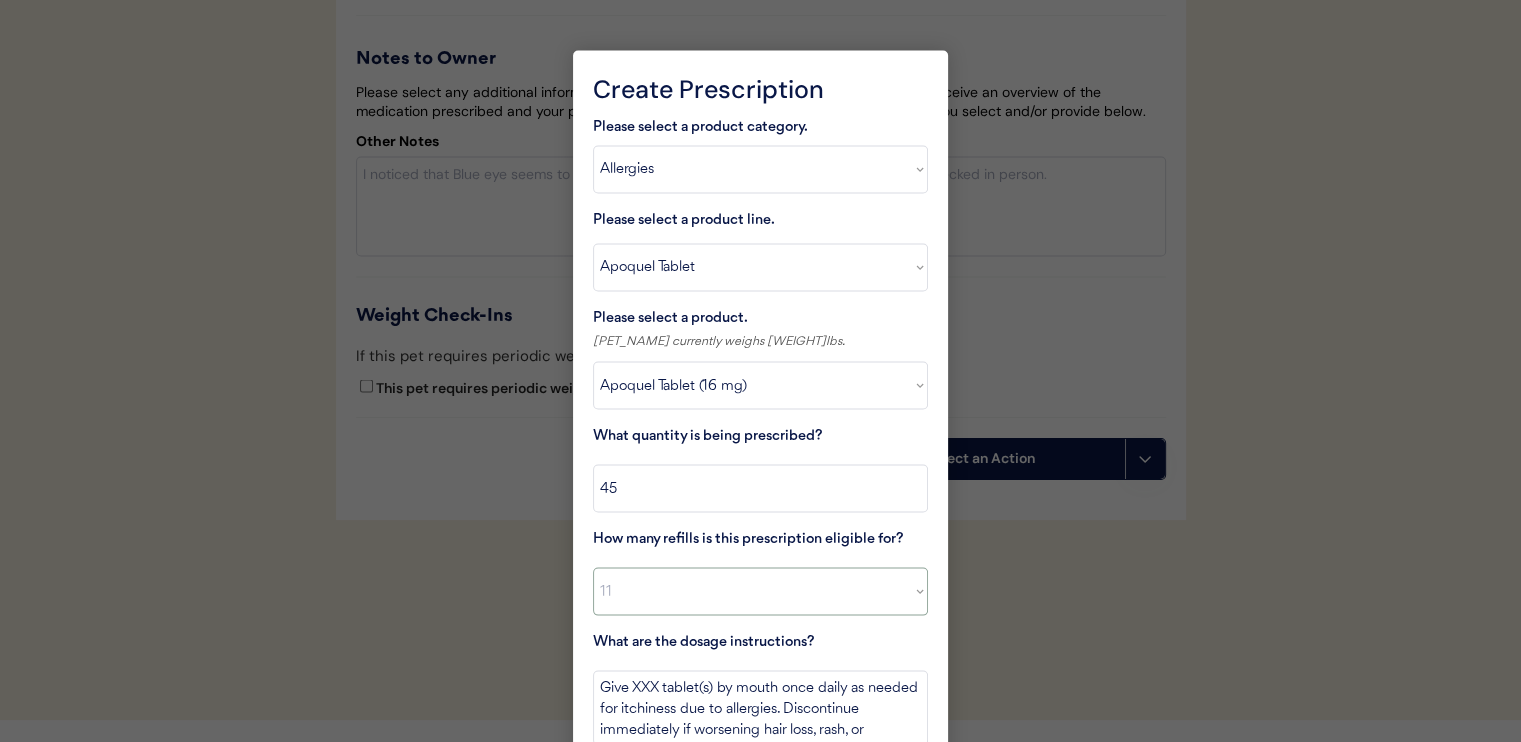 click on "Select a value 0 1 2 3 4 5 6 7 8 10 11" at bounding box center (760, 592) 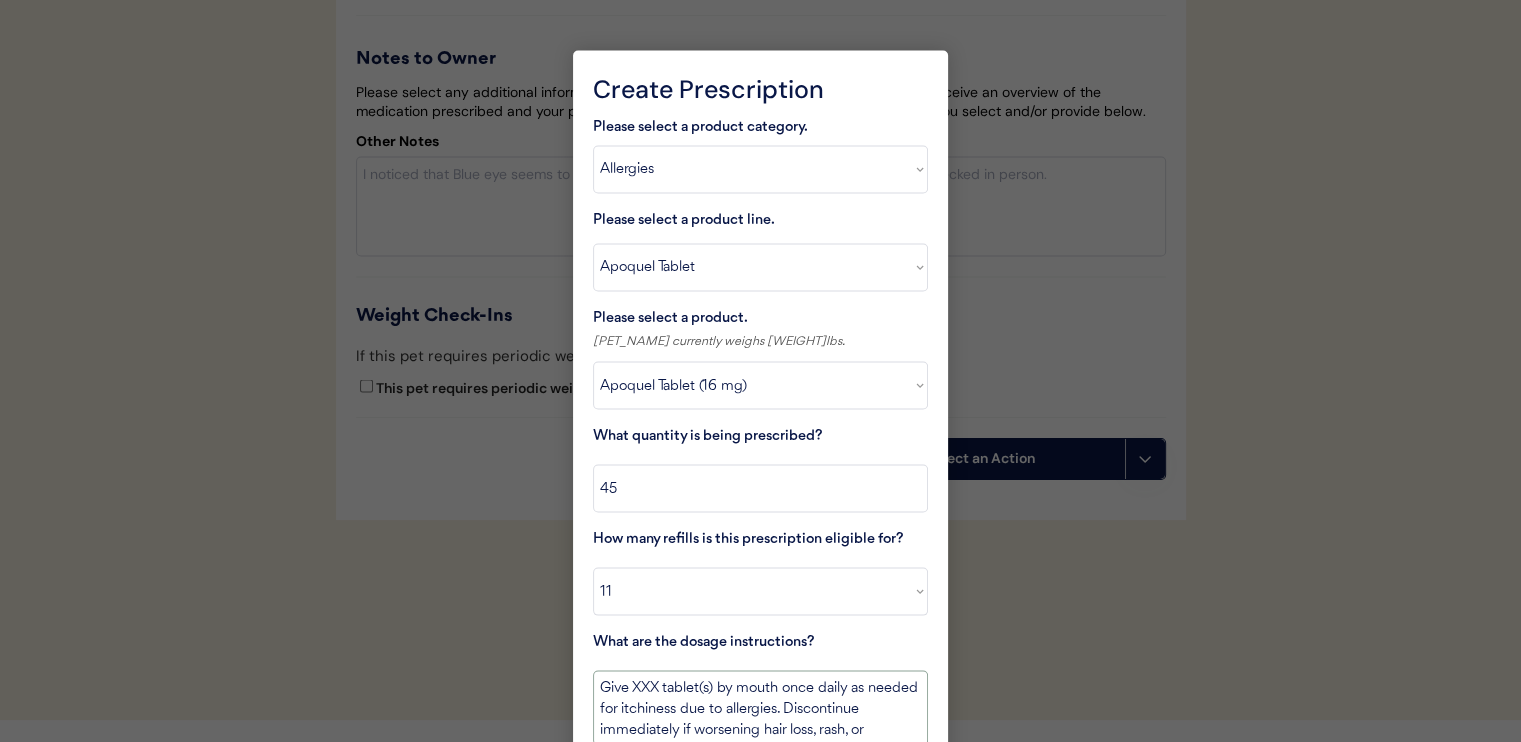 click on "Give XXX tablet(s) by mouth once daily as needed for itchiness due to allergies. Discontinue immediately if worsening hair loss, rash, or numerous small lumps appear." at bounding box center [760, 708] 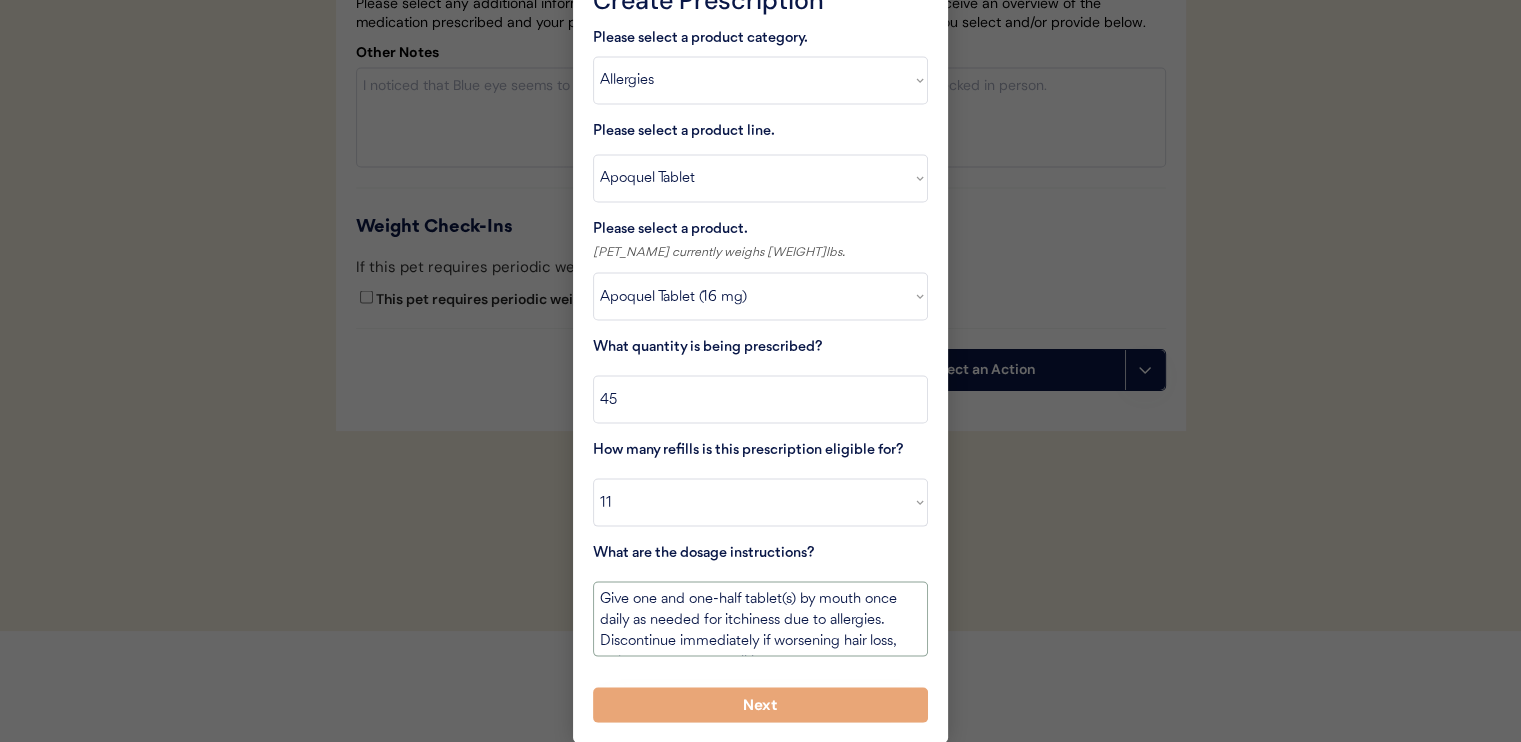 type on "Give one and one-half tablet(s) by mouth once daily as needed for itchiness due to allergies. Discontinue immediately if worsening hair loss, rash, or numerous small lumps appear." 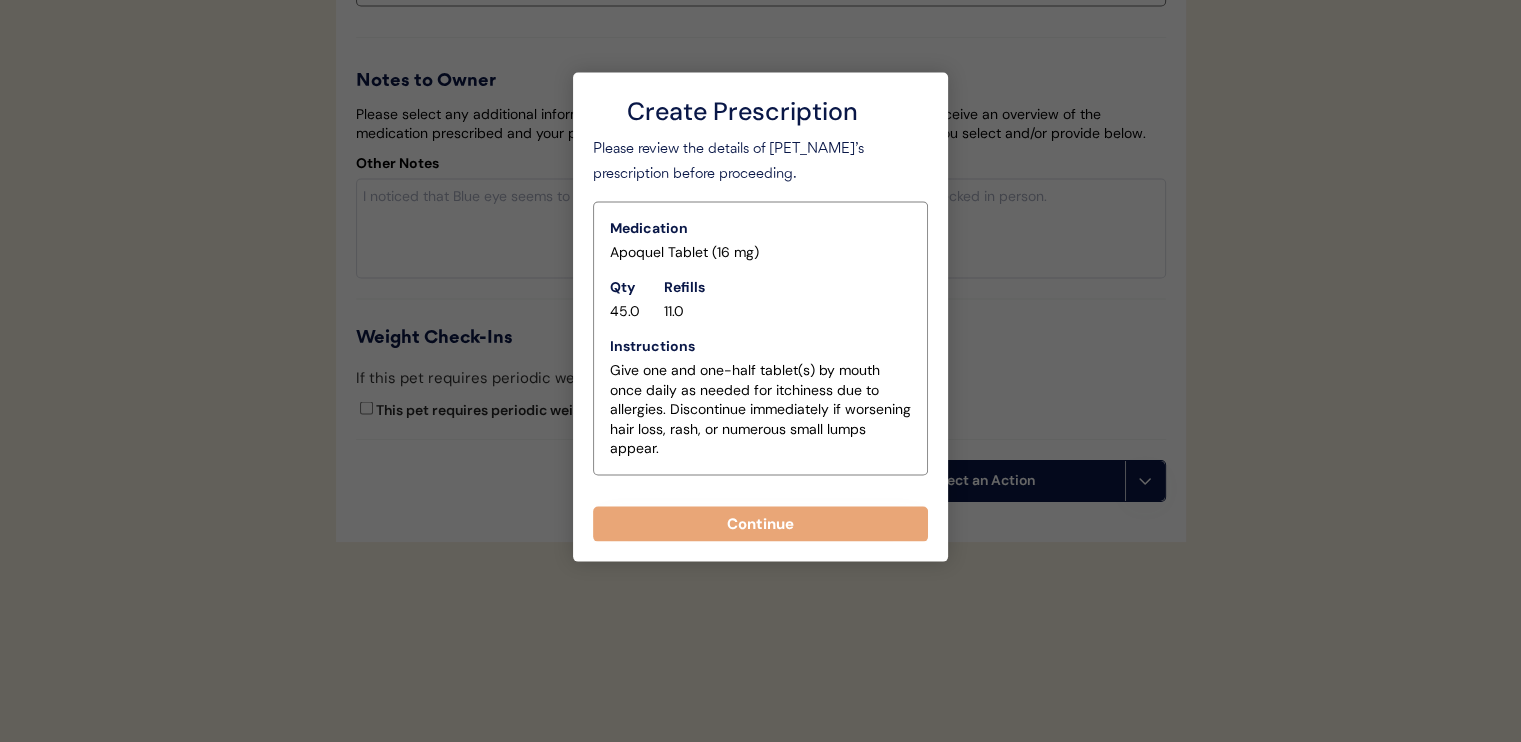 scroll, scrollTop: 3969, scrollLeft: 0, axis: vertical 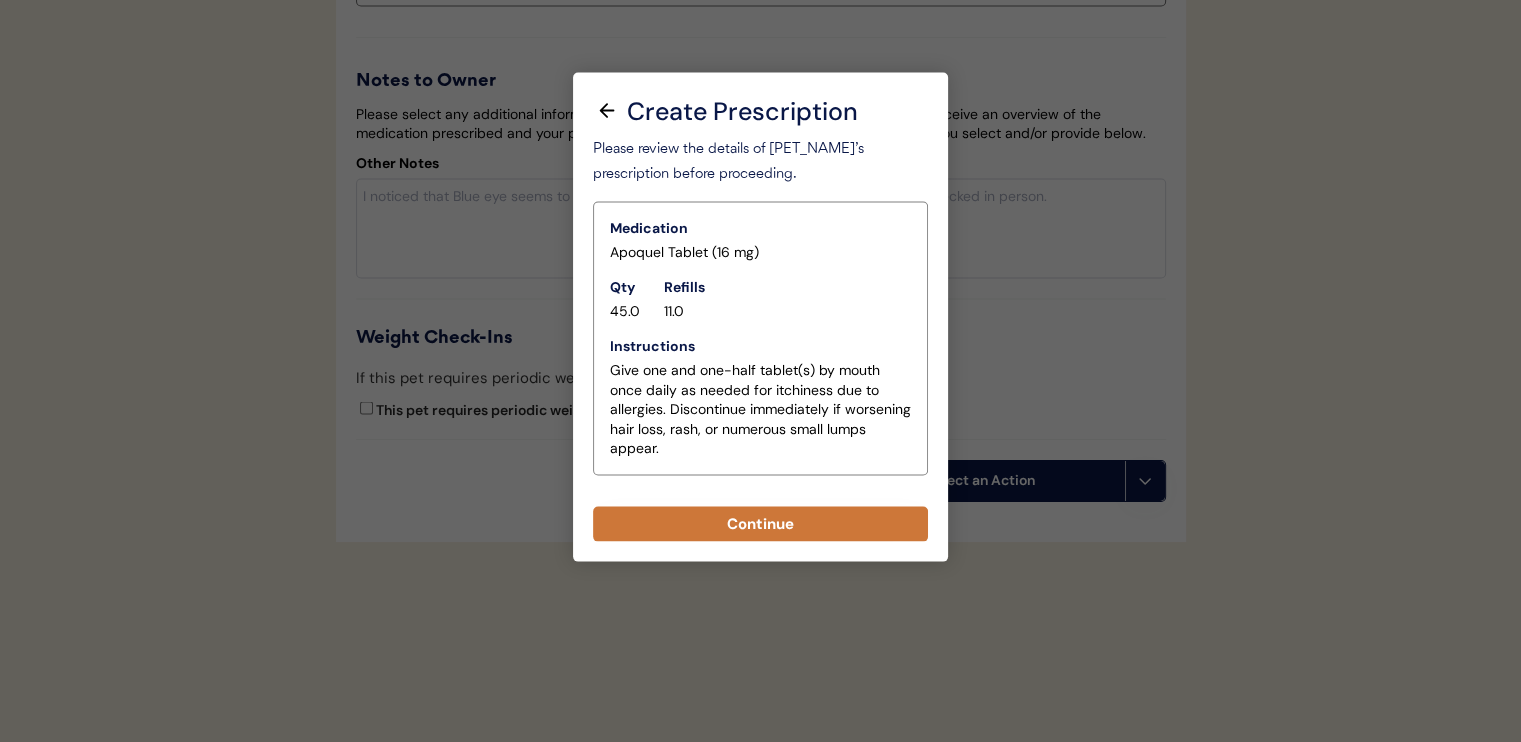 click on "Continue" at bounding box center (760, 524) 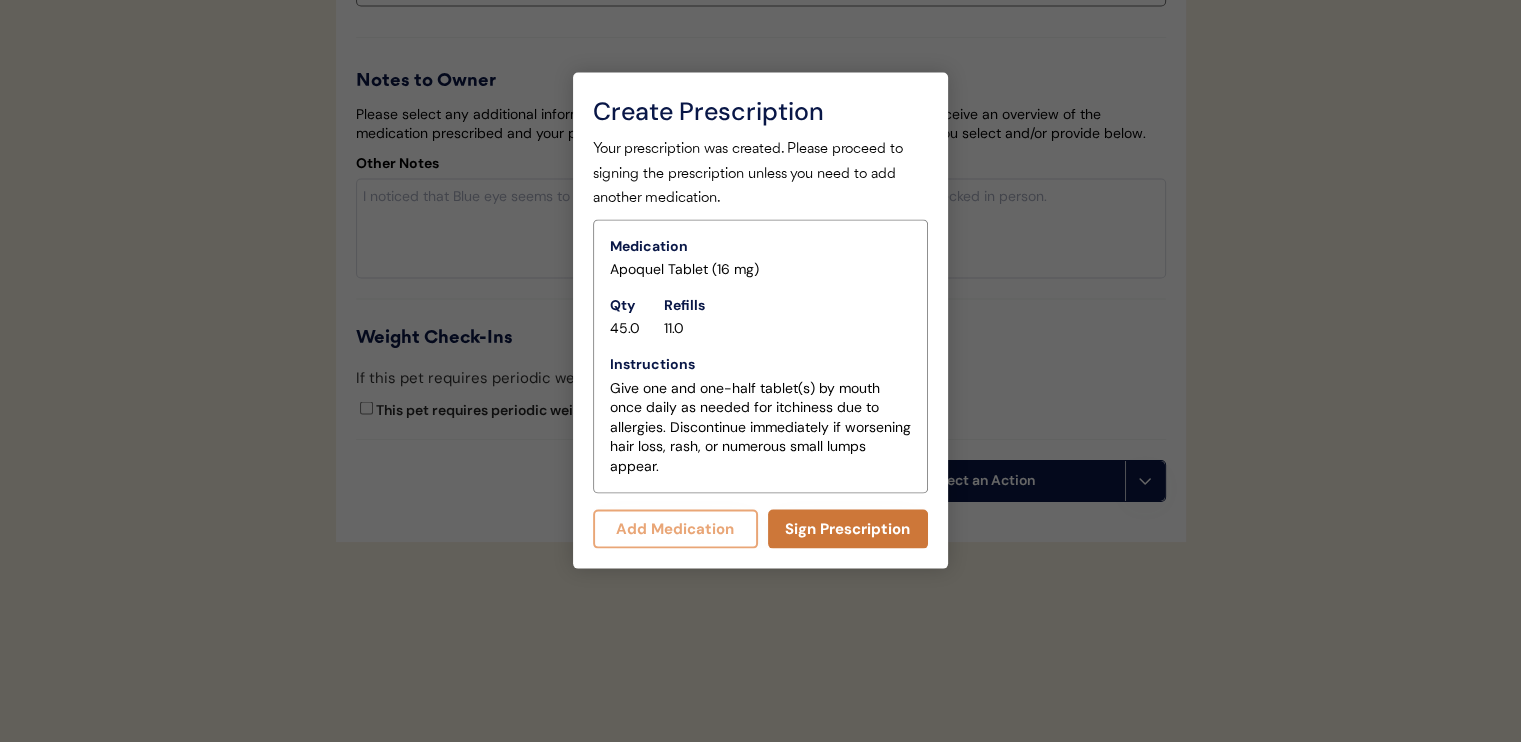 scroll, scrollTop: 4012, scrollLeft: 0, axis: vertical 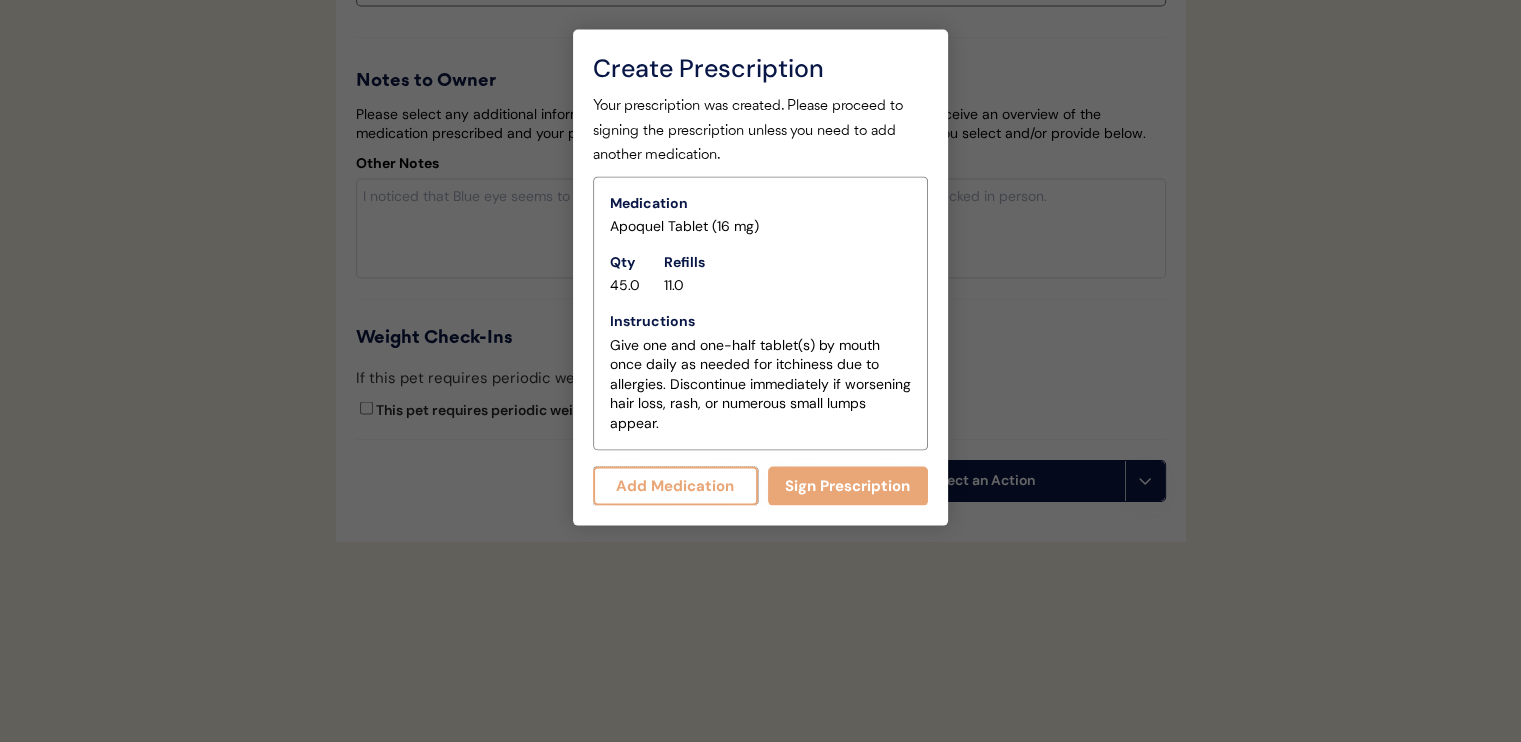 click on "Add Medication" at bounding box center (675, 486) 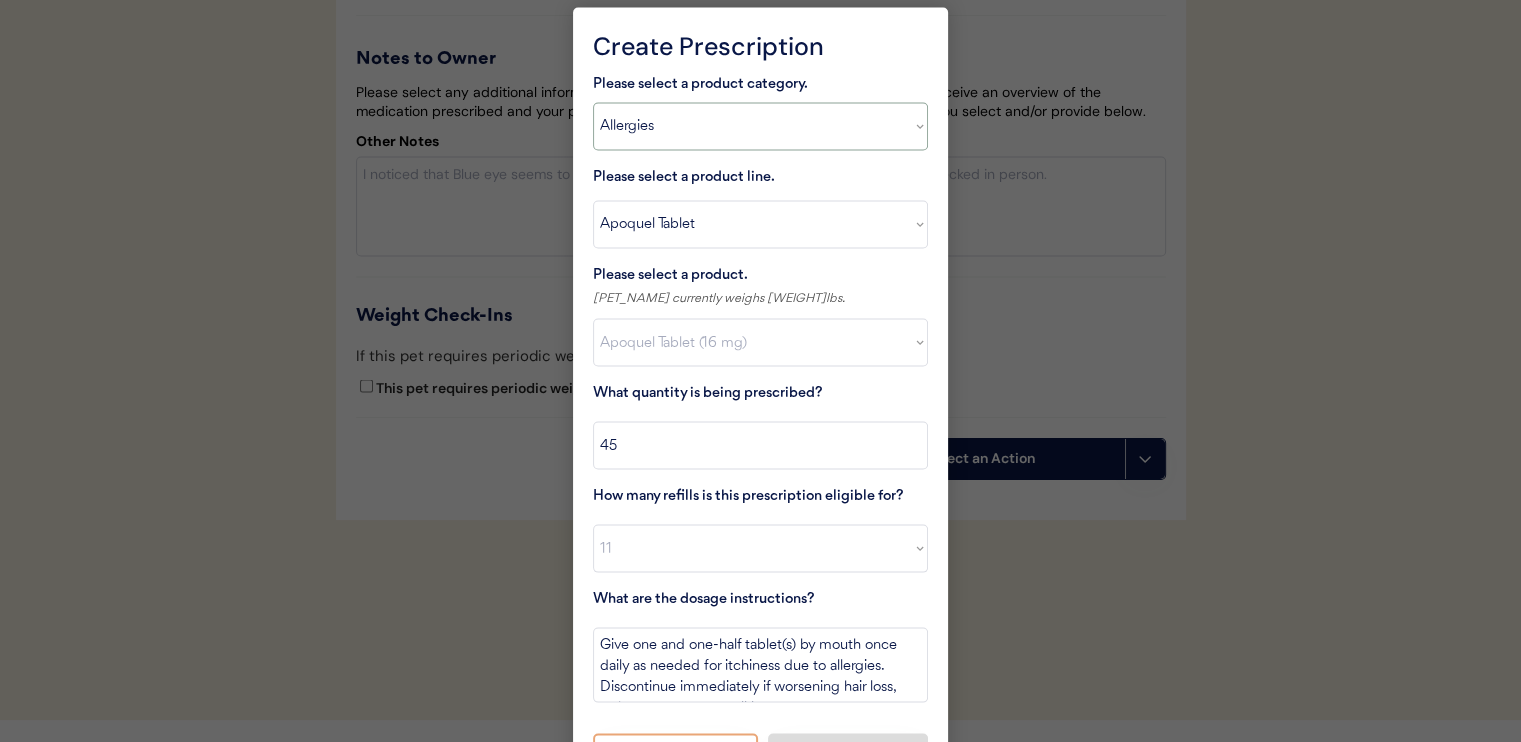 click on "Select a product category Allergies Antibiotics Anxiety Combo Parasite Prevention Flea & Tick Heartworm" at bounding box center [760, 127] 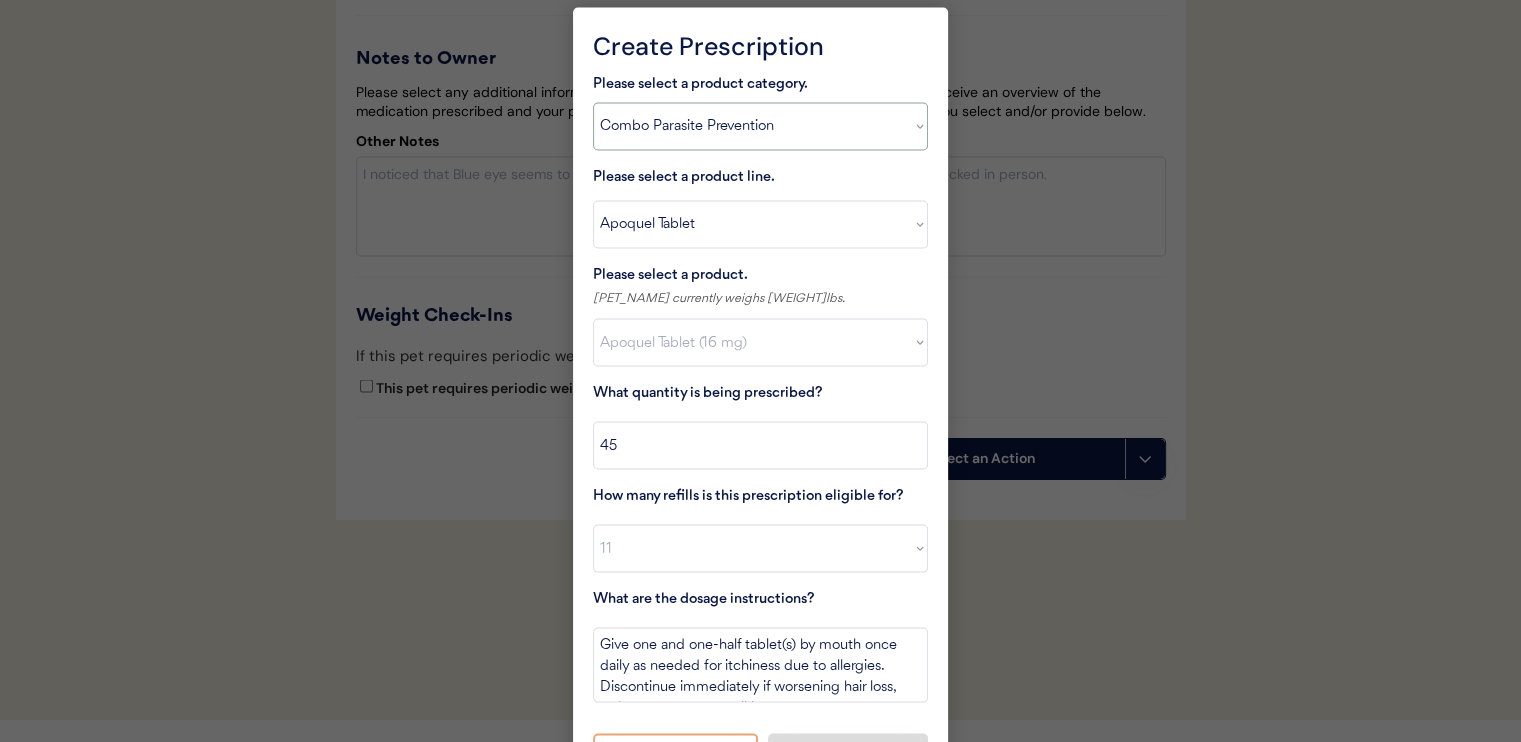 click on "Select a product category Allergies Antibiotics Anxiety Combo Parasite Prevention Flea & Tick Heartworm" at bounding box center [760, 127] 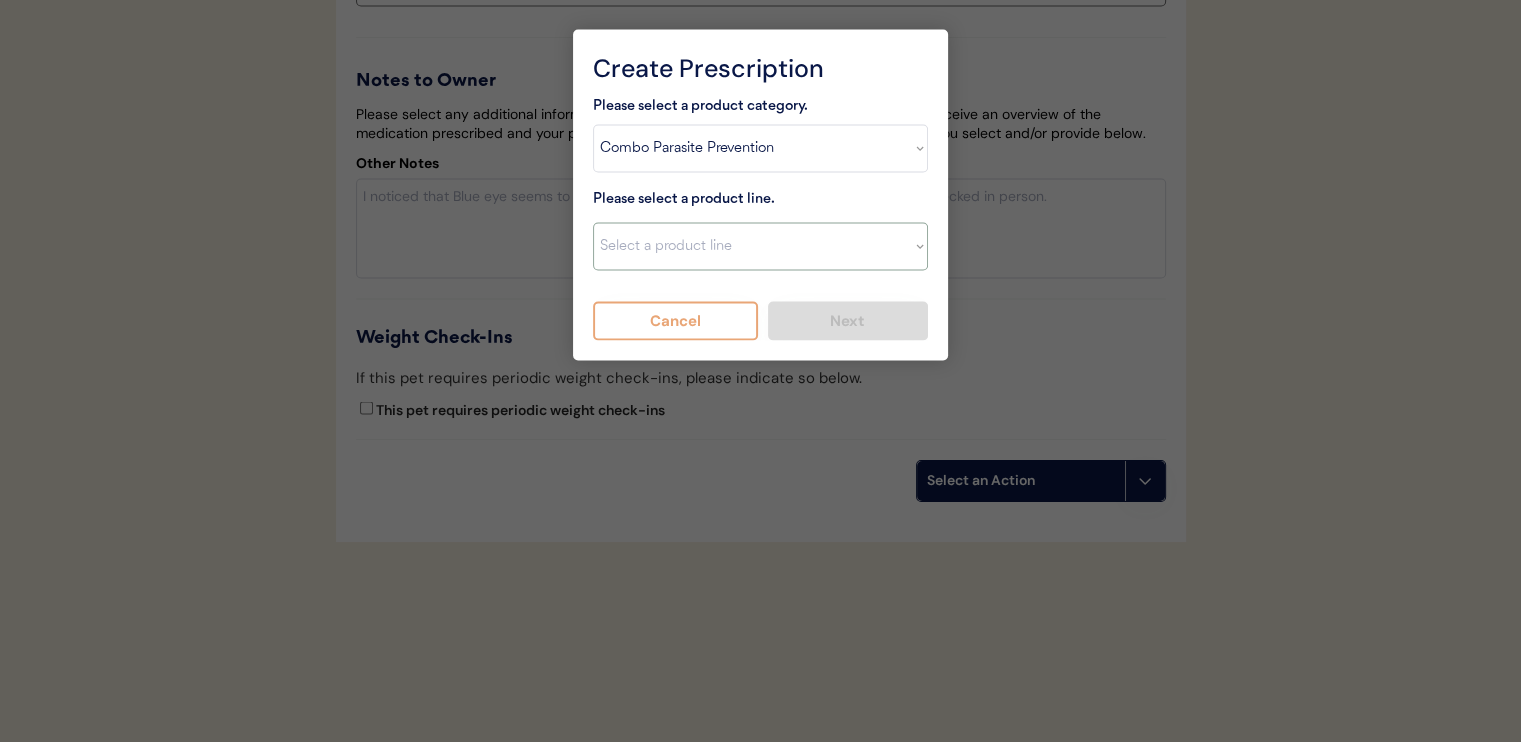 click on "Select a product line Advantage Multi for Dogs Credelio Quattro NexGard Plus NexGard Plus (3 Month) NexGard Plus (6 Month) Revolution for Dogs Sentinel Spectrum (3 Month) Simparica Trio Simparica Trio (12 Month) Simparica Trio (3 Month) Simparica Trio (6 Month) Trifexis" at bounding box center (760, 247) 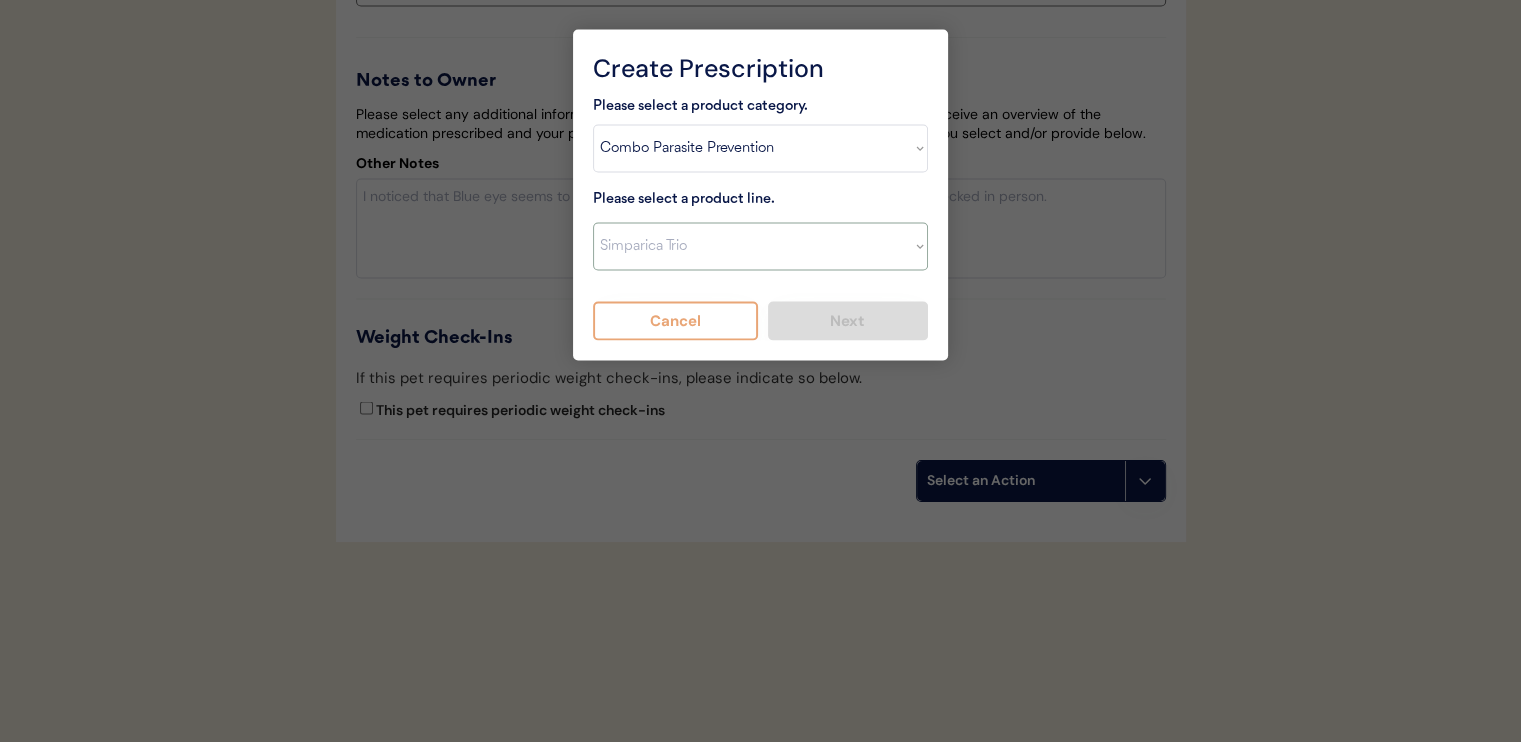 click on "Select a product line Advantage Multi for Dogs Credelio Quattro NexGard Plus NexGard Plus (3 Month) NexGard Plus (6 Month) Revolution for Dogs Sentinel Spectrum (3 Month) Simparica Trio Simparica Trio (12 Month) Simparica Trio (3 Month) Simparica Trio (6 Month) Trifexis" at bounding box center [760, 247] 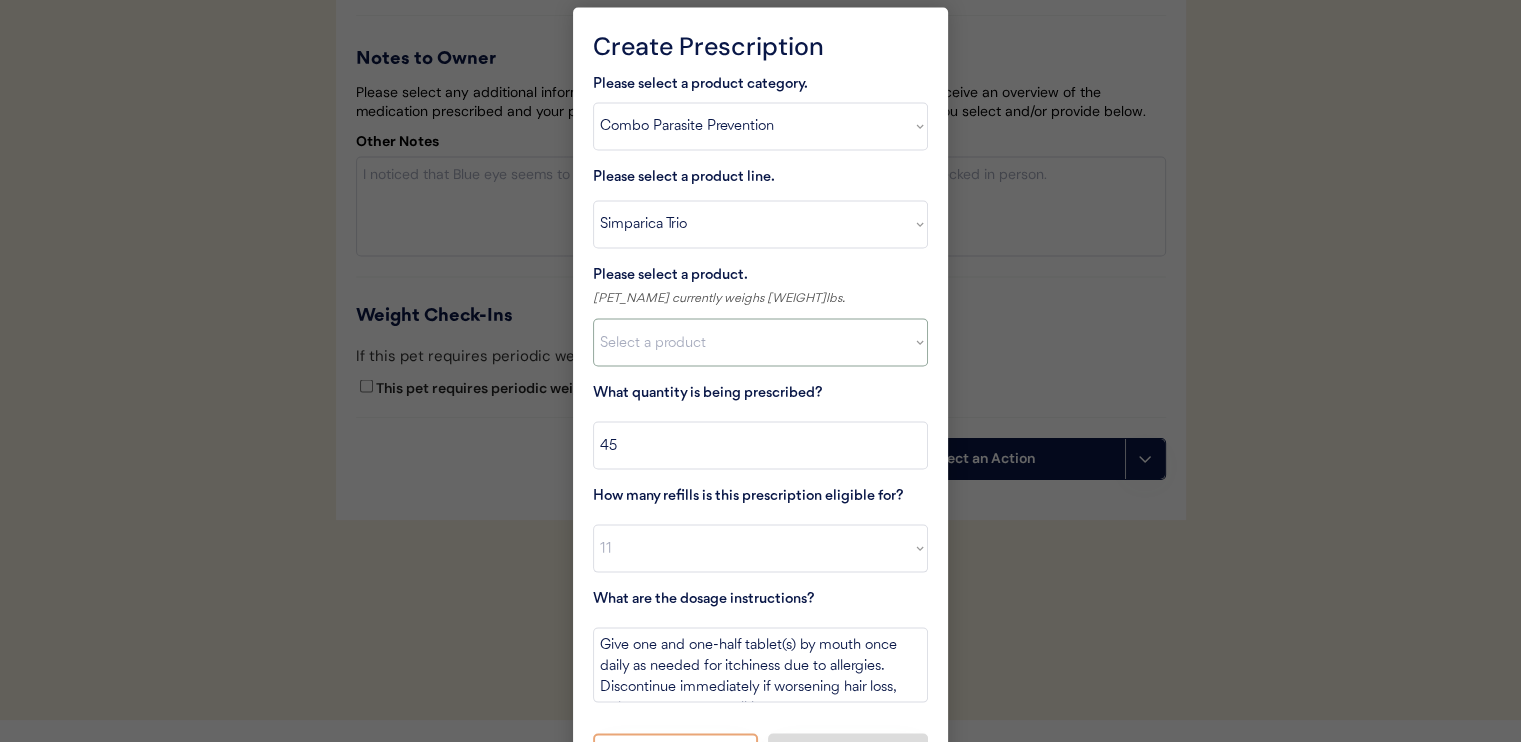 click on "Select a product Simparica Trio, 2.8 - 5.5lbs Simparica Trio, 5.6 - 11lbs Simparica Trio, 11.1 - 22lbs Simparica Trio, 22.1 - 44lbs Simparica Trio, 44.1 - 88lbs Simparica Trio, 88.1 - 132lbs" at bounding box center [760, 343] 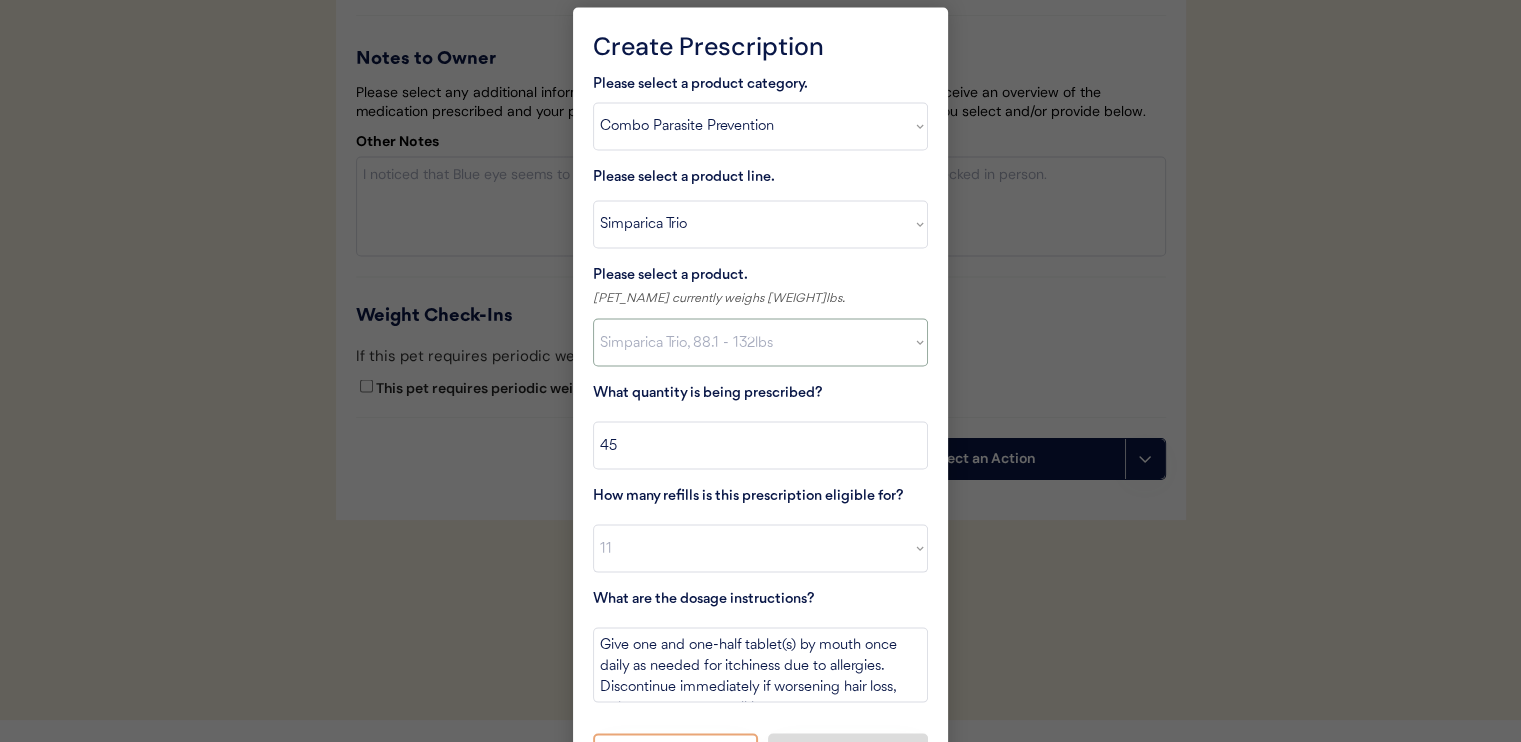 click on "Select a product Simparica Trio, 2.8 - 5.5lbs Simparica Trio, 5.6 - 11lbs Simparica Trio, 11.1 - 22lbs Simparica Trio, 22.1 - 44lbs Simparica Trio, 44.1 - 88lbs Simparica Trio, 88.1 - 132lbs" at bounding box center (760, 343) 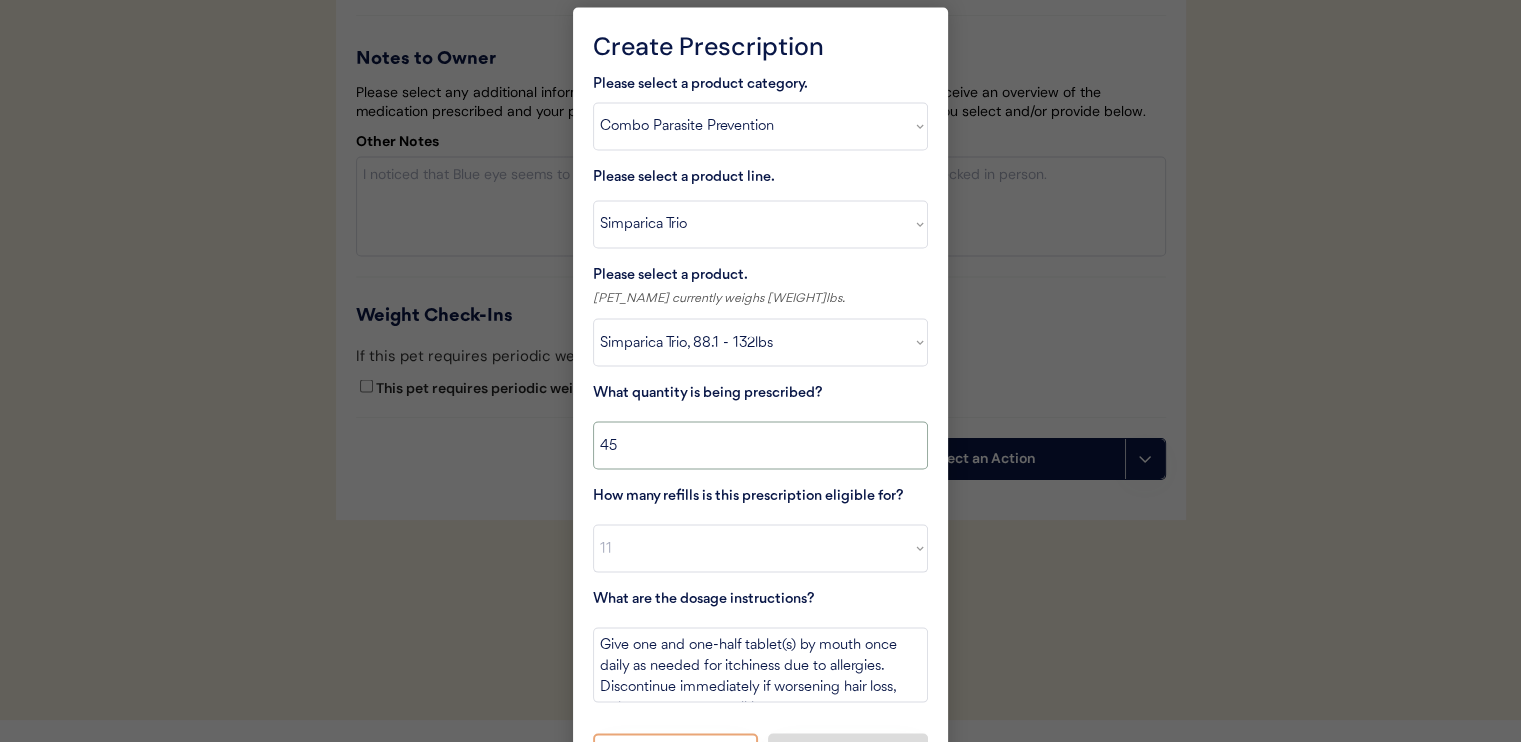 click at bounding box center (760, 446) 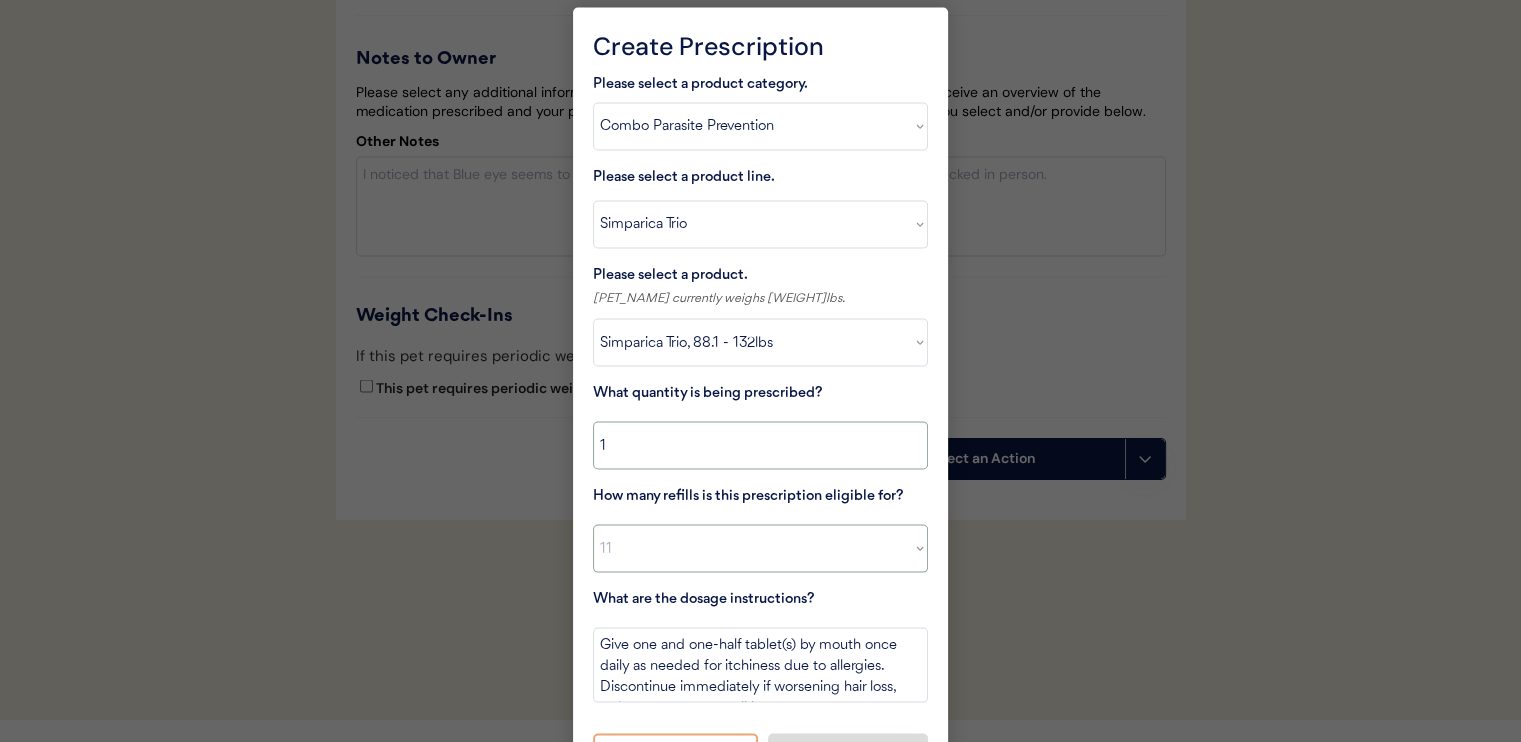 type on "1" 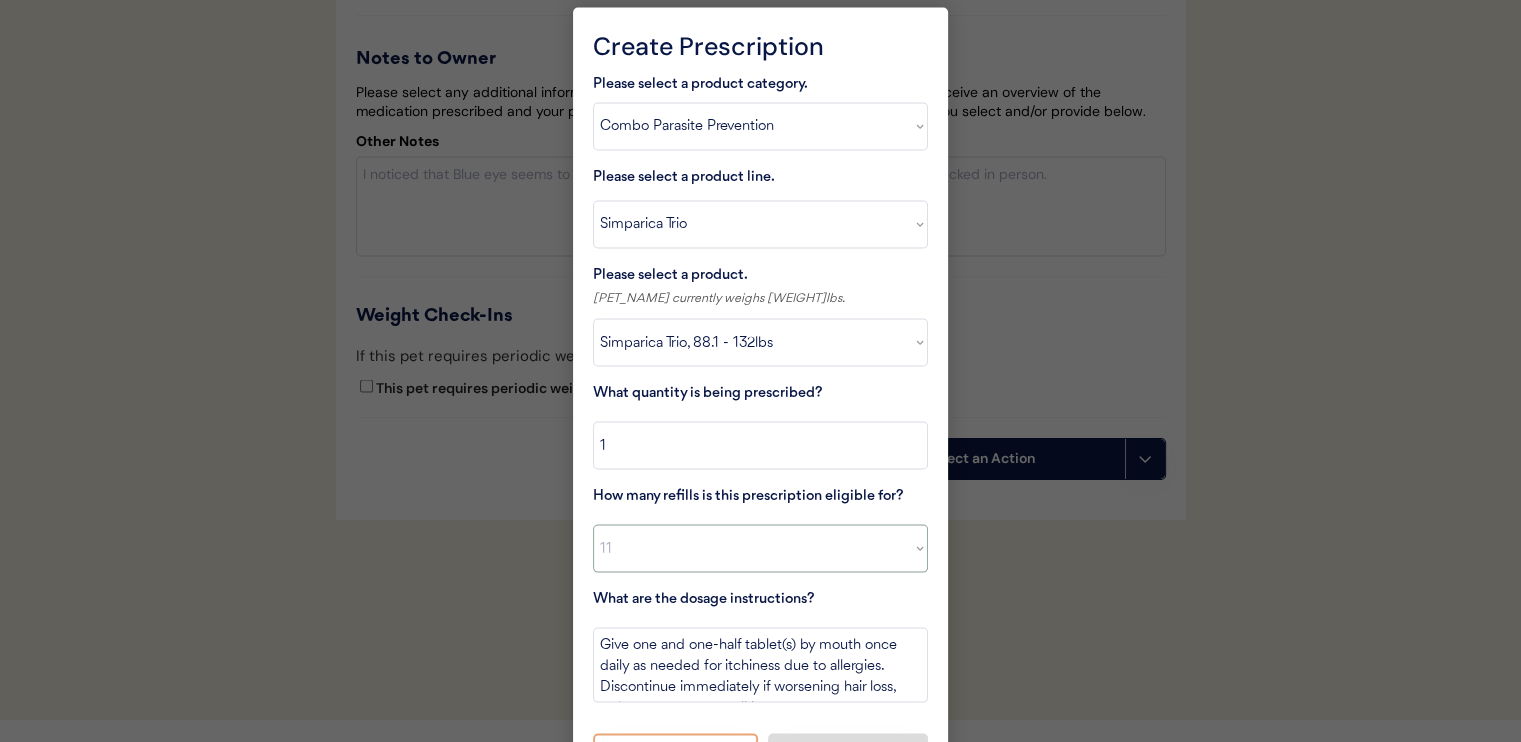 drag, startPoint x: 768, startPoint y: 547, endPoint x: 773, endPoint y: 562, distance: 15.811388 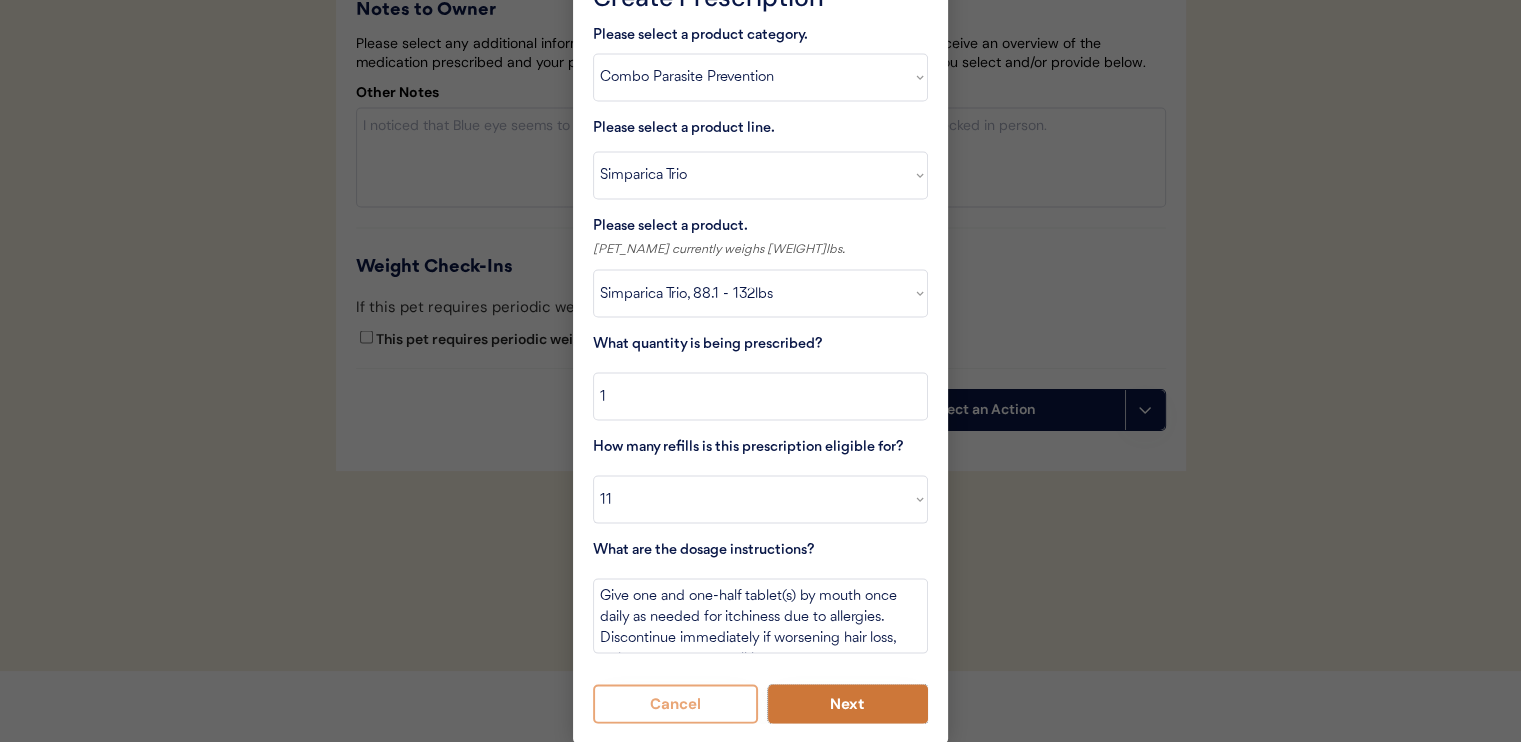 click on "Next" at bounding box center (848, 704) 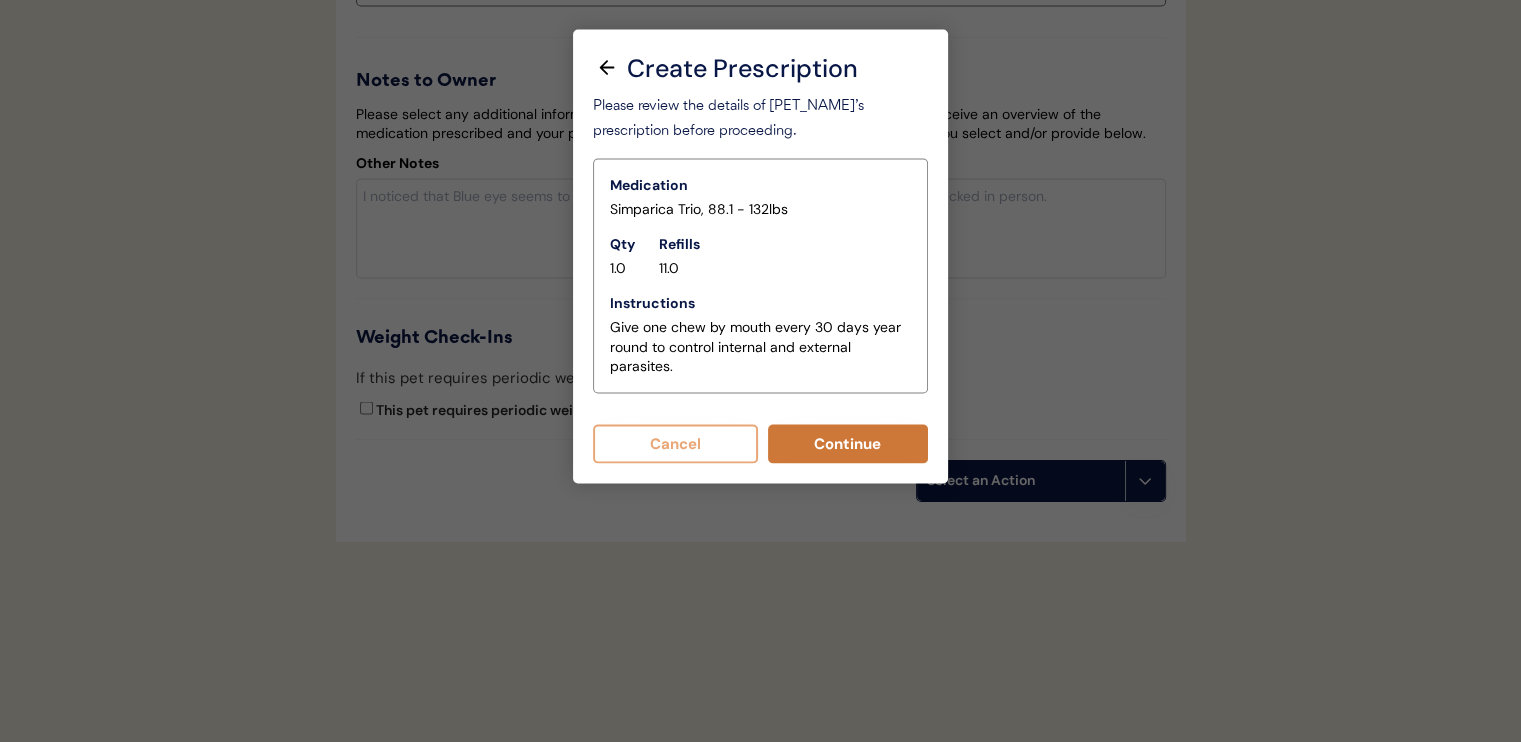 click on "Continue" at bounding box center [848, 444] 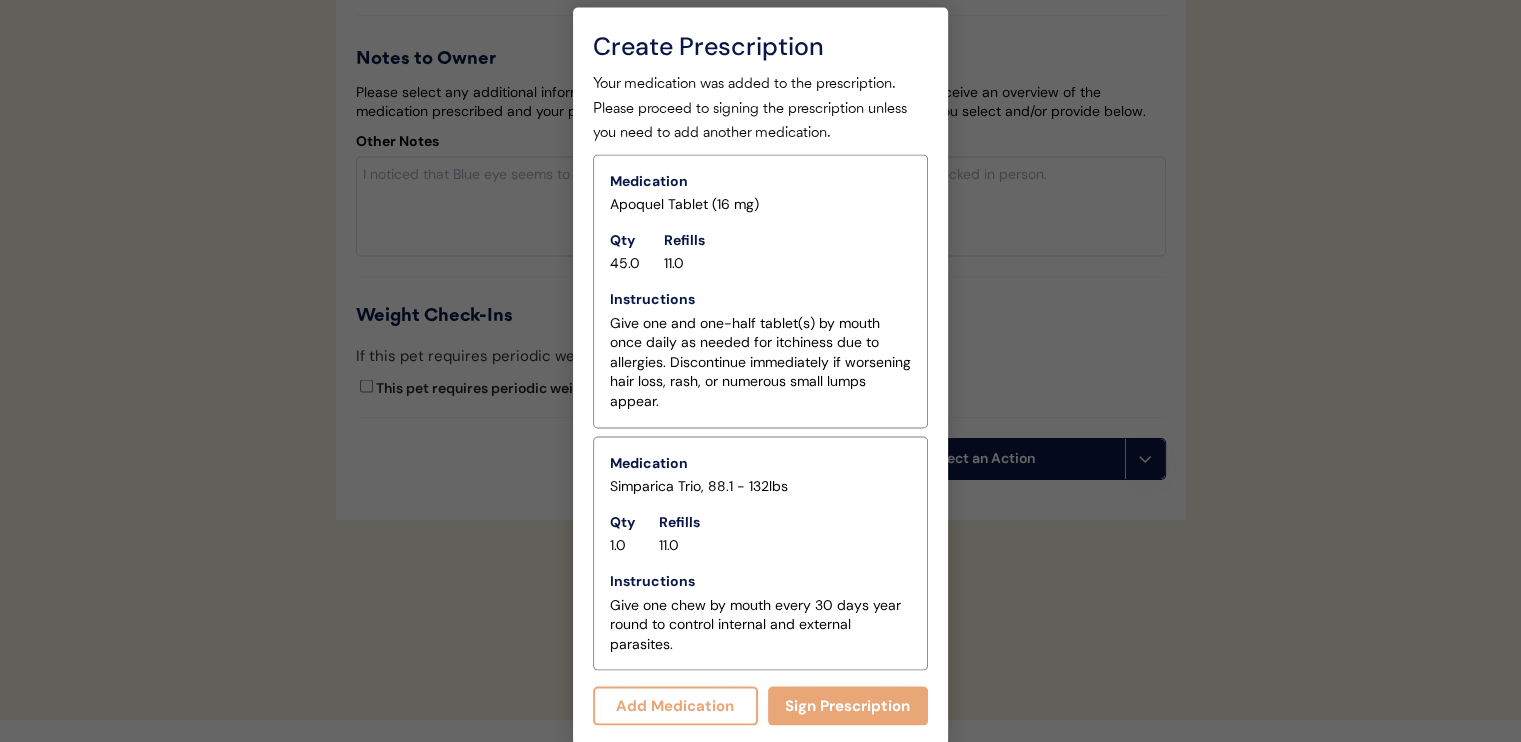 scroll, scrollTop: 4014, scrollLeft: 0, axis: vertical 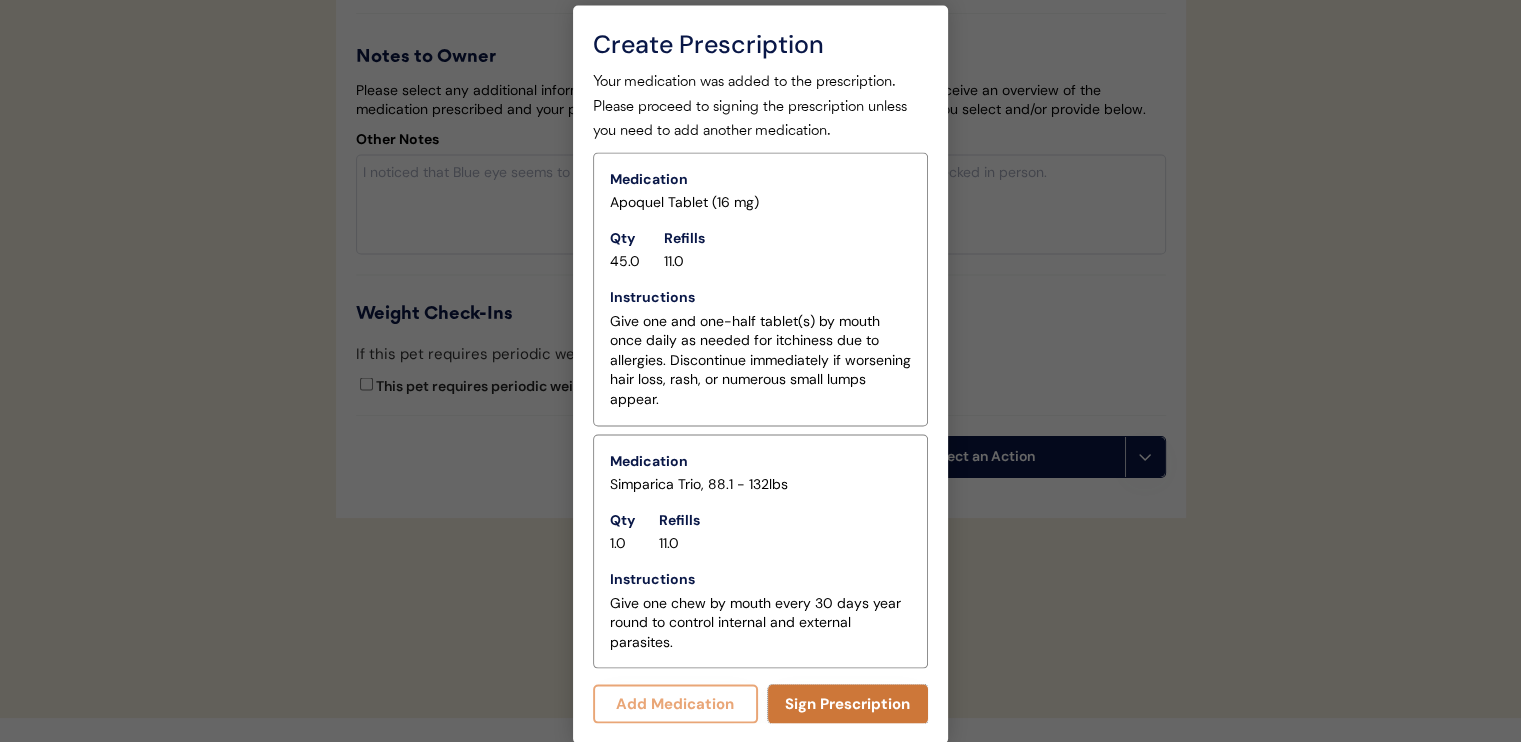 click on "Sign Prescription" at bounding box center (848, 704) 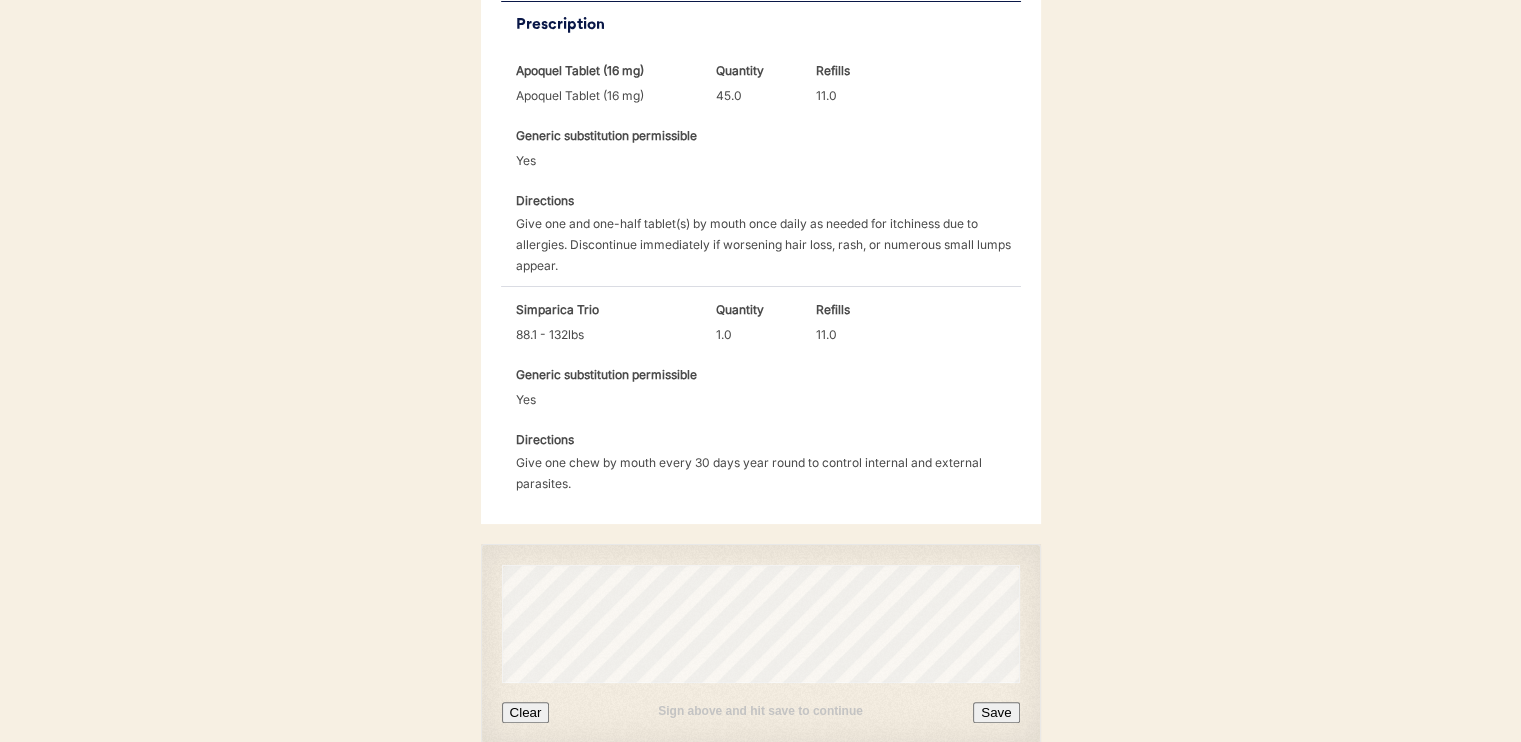scroll, scrollTop: 705, scrollLeft: 0, axis: vertical 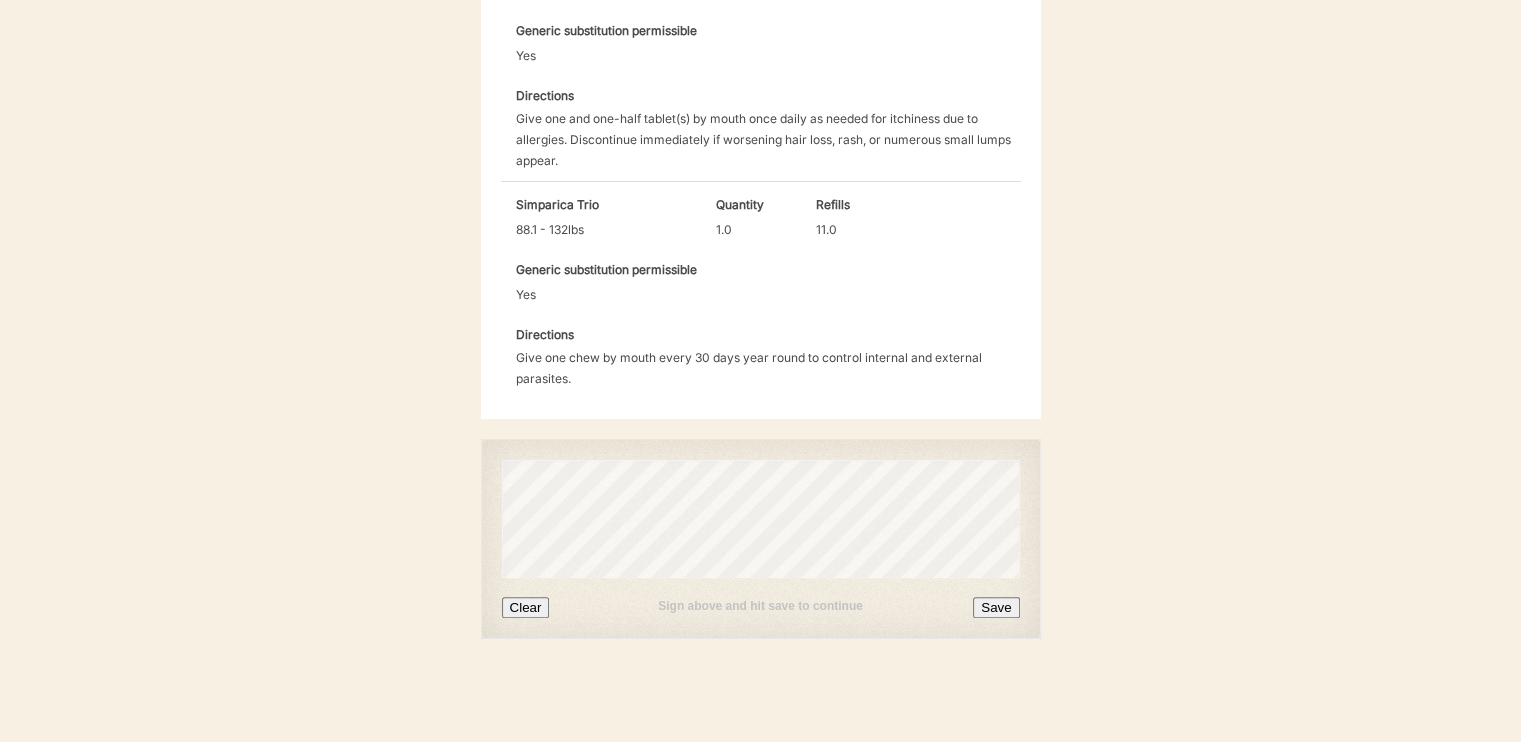click on "Save" at bounding box center (996, 607) 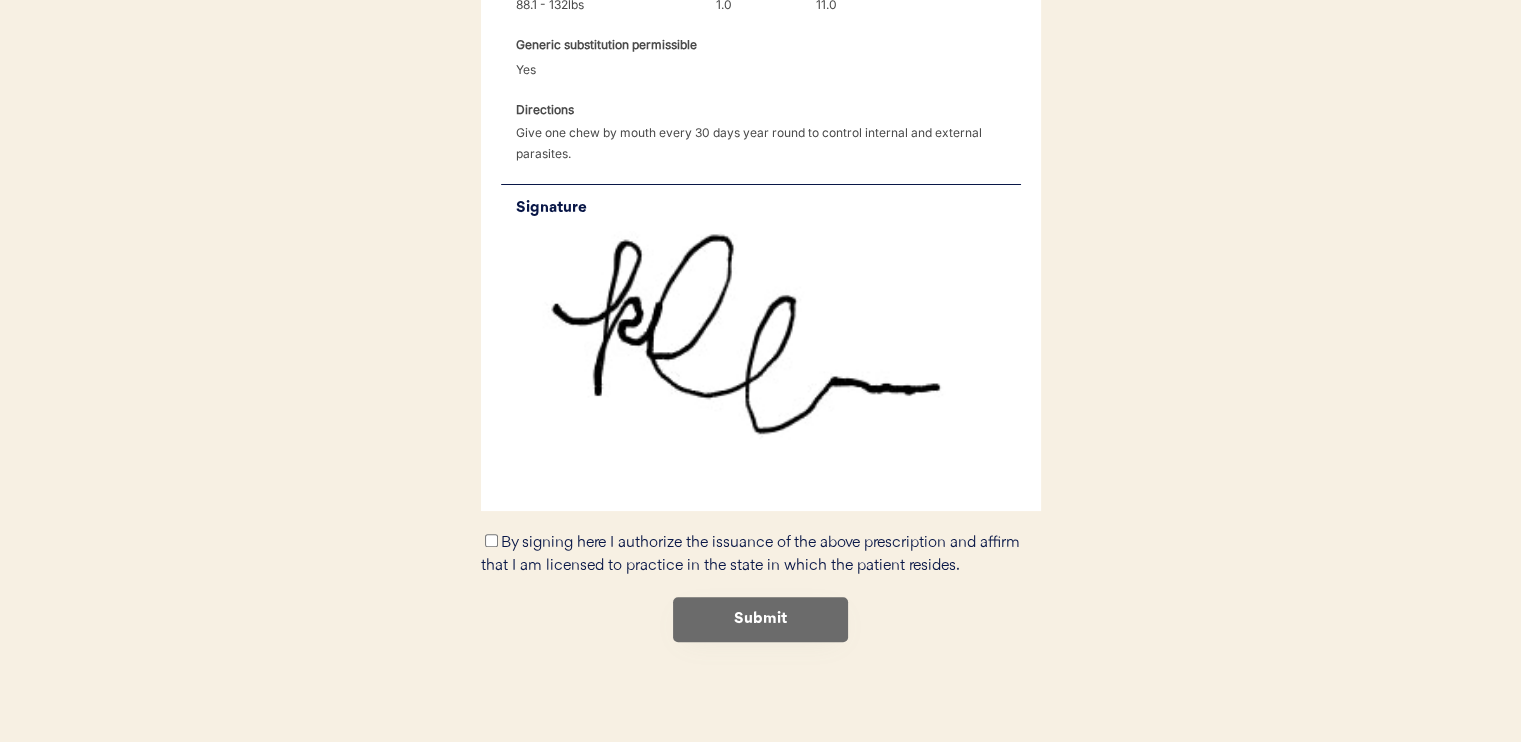 scroll, scrollTop: 932, scrollLeft: 0, axis: vertical 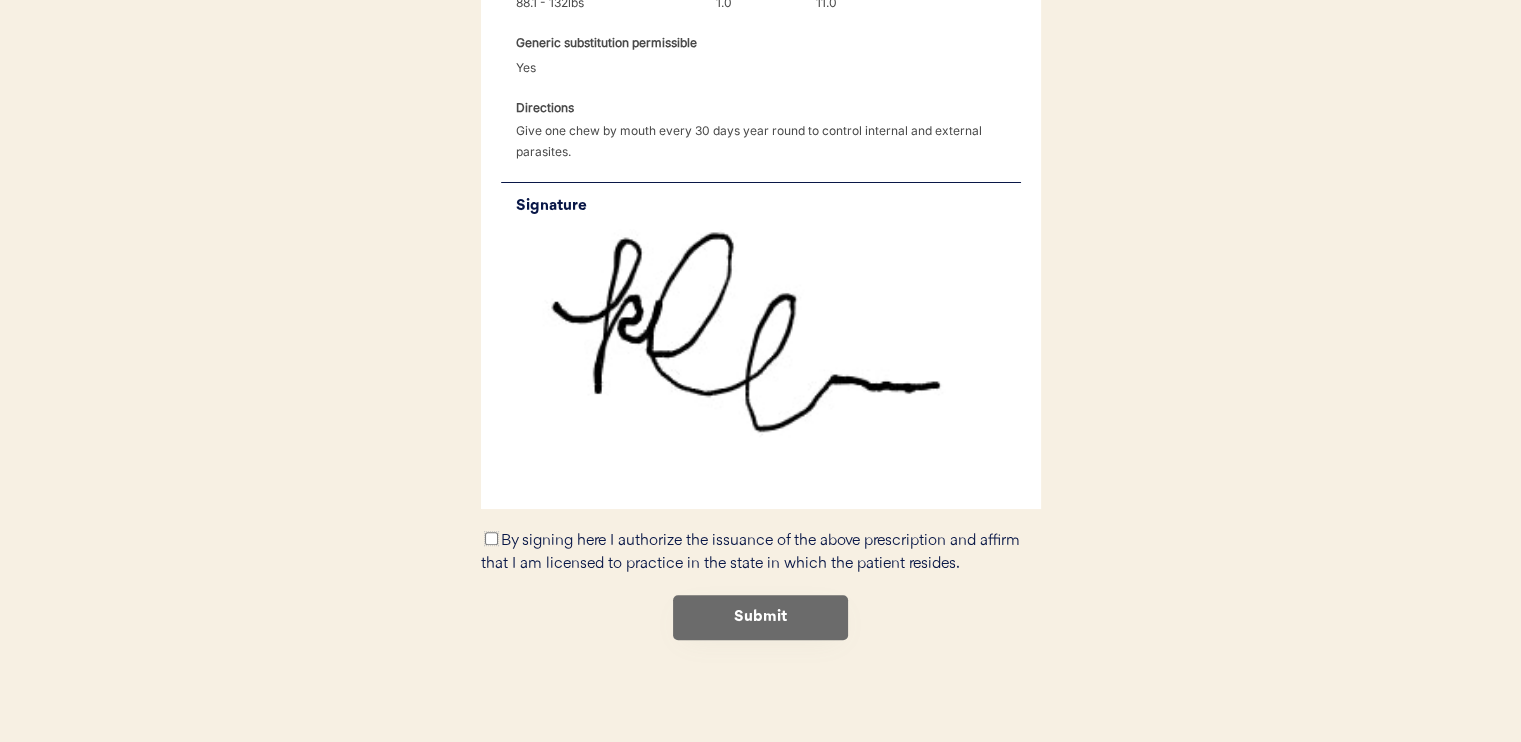 click on "By signing here I authorize the issuance of the above prescription and affirm that I am licensed to practice in the state in which the patient resides." at bounding box center (491, 538) 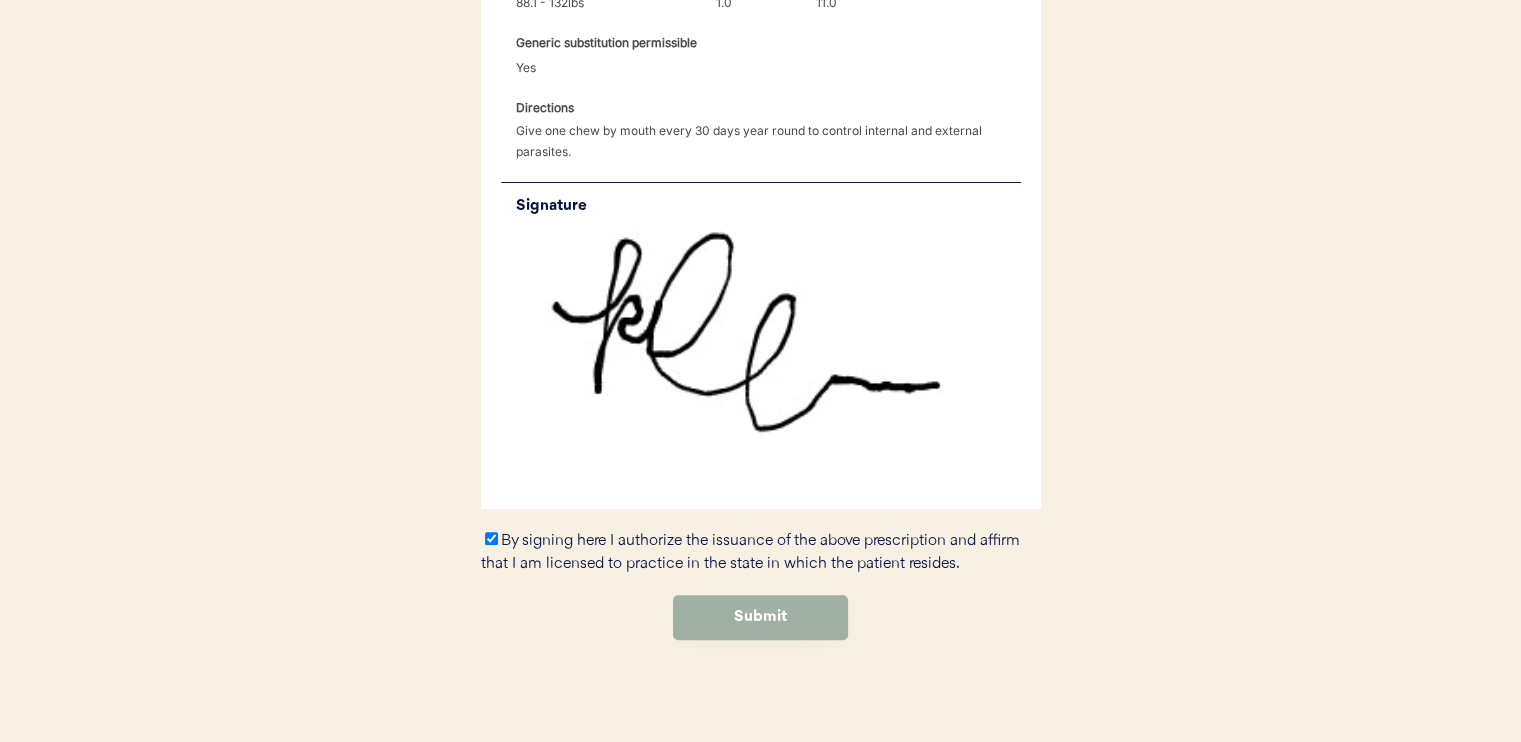 click on "Submit" at bounding box center (760, 617) 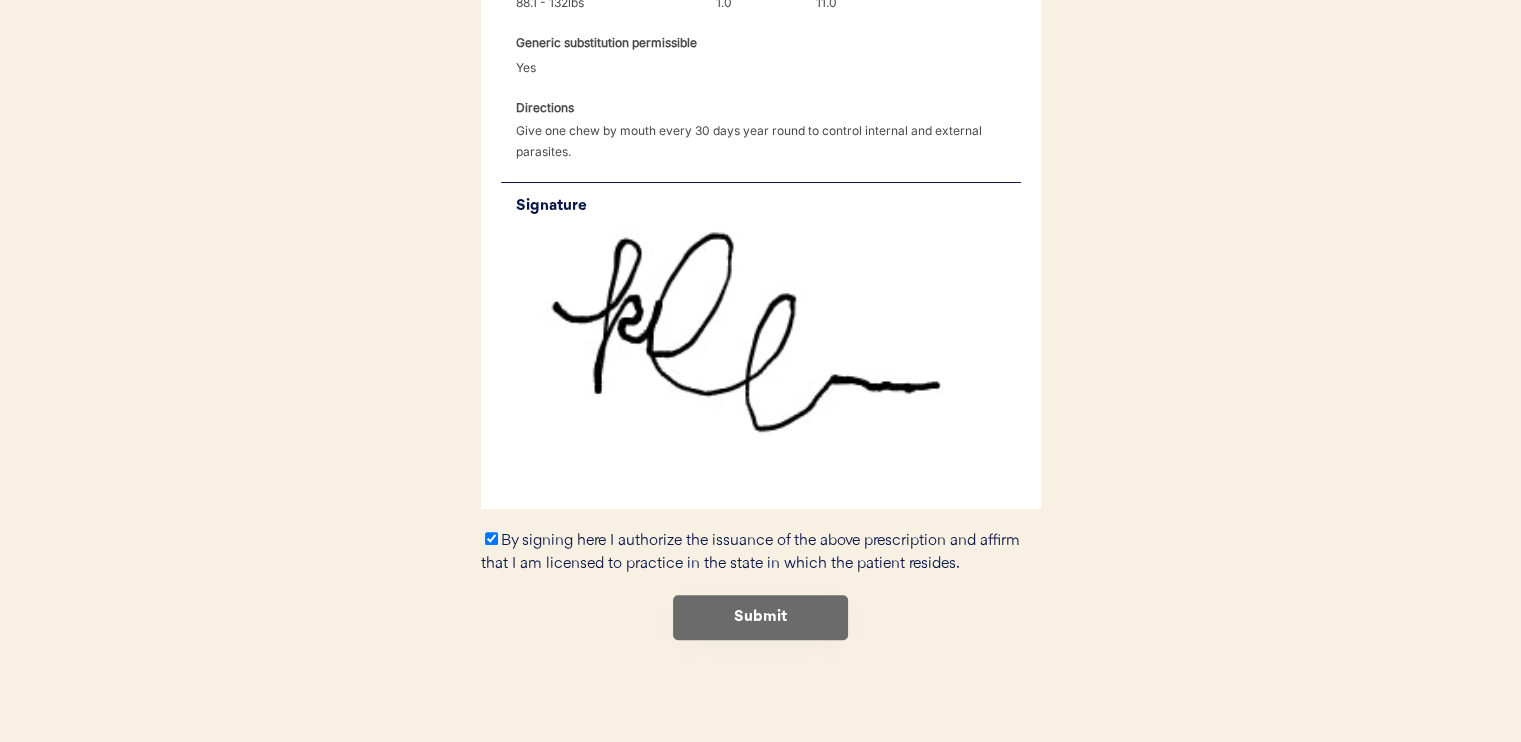 scroll, scrollTop: 0, scrollLeft: 0, axis: both 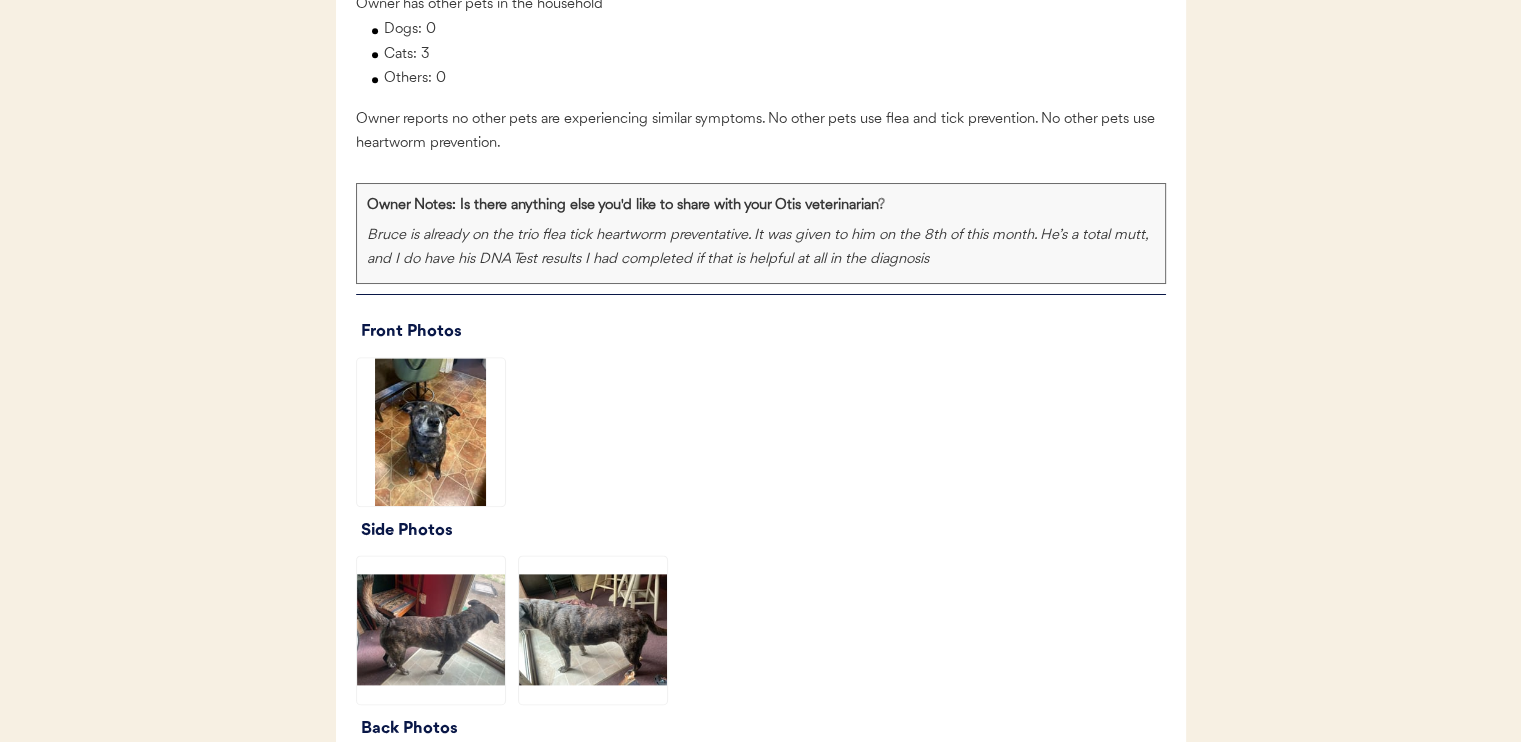 click 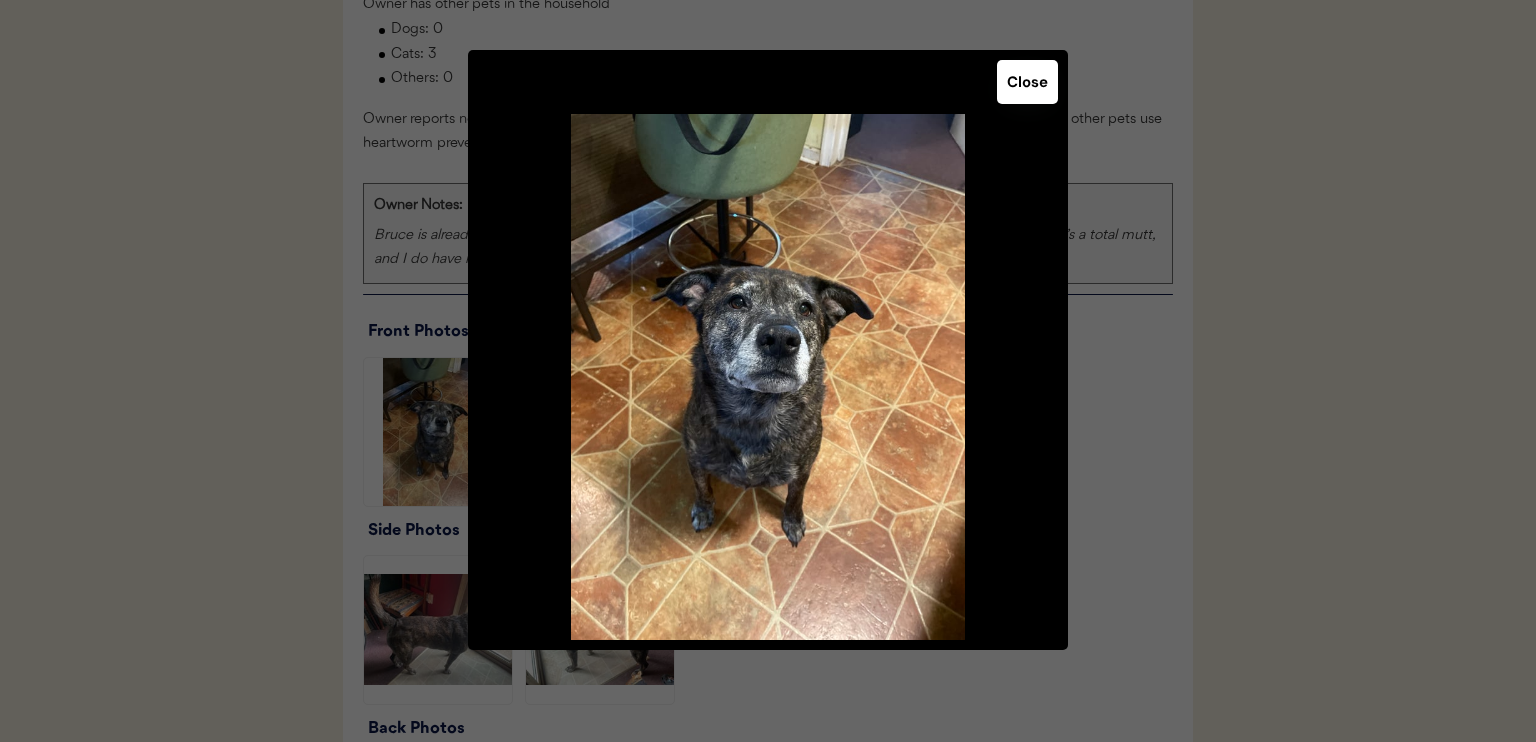 click on "Close" at bounding box center (1027, 82) 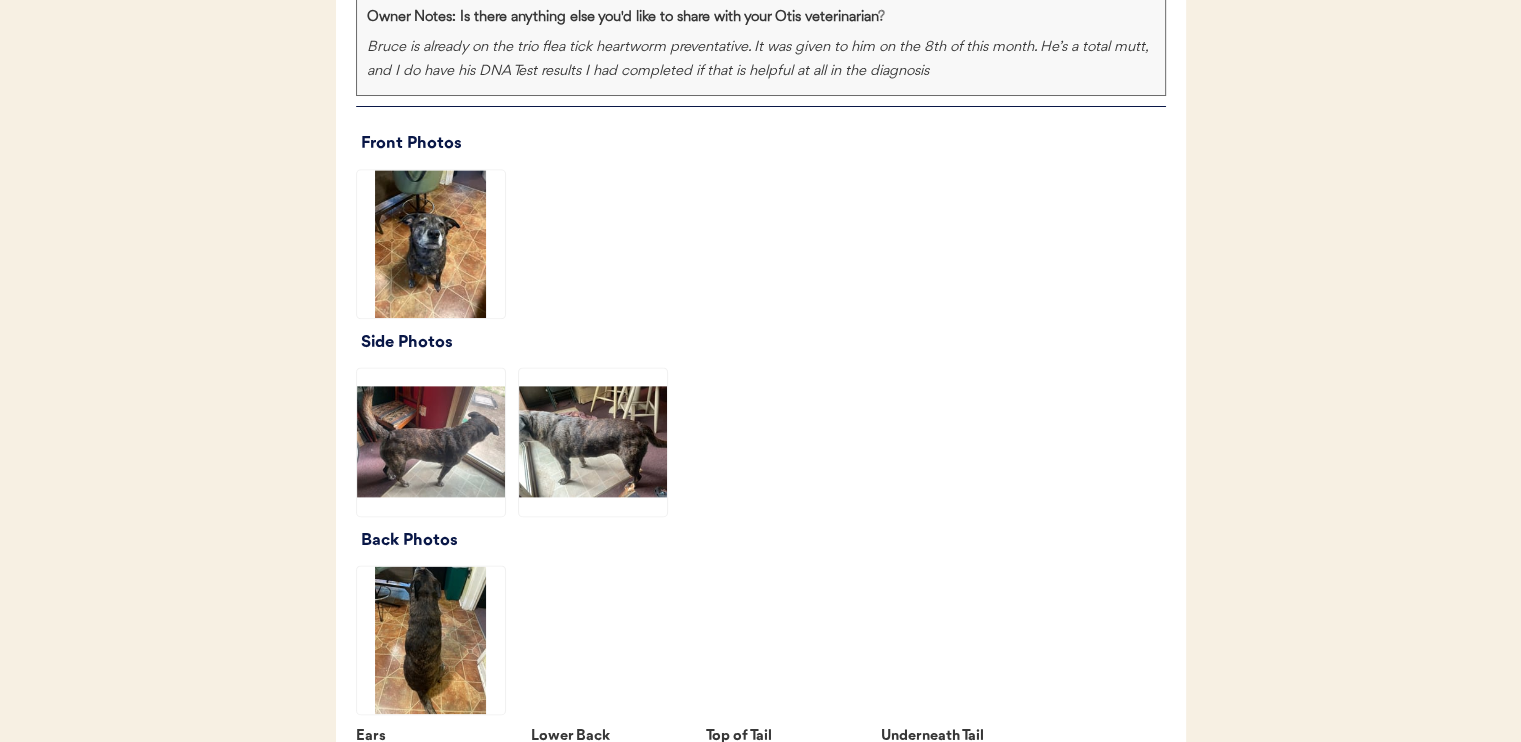 scroll, scrollTop: 2500, scrollLeft: 0, axis: vertical 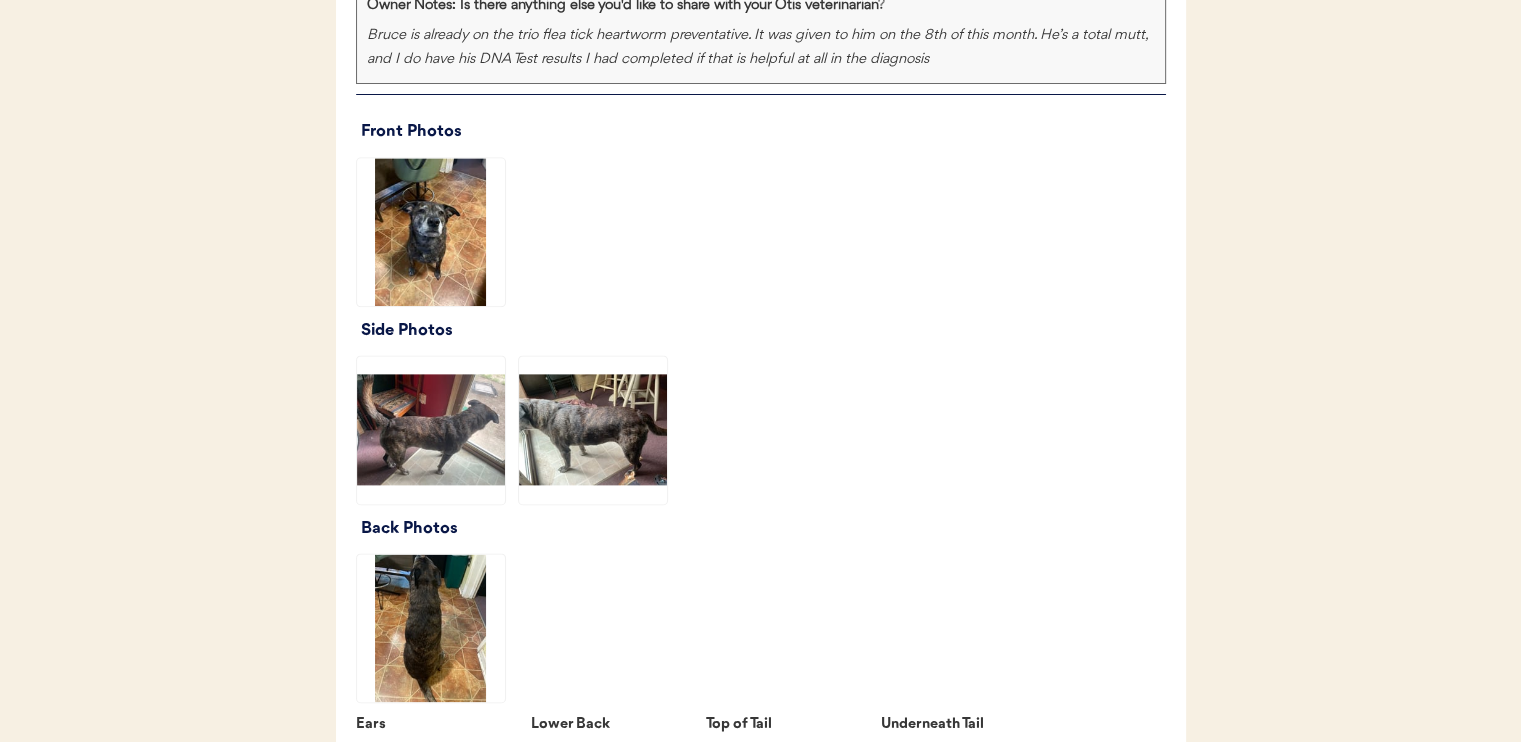 click 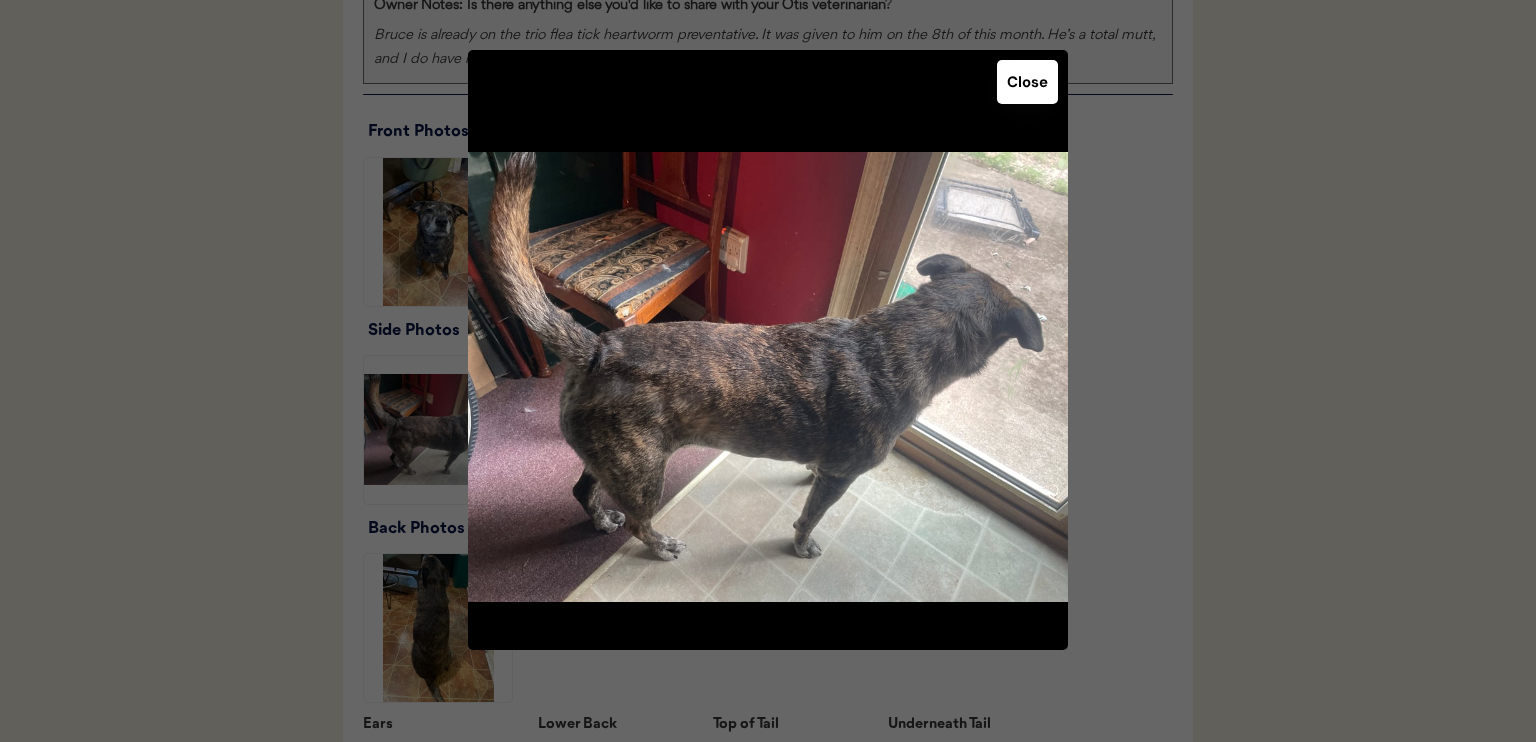 click on "Close" at bounding box center [1027, 82] 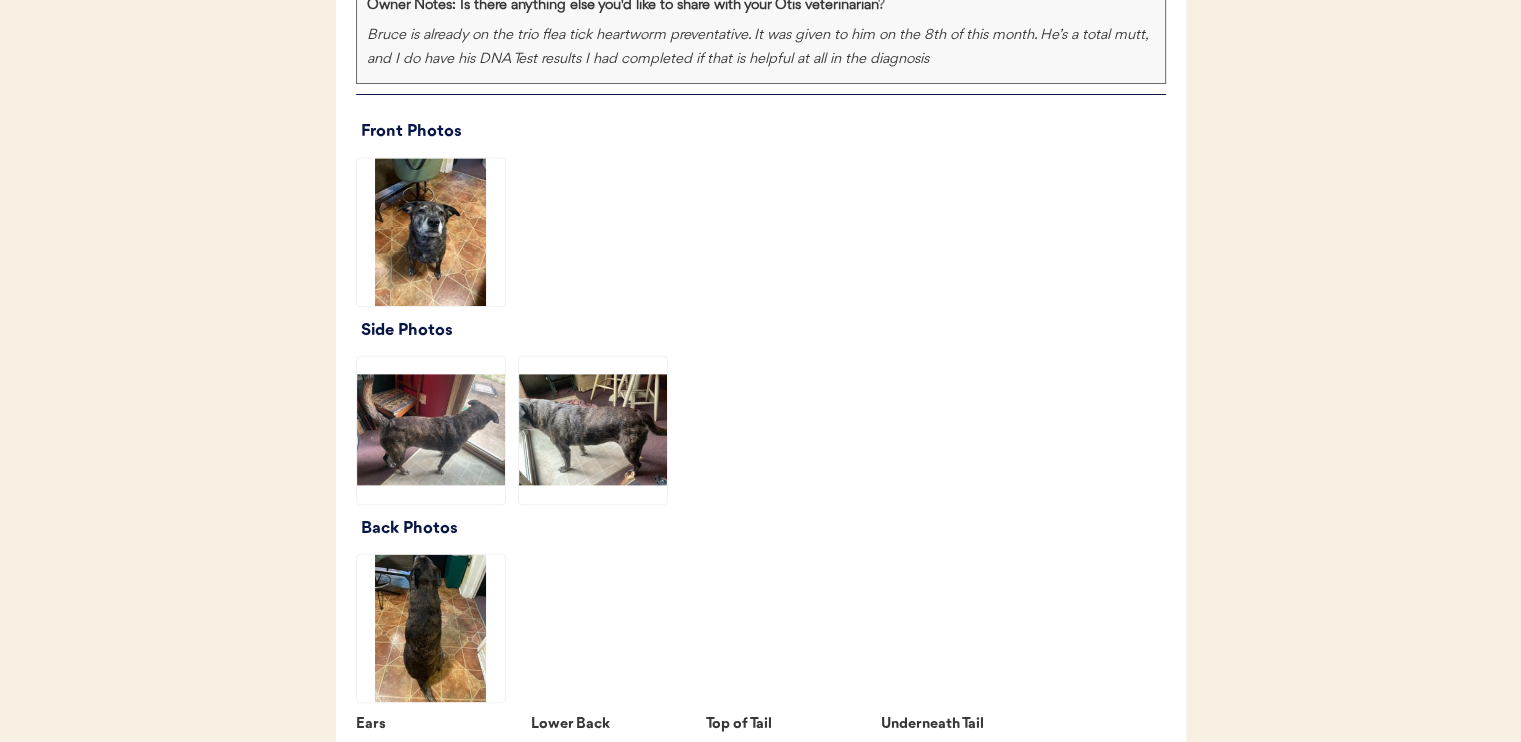 click 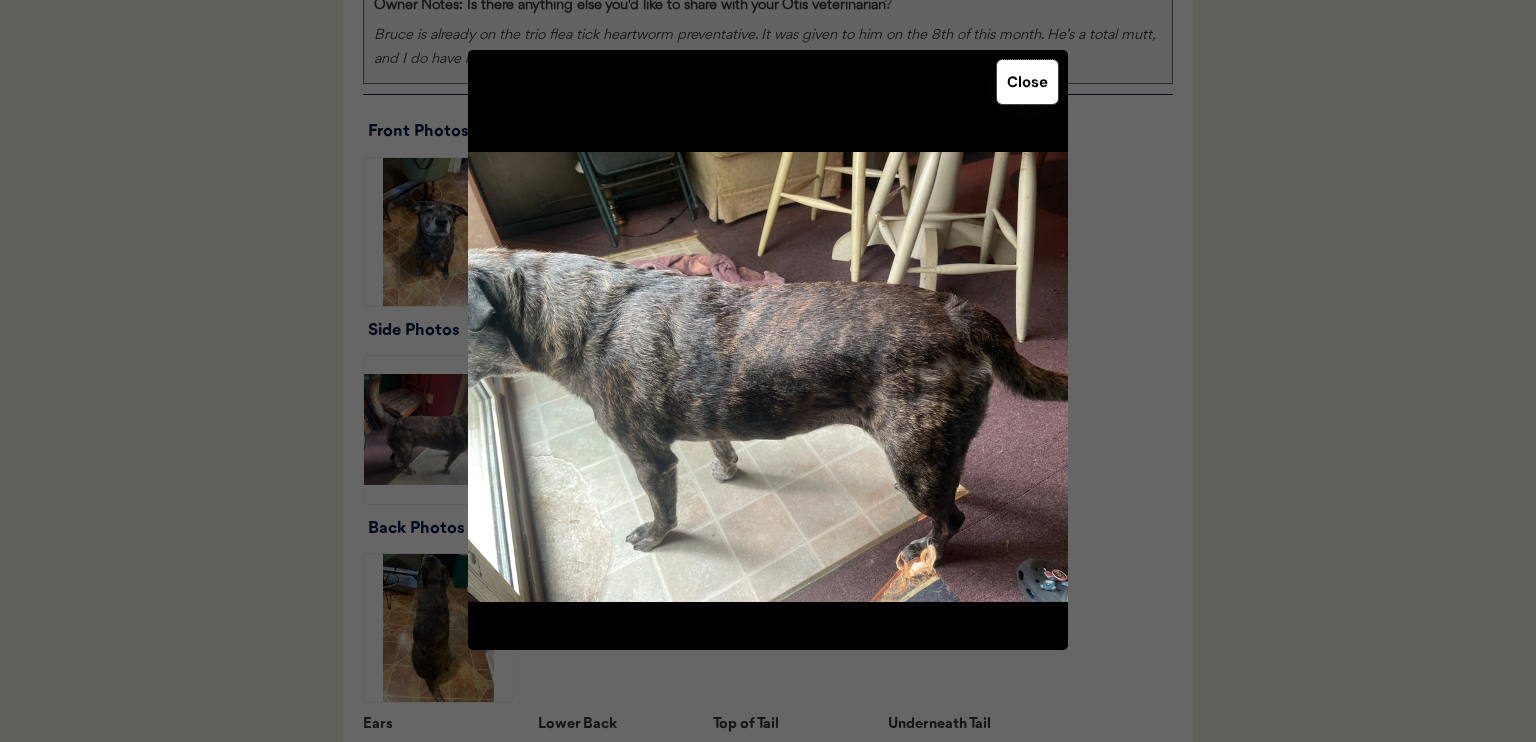 click on "Close" at bounding box center (1027, 82) 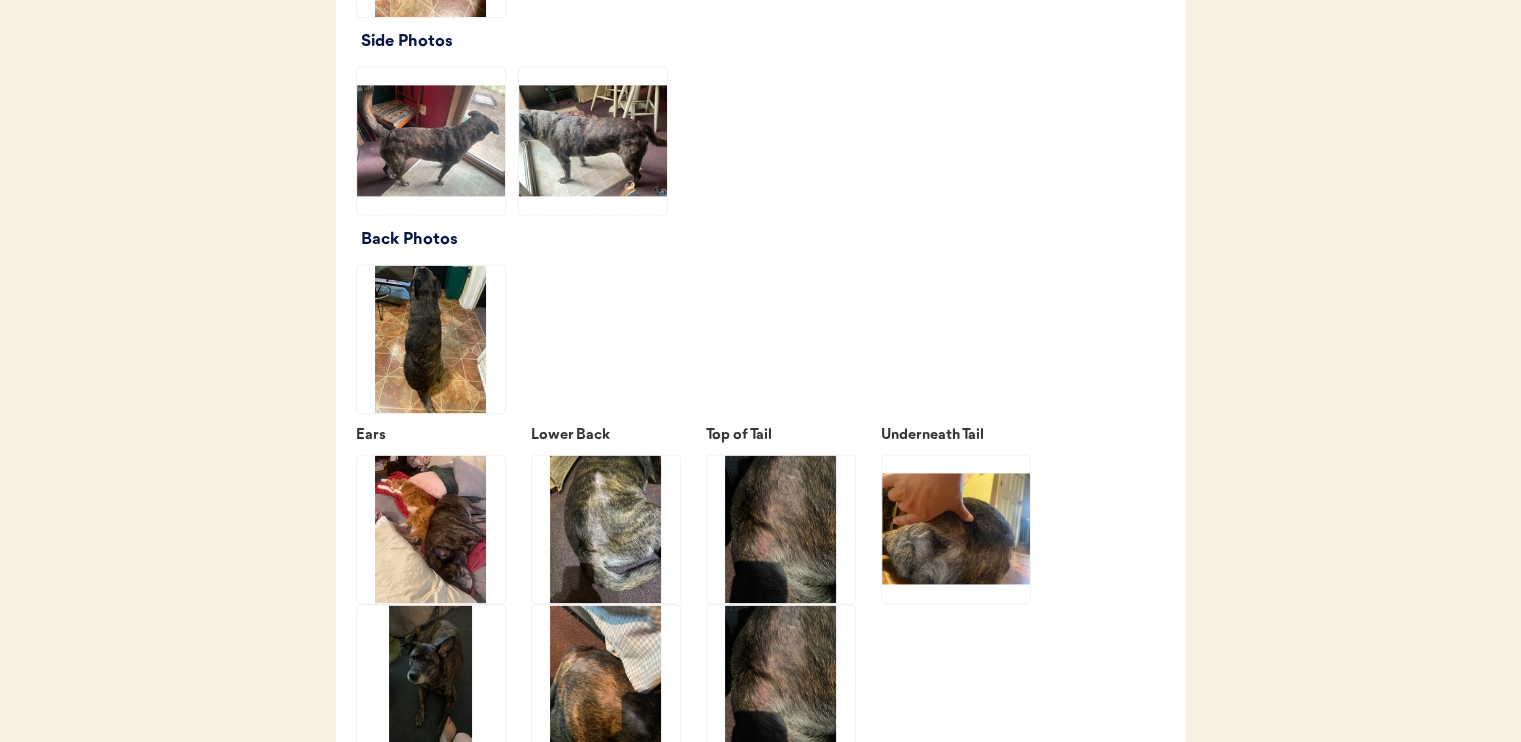 scroll, scrollTop: 2800, scrollLeft: 0, axis: vertical 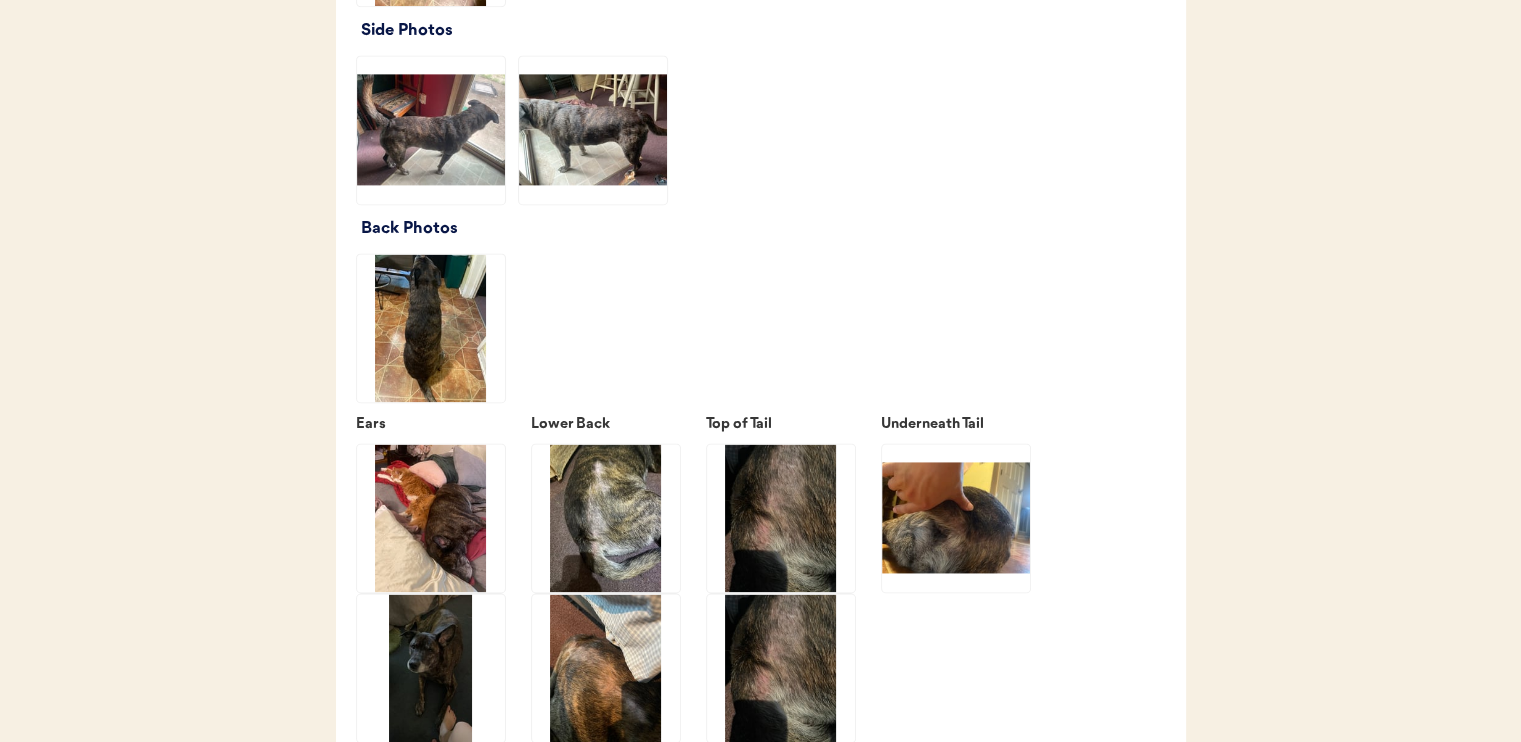 click 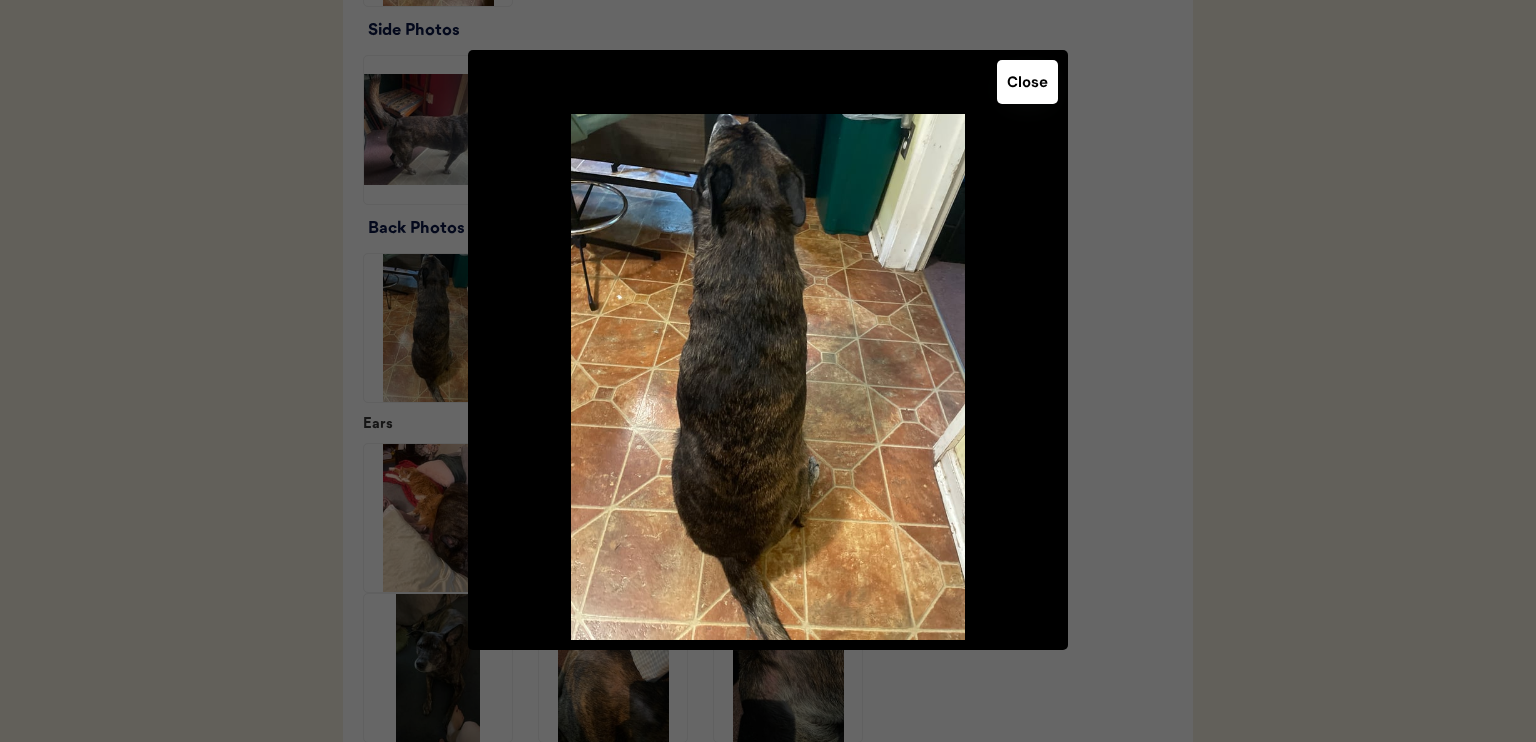 click on "Close" at bounding box center [1027, 82] 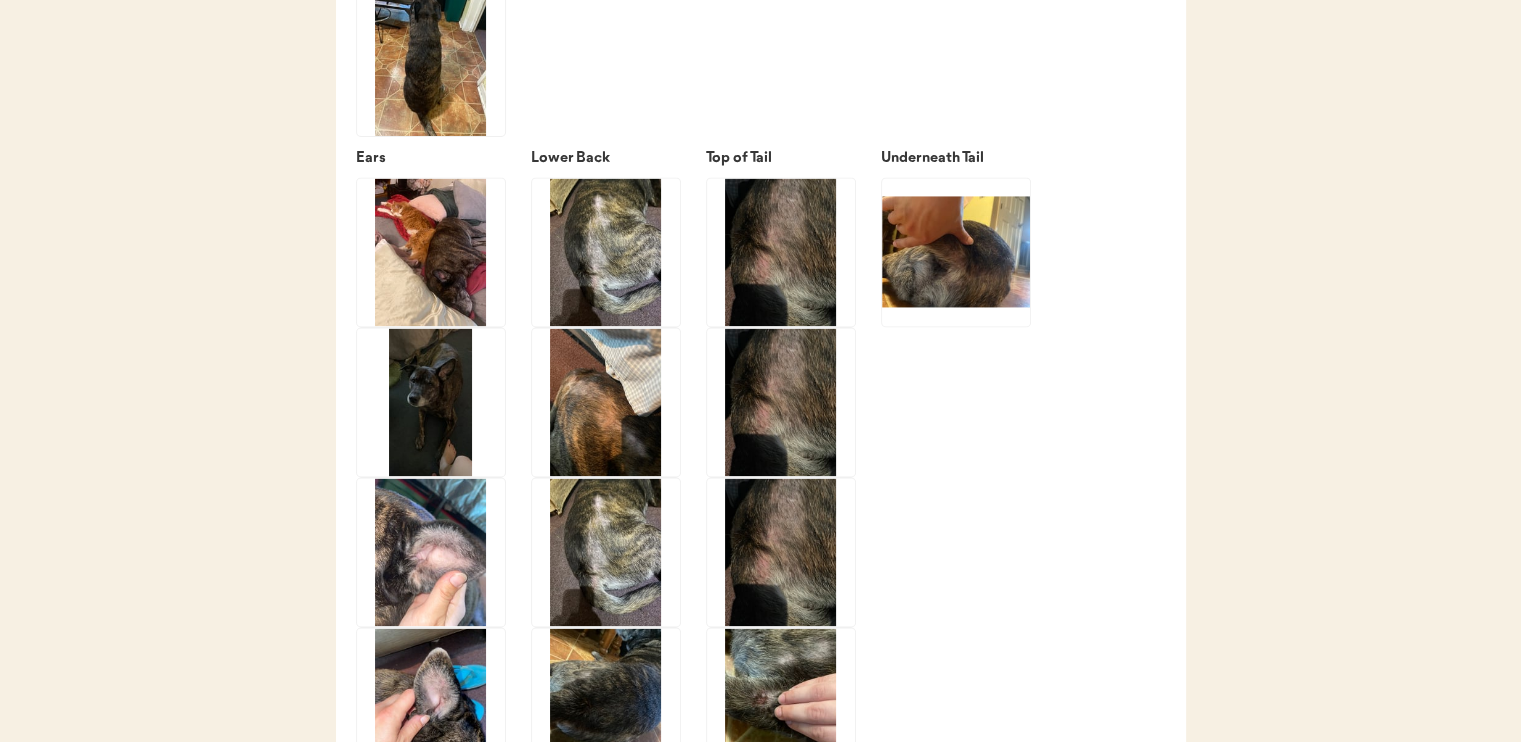scroll, scrollTop: 3100, scrollLeft: 0, axis: vertical 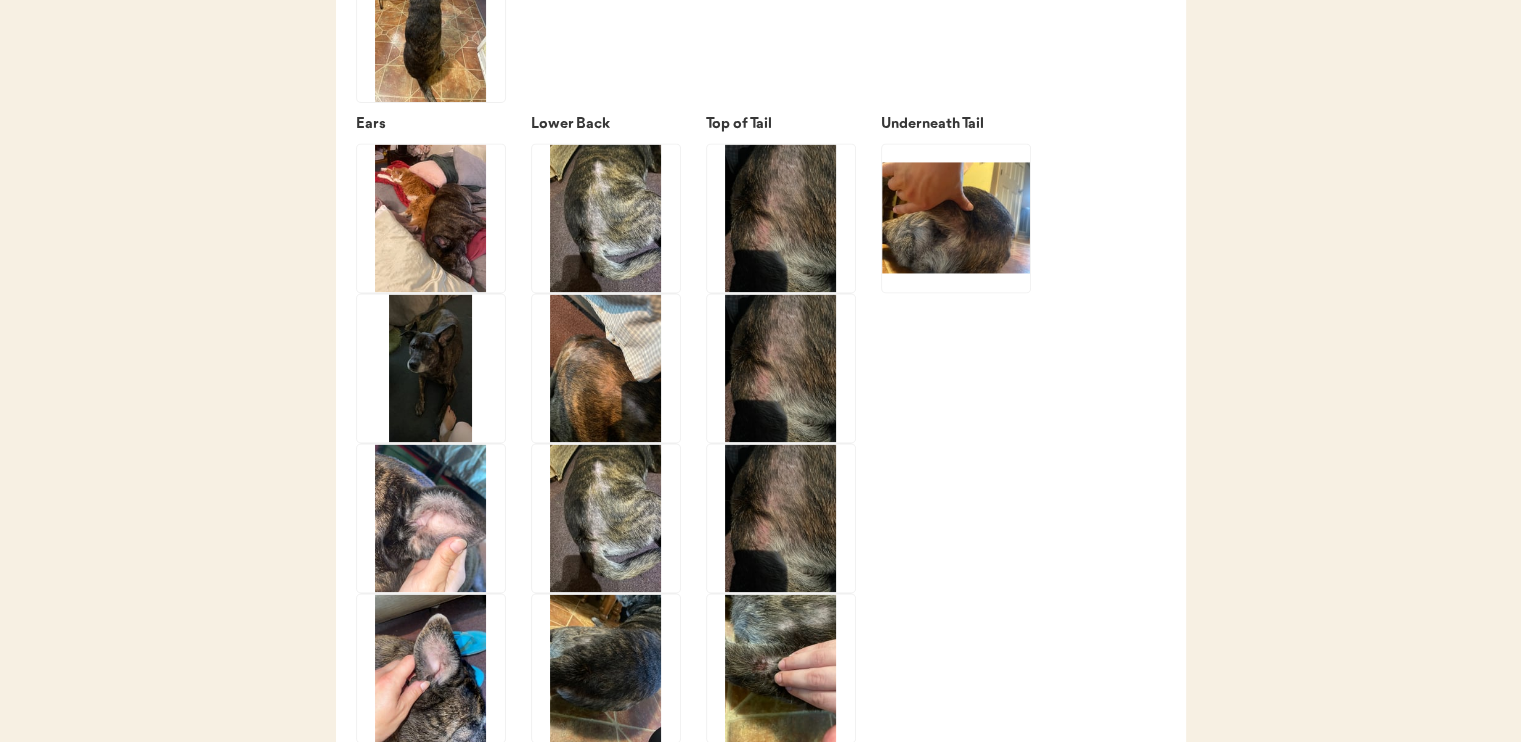 click 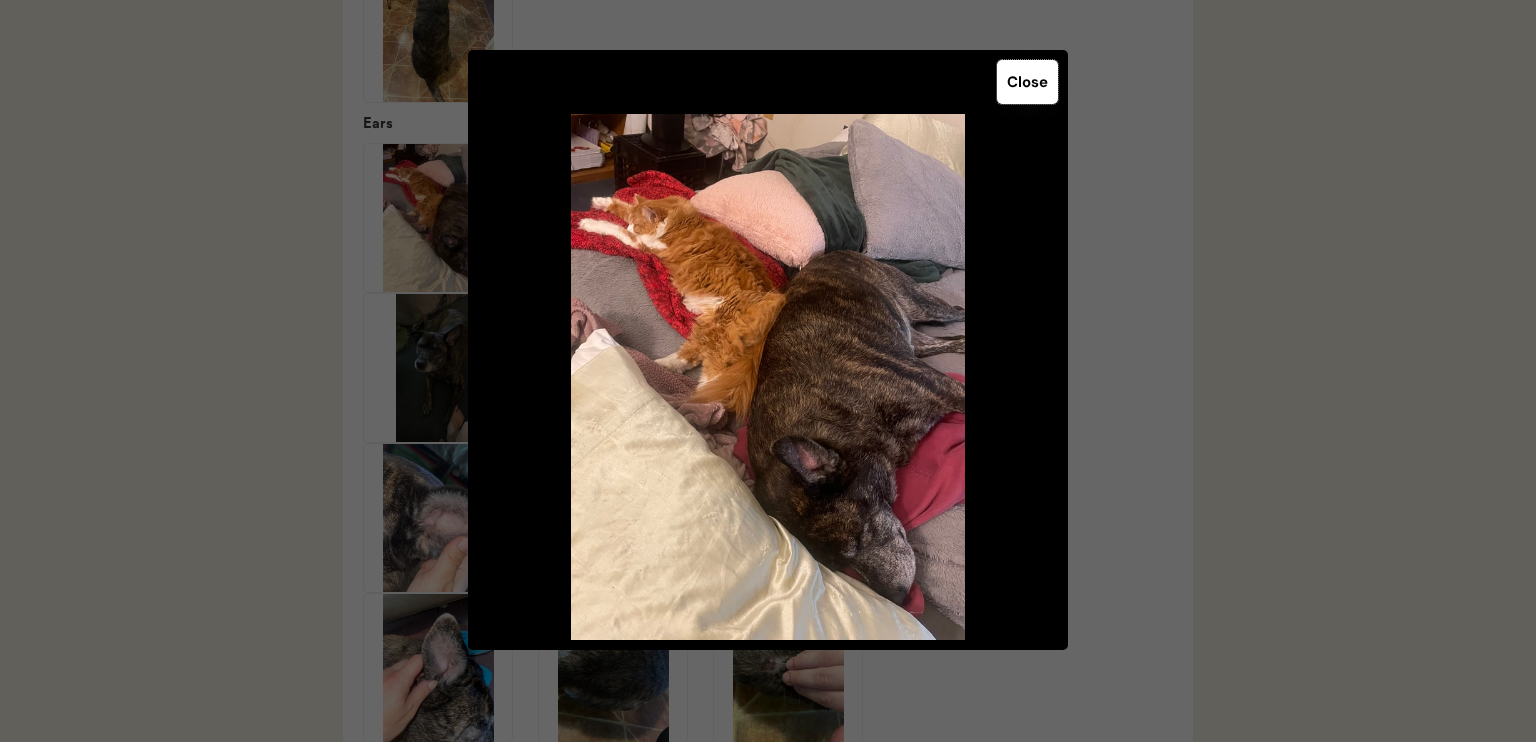 click on "Close" at bounding box center (1027, 82) 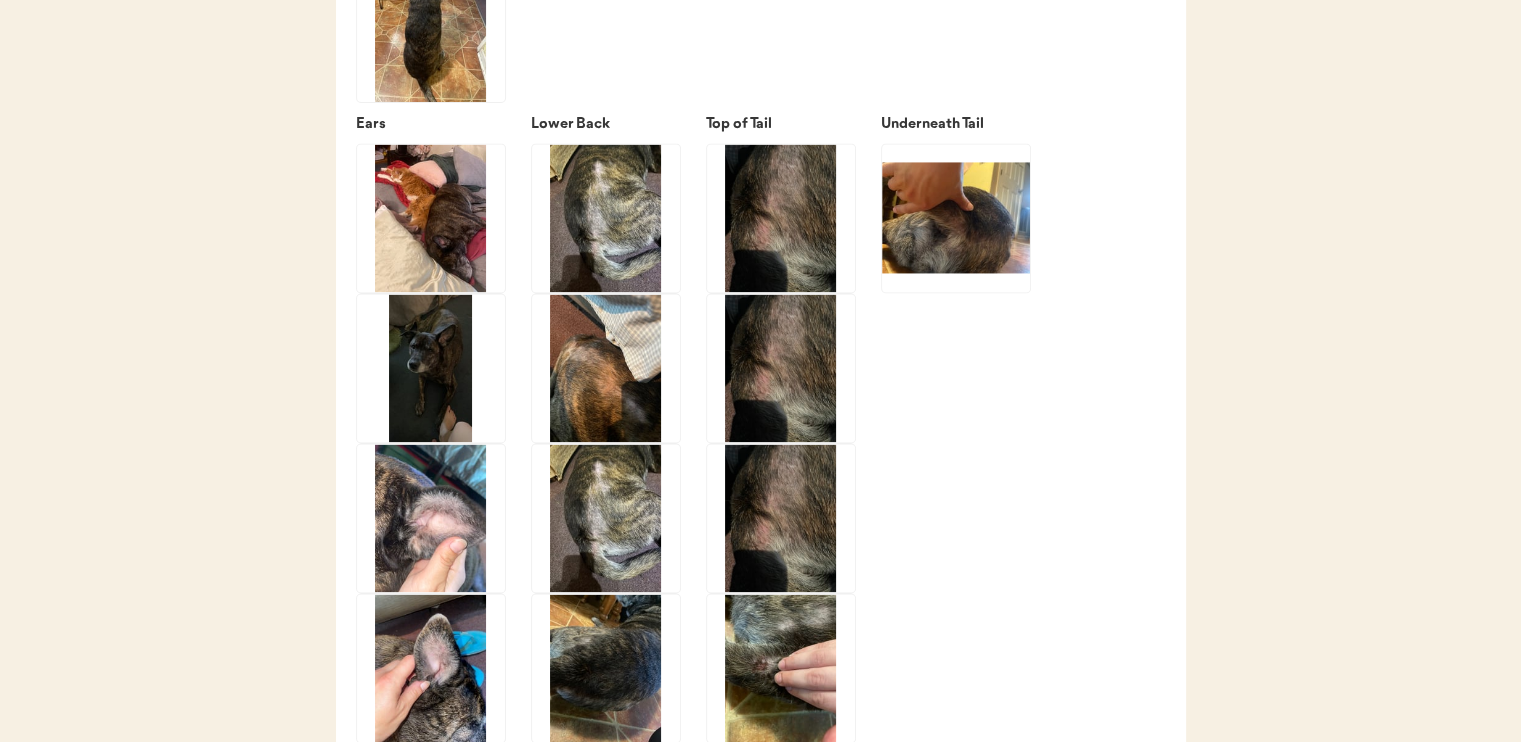 click 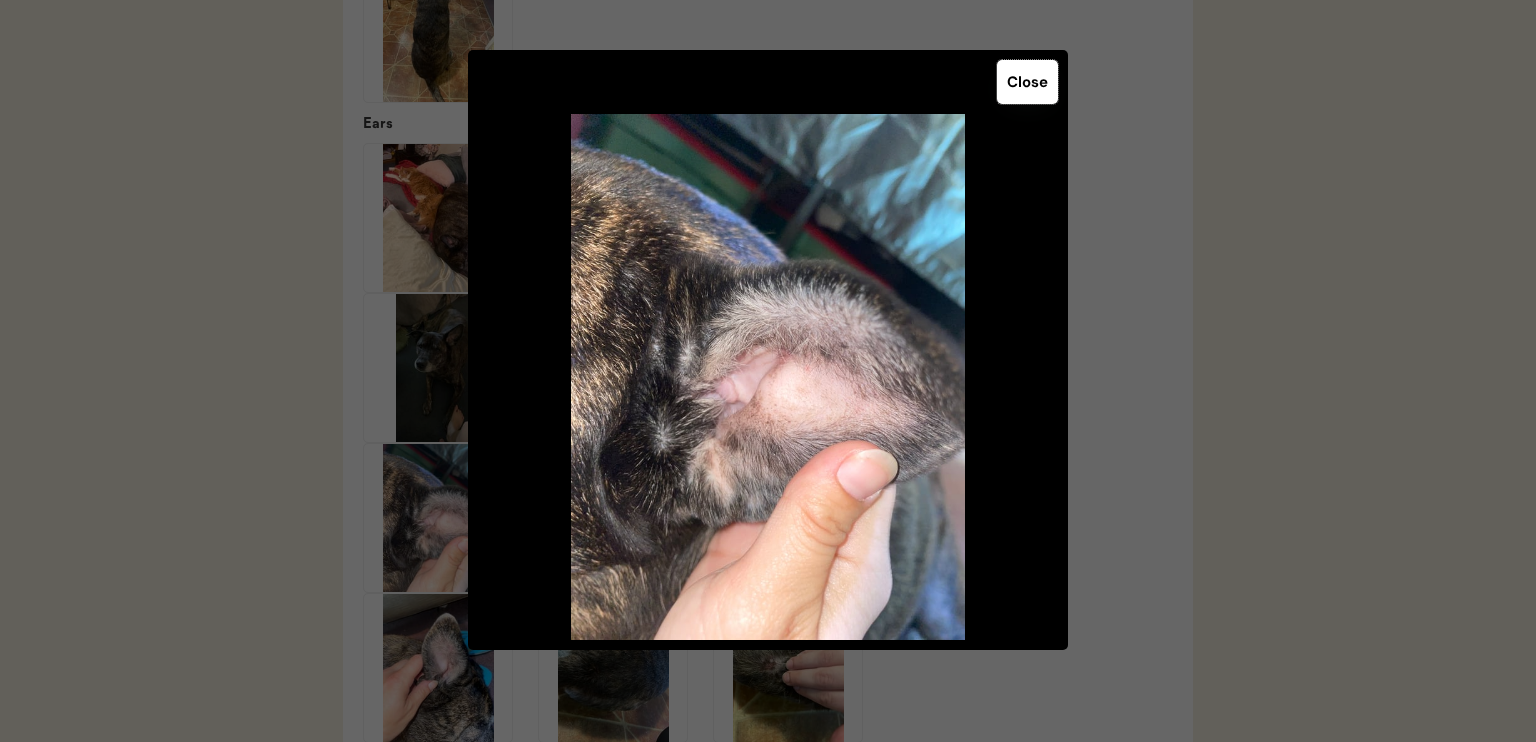 click on "Close" at bounding box center (1027, 82) 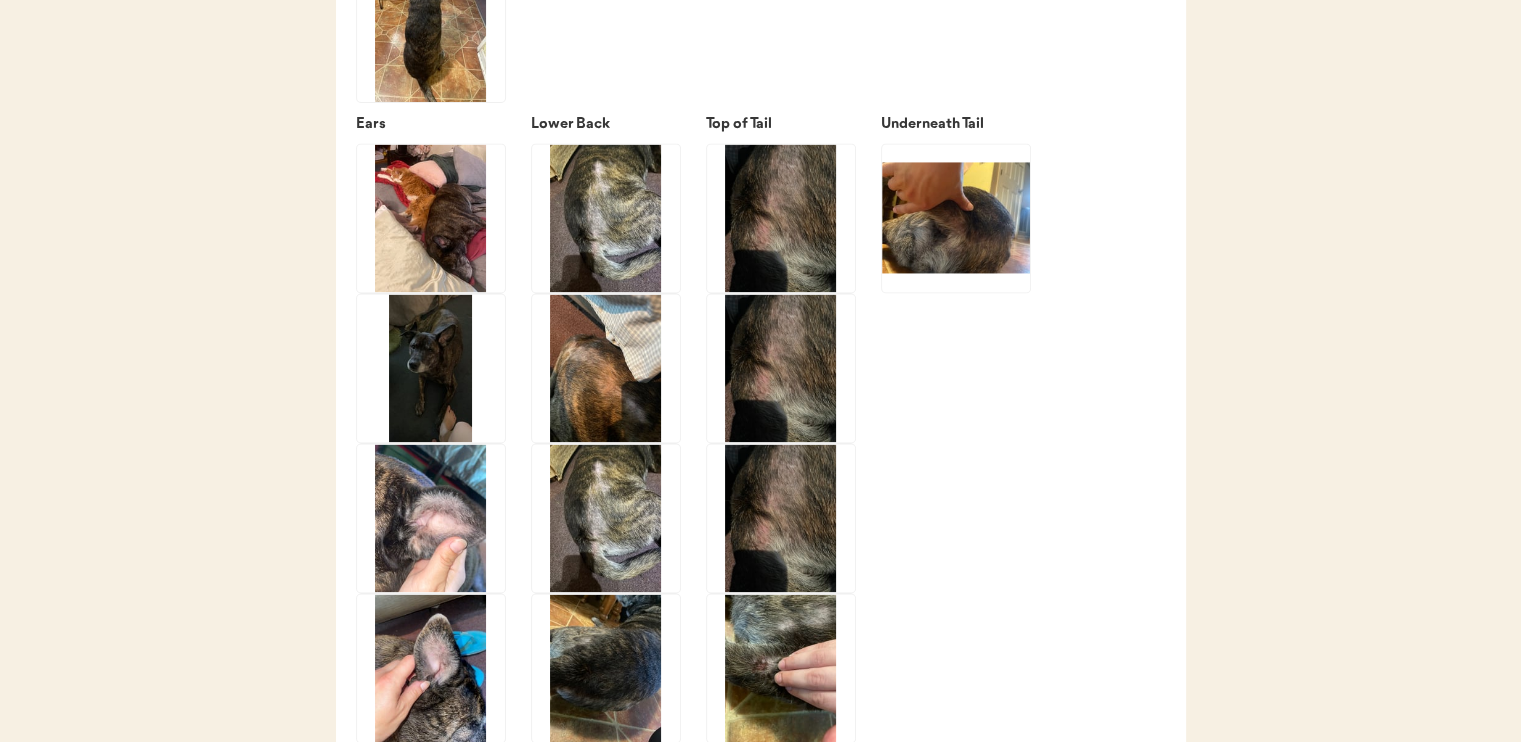 click 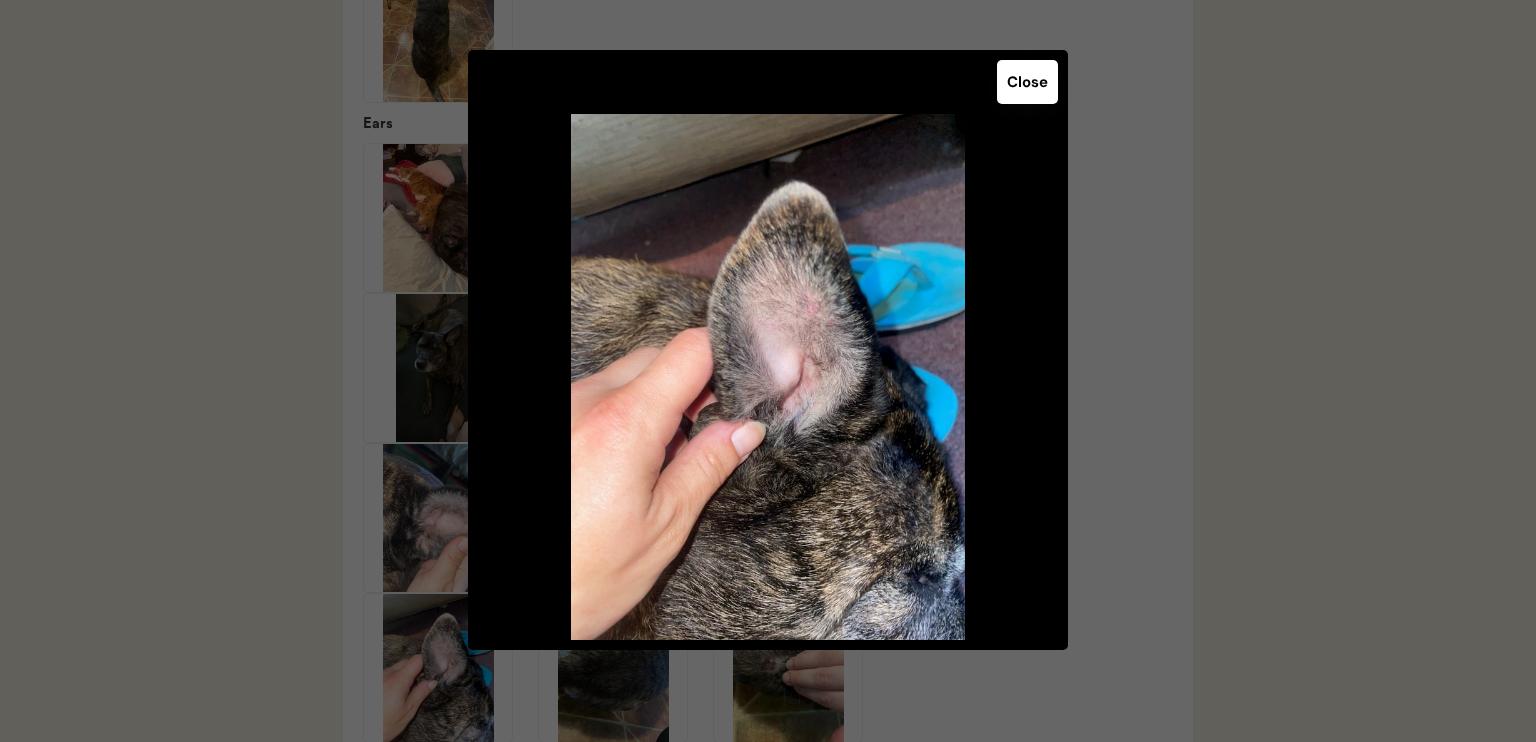 click on "Close" at bounding box center (1027, 82) 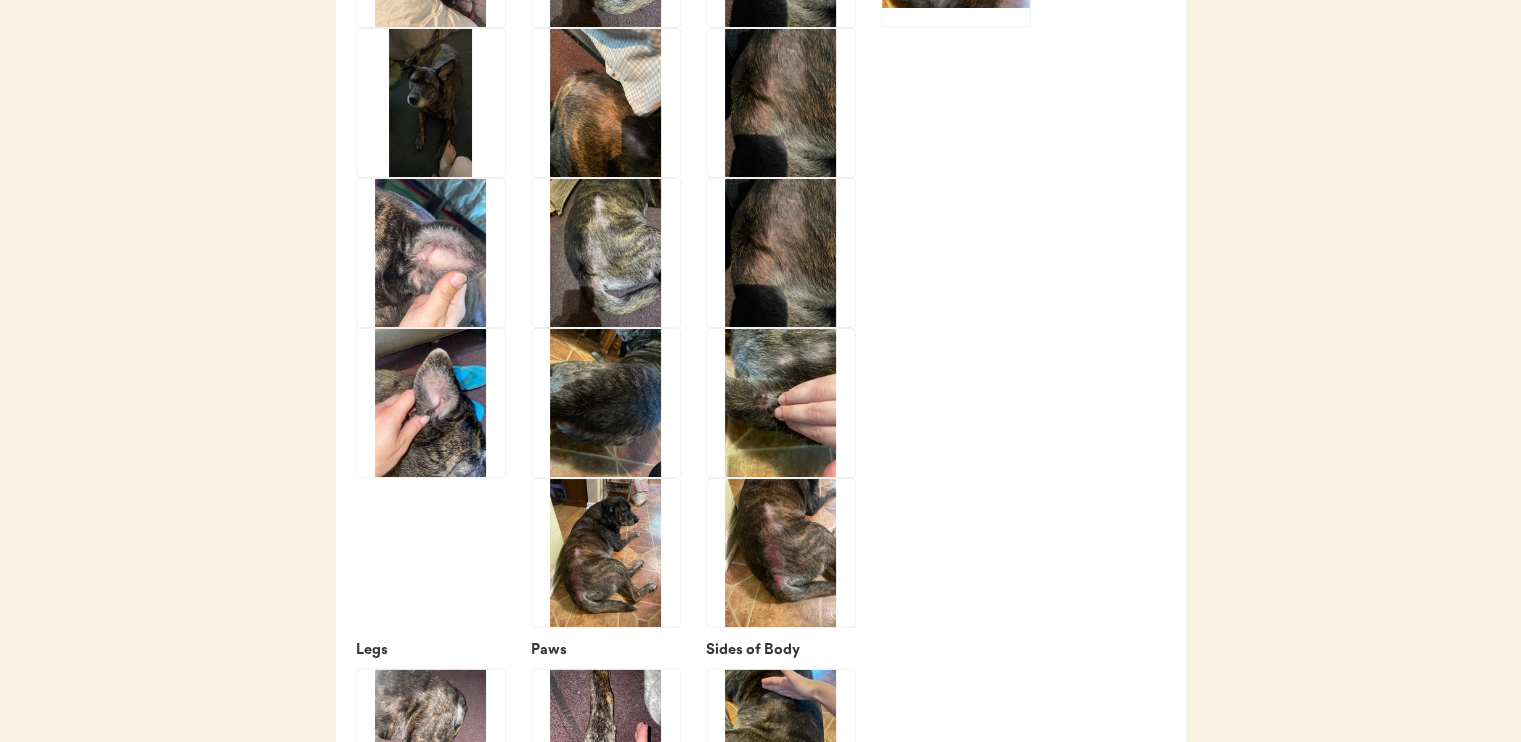 scroll, scrollTop: 3400, scrollLeft: 0, axis: vertical 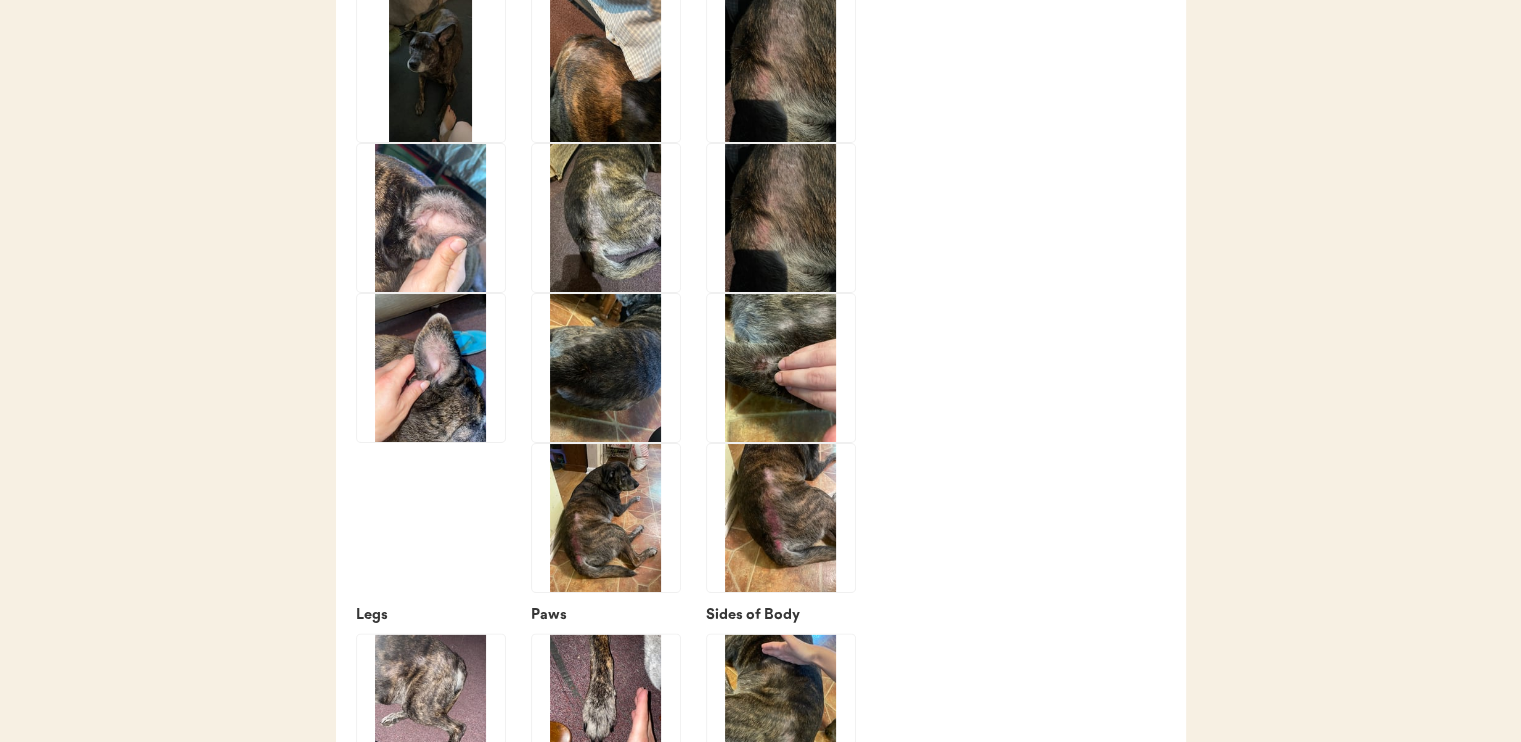 click 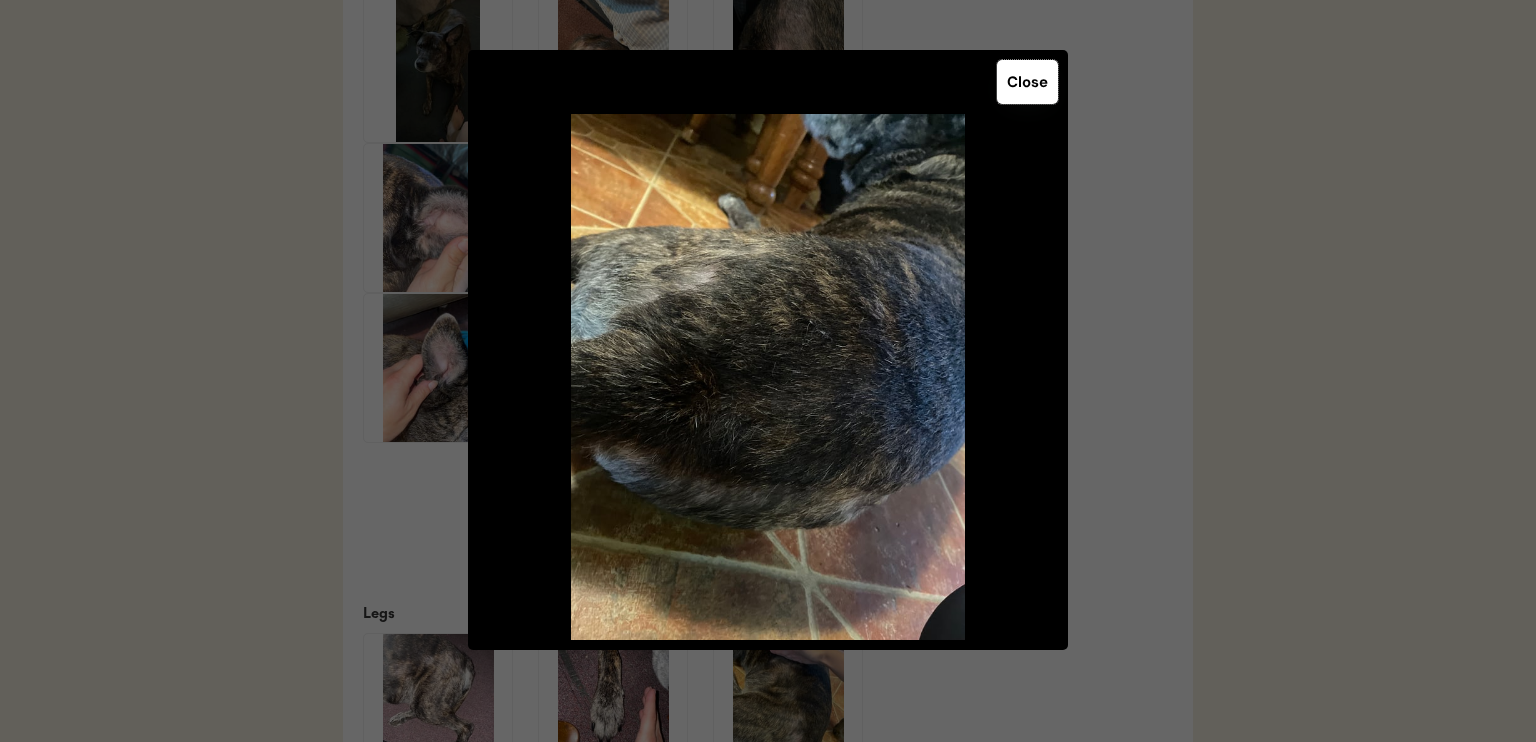 click on "Close" at bounding box center (1027, 82) 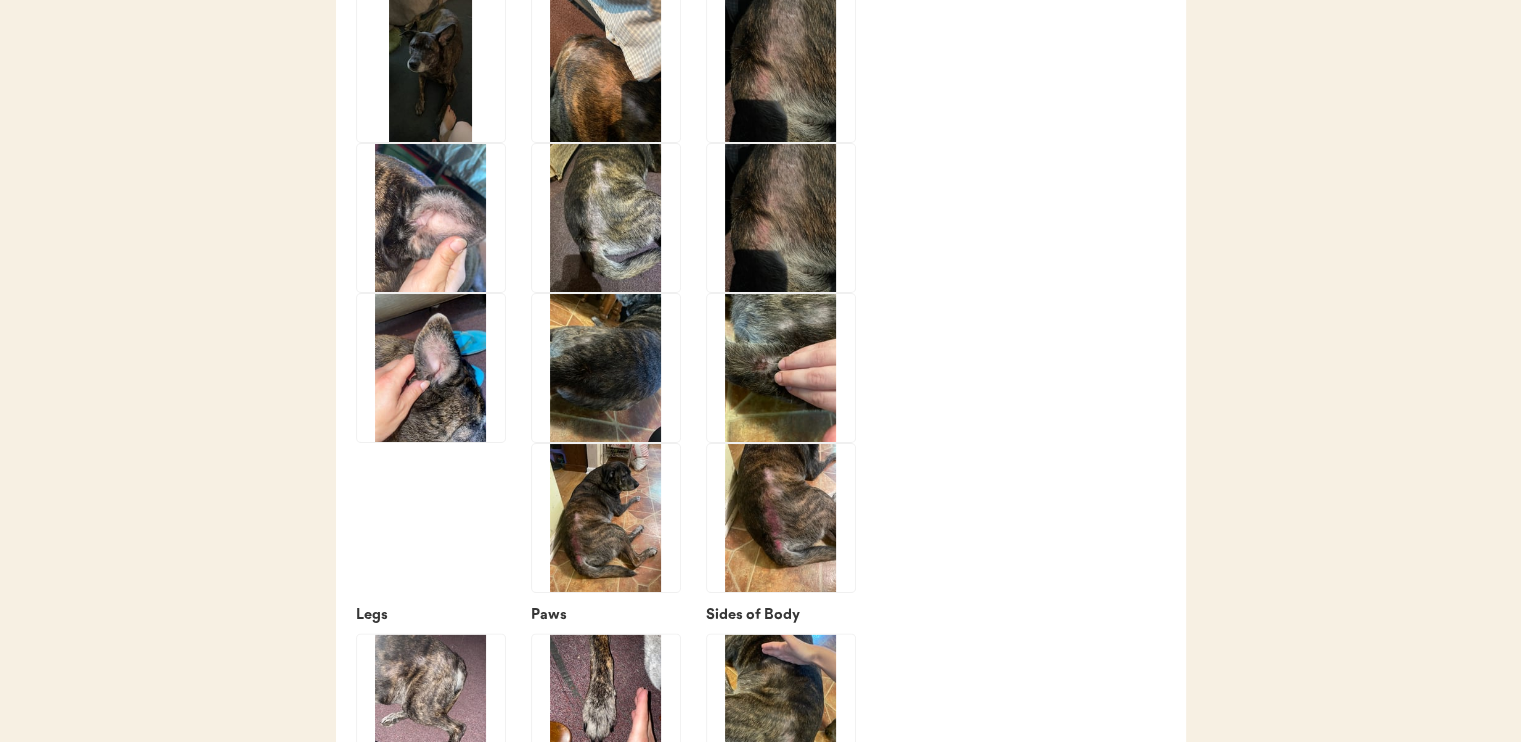 click 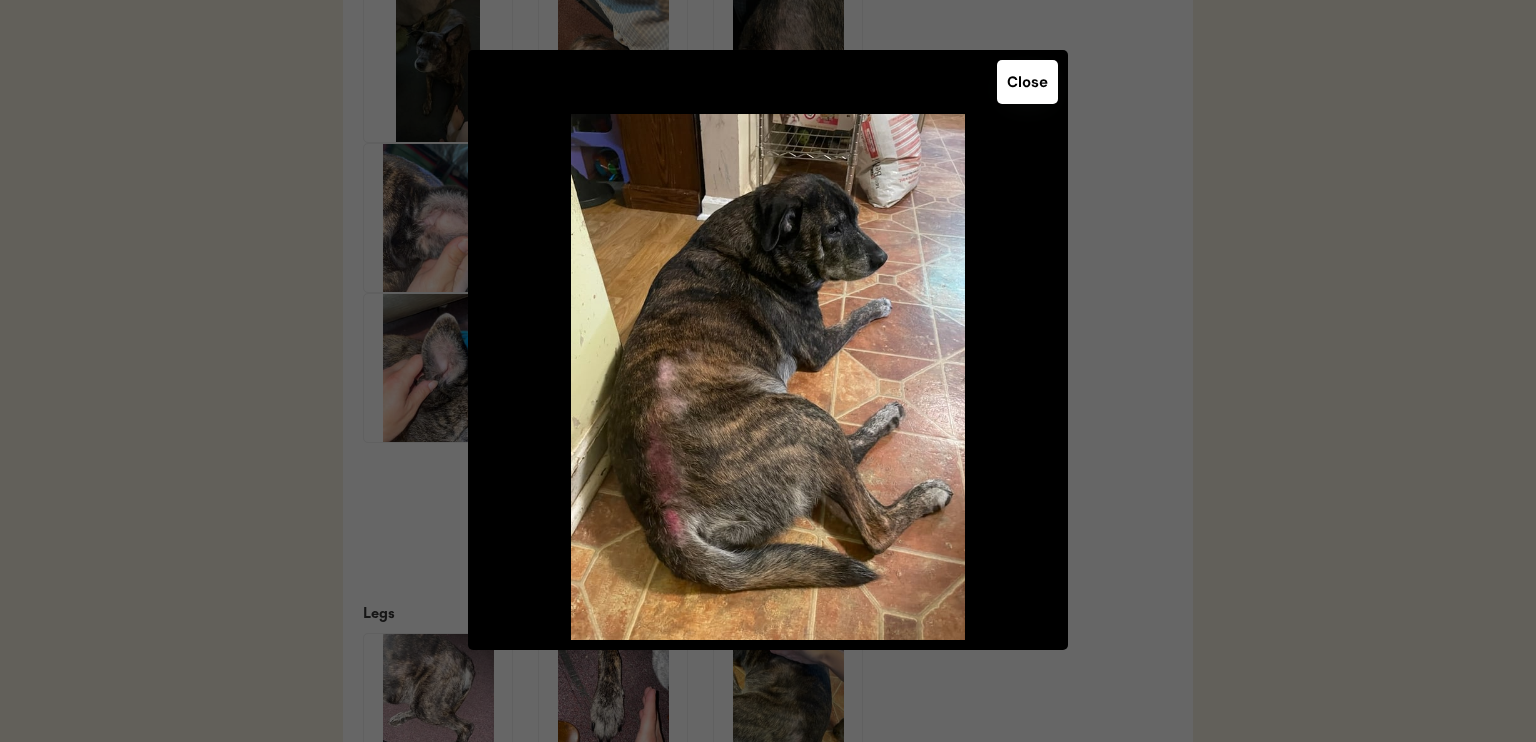 click on "Close" at bounding box center [1027, 82] 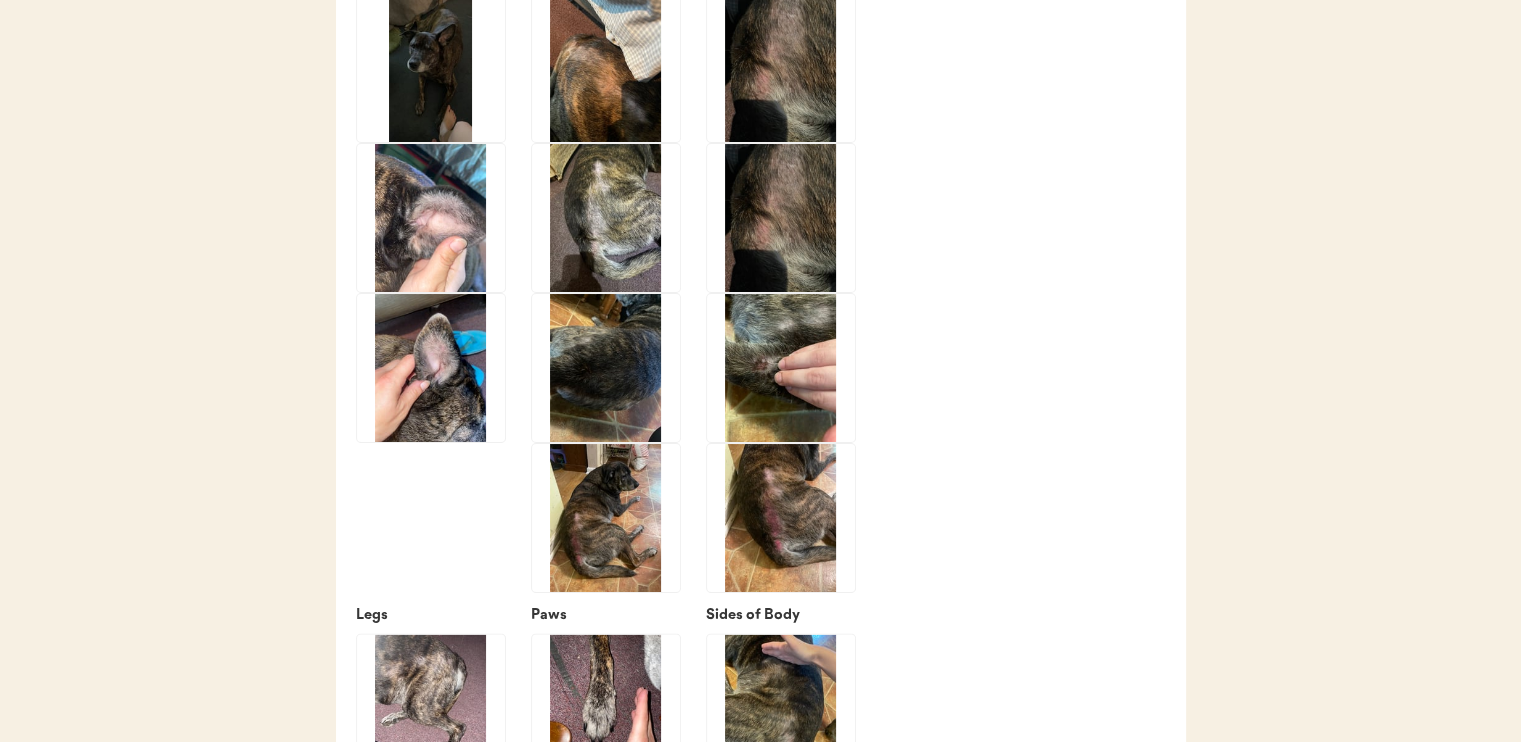 click 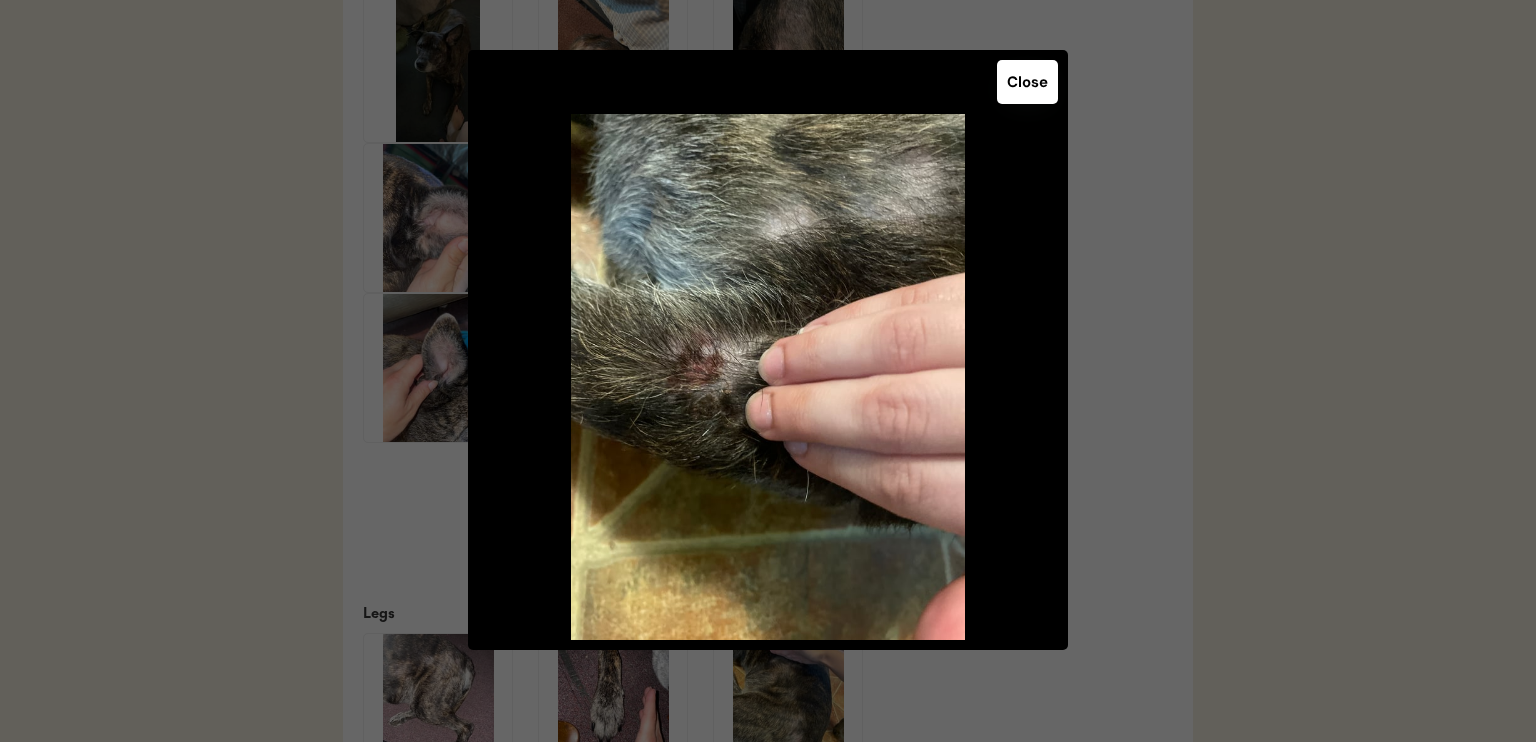 click on "Close" at bounding box center [1027, 82] 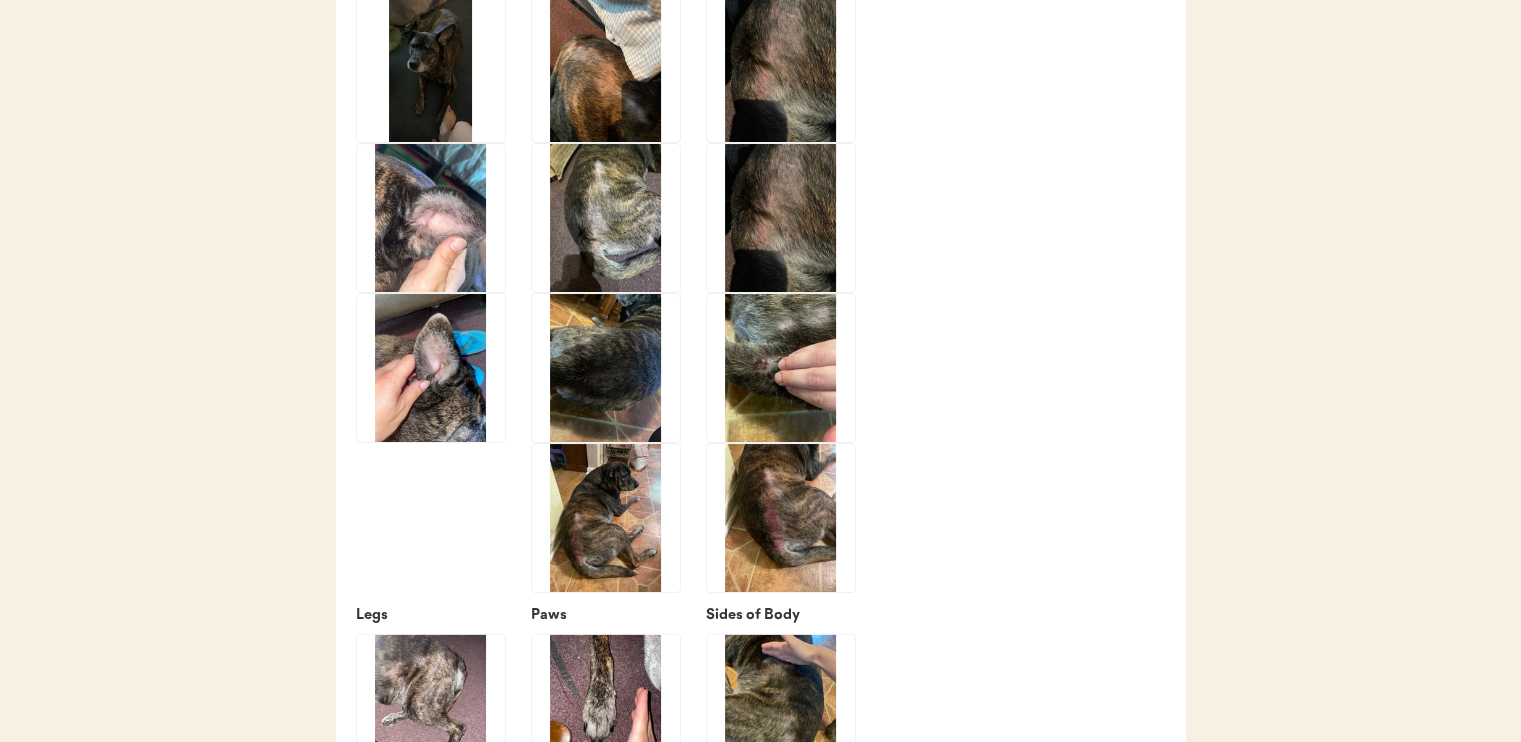 click 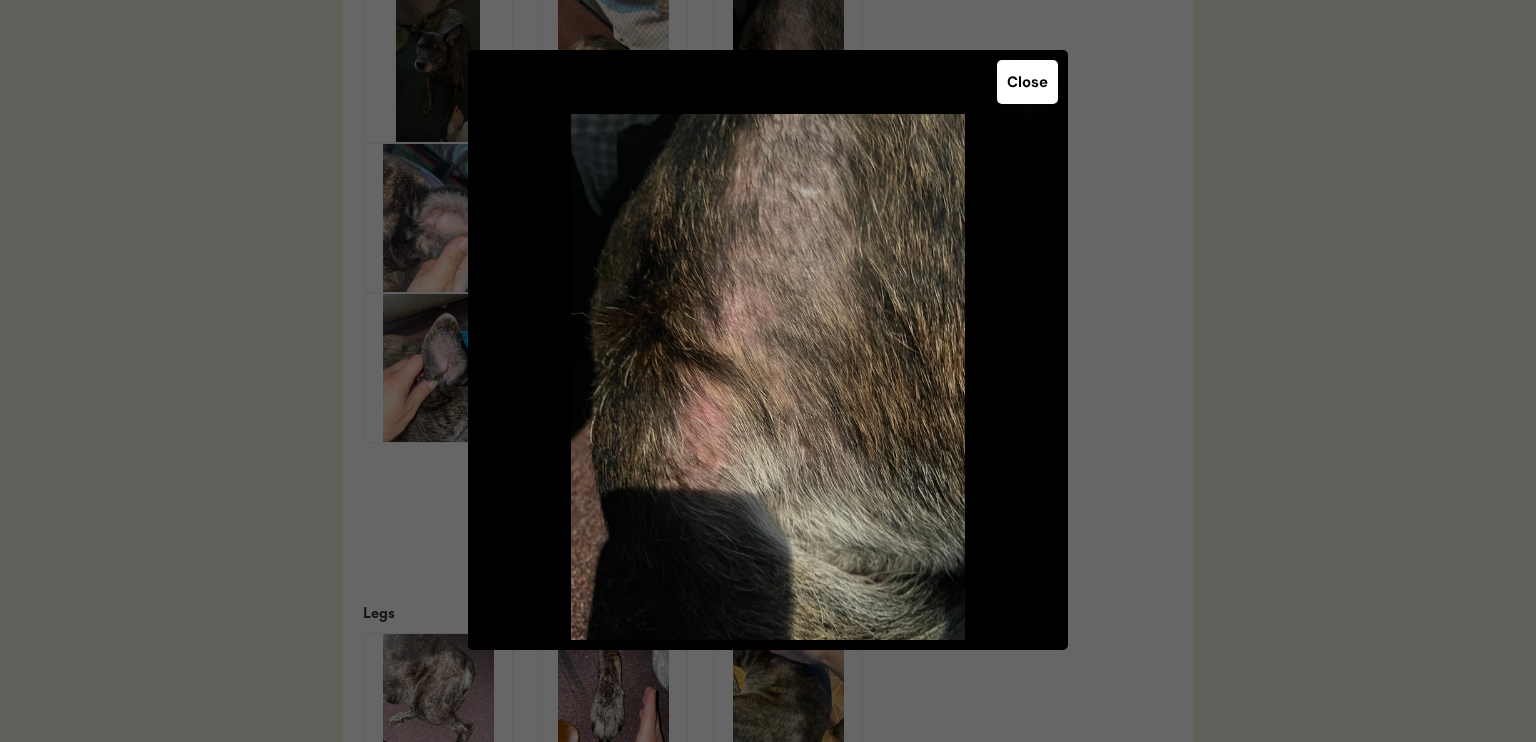 click on "Close" at bounding box center [1027, 82] 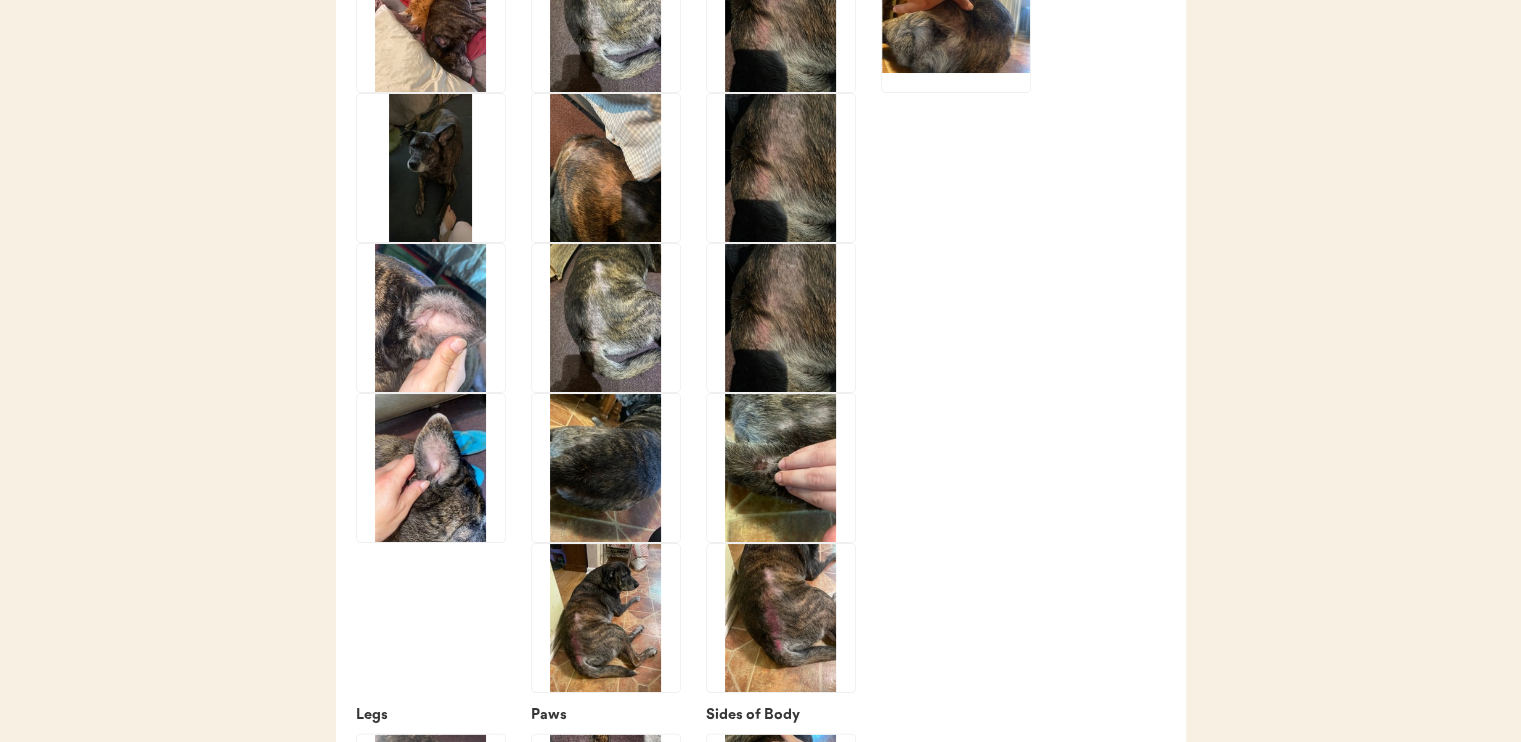 scroll, scrollTop: 3100, scrollLeft: 0, axis: vertical 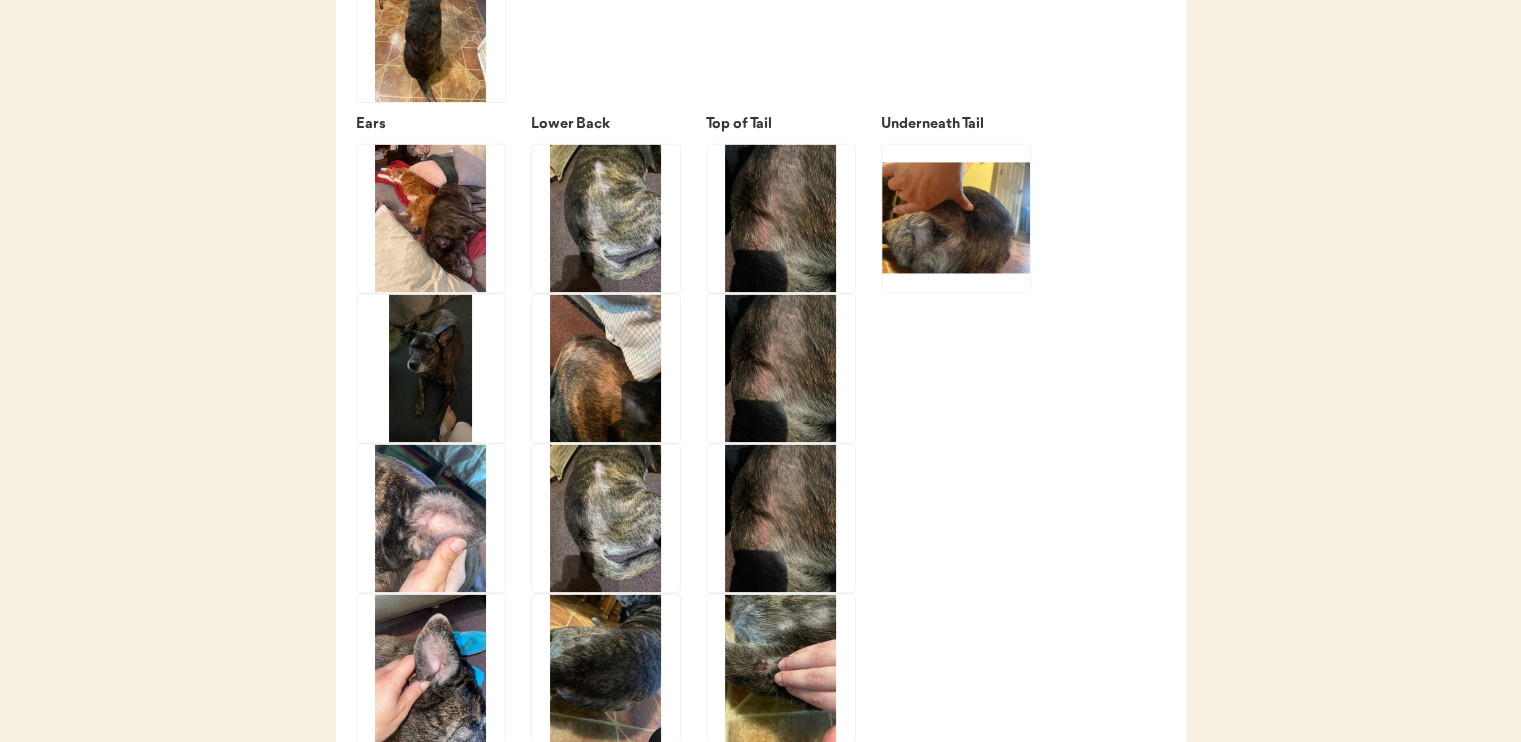 click 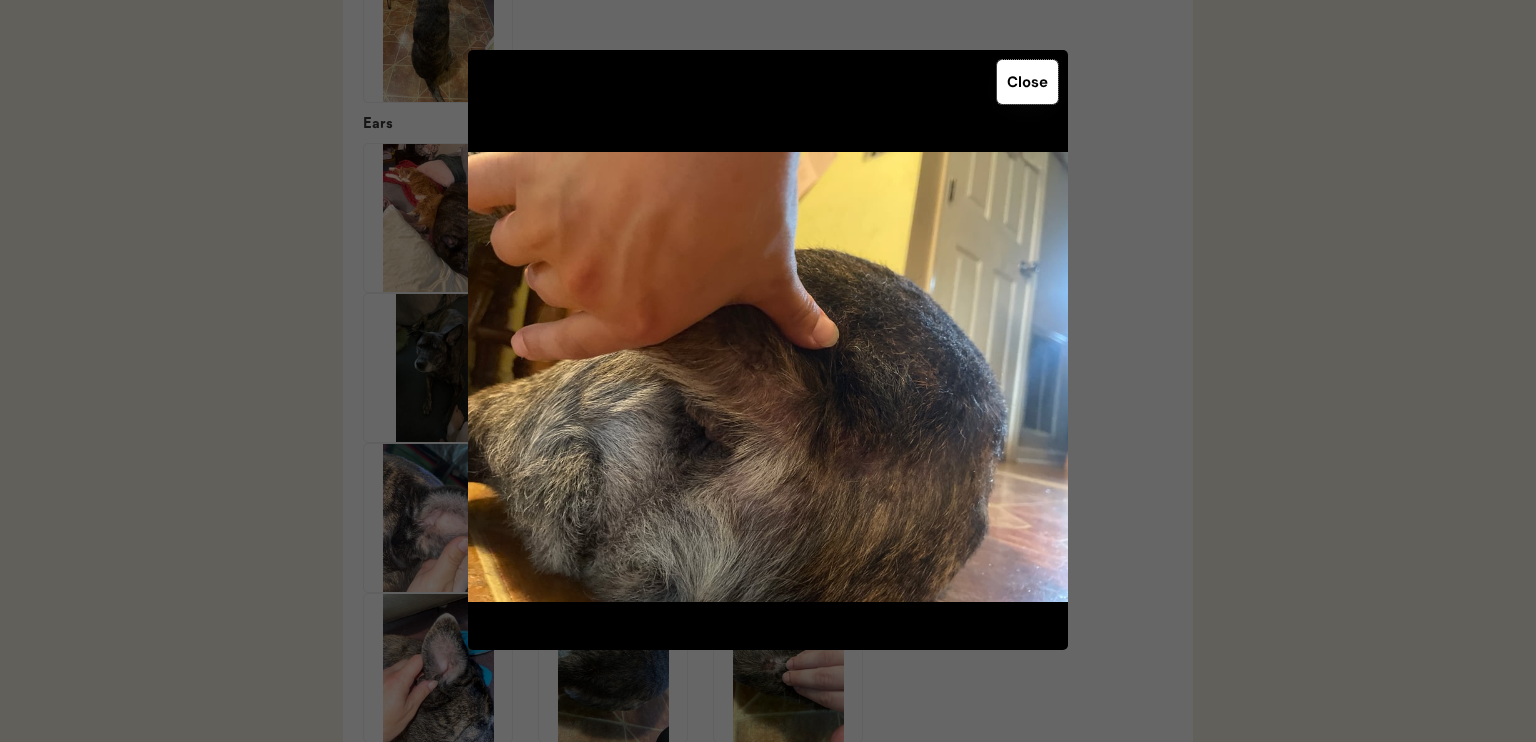click on "Close" at bounding box center [1027, 82] 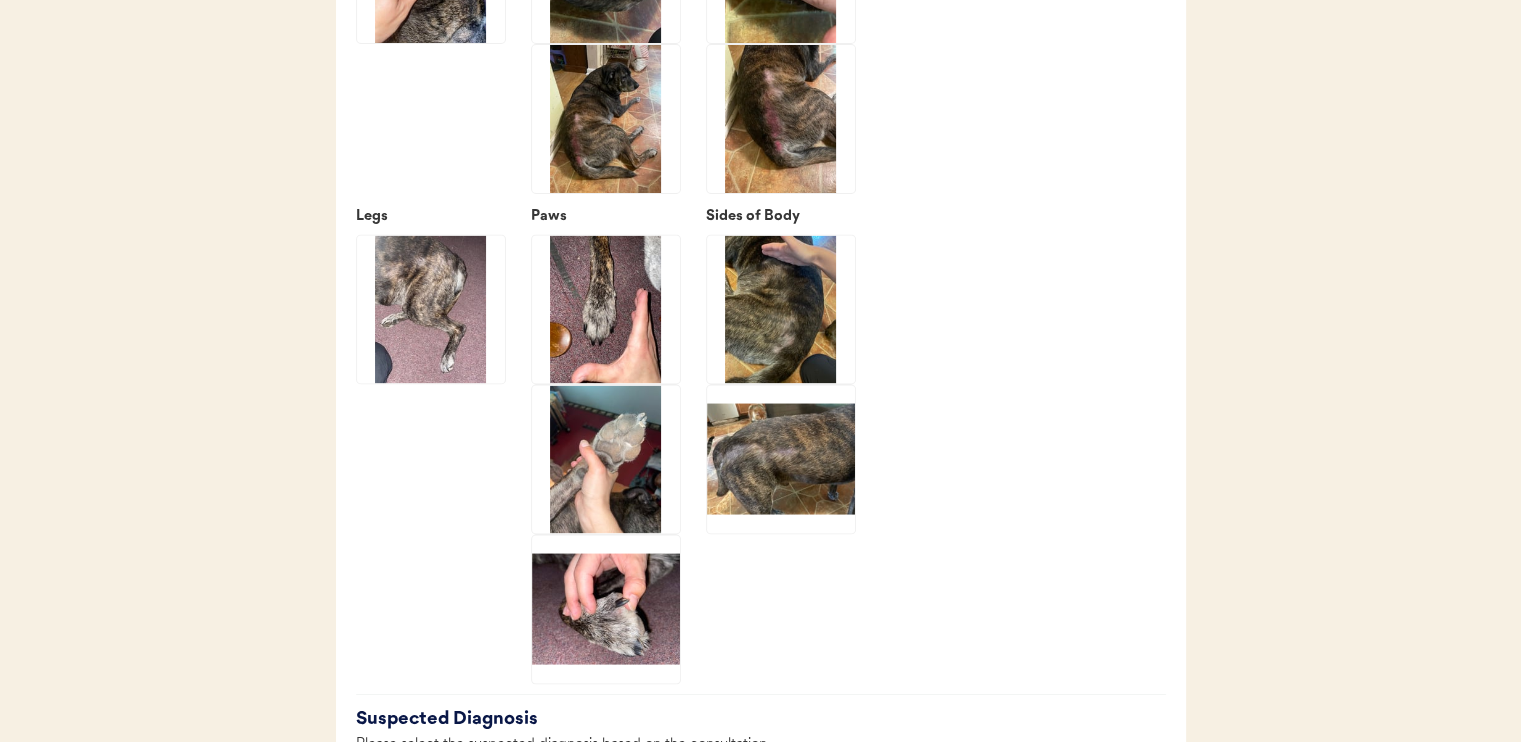 scroll, scrollTop: 3800, scrollLeft: 0, axis: vertical 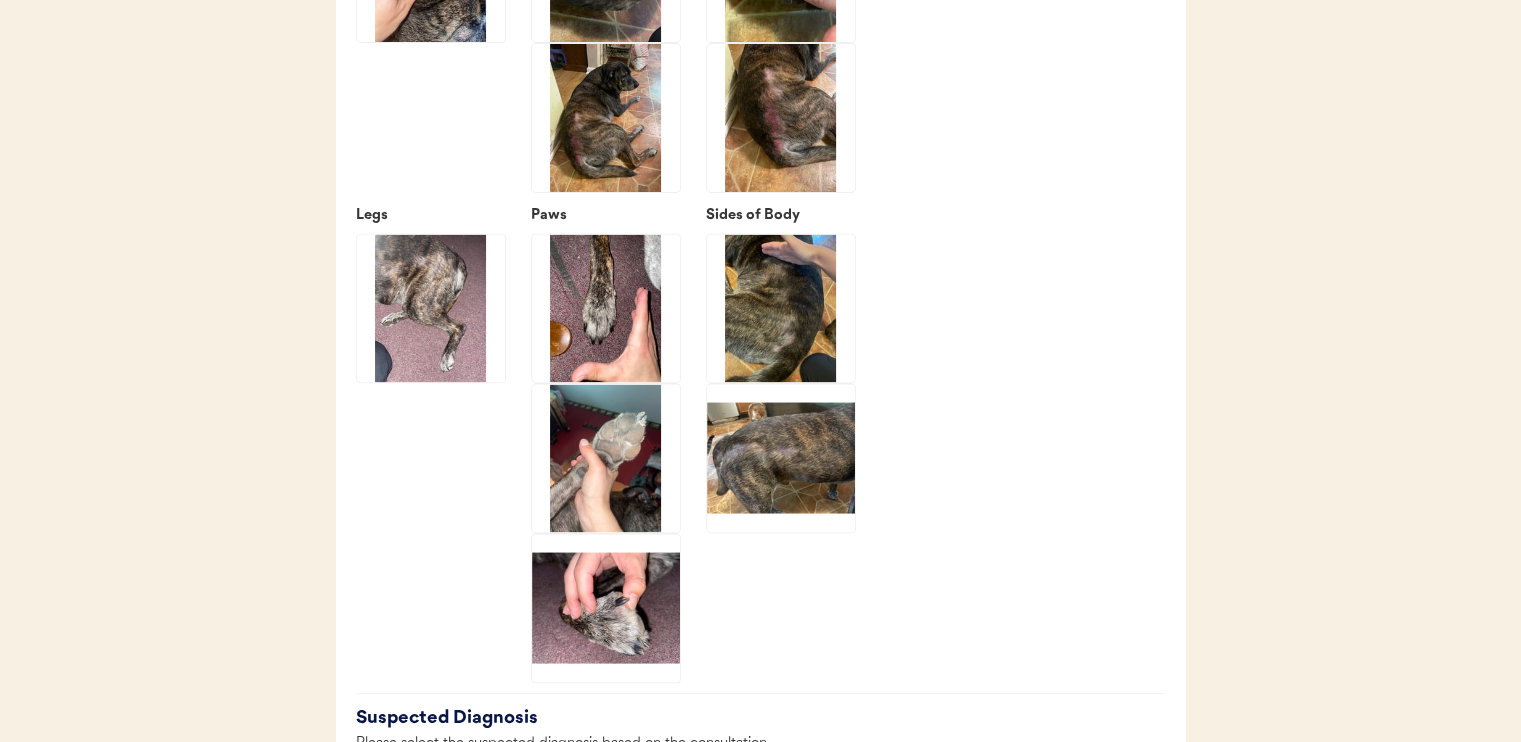 click 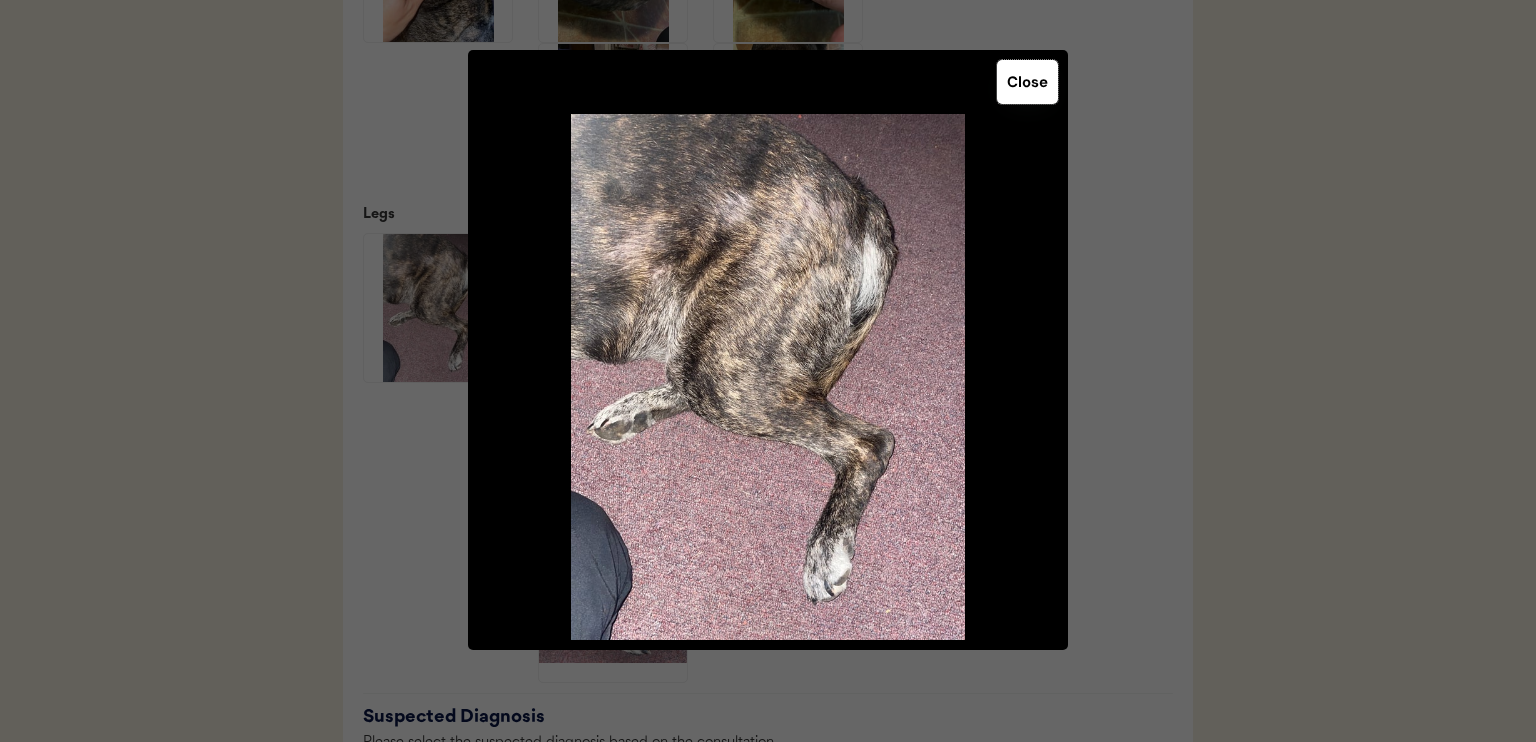 click on "Close" at bounding box center (1027, 82) 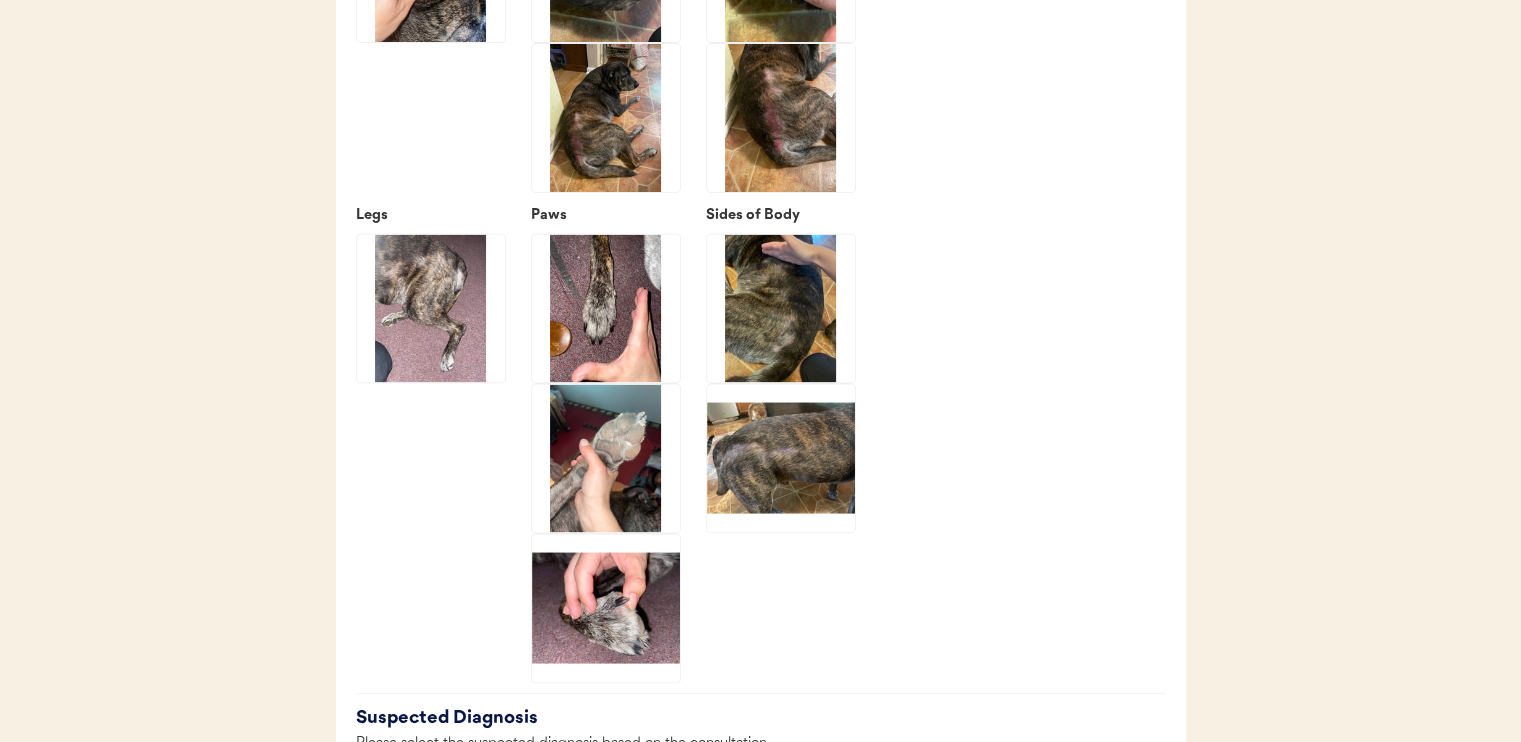 click 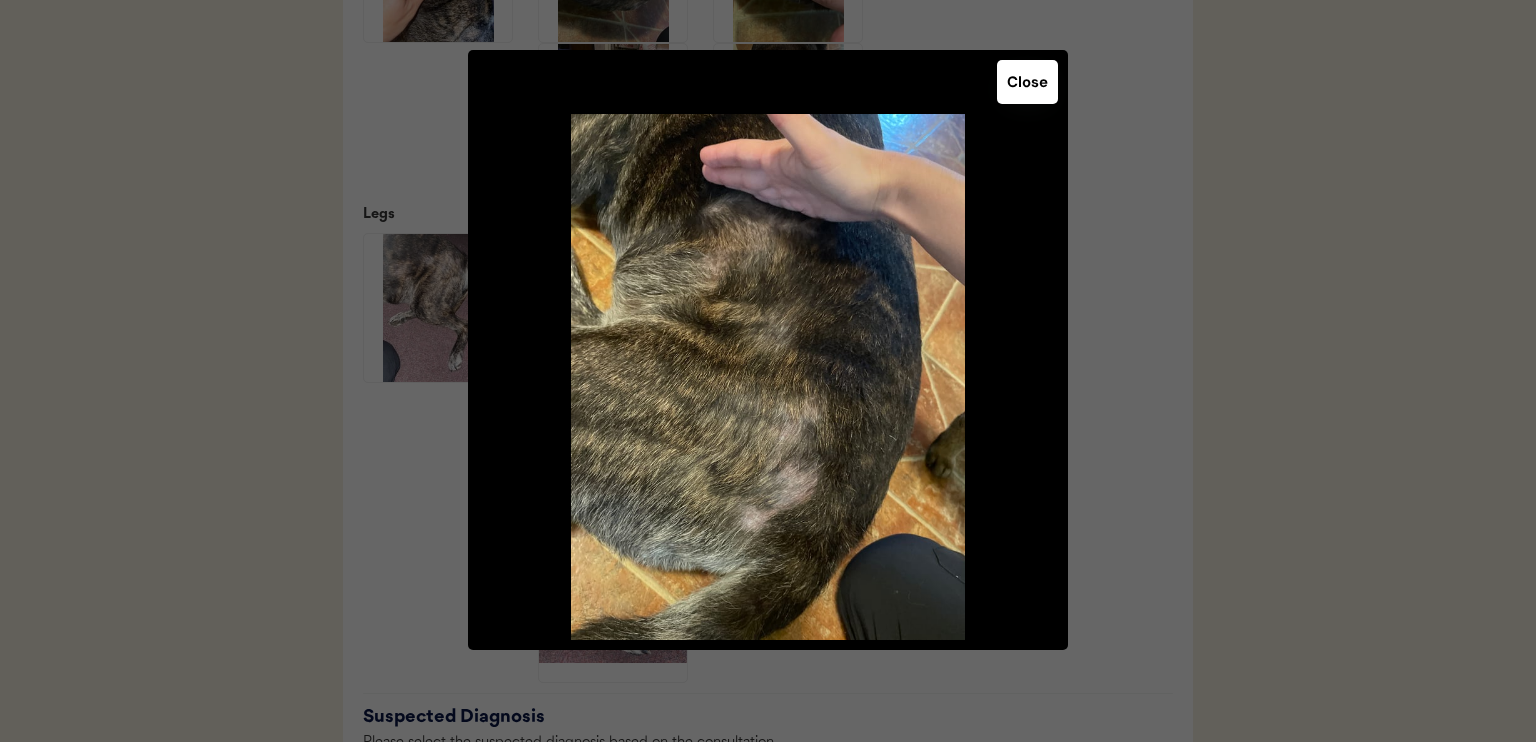 click on "Close" at bounding box center [1027, 82] 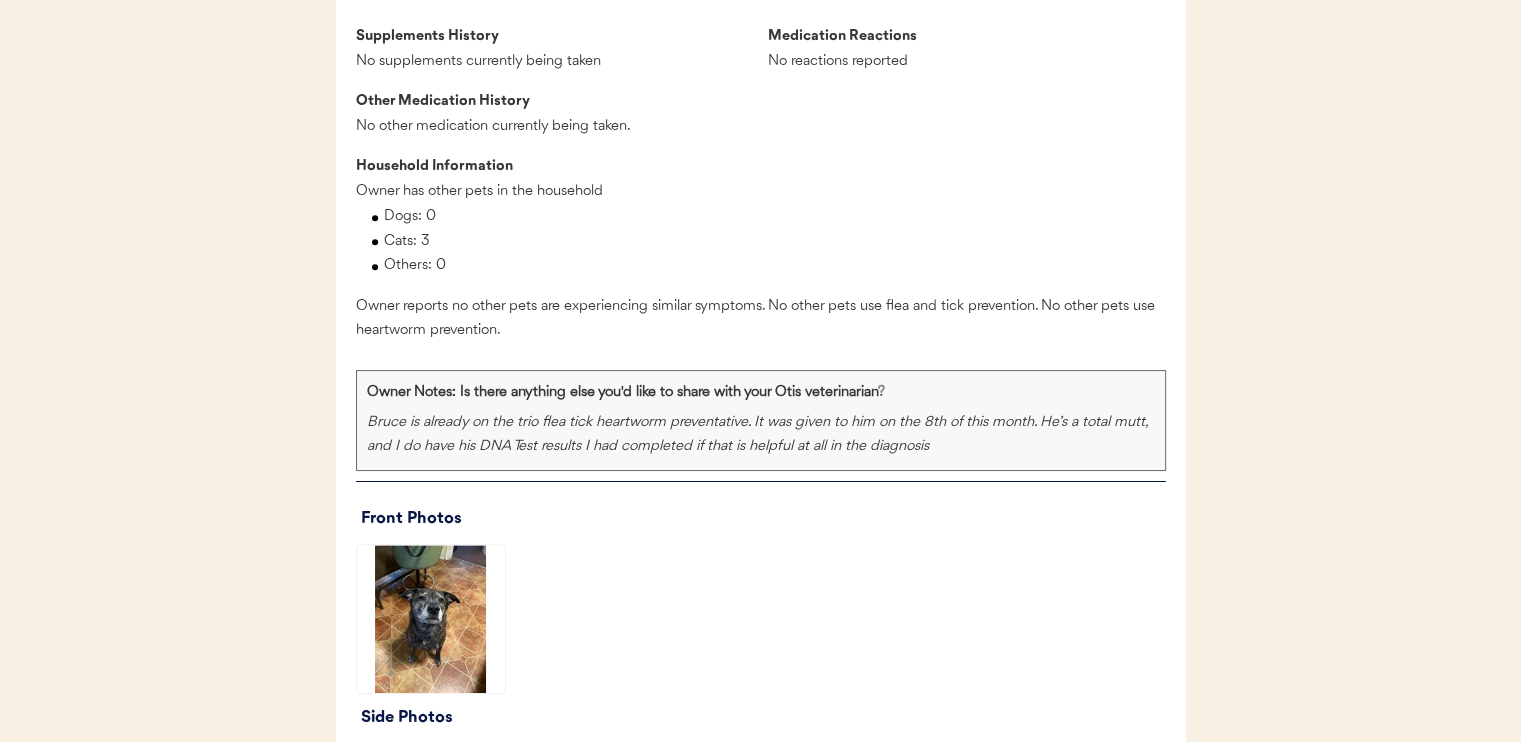 scroll, scrollTop: 2100, scrollLeft: 0, axis: vertical 